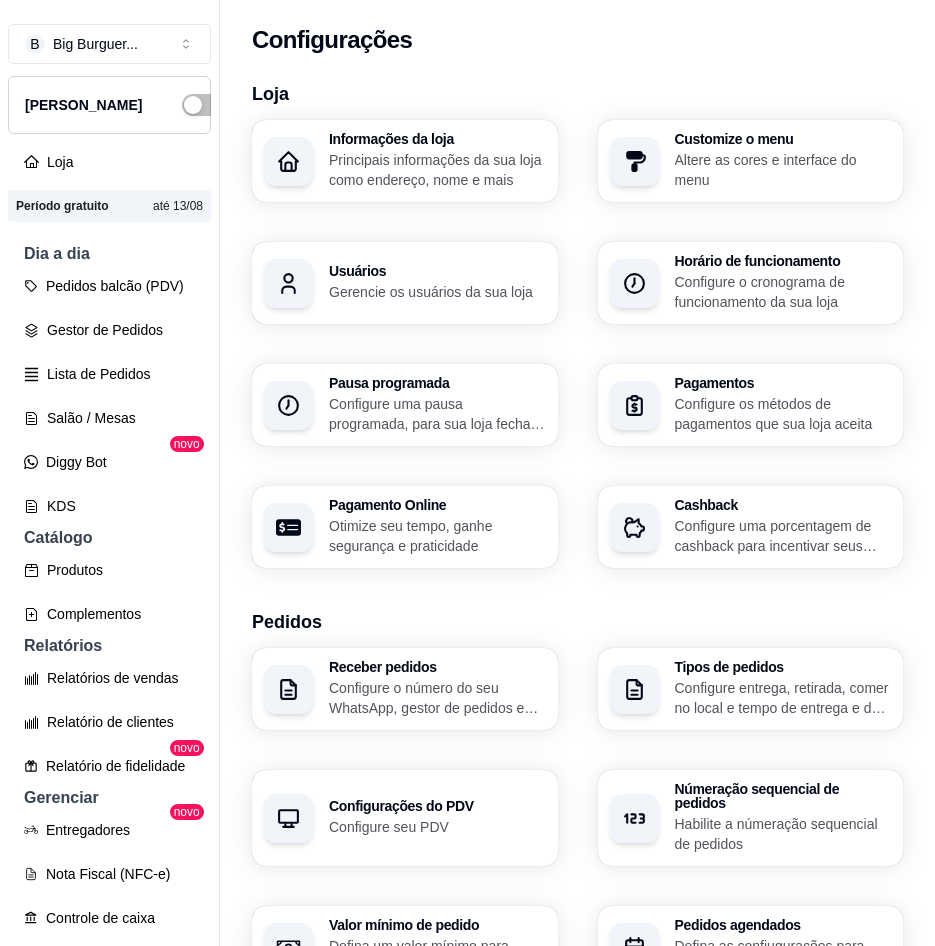 scroll, scrollTop: 0, scrollLeft: 0, axis: both 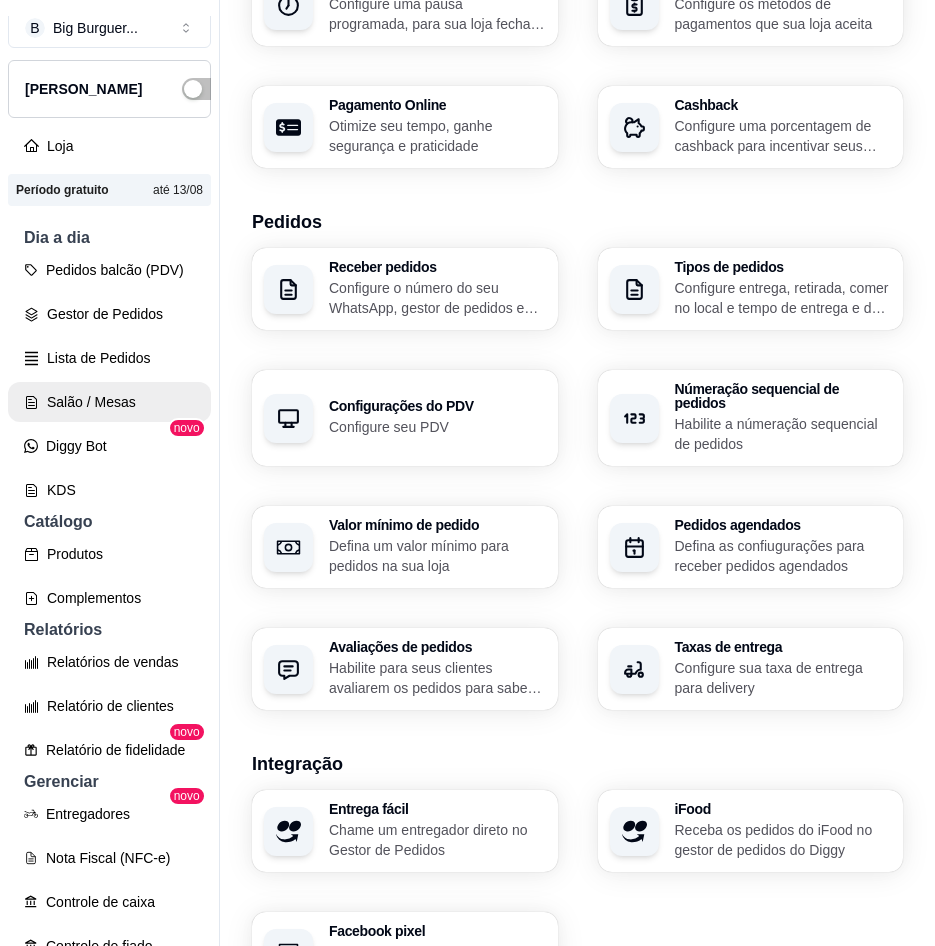 click on "Salão / Mesas" at bounding box center (109, 402) 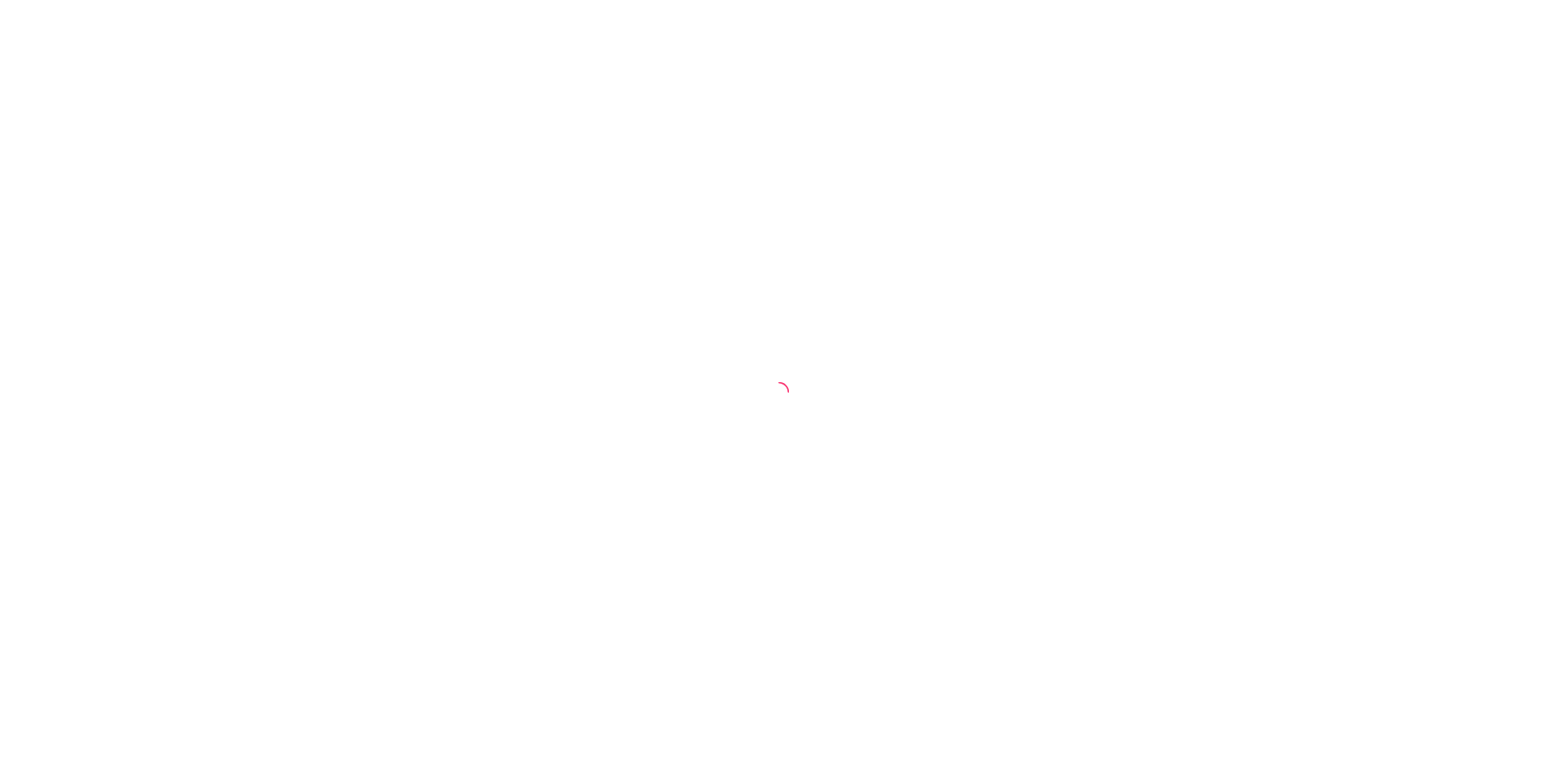 scroll, scrollTop: 0, scrollLeft: 0, axis: both 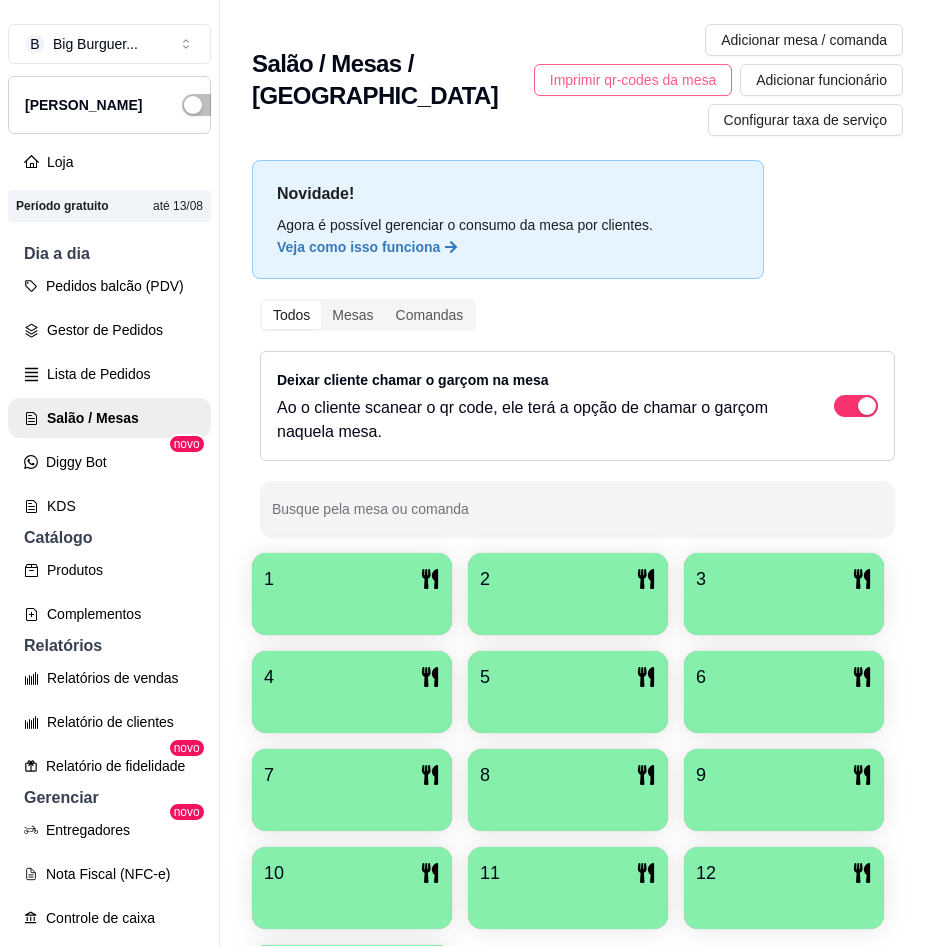 click on "Imprimir qr-codes da mesa" at bounding box center (633, 80) 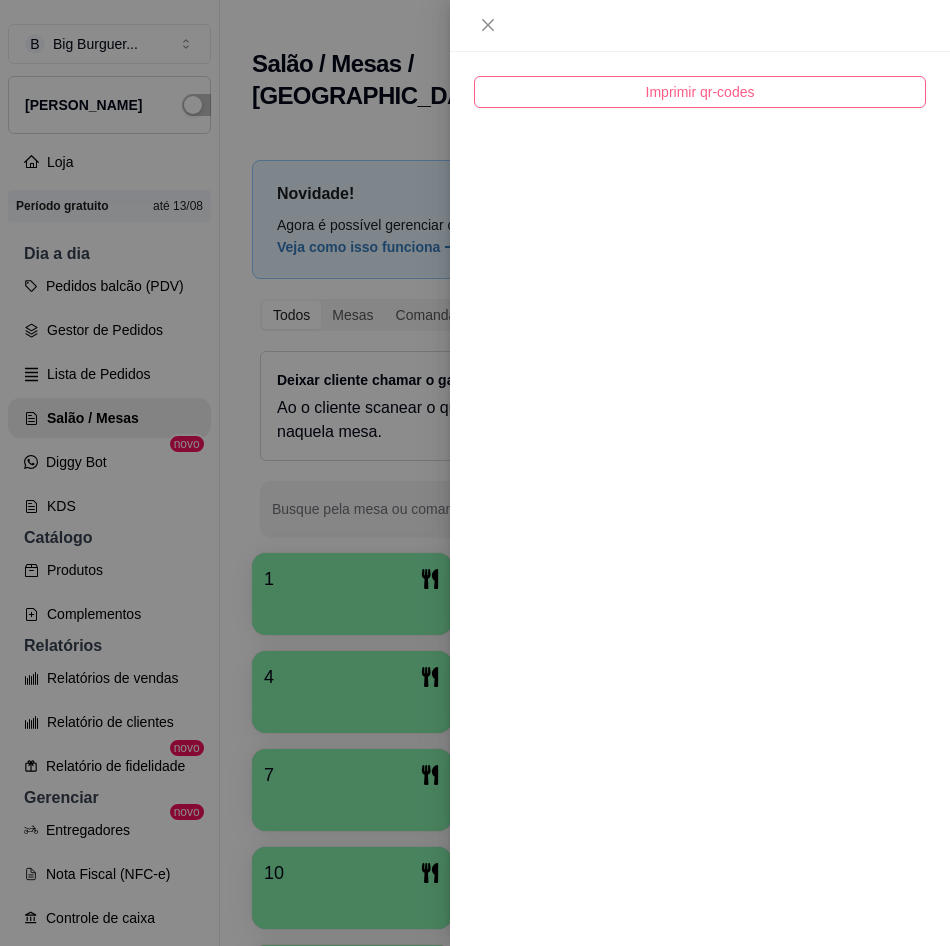 click on "Imprimir qr-codes" at bounding box center [700, 92] 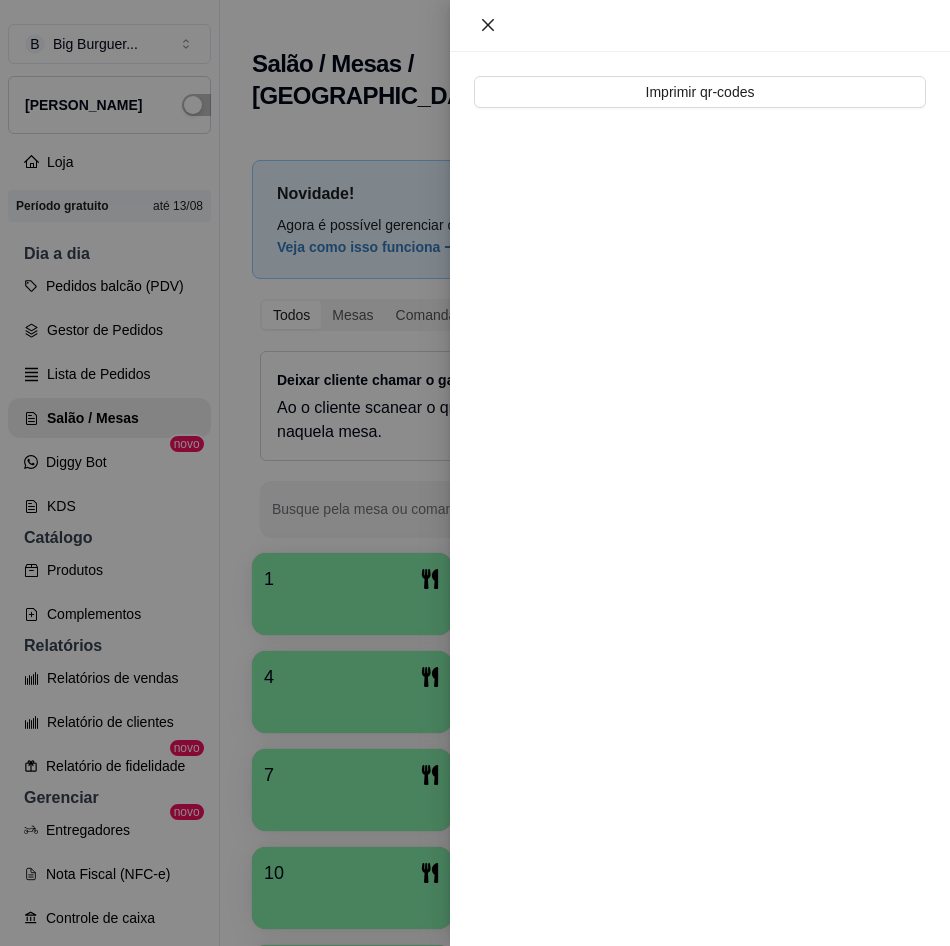 click at bounding box center [488, 25] 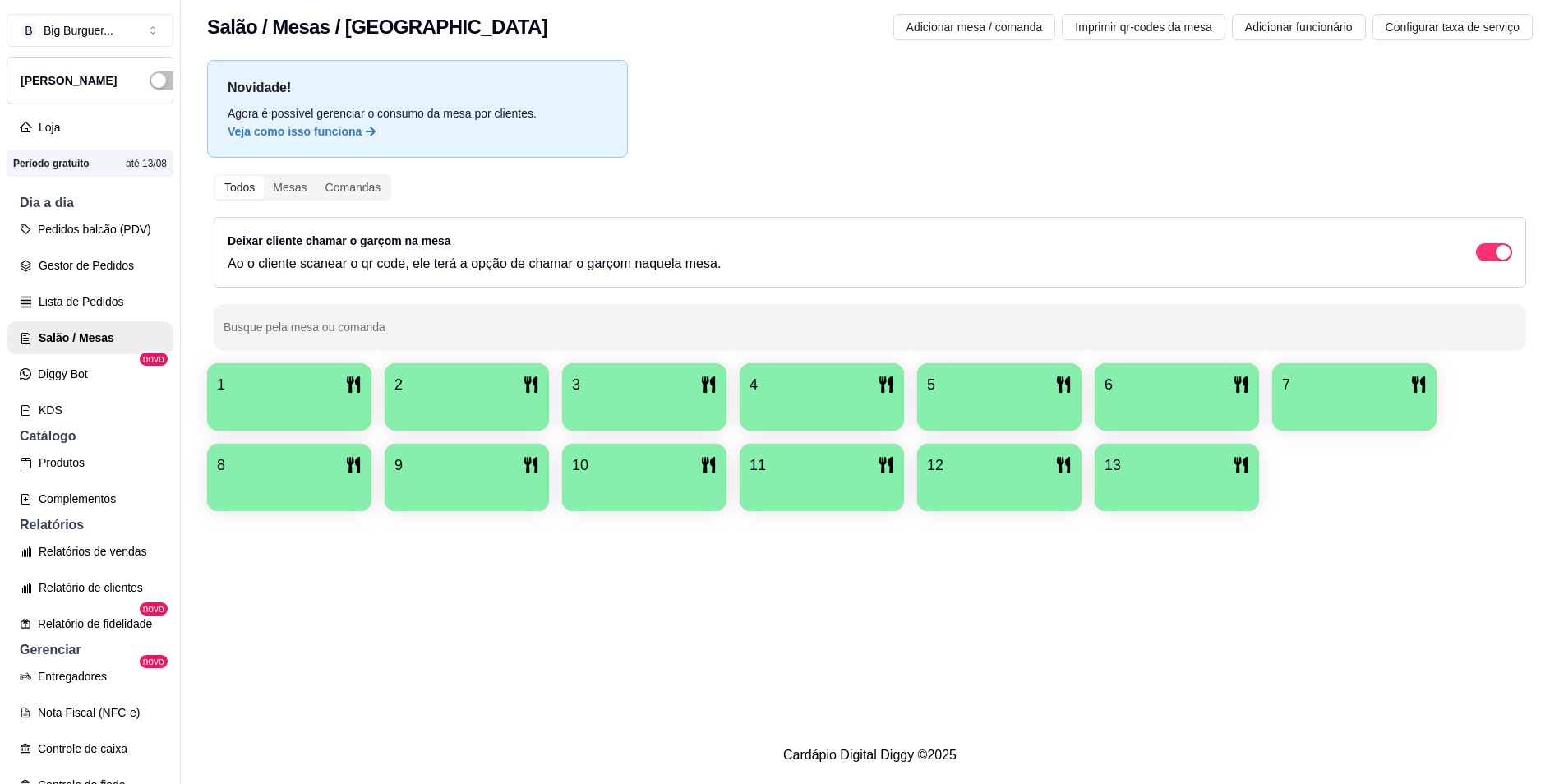 scroll, scrollTop: 0, scrollLeft: 0, axis: both 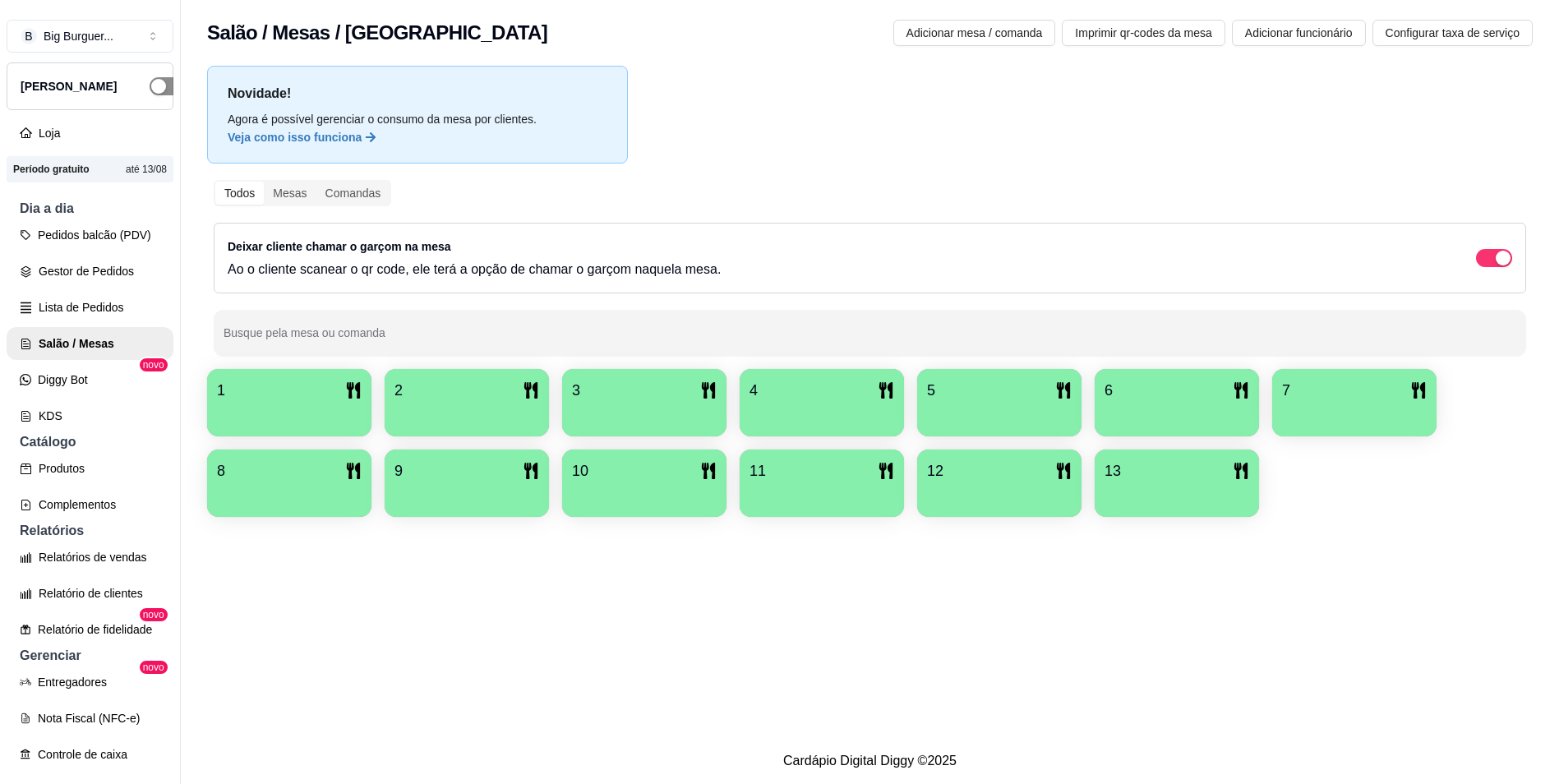 click at bounding box center [159, 86] 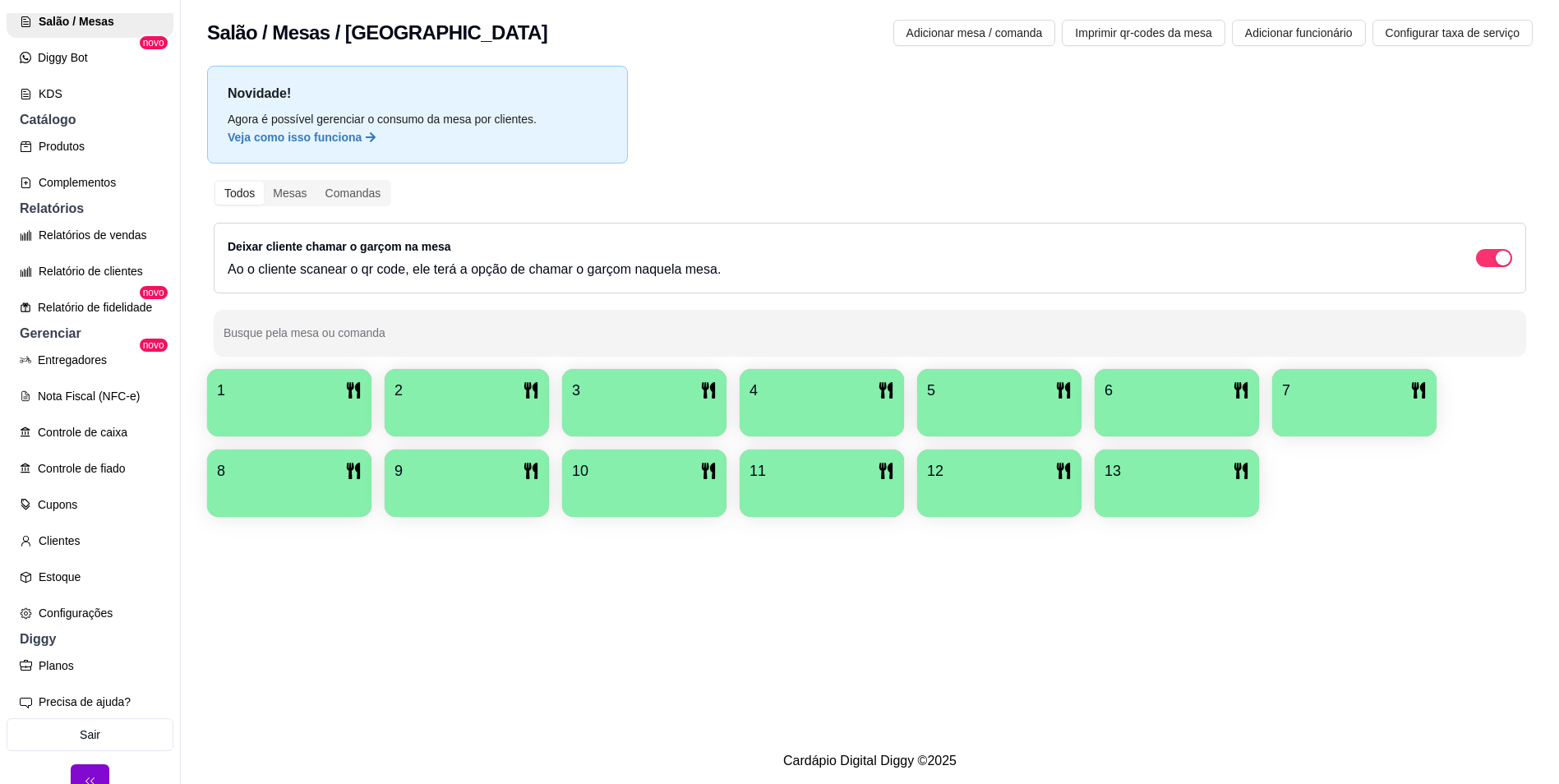 scroll, scrollTop: 342, scrollLeft: 0, axis: vertical 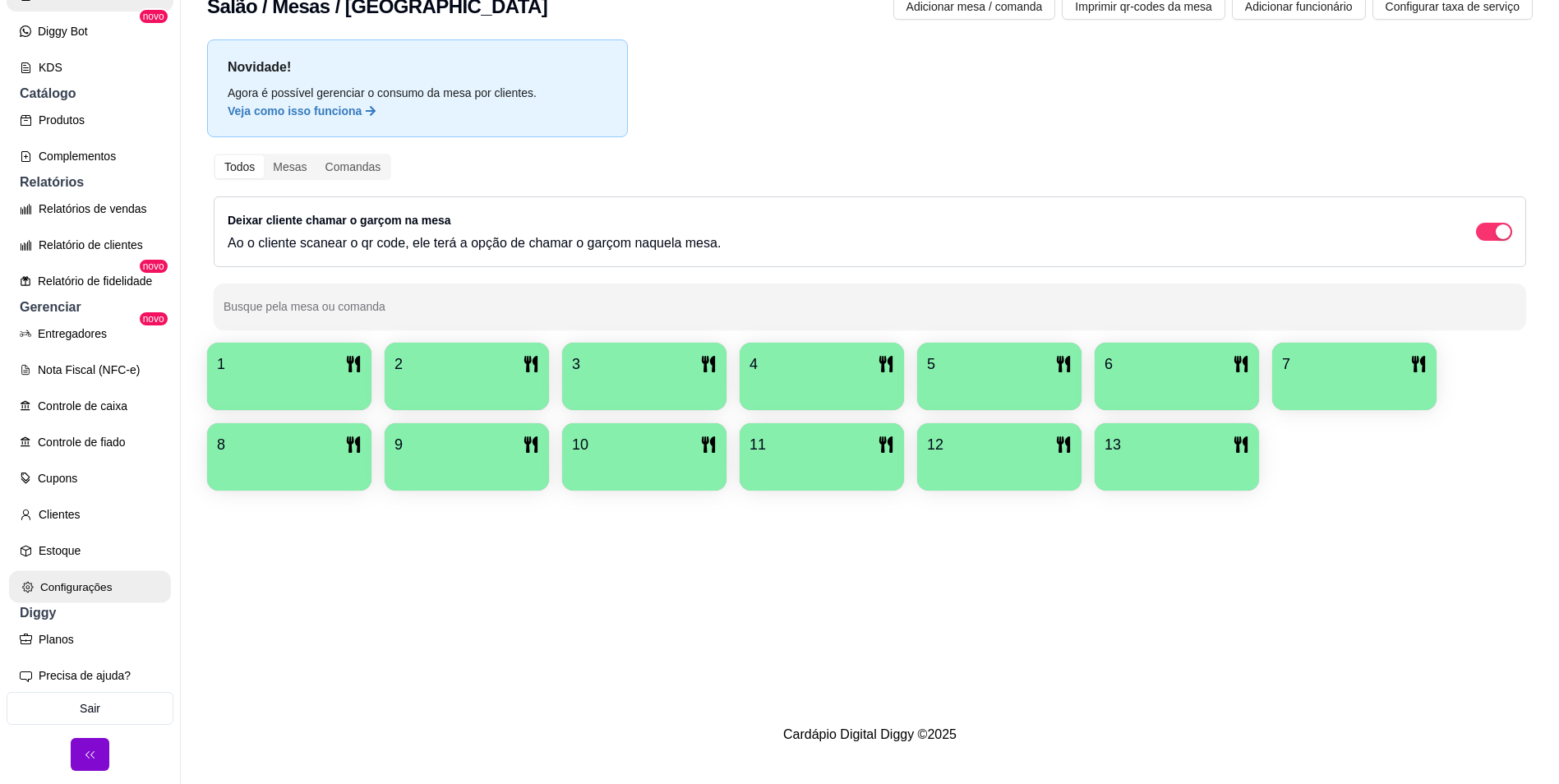 click on "Configurações" at bounding box center (90, 587) 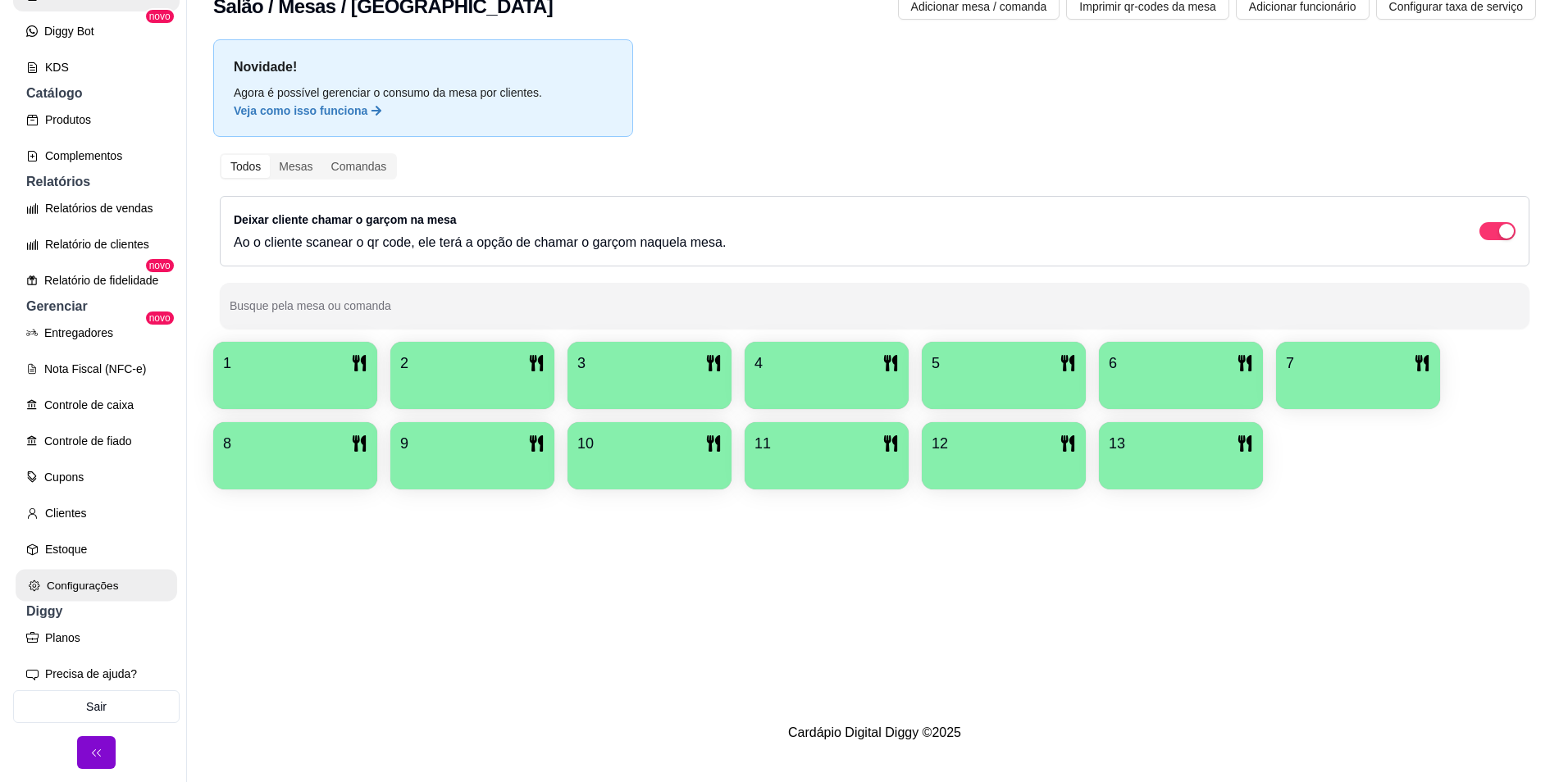 scroll, scrollTop: 0, scrollLeft: 0, axis: both 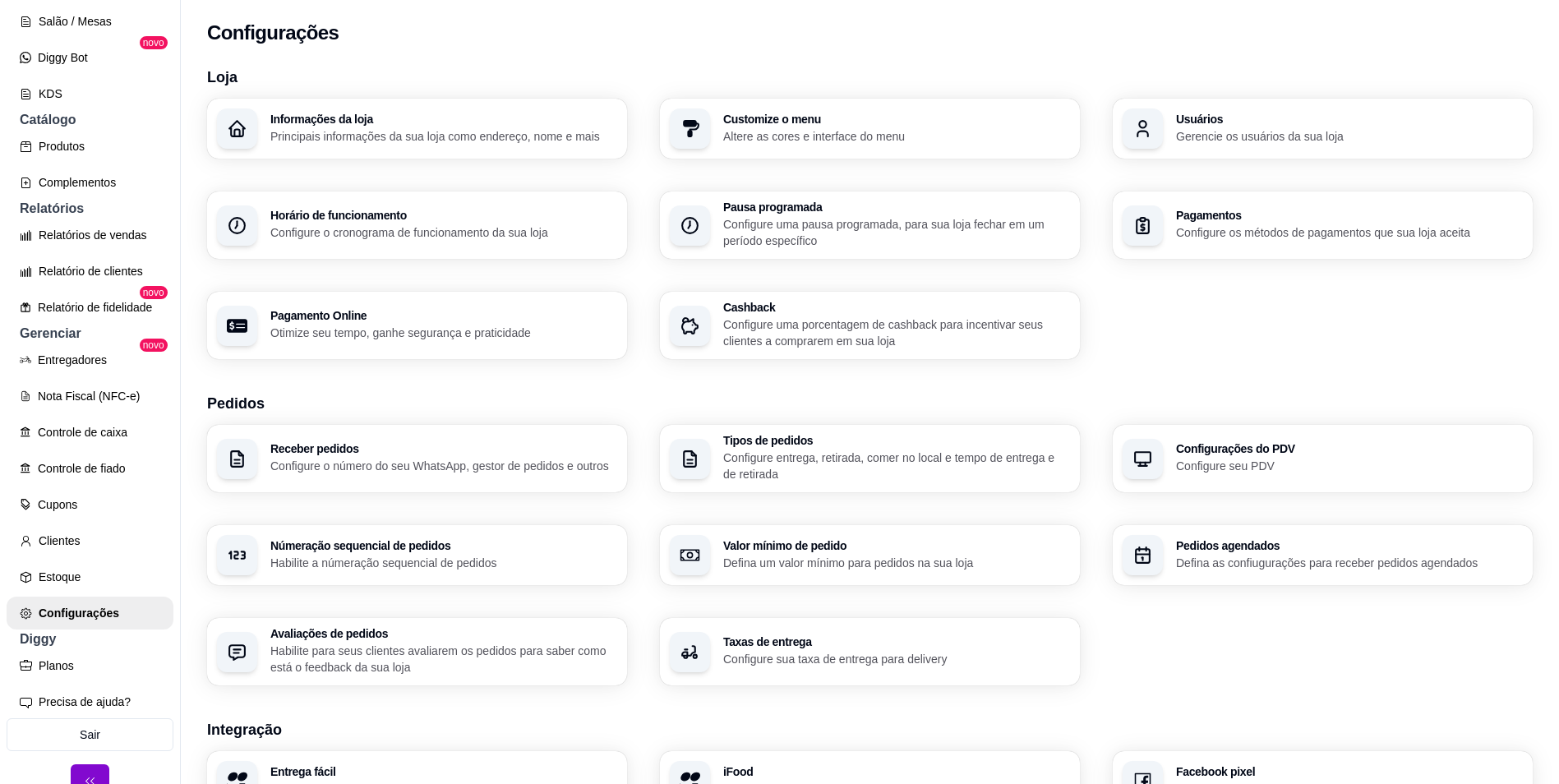 click on "Informações da loja" at bounding box center (444, 119) 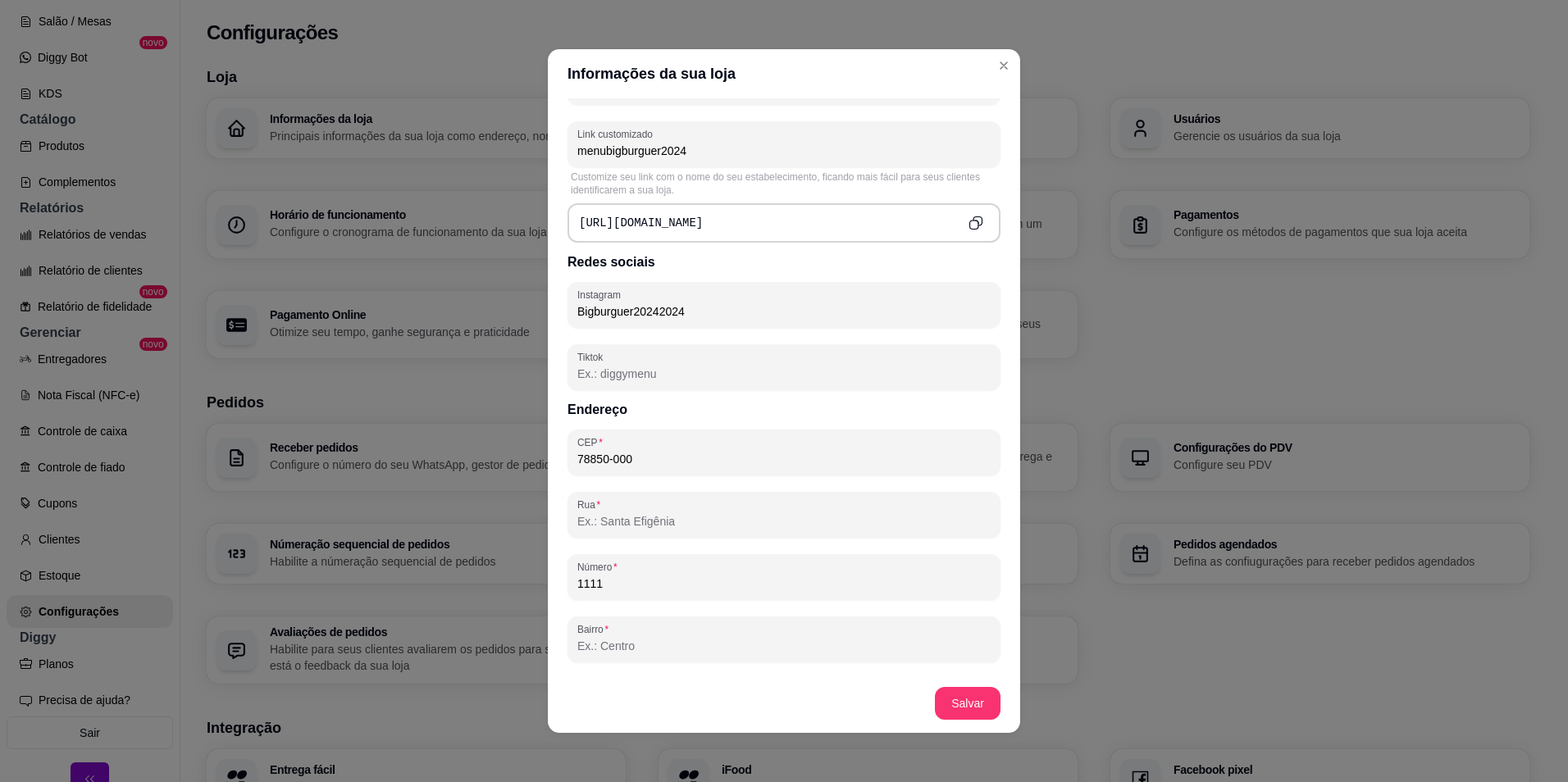 scroll, scrollTop: 800, scrollLeft: 0, axis: vertical 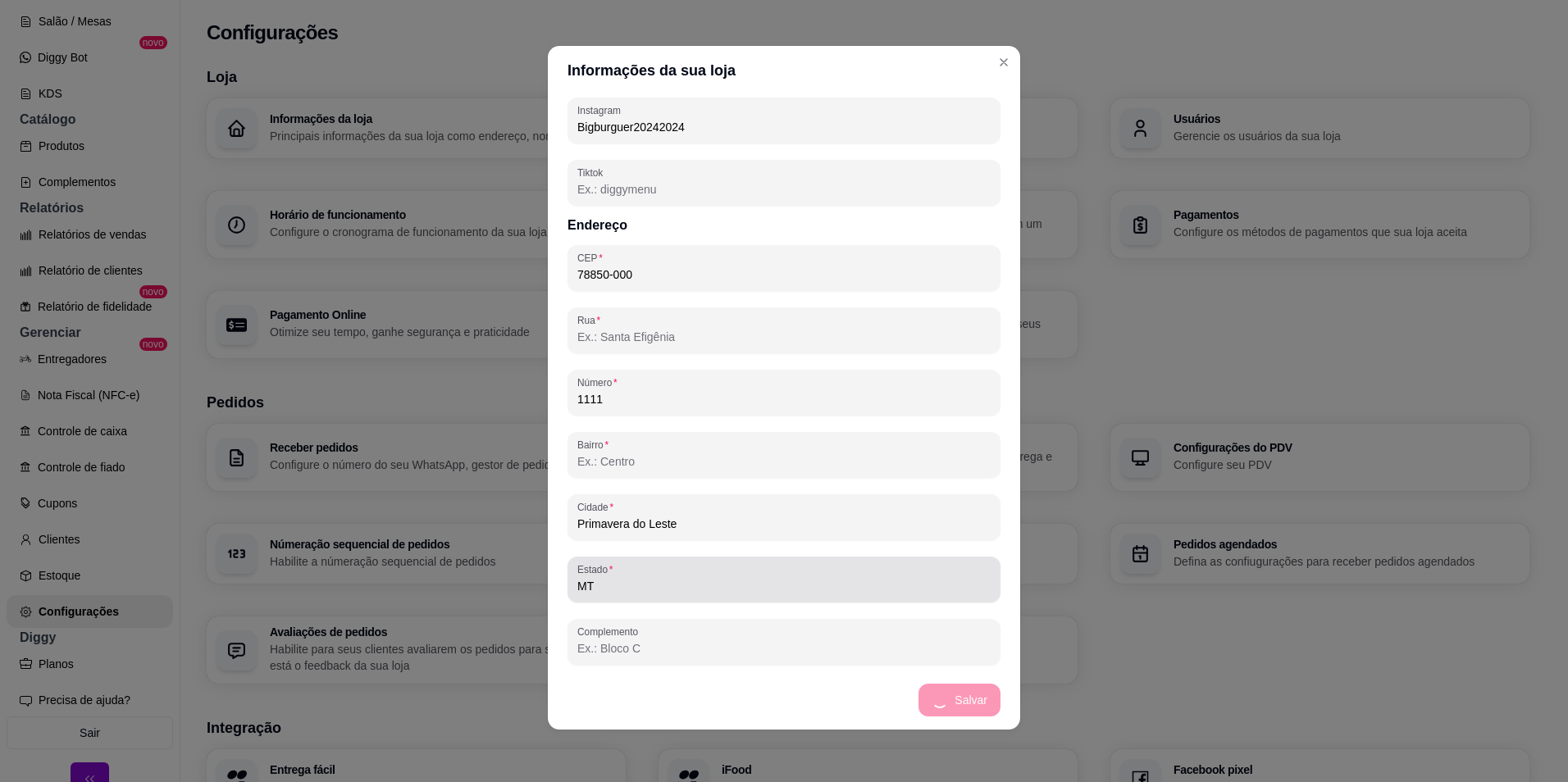 type on "🍔 BIG BURGUER Delivery📍 [GEOGRAPHIC_DATA] - em frente à Gazin🔥 Cada mordida é uma explosão de sabor!🍟 Hambúrguer 100% artesanal, suculento e caprichado📲 Peça agora: [PHONE_NUMBER]🚚 Delivery rápido e com qualidade garantida." 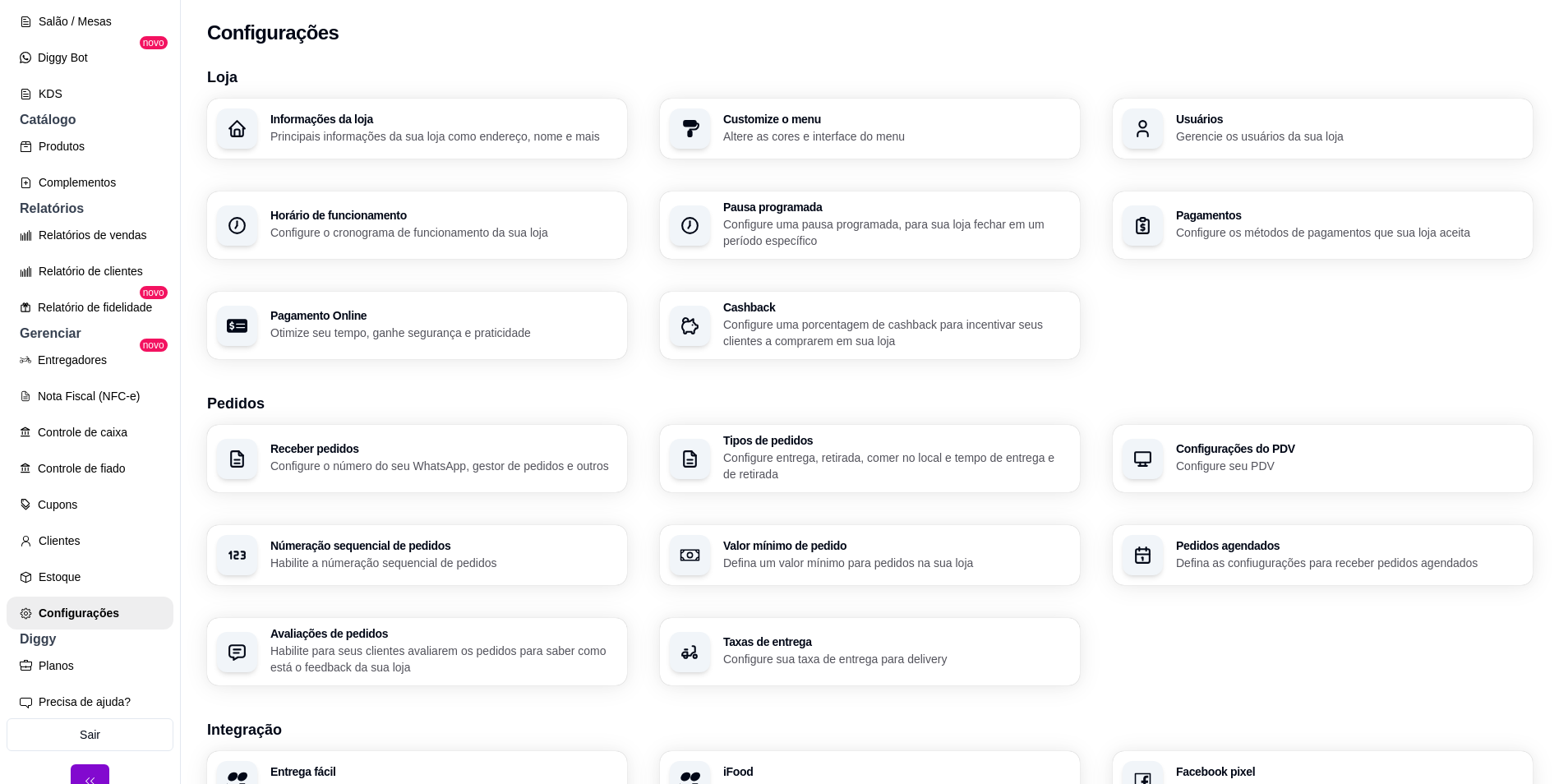 click on "Horário de funcionamento Configure o cronograma de funcionamento da sua loja" at bounding box center [444, 225] 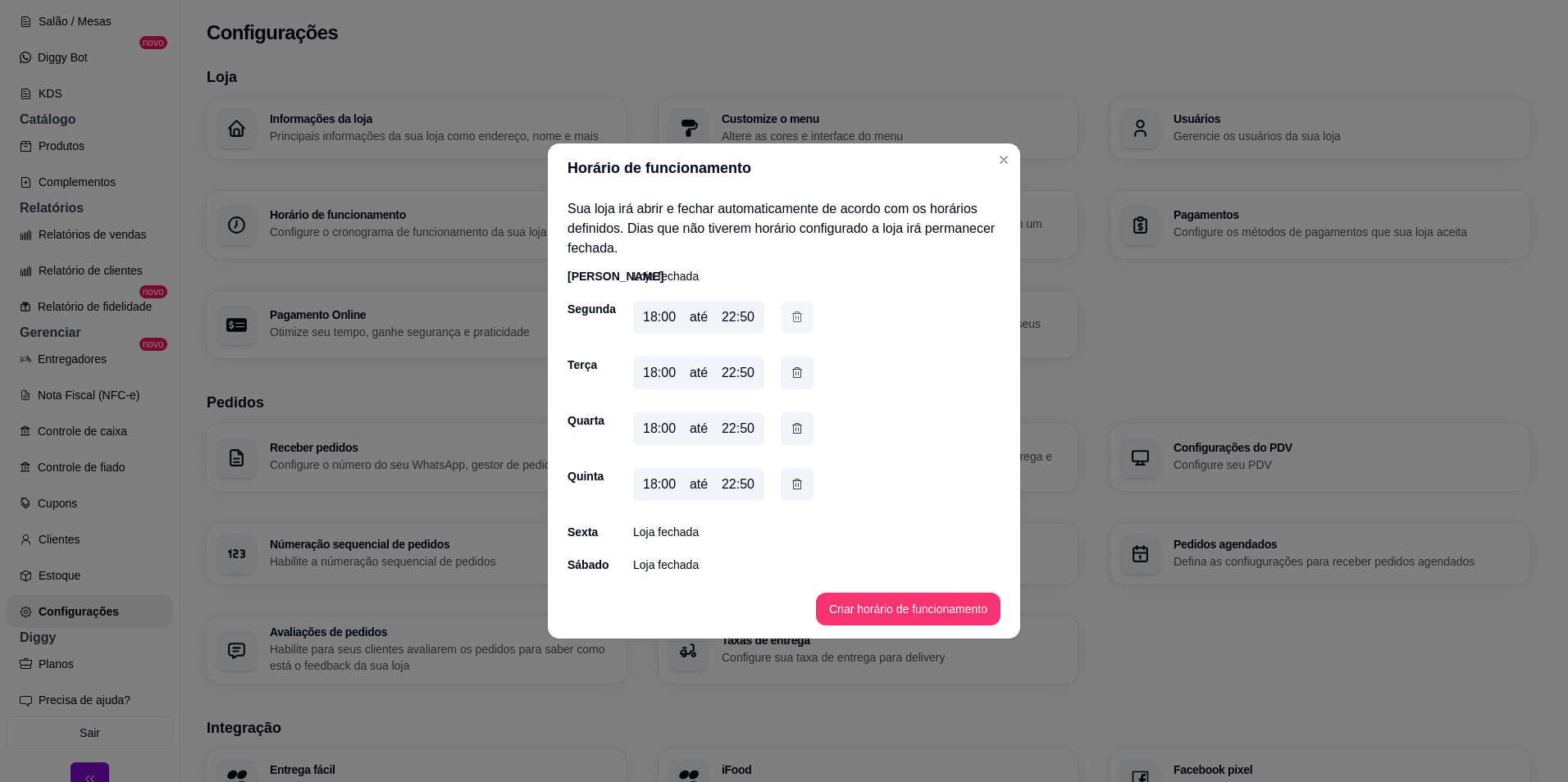 click 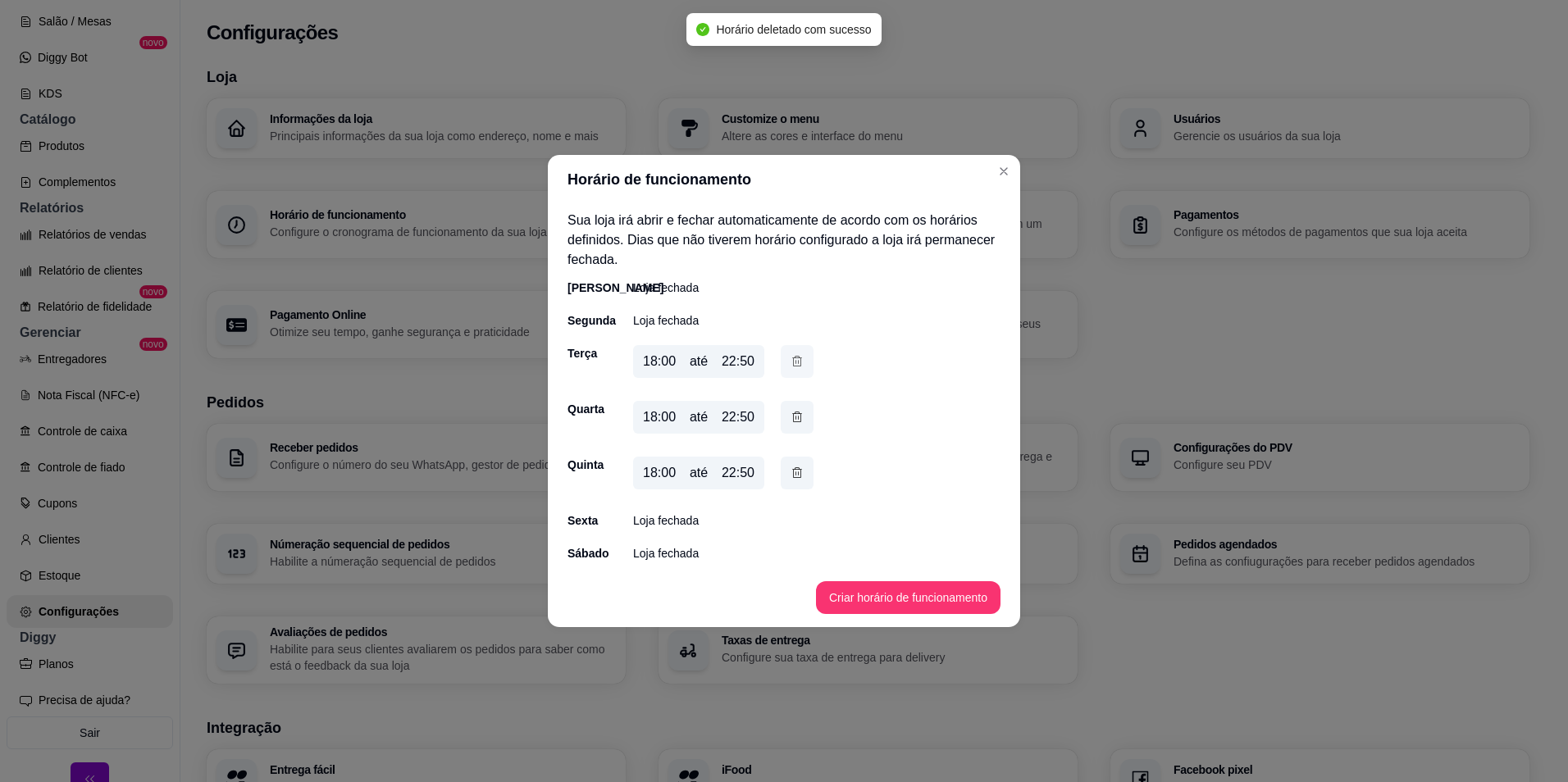 click at bounding box center [797, 361] 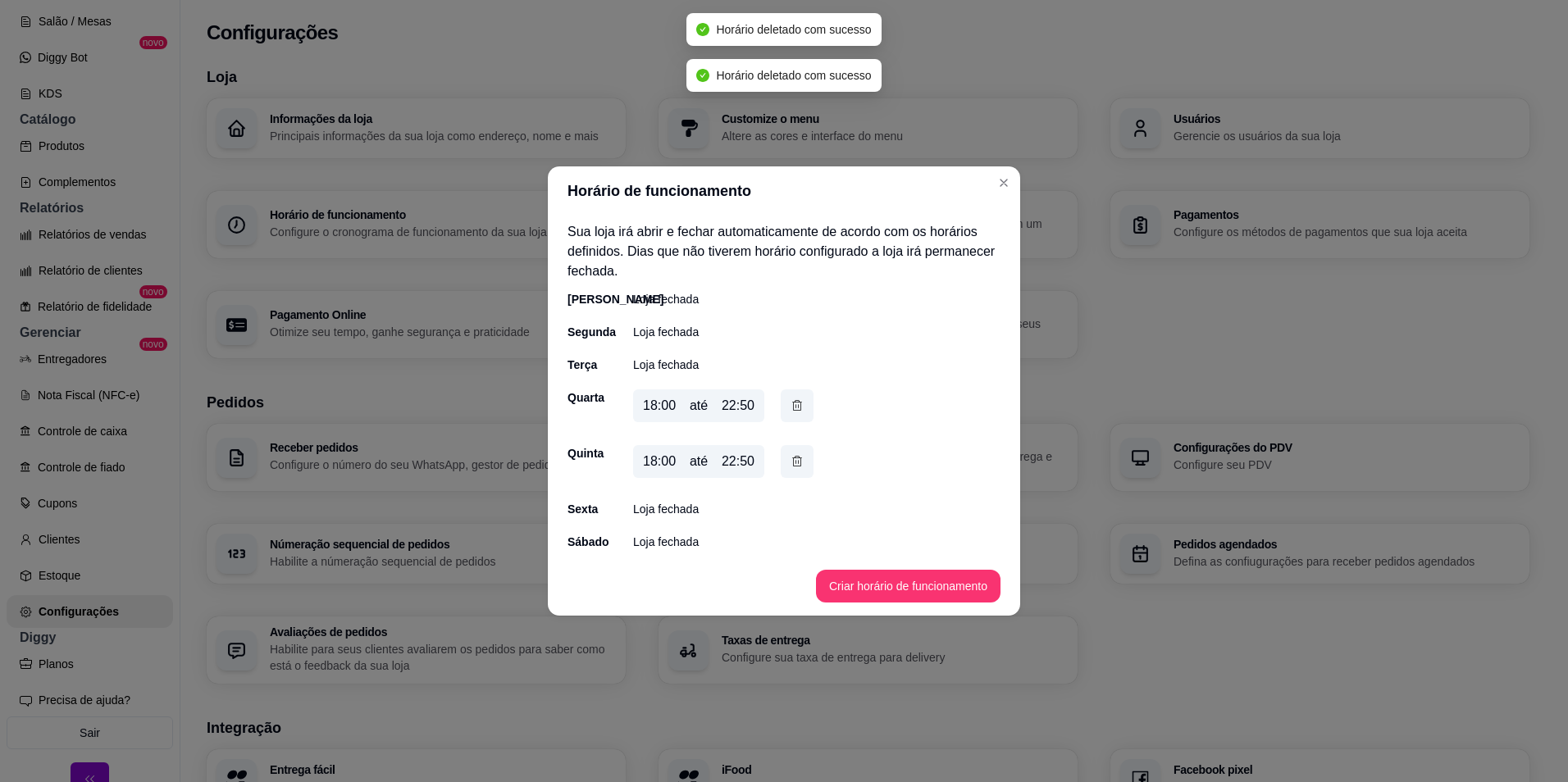 click on "18:00 até   22:50" at bounding box center [723, 409] 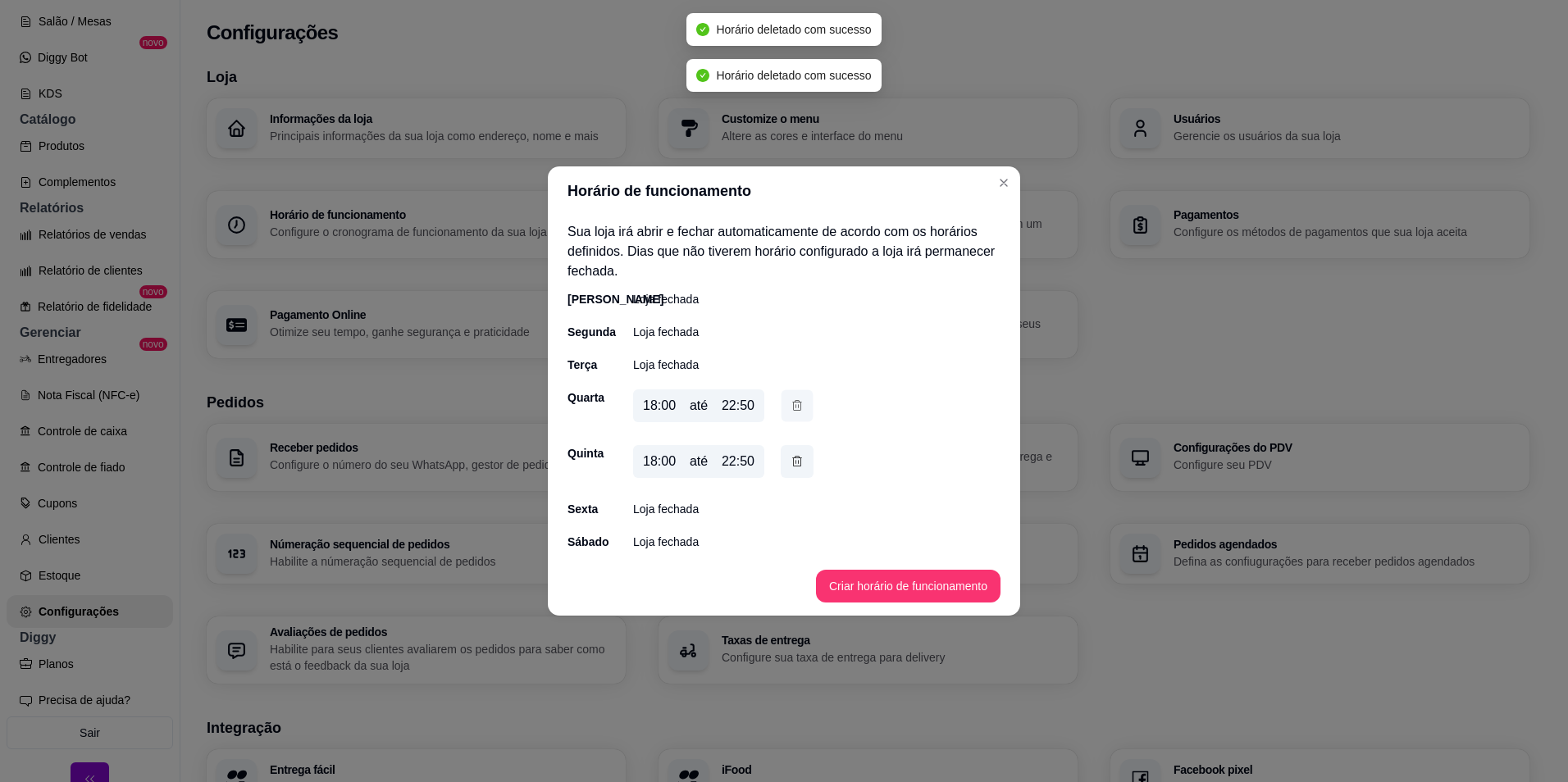 click 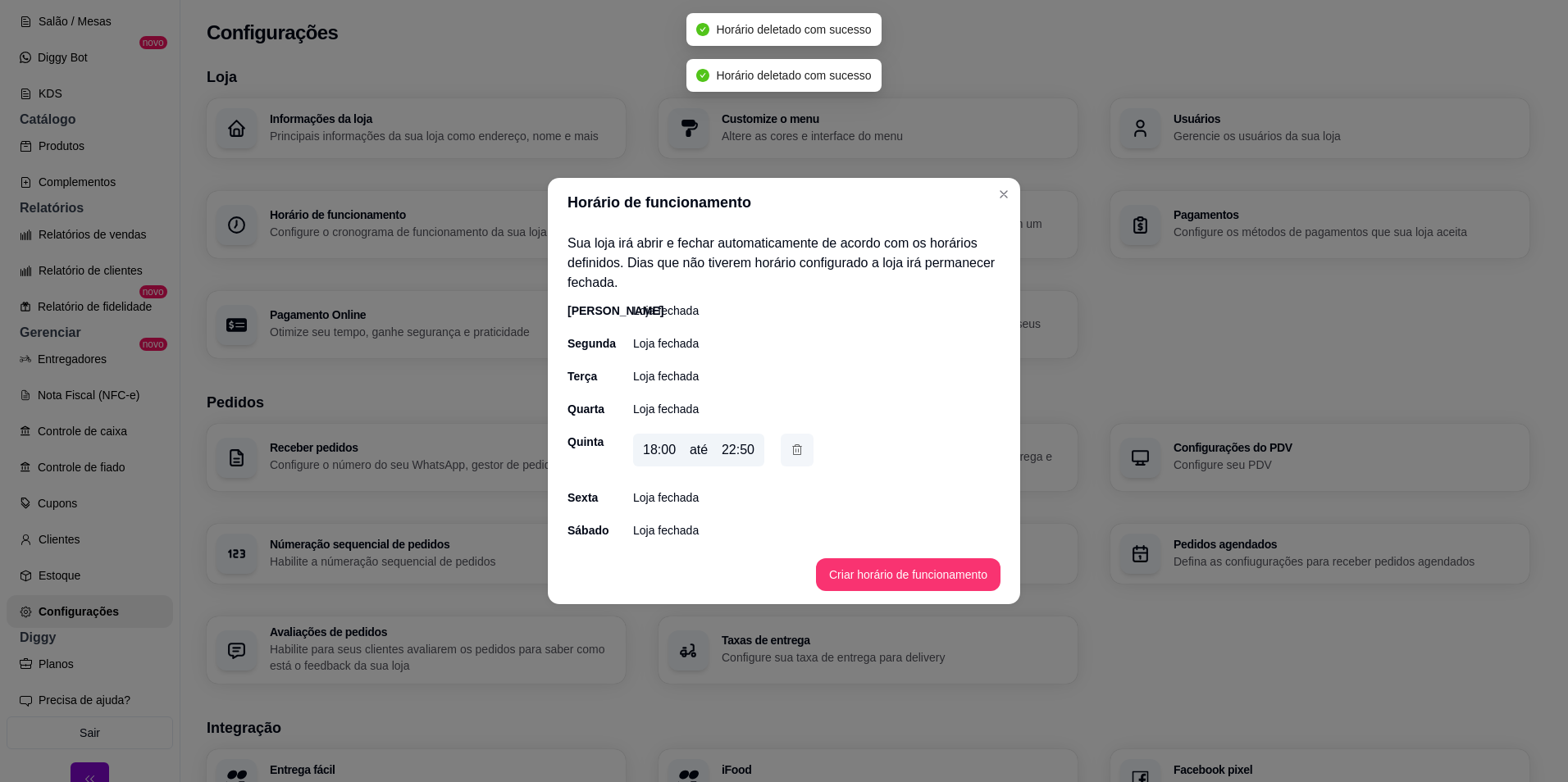 click at bounding box center [797, 450] 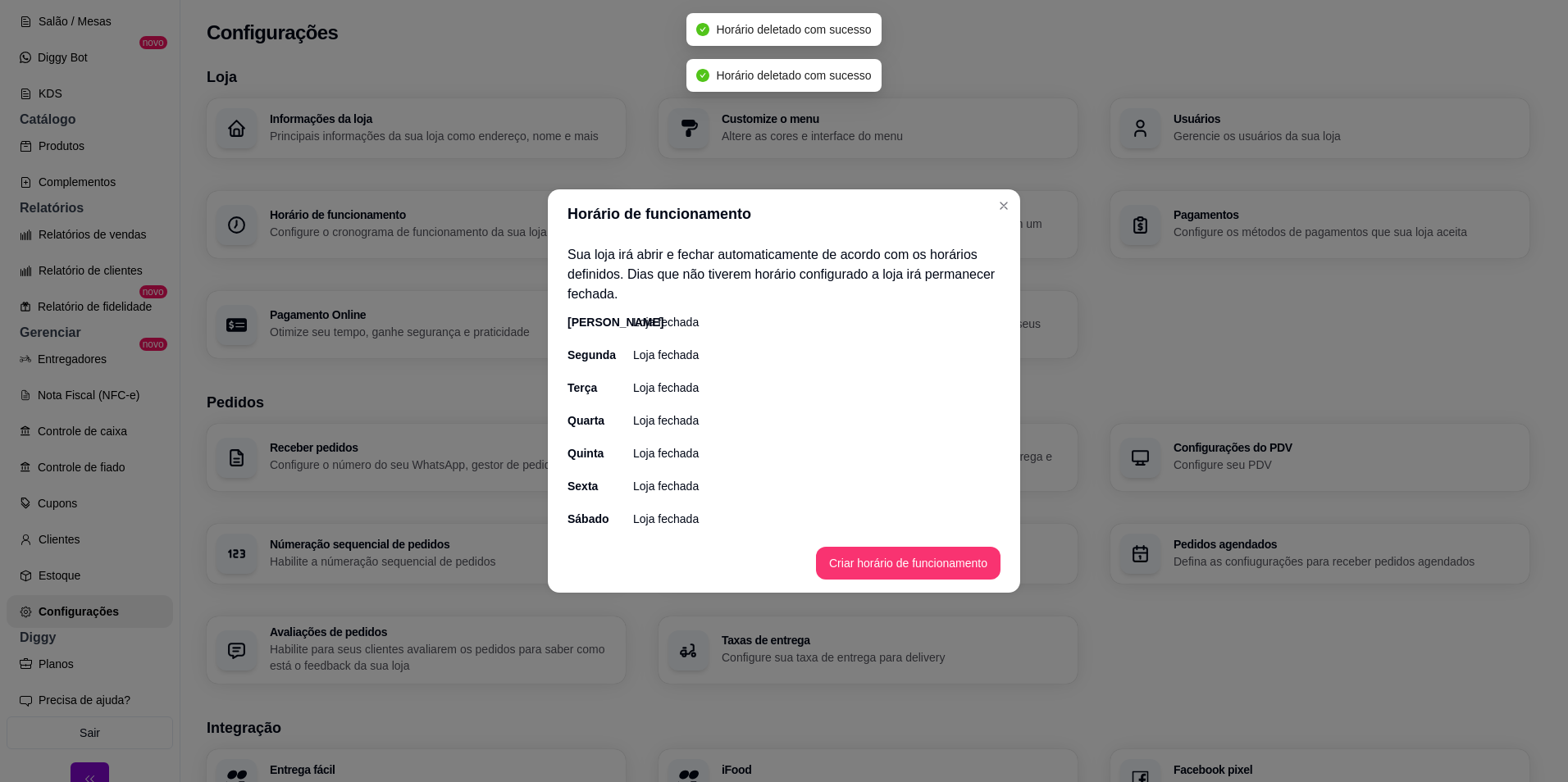 click on "Loja fechada" at bounding box center (666, 322) 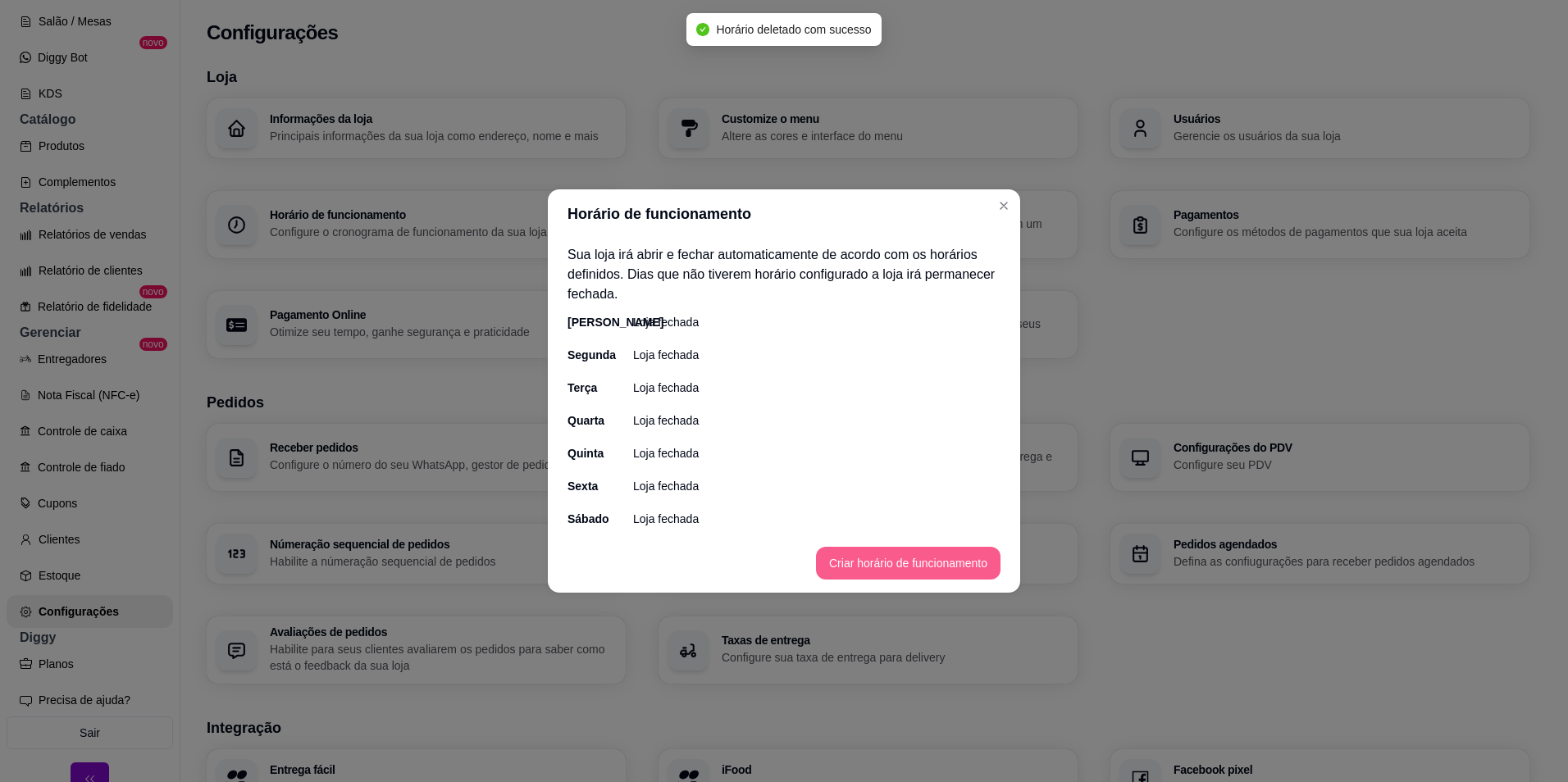 click on "Criar horário de funcionamento" at bounding box center (908, 563) 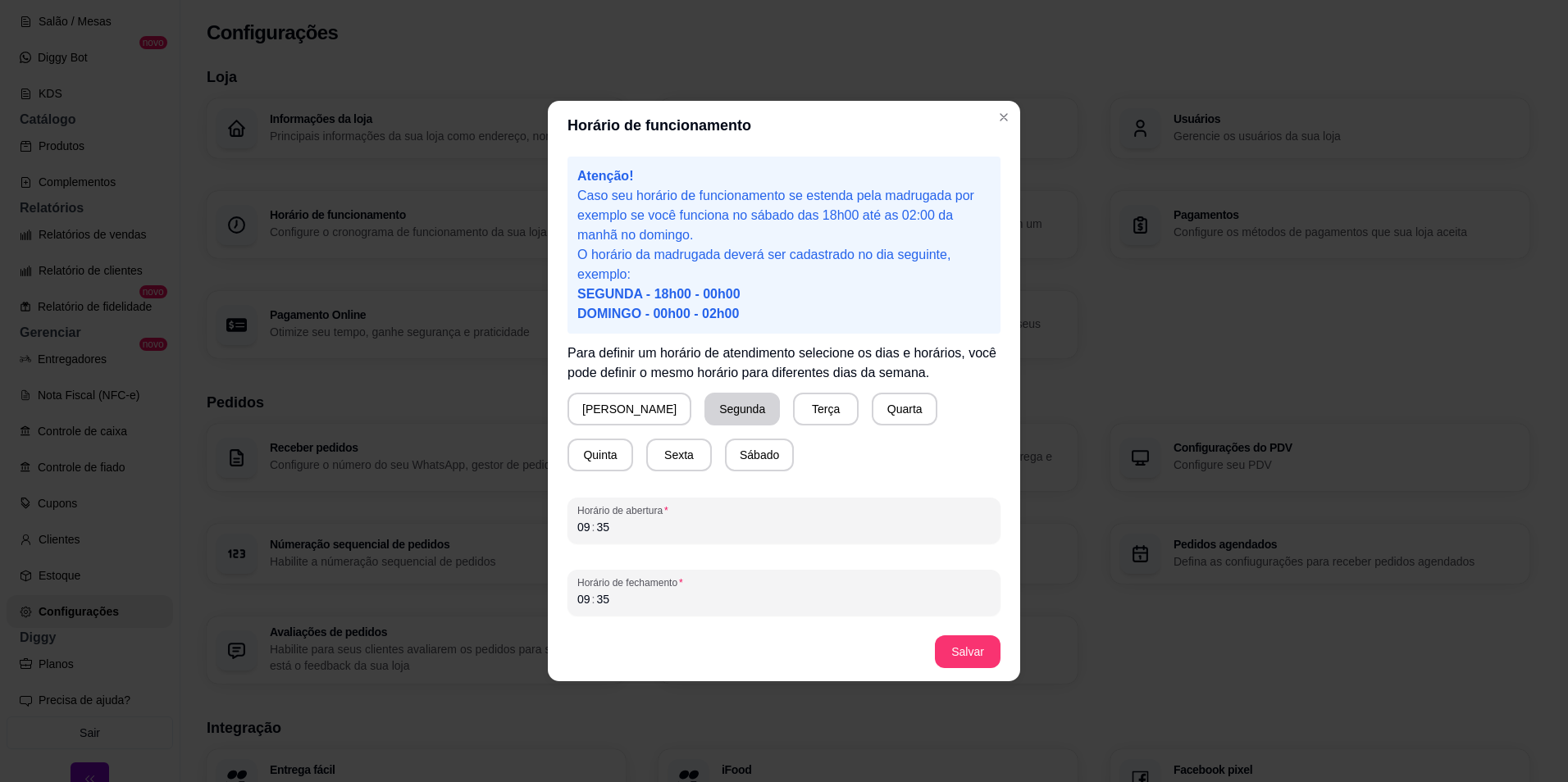 click on "Segunda" at bounding box center [742, 409] 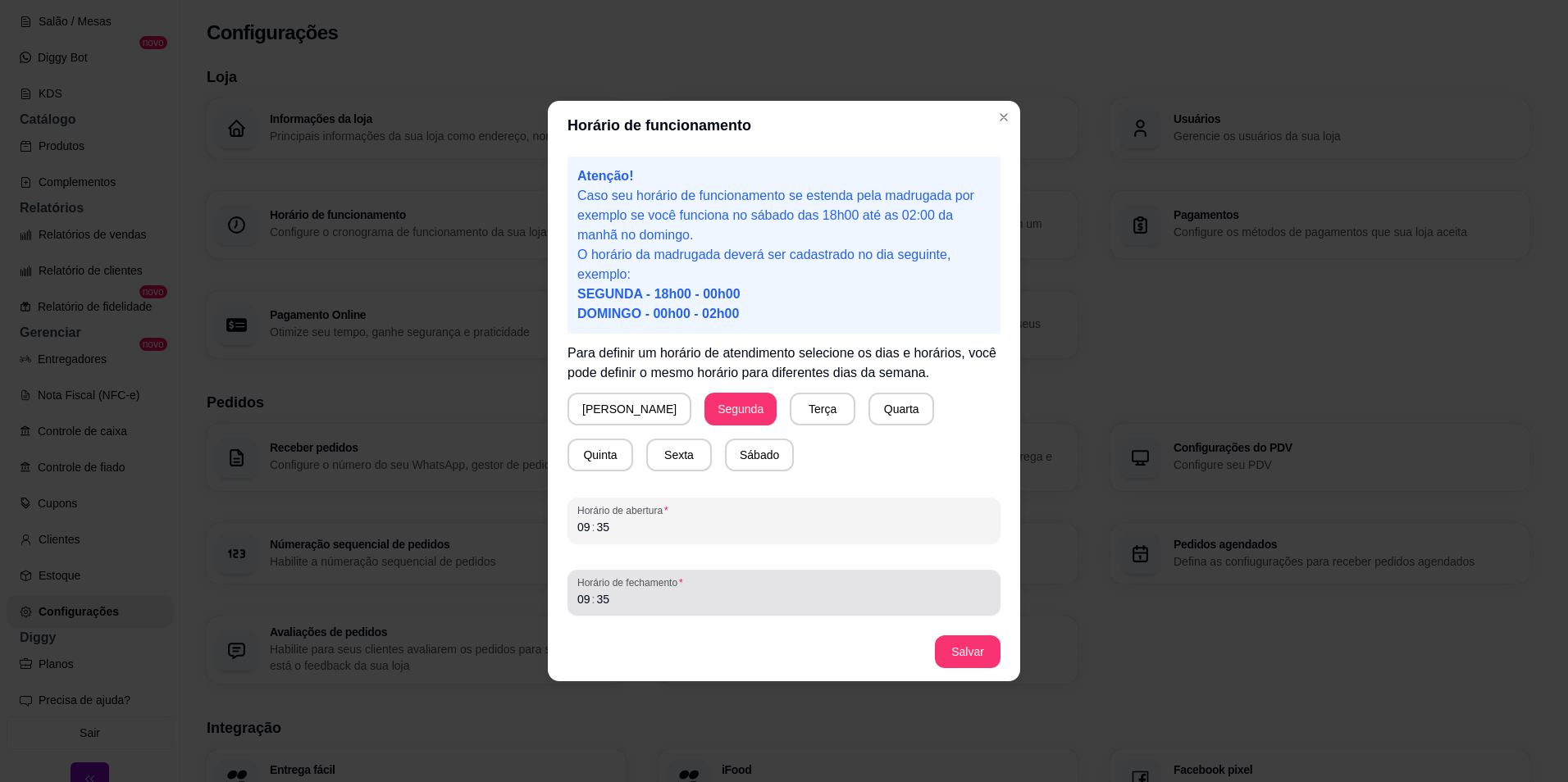 click on "Horário de fechamento" at bounding box center [784, 583] 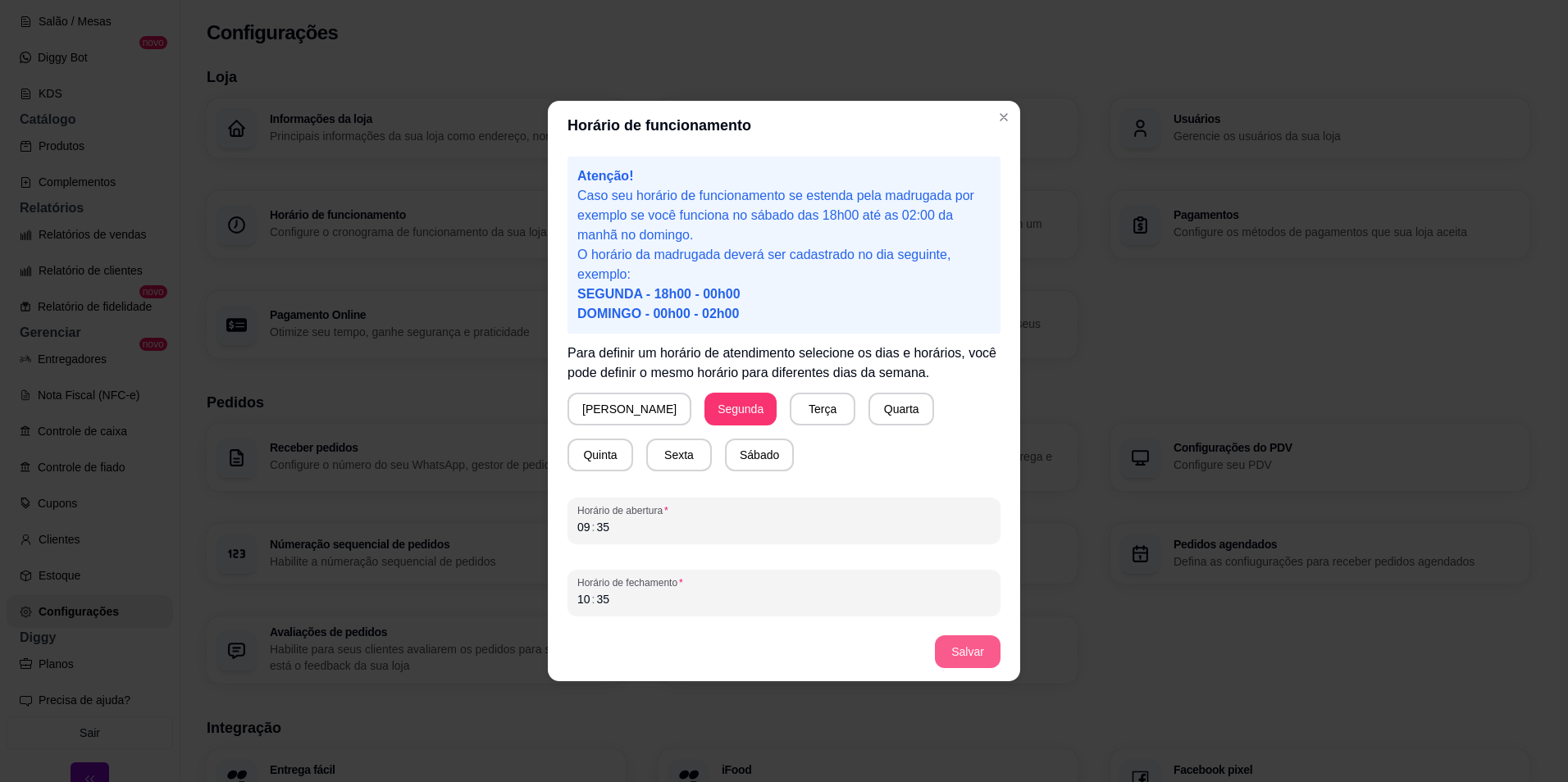 click on "Salvar" at bounding box center [968, 652] 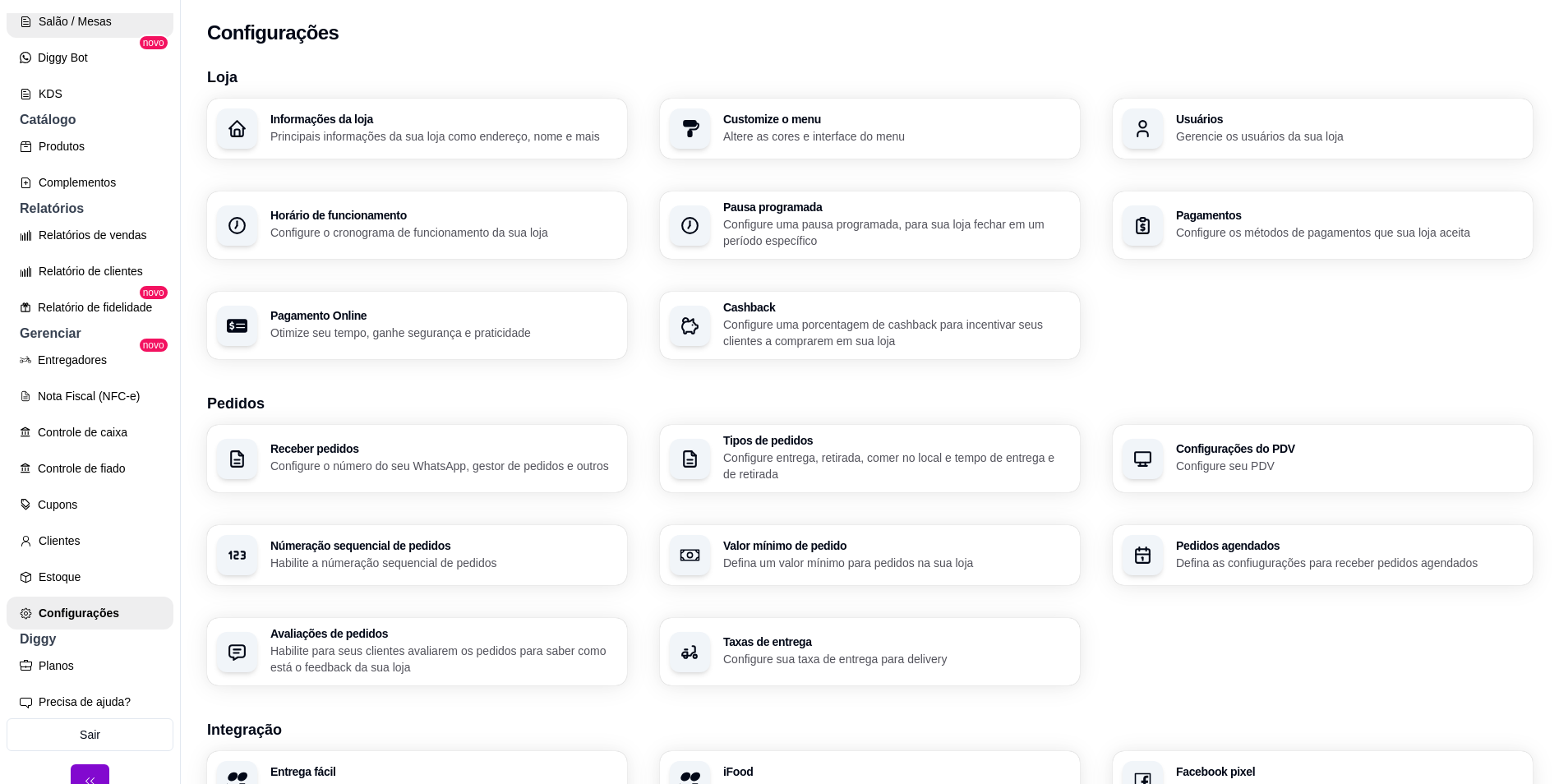 click on "Salão / Mesas" at bounding box center (90, 21) 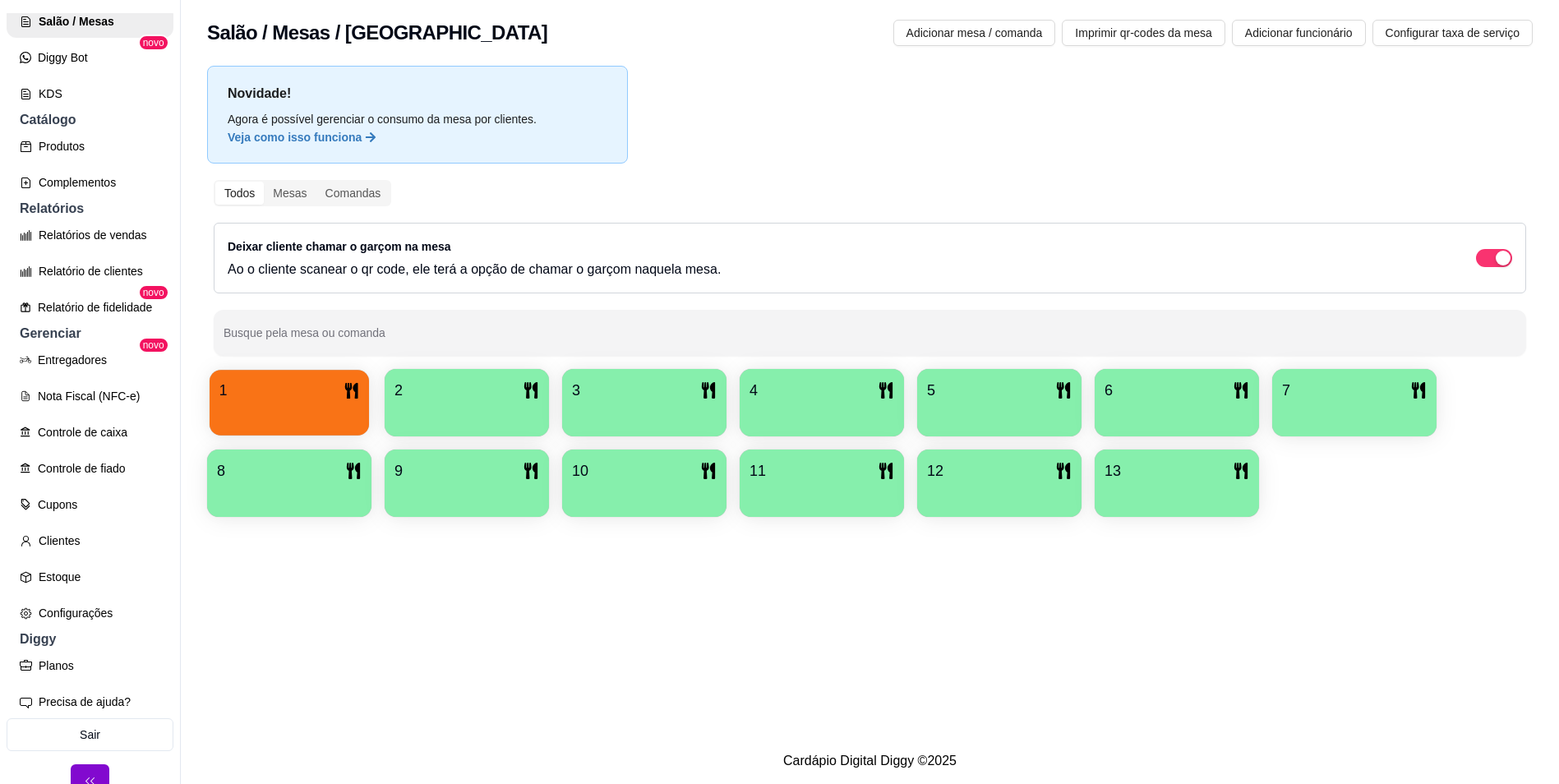 click on "1" at bounding box center (289, 390) 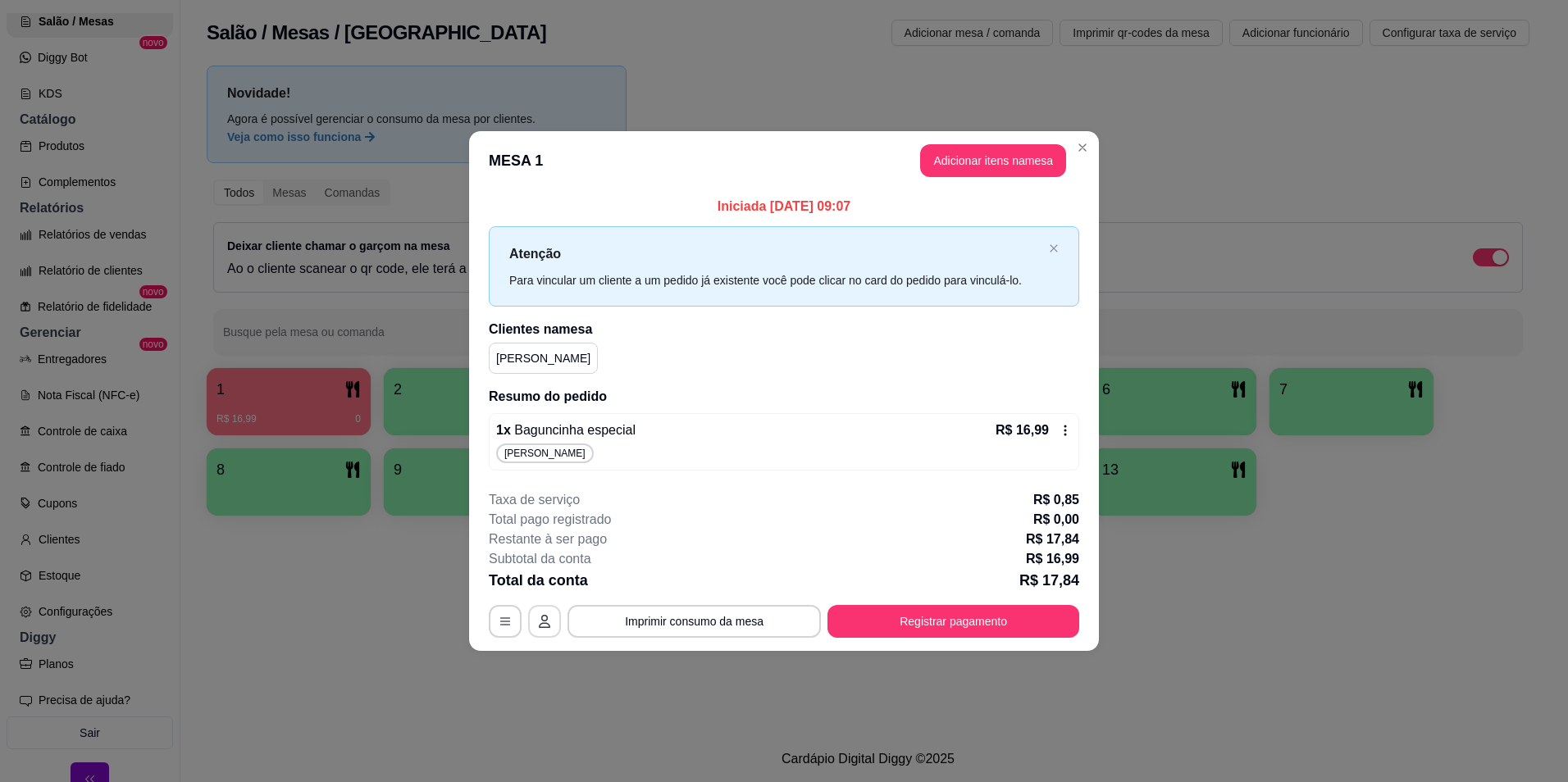 click 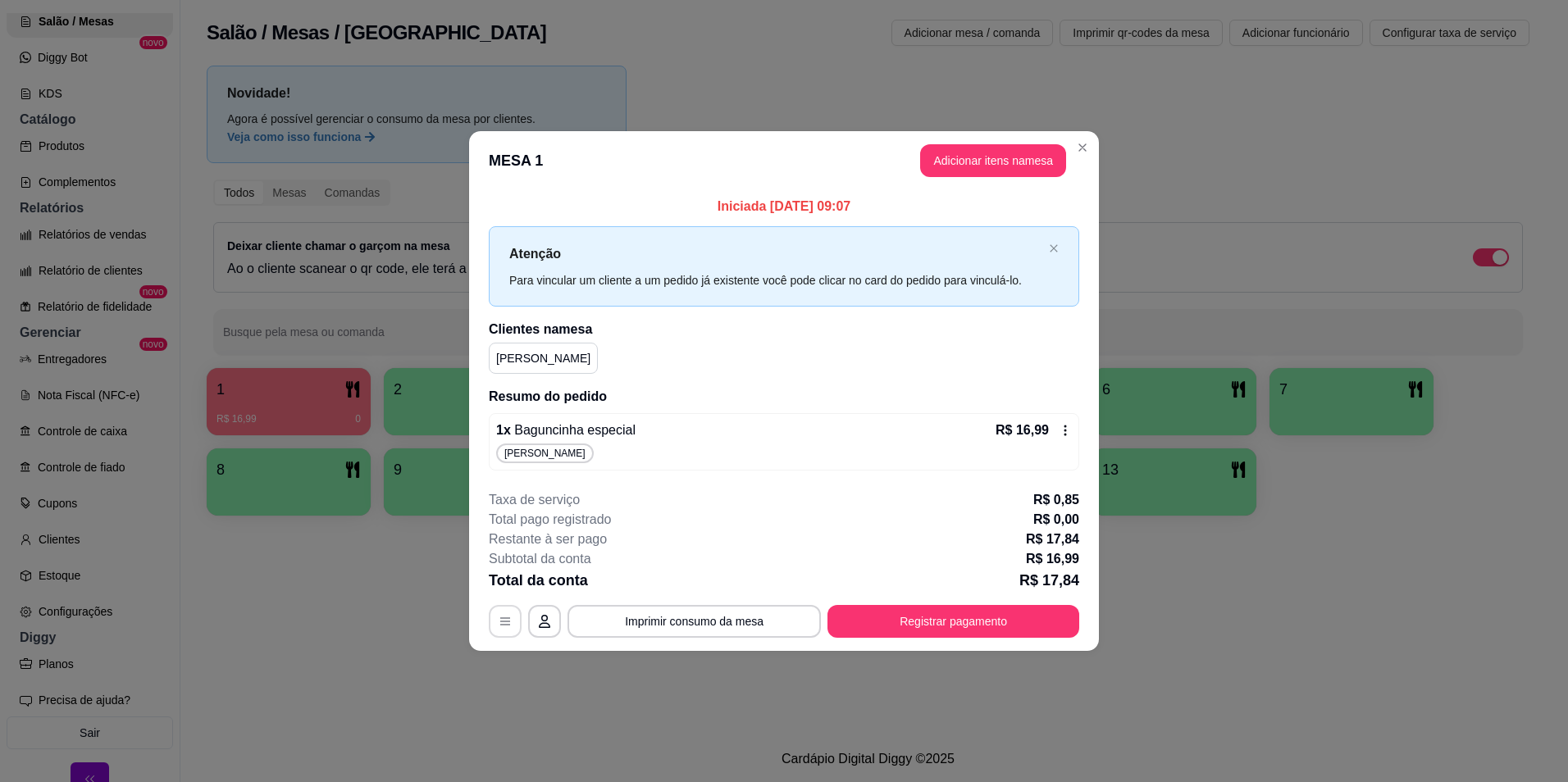click at bounding box center [505, 621] 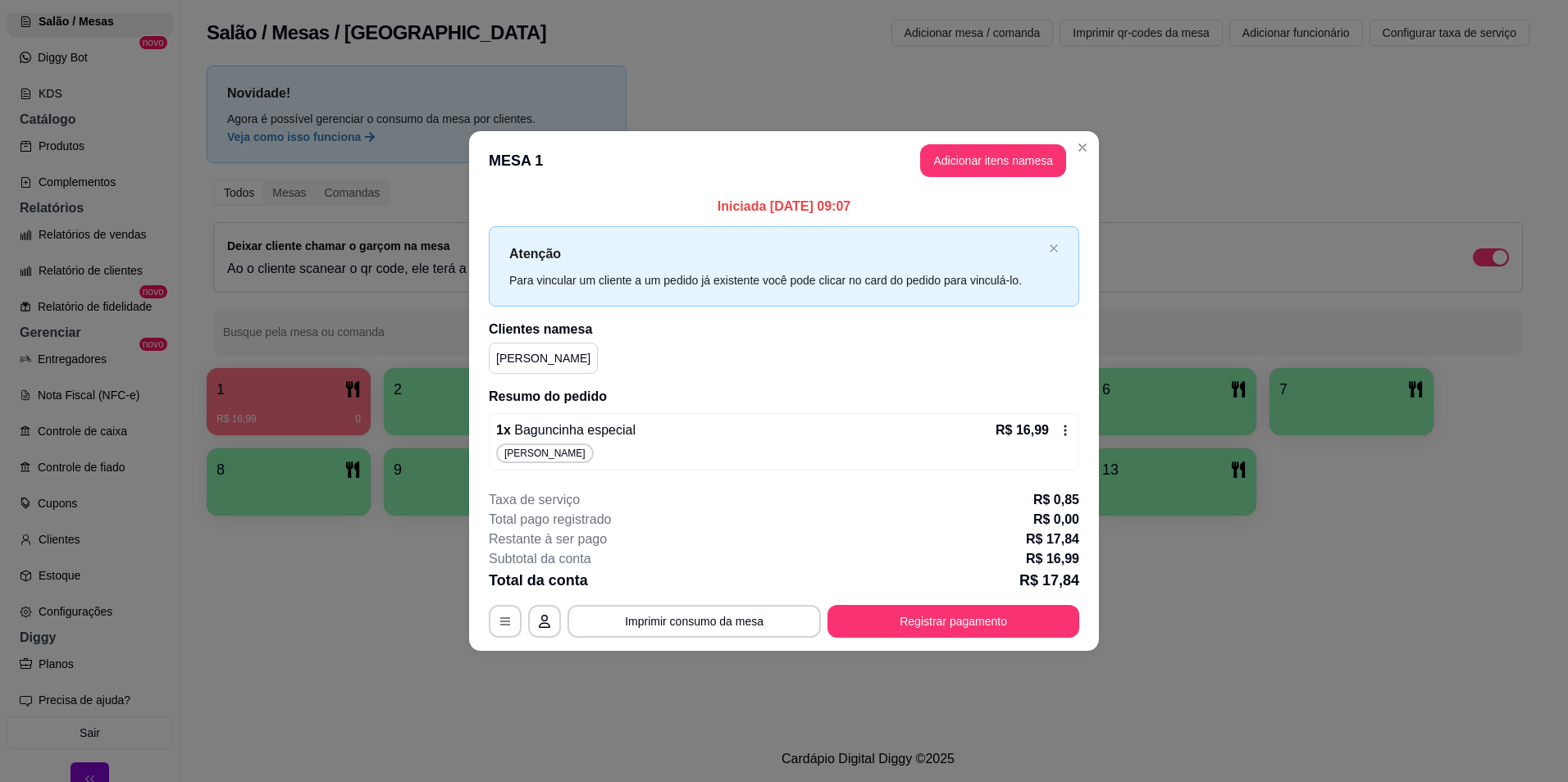 click 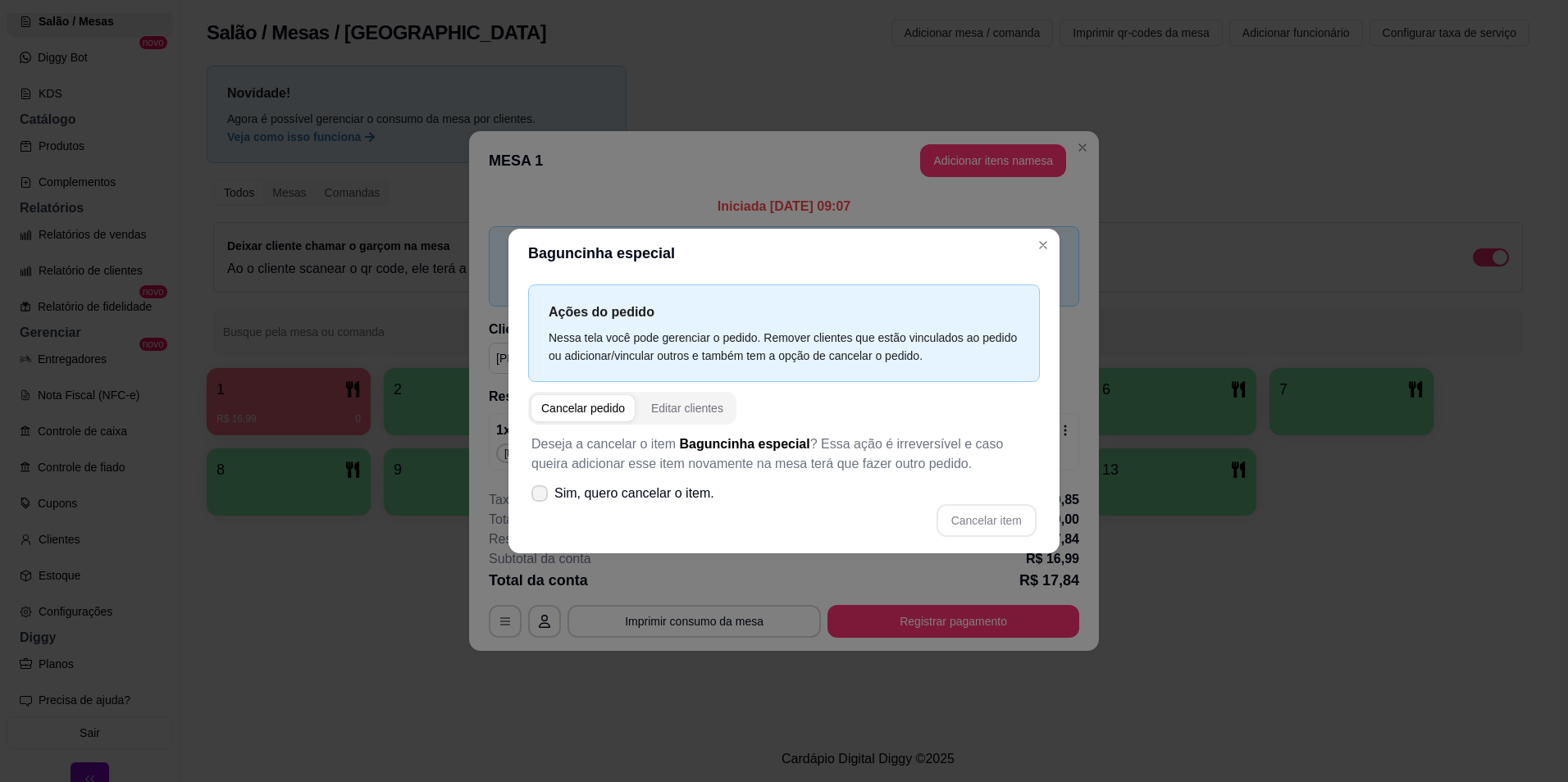 click on "Sim, quero cancelar o item." at bounding box center [634, 493] 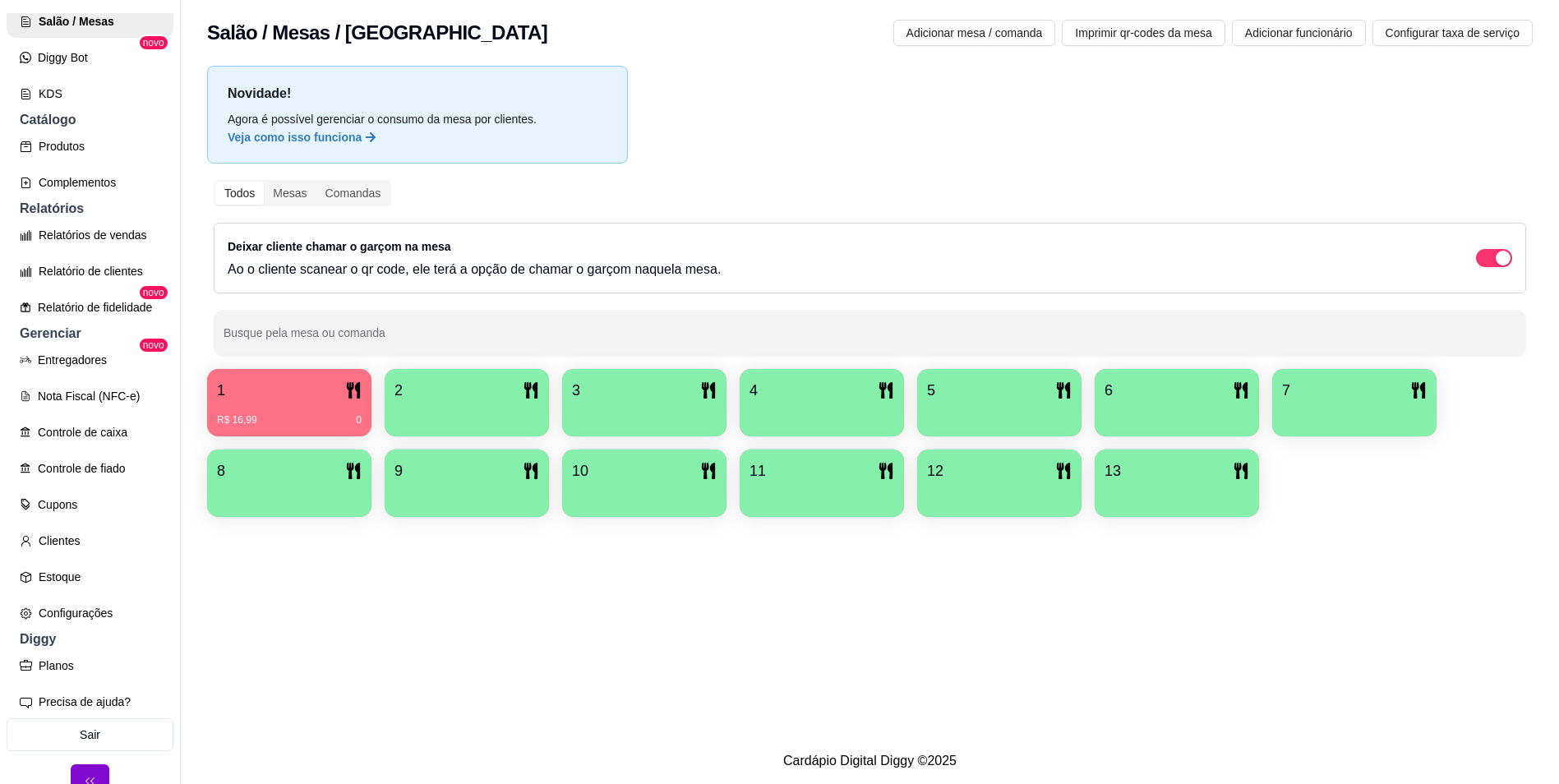 click on "R$ 16,99" at bounding box center (237, 420) 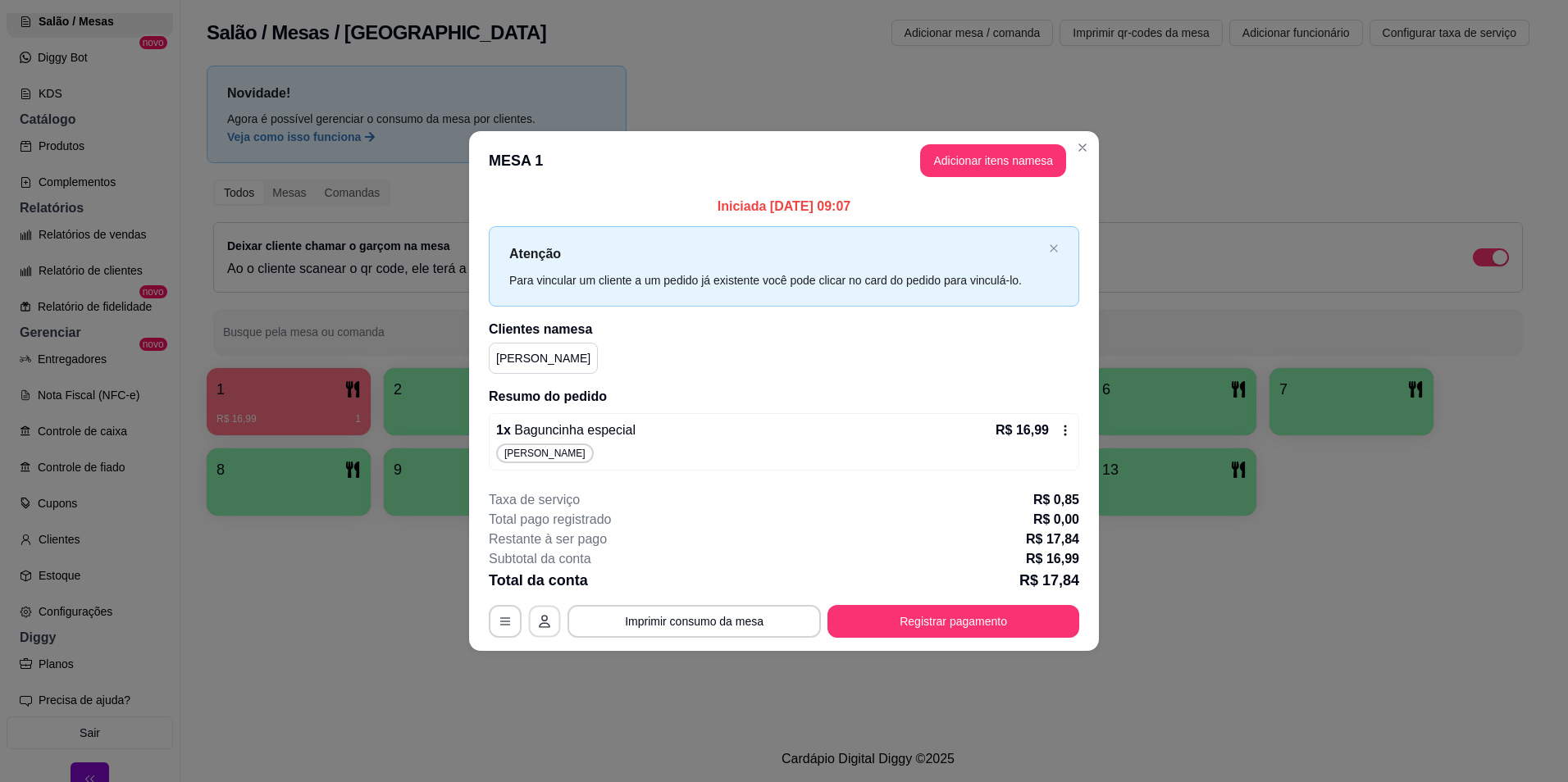 click 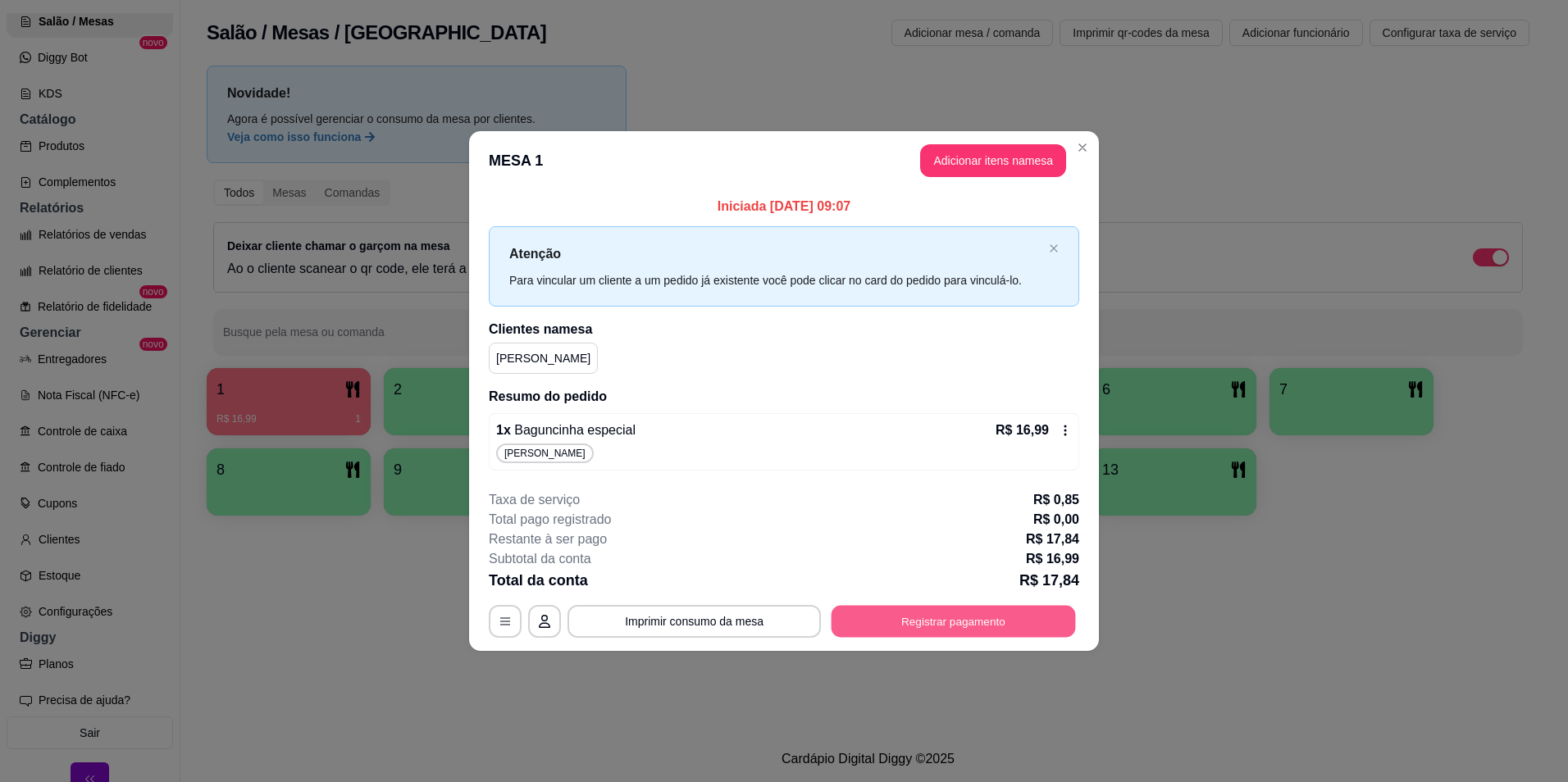 click on "Registrar pagamento" at bounding box center [954, 621] 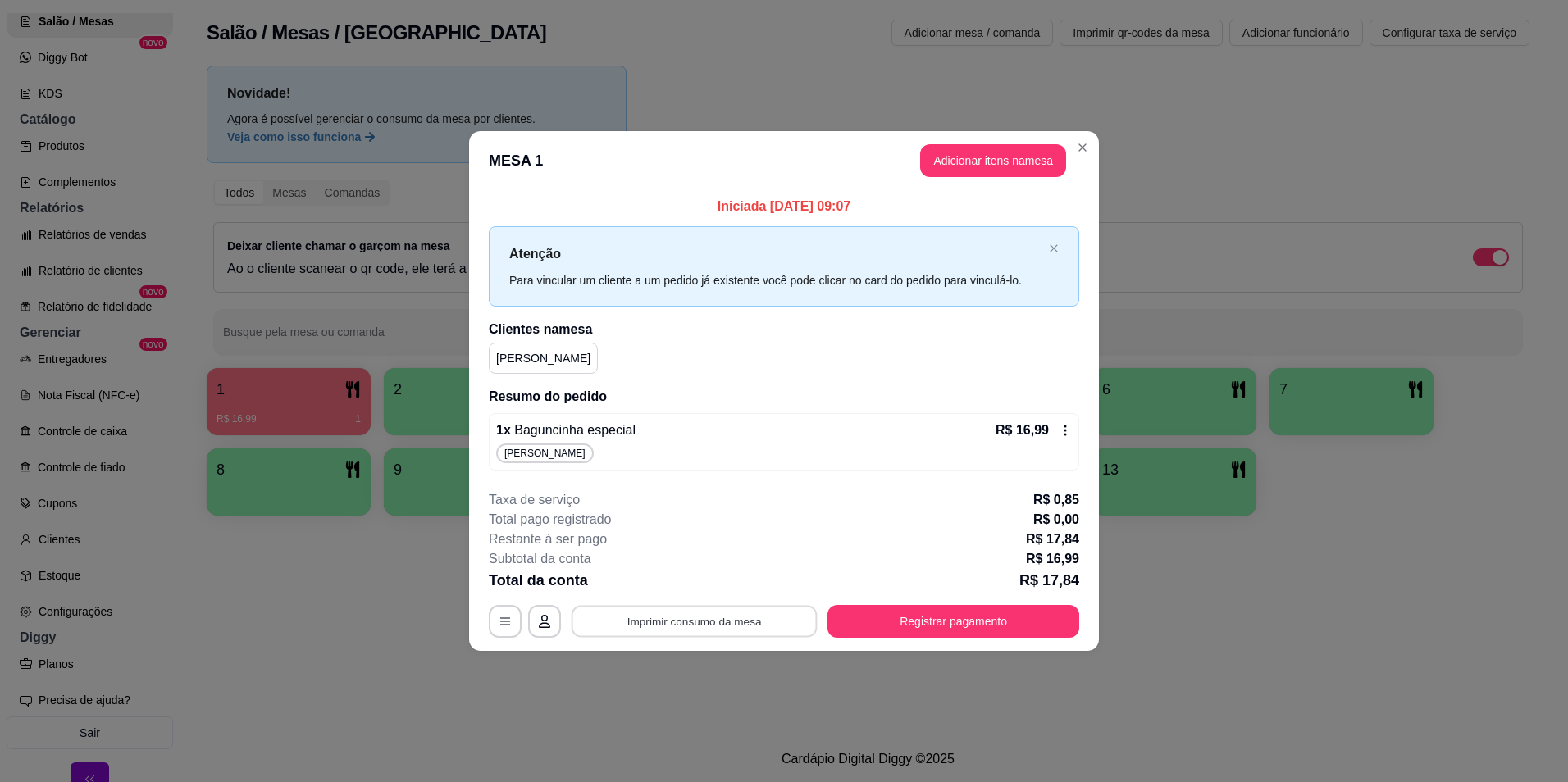 click on "Imprimir consumo da mesa" at bounding box center [695, 621] 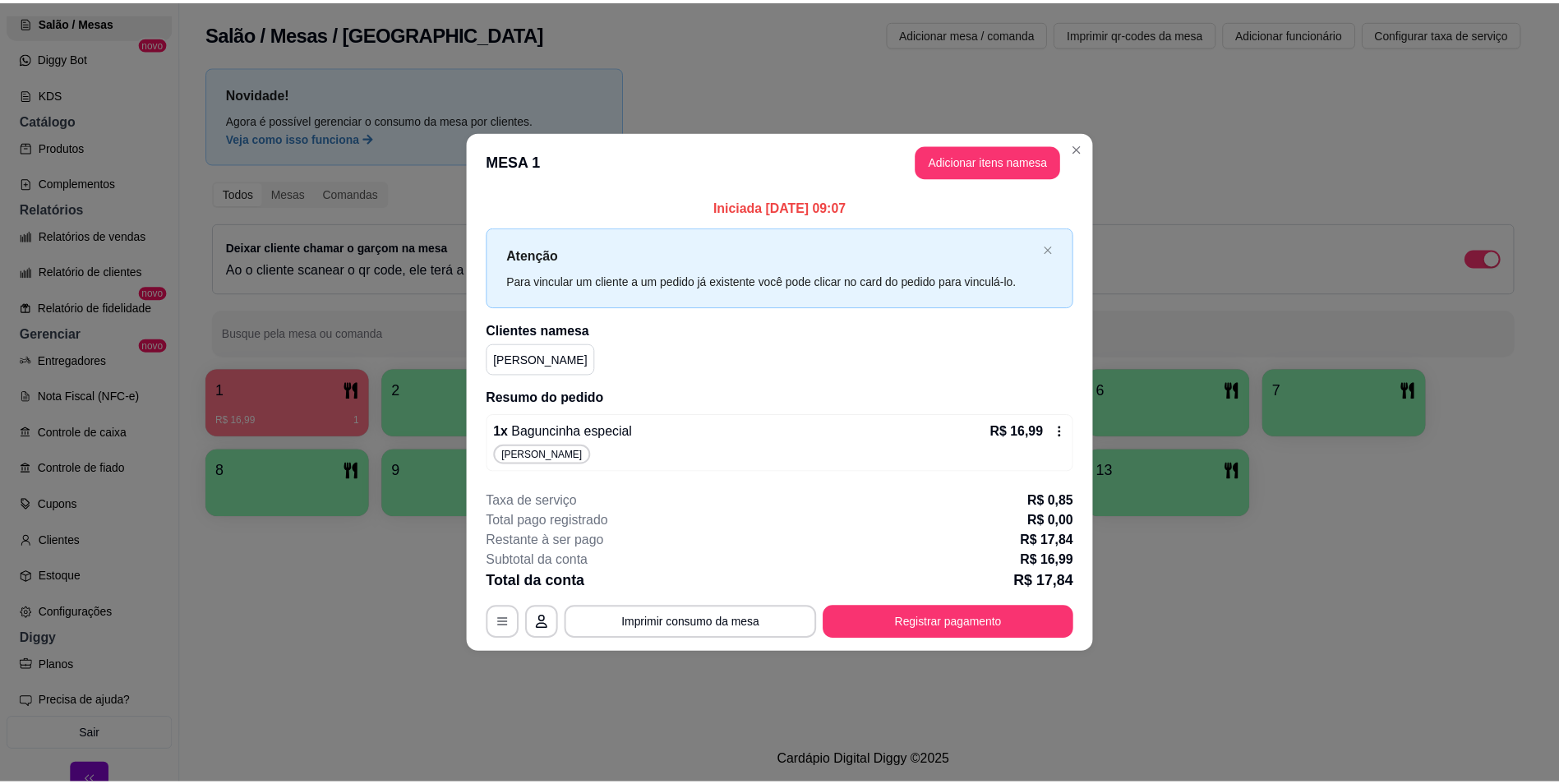 scroll, scrollTop: 0, scrollLeft: 0, axis: both 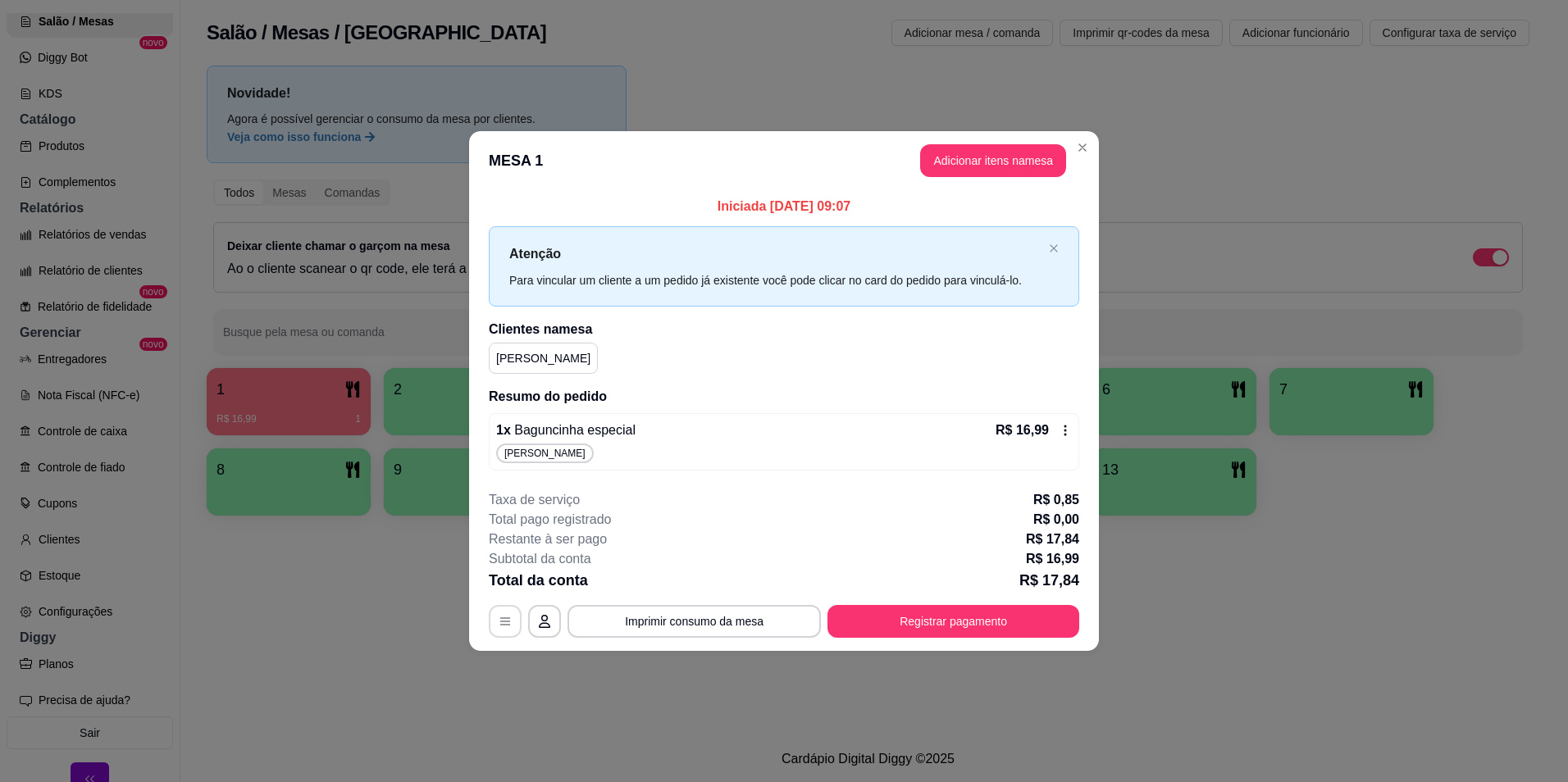 click at bounding box center (505, 621) 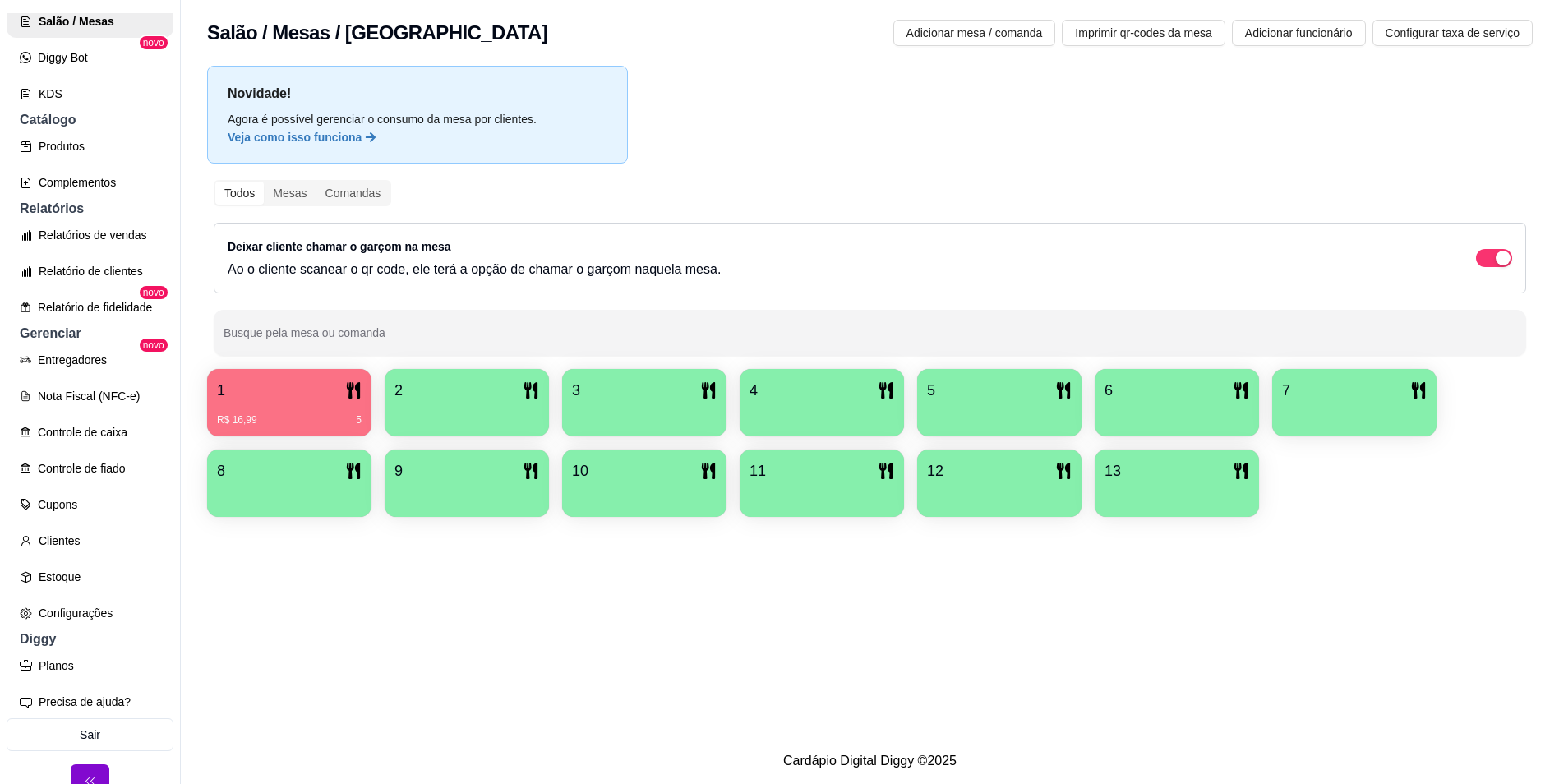 click on "Ao o cliente scanear o qr code, ele terá a opção de chamar o garçom naquela mesa." at bounding box center [474, 270] 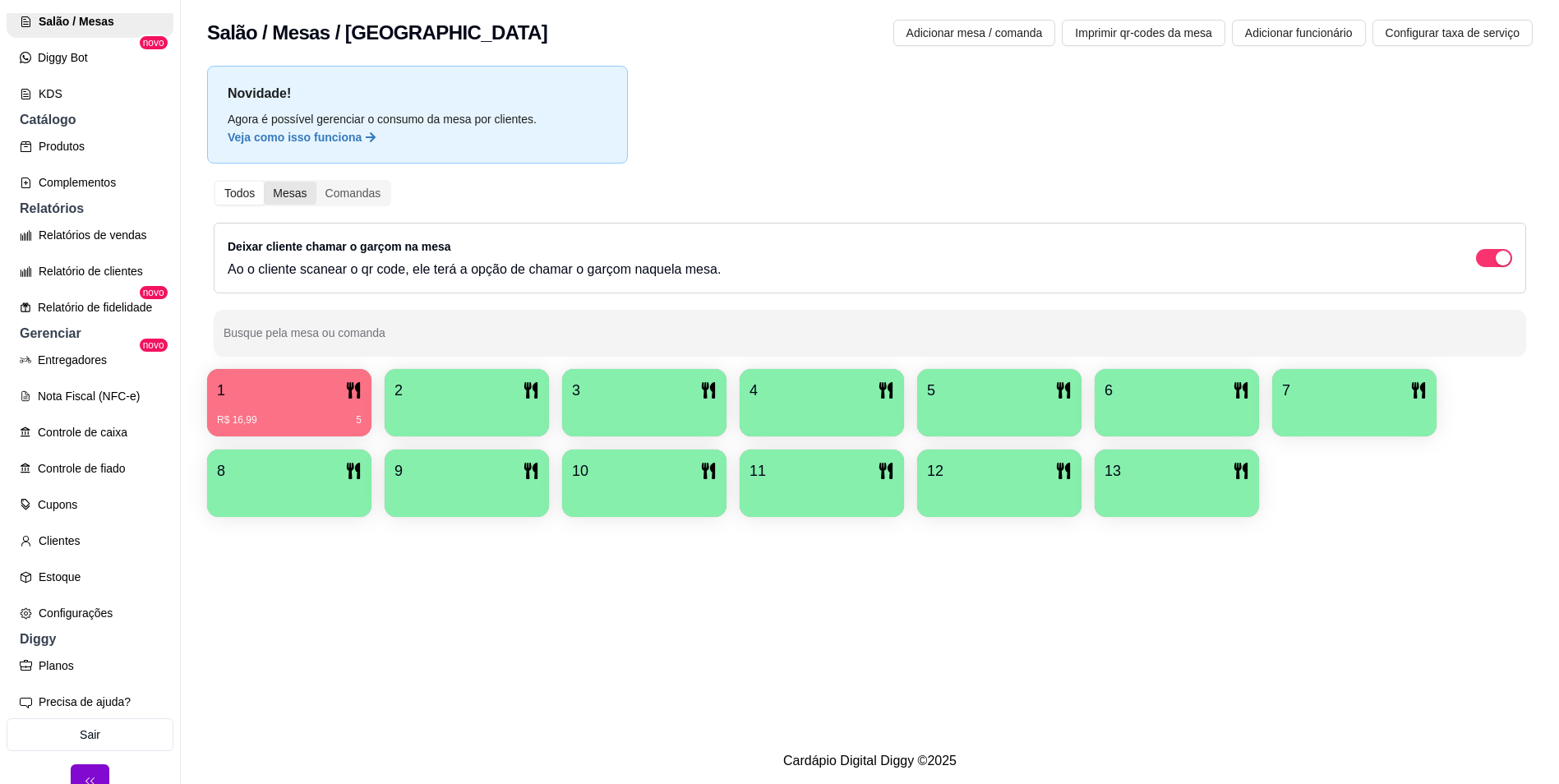 click on "Mesas" at bounding box center (289, 193) 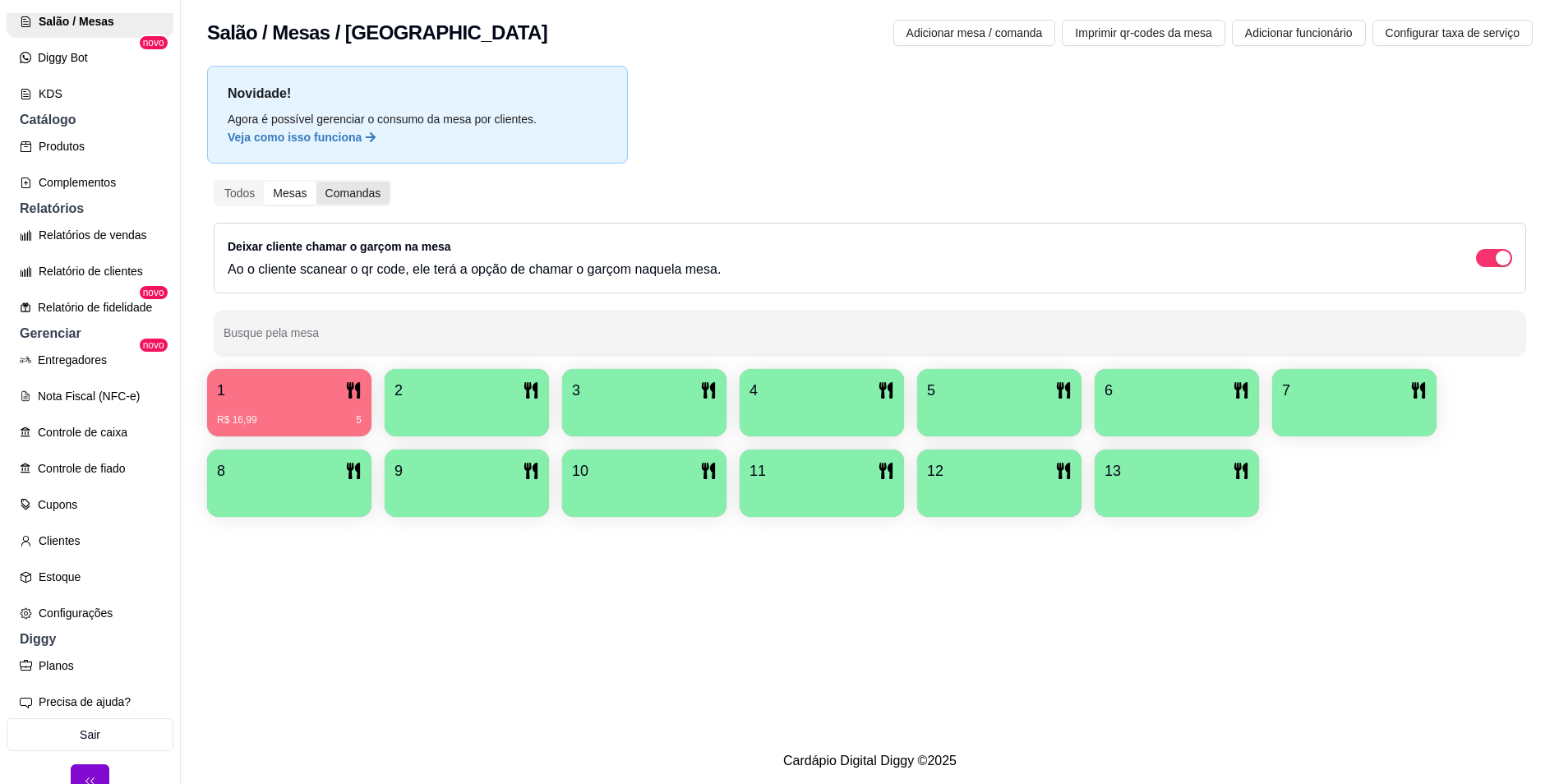 click on "Comandas" at bounding box center (353, 193) 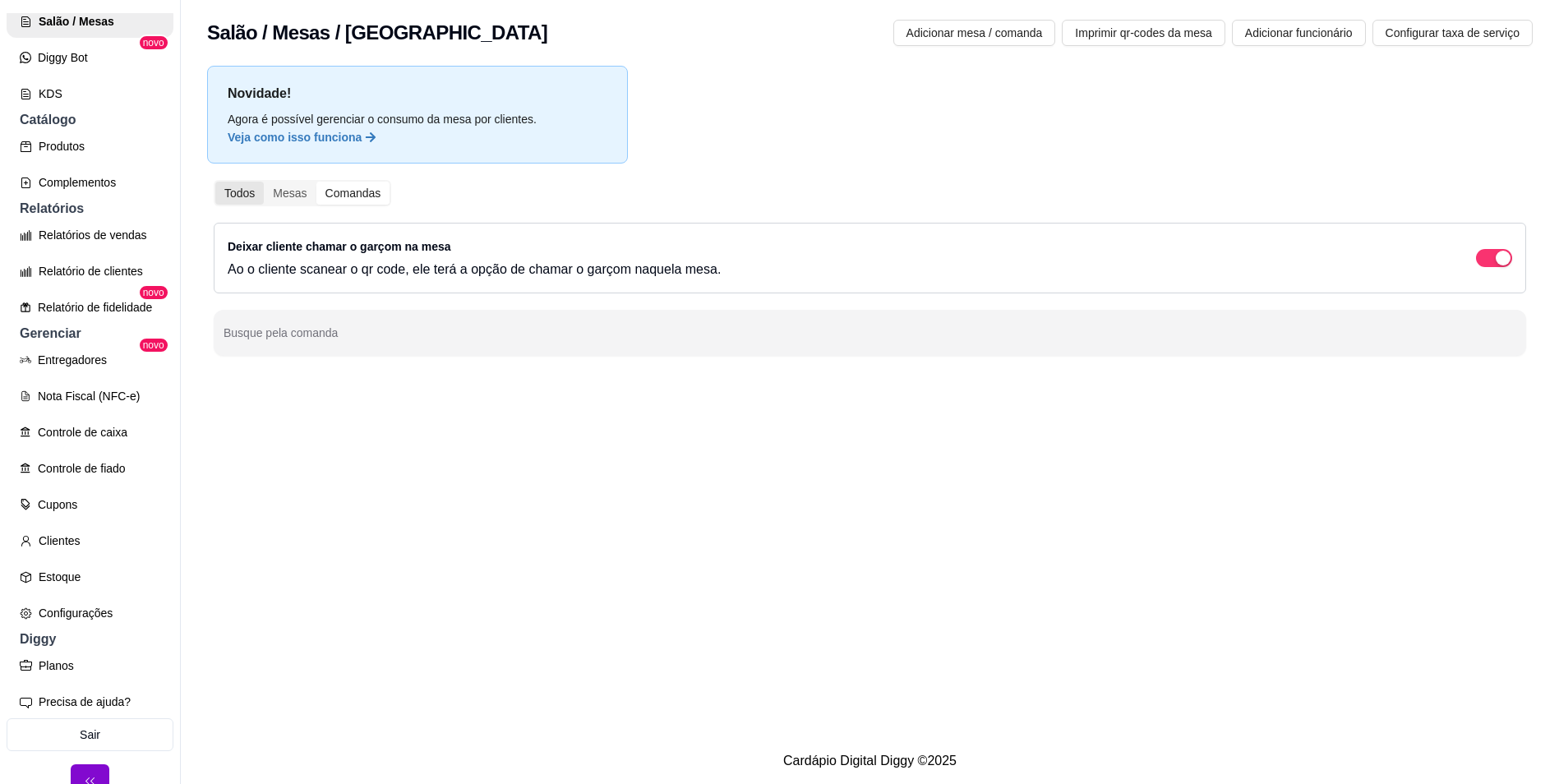 click on "Todos" at bounding box center (239, 193) 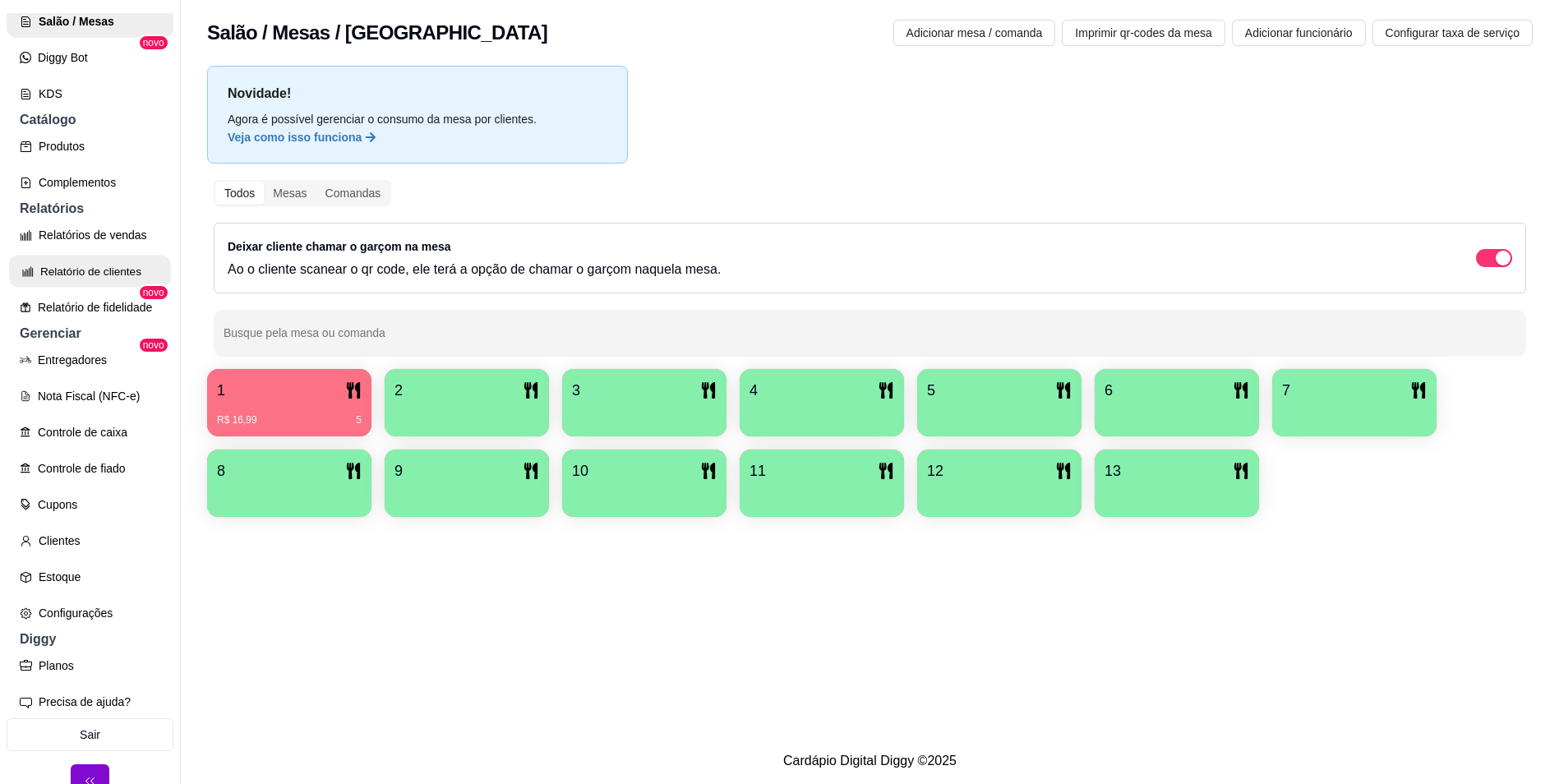click on "Relatório de clientes" at bounding box center (90, 271) 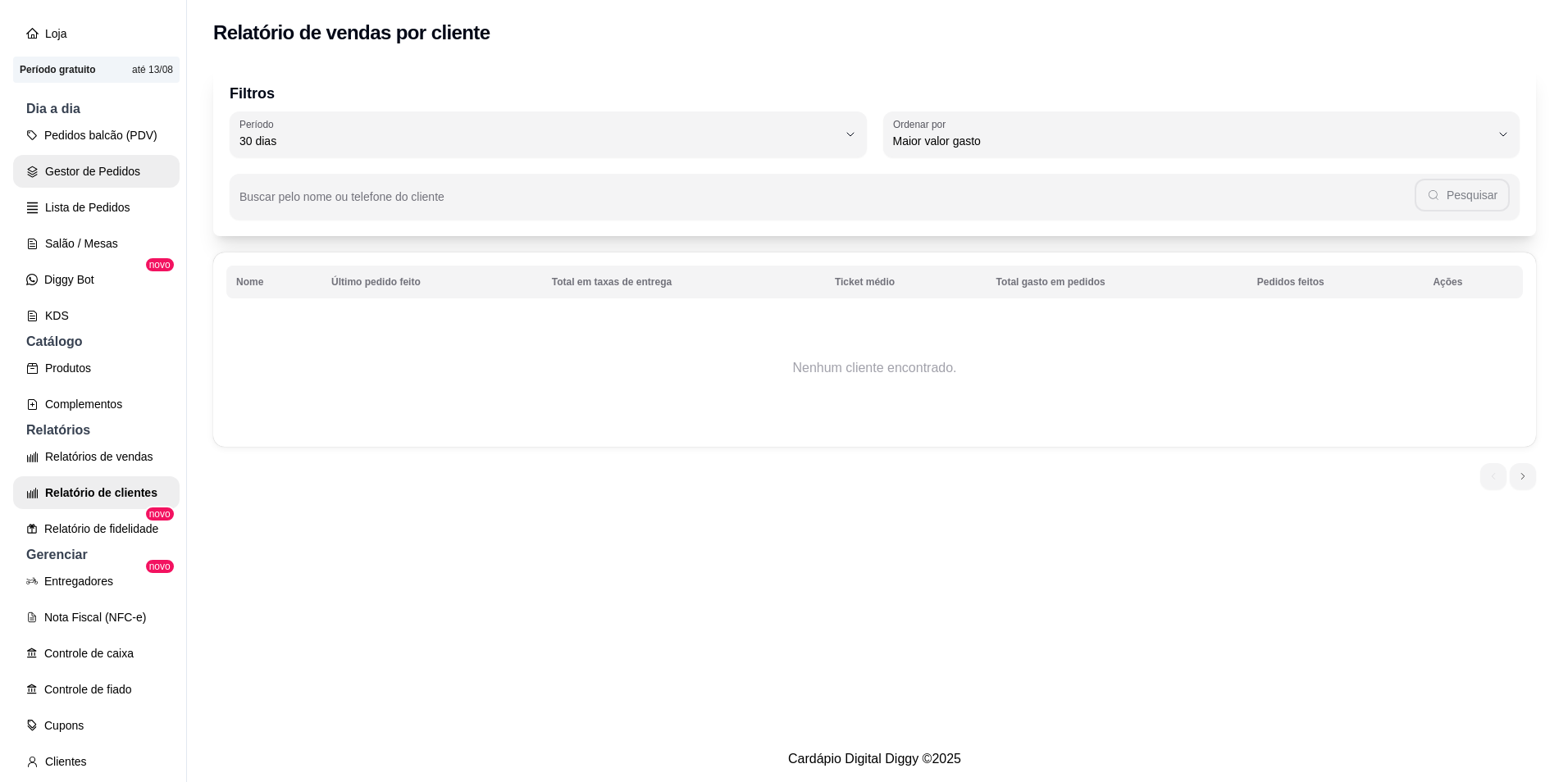 scroll, scrollTop: 95, scrollLeft: 0, axis: vertical 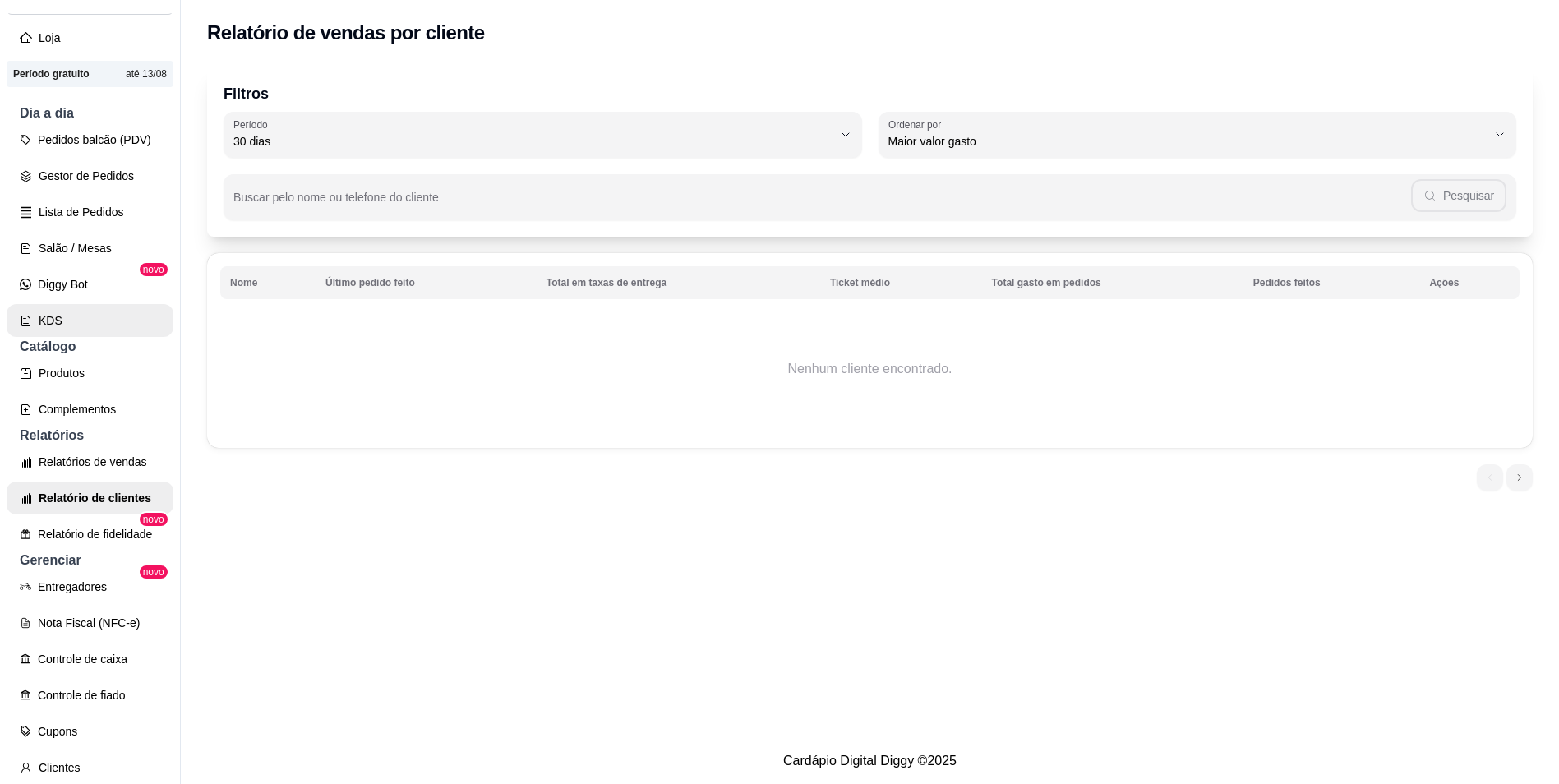 click on "KDS" at bounding box center (90, 321) 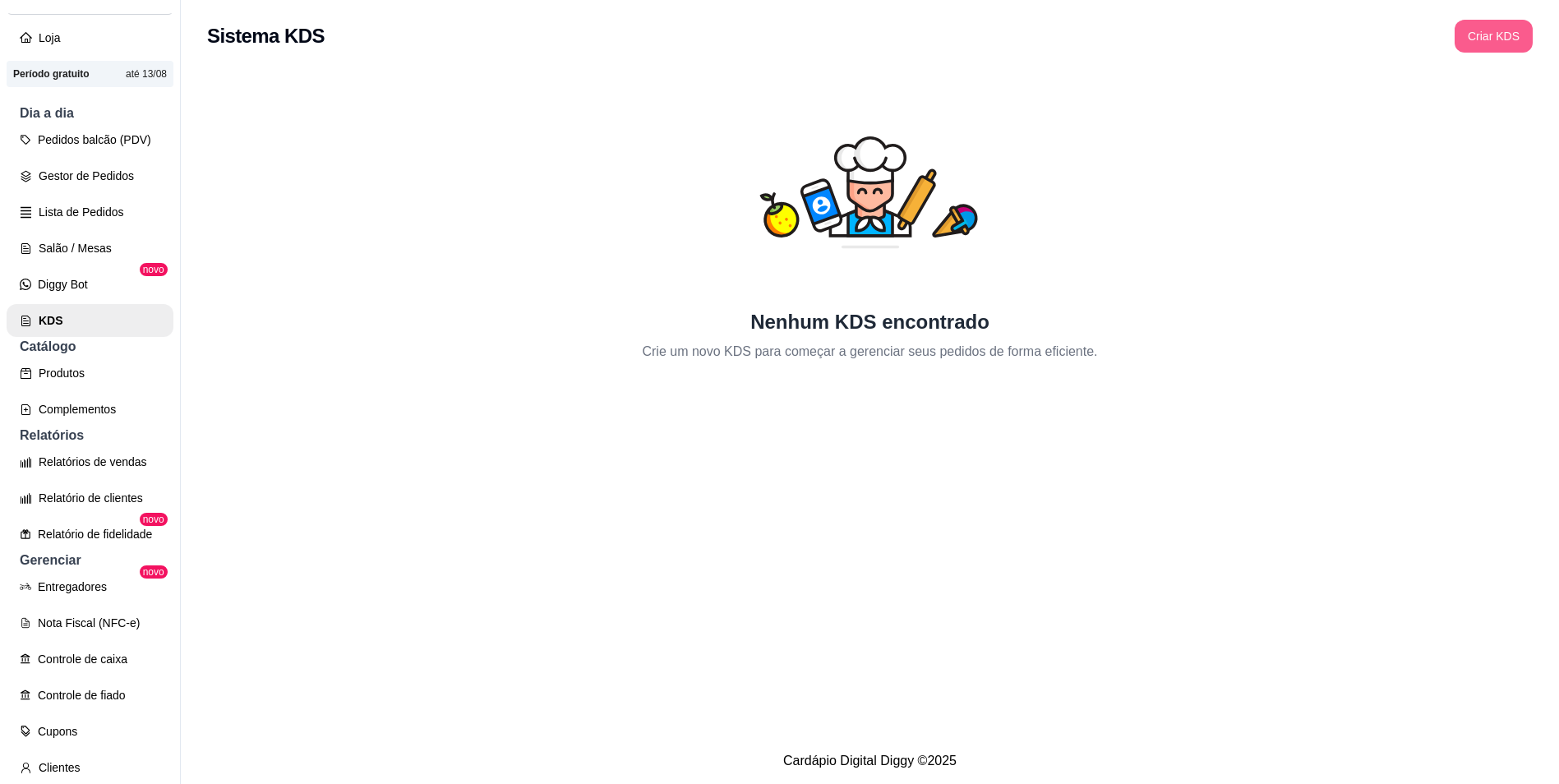 click on "Criar KDS" at bounding box center (1493, 36) 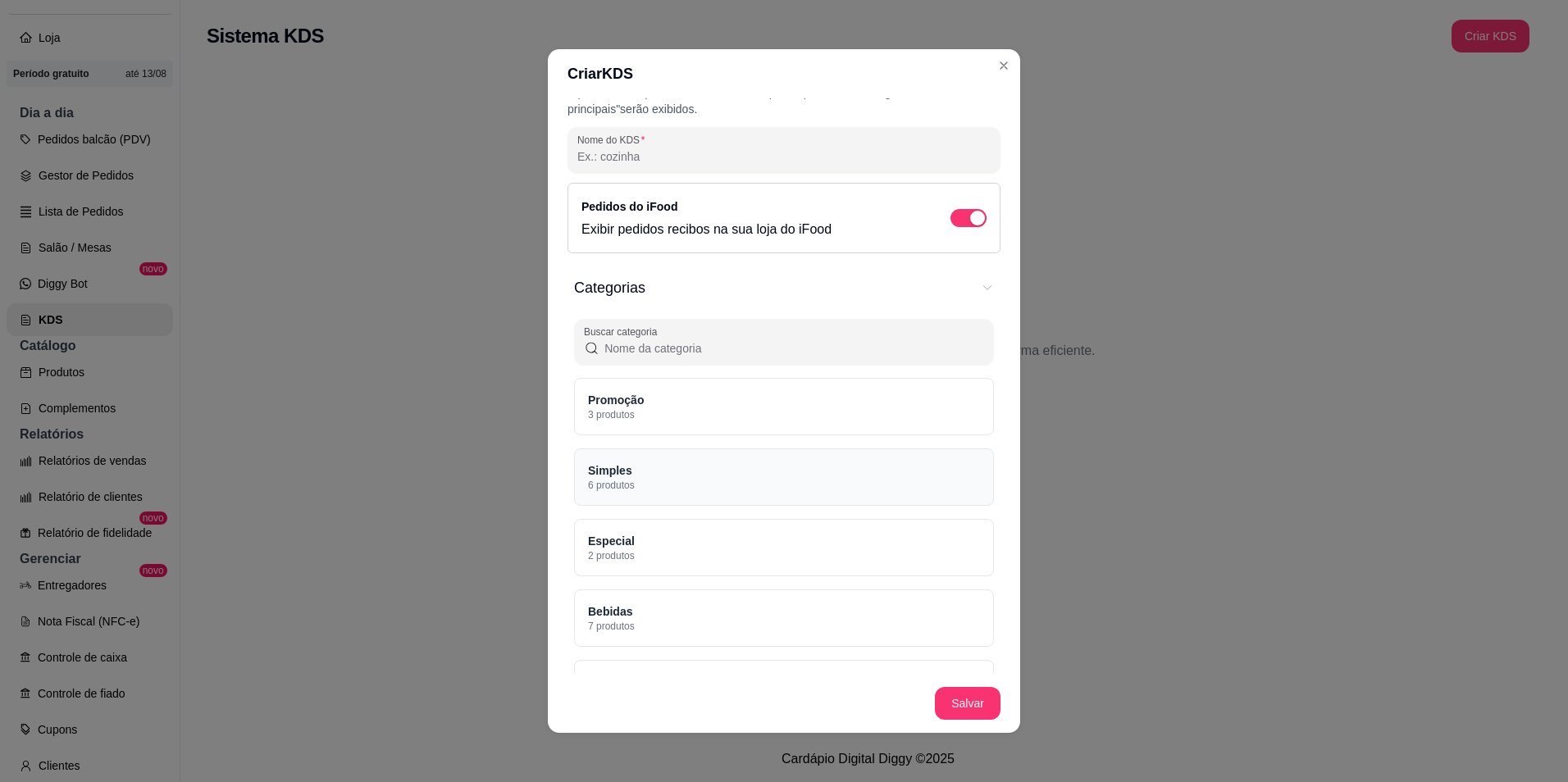 scroll, scrollTop: 82, scrollLeft: 0, axis: vertical 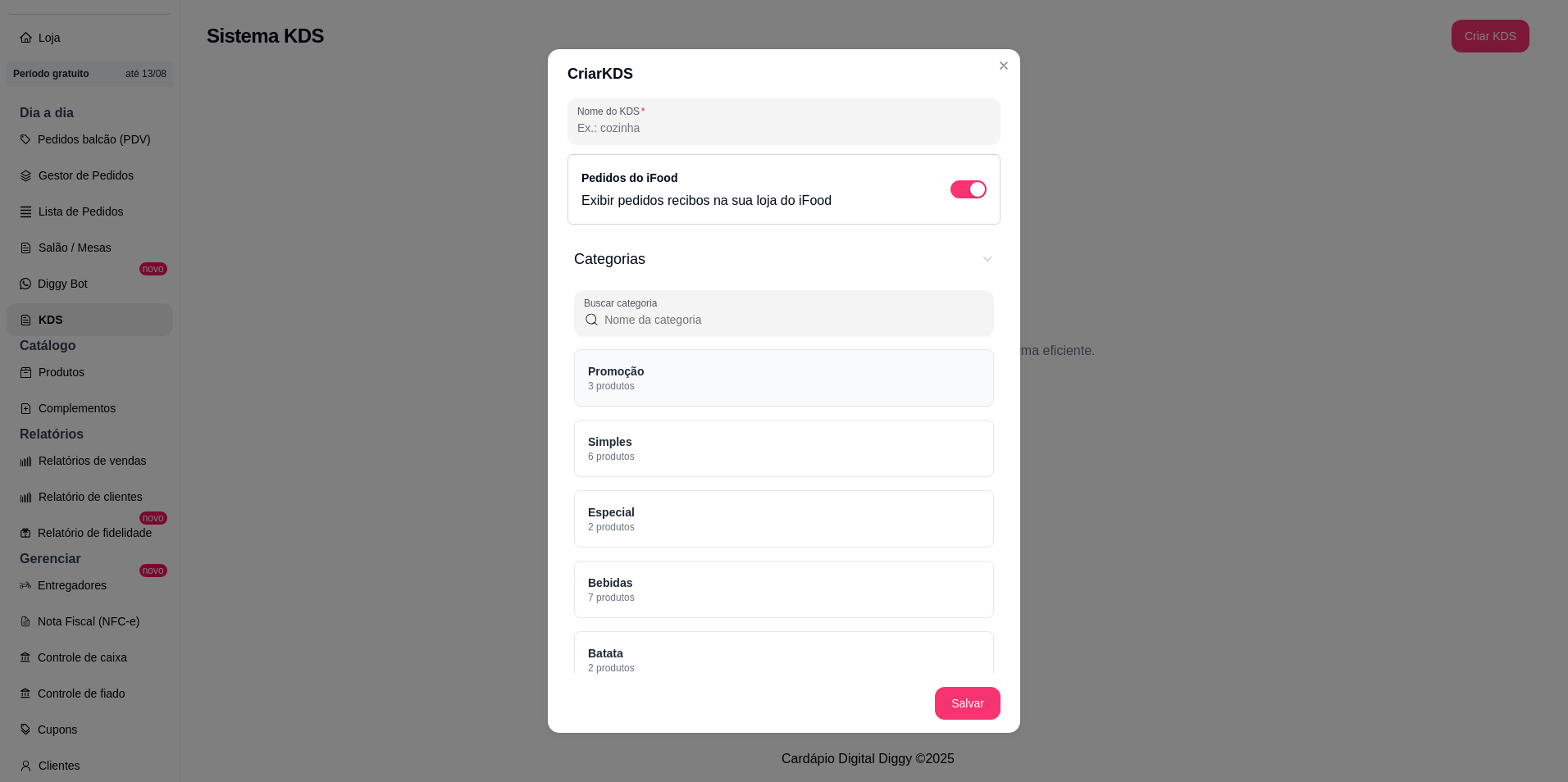 click on "Promoção  3 produtos" at bounding box center (784, 378) 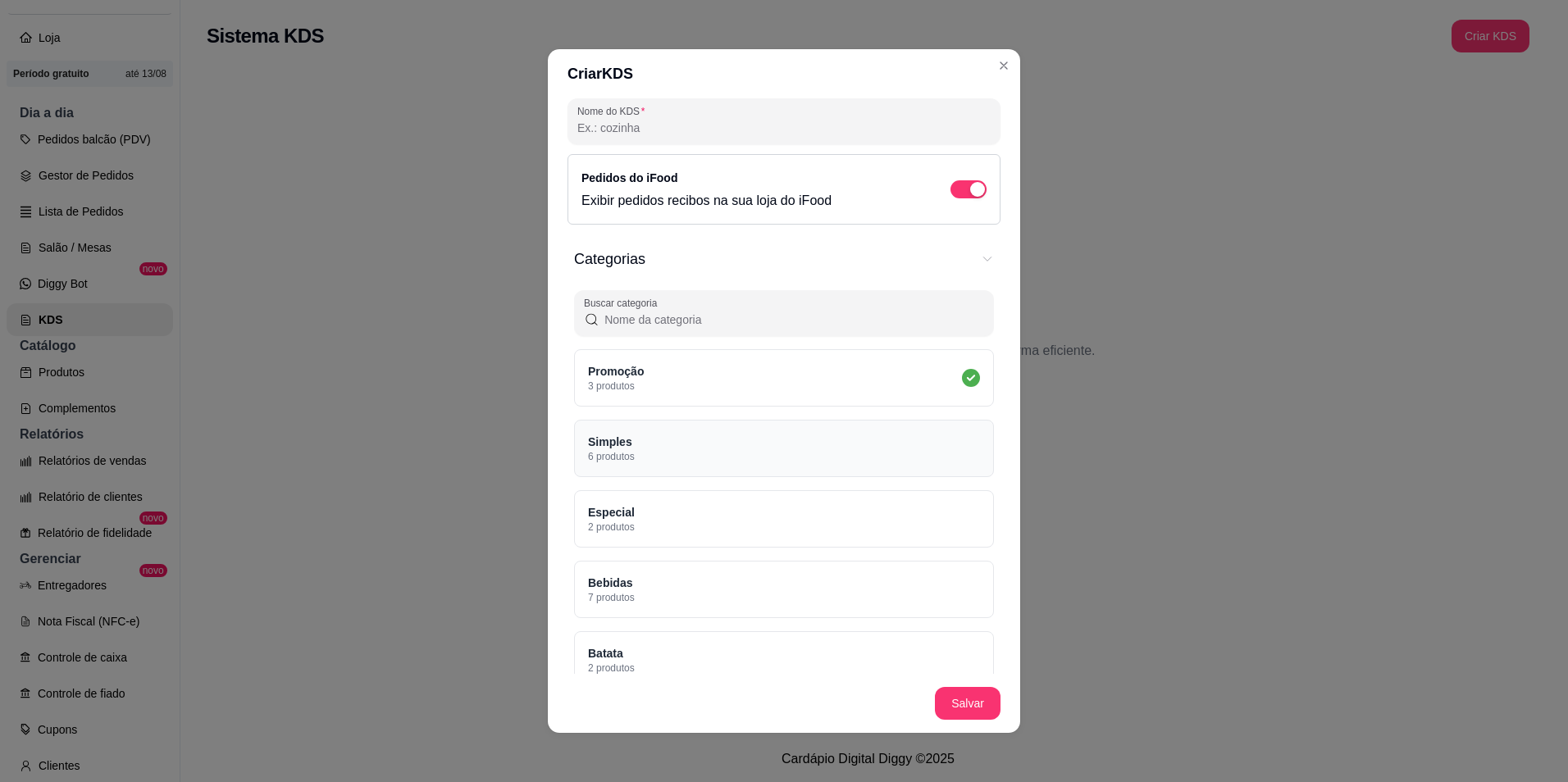 click on "Simples  6 produtos" at bounding box center [784, 448] 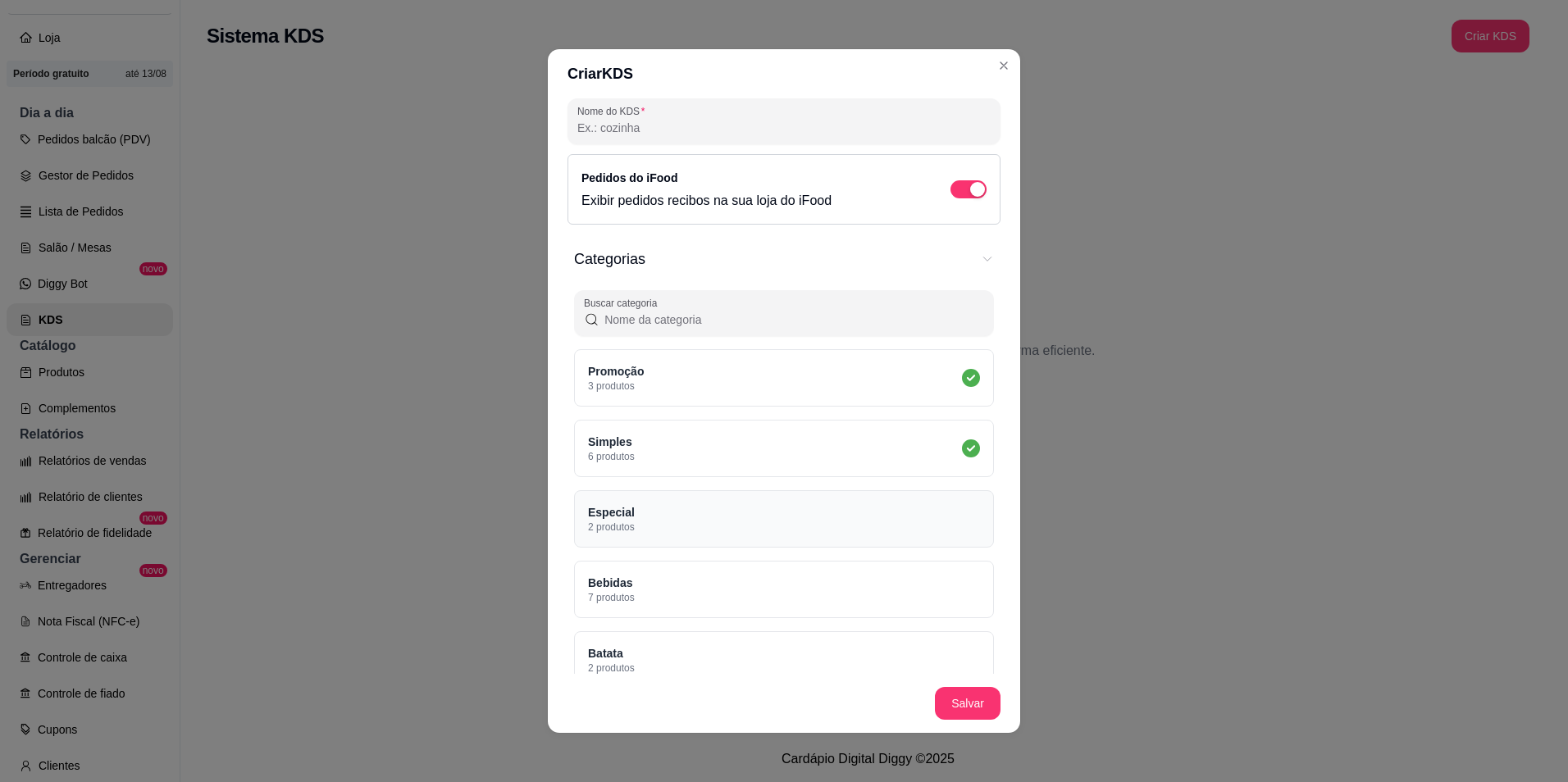 click on "Especial 2 produtos" at bounding box center (784, 519) 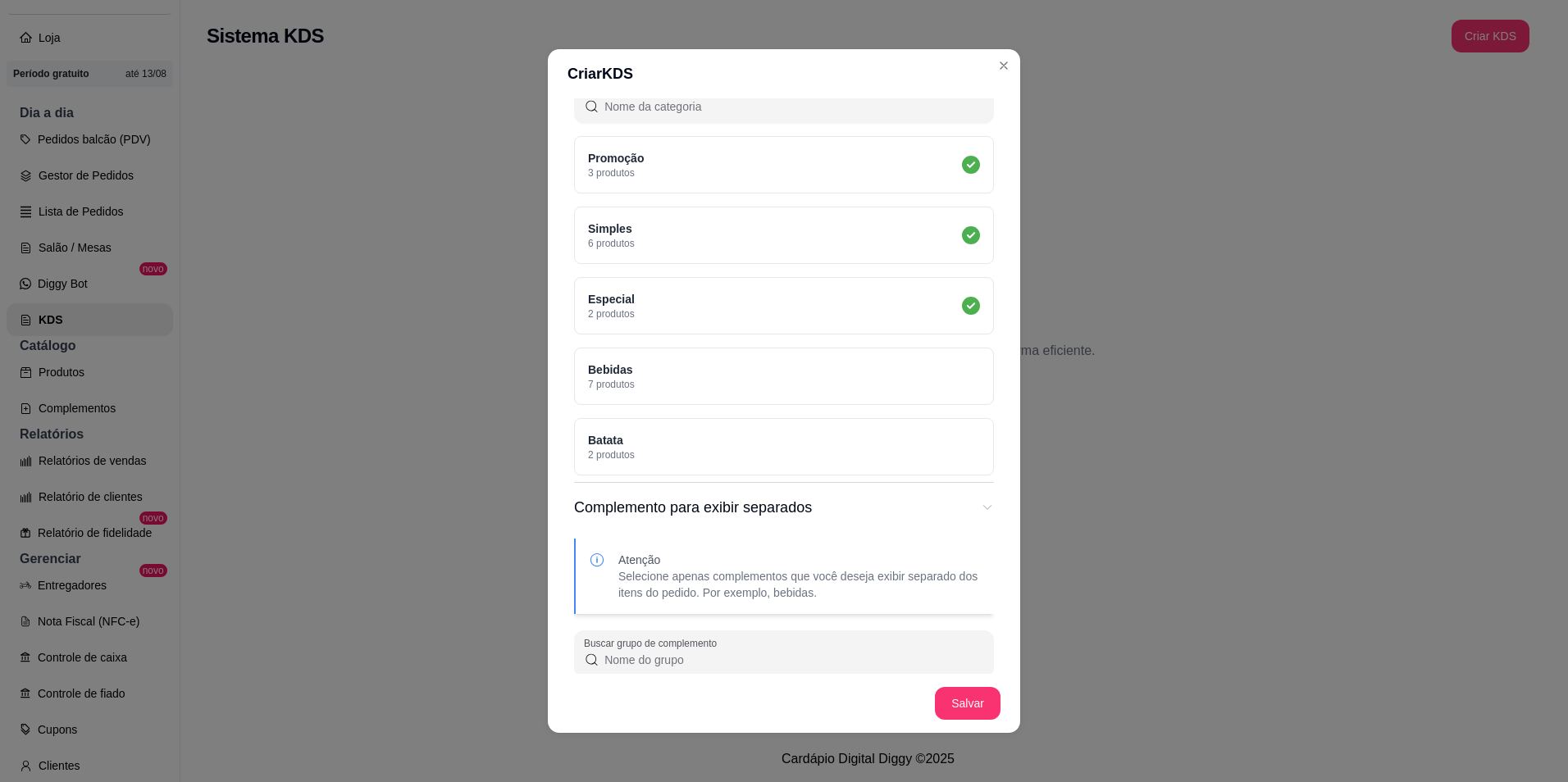 scroll, scrollTop: 381, scrollLeft: 0, axis: vertical 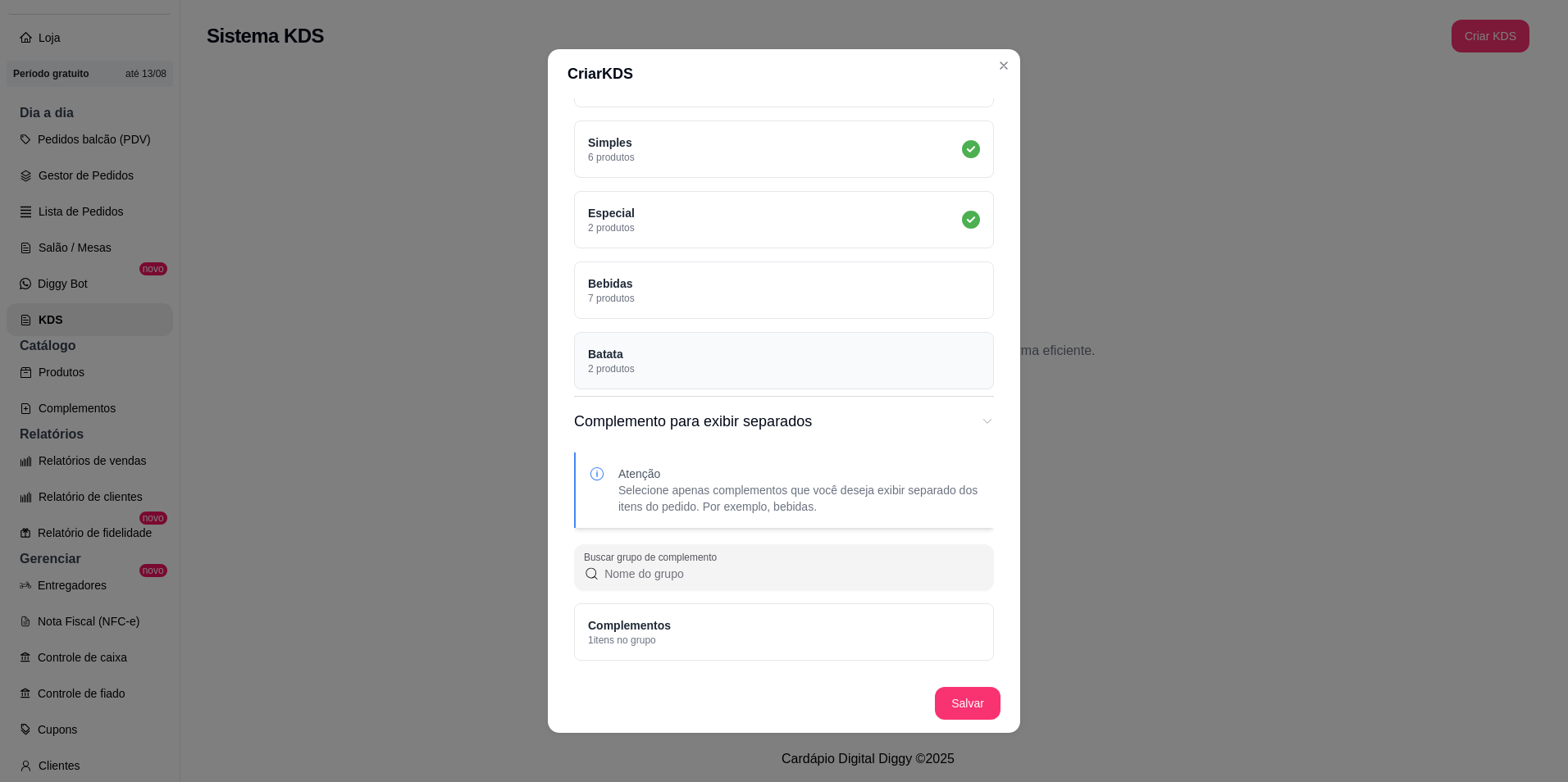click on "Batata 2 produtos" at bounding box center (784, 361) 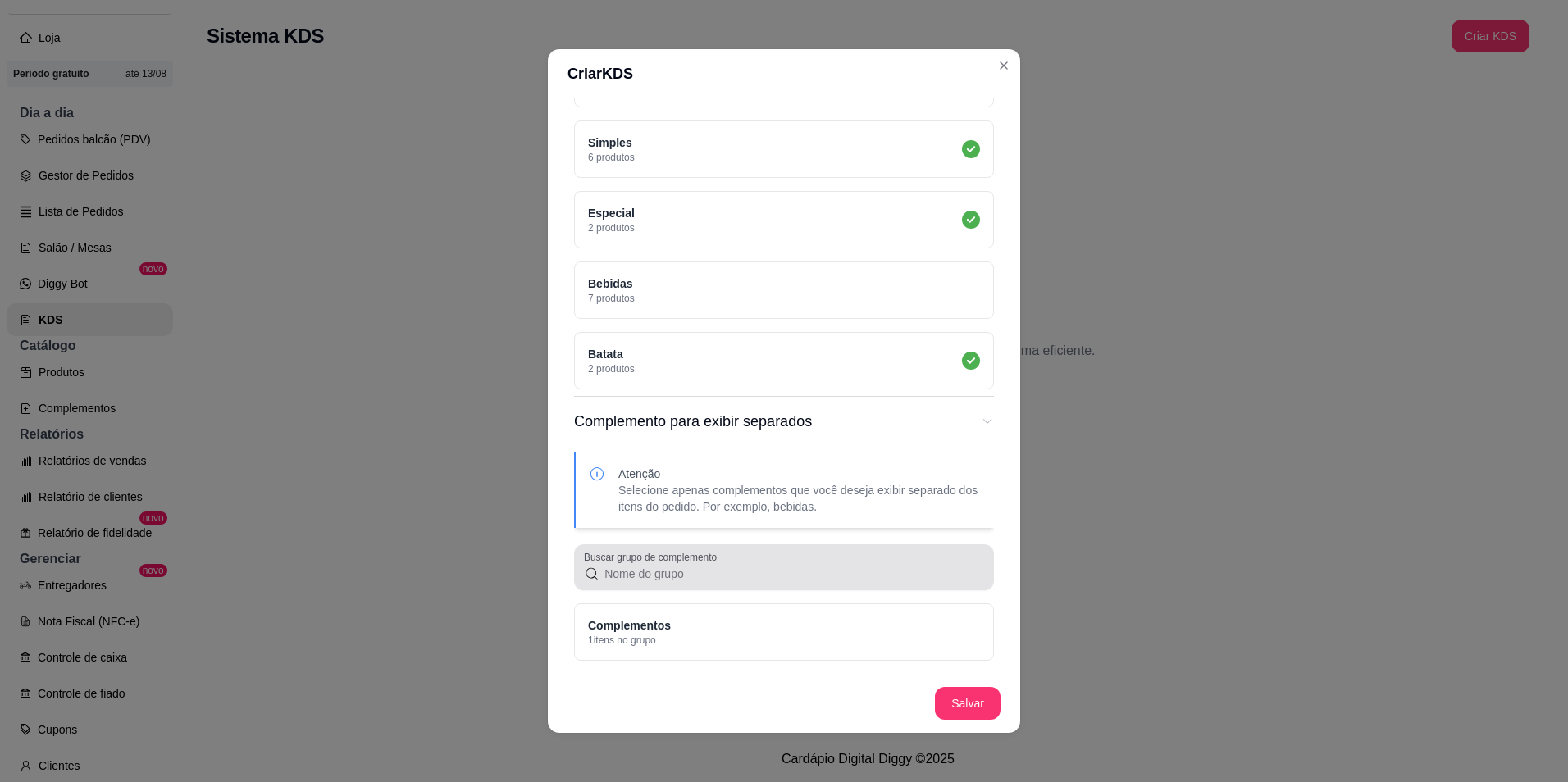 scroll, scrollTop: 3, scrollLeft: 0, axis: vertical 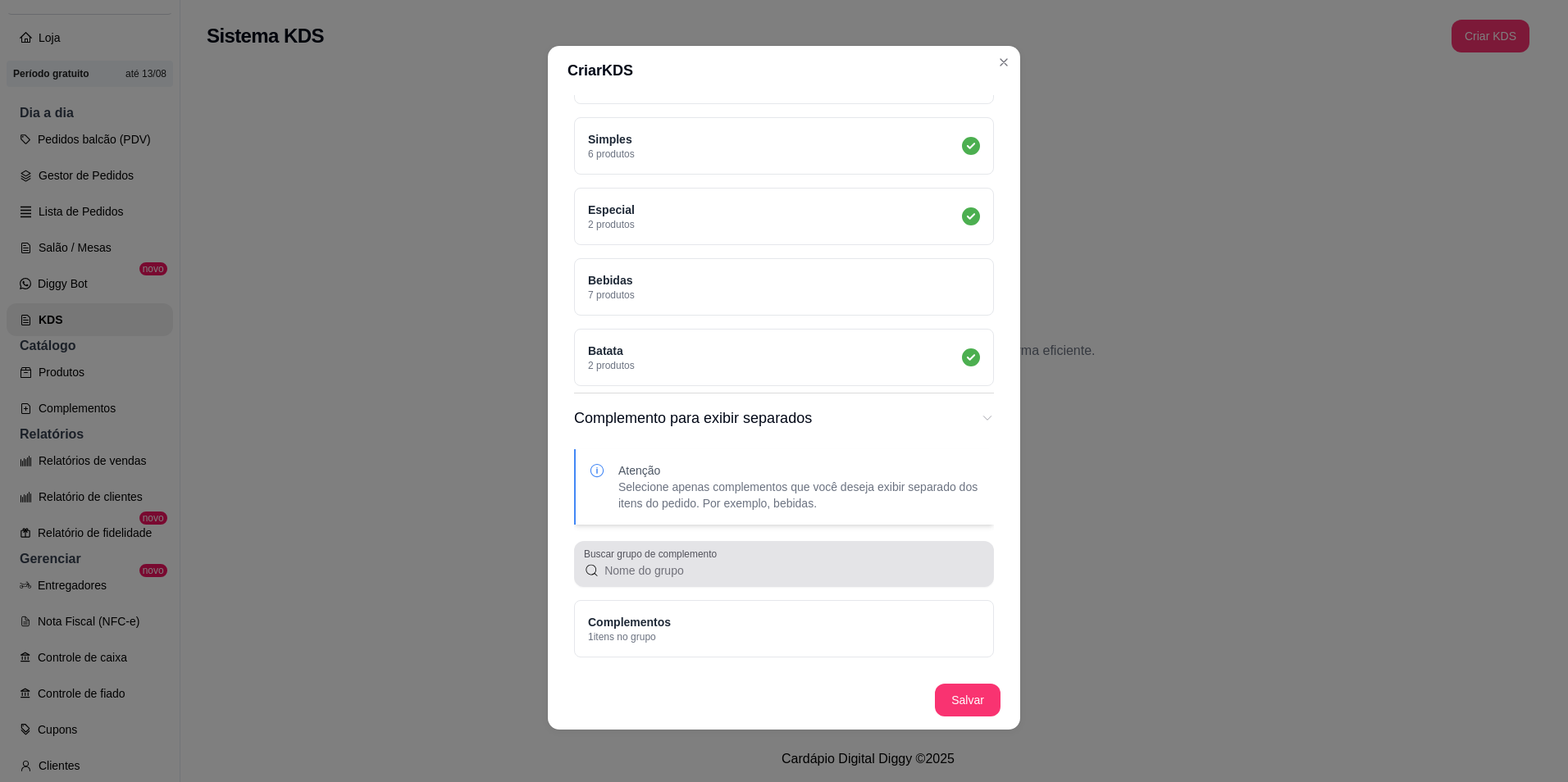 click on "Buscar grupo de complemento" at bounding box center (791, 571) 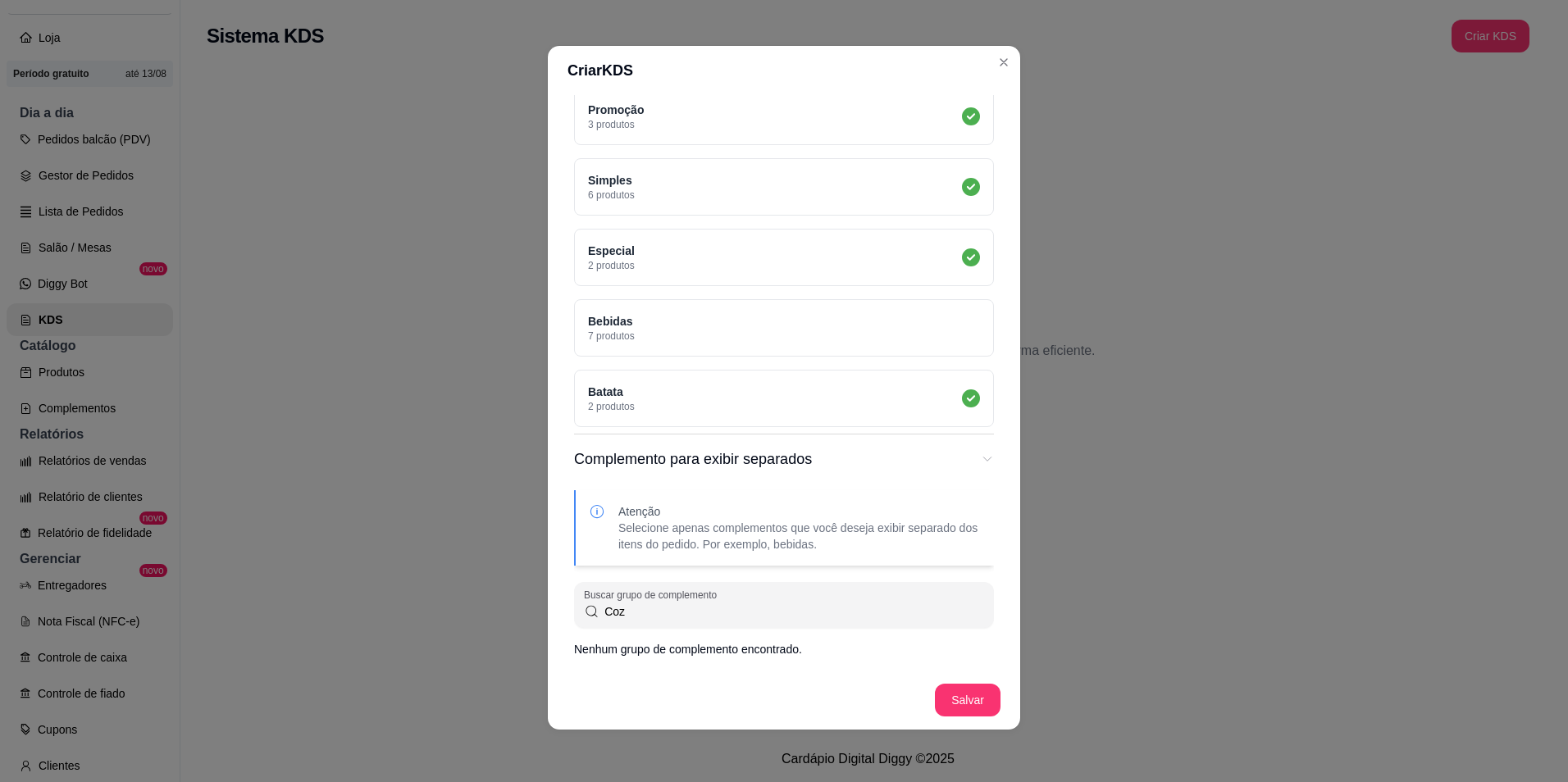 scroll, scrollTop: 340, scrollLeft: 0, axis: vertical 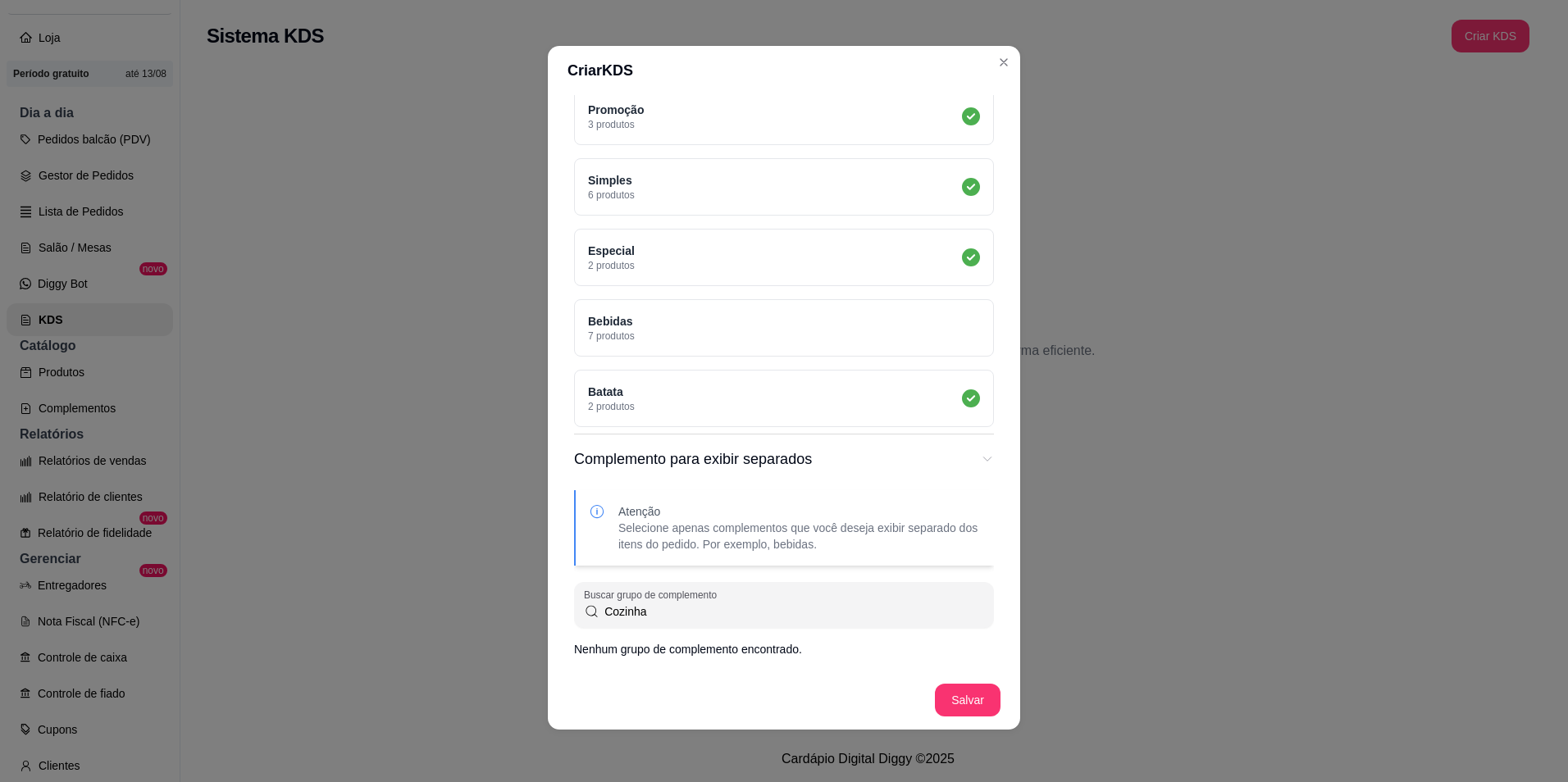 type on "Cozinha" 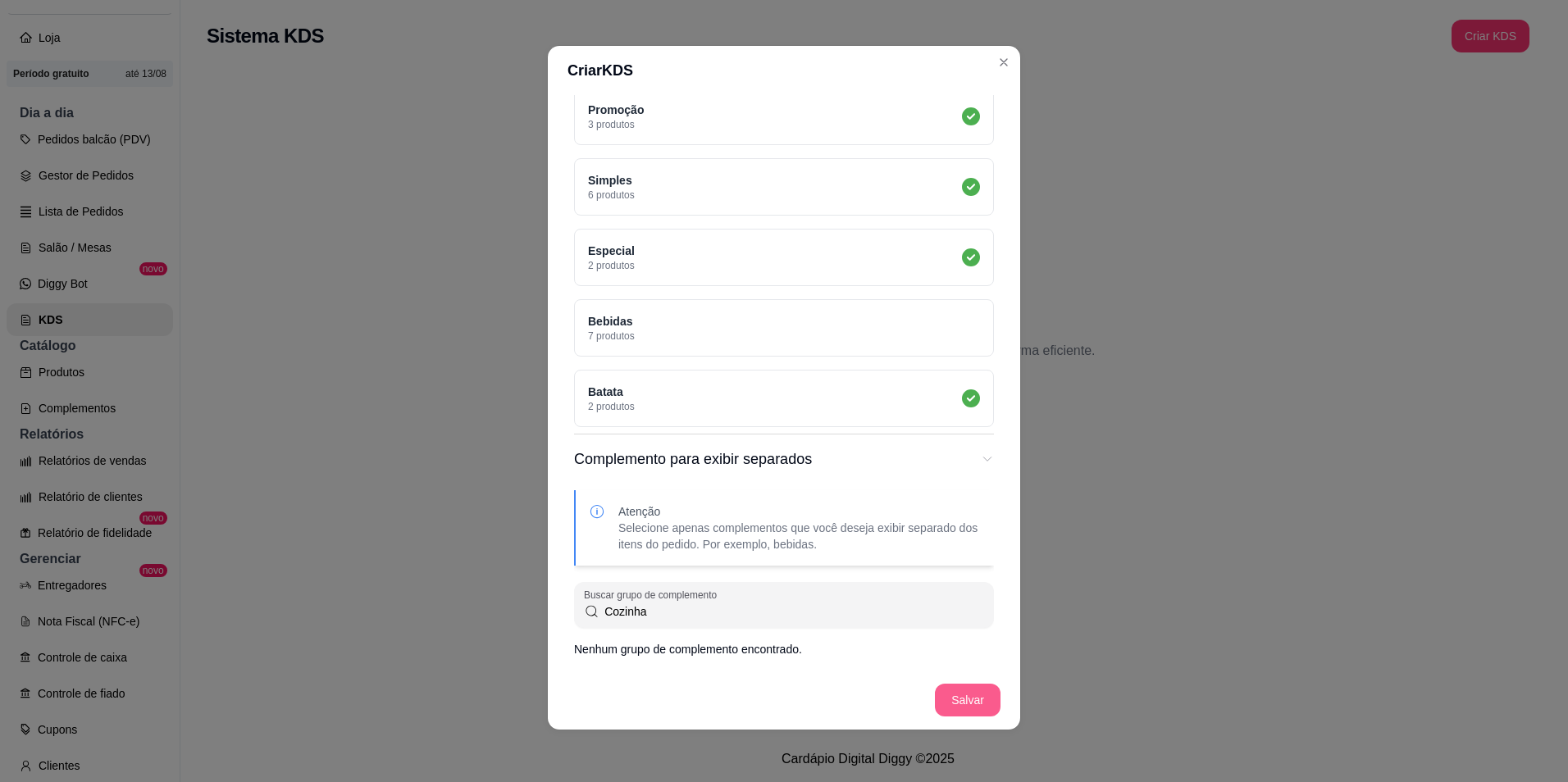 click on "Salvar" at bounding box center (968, 700) 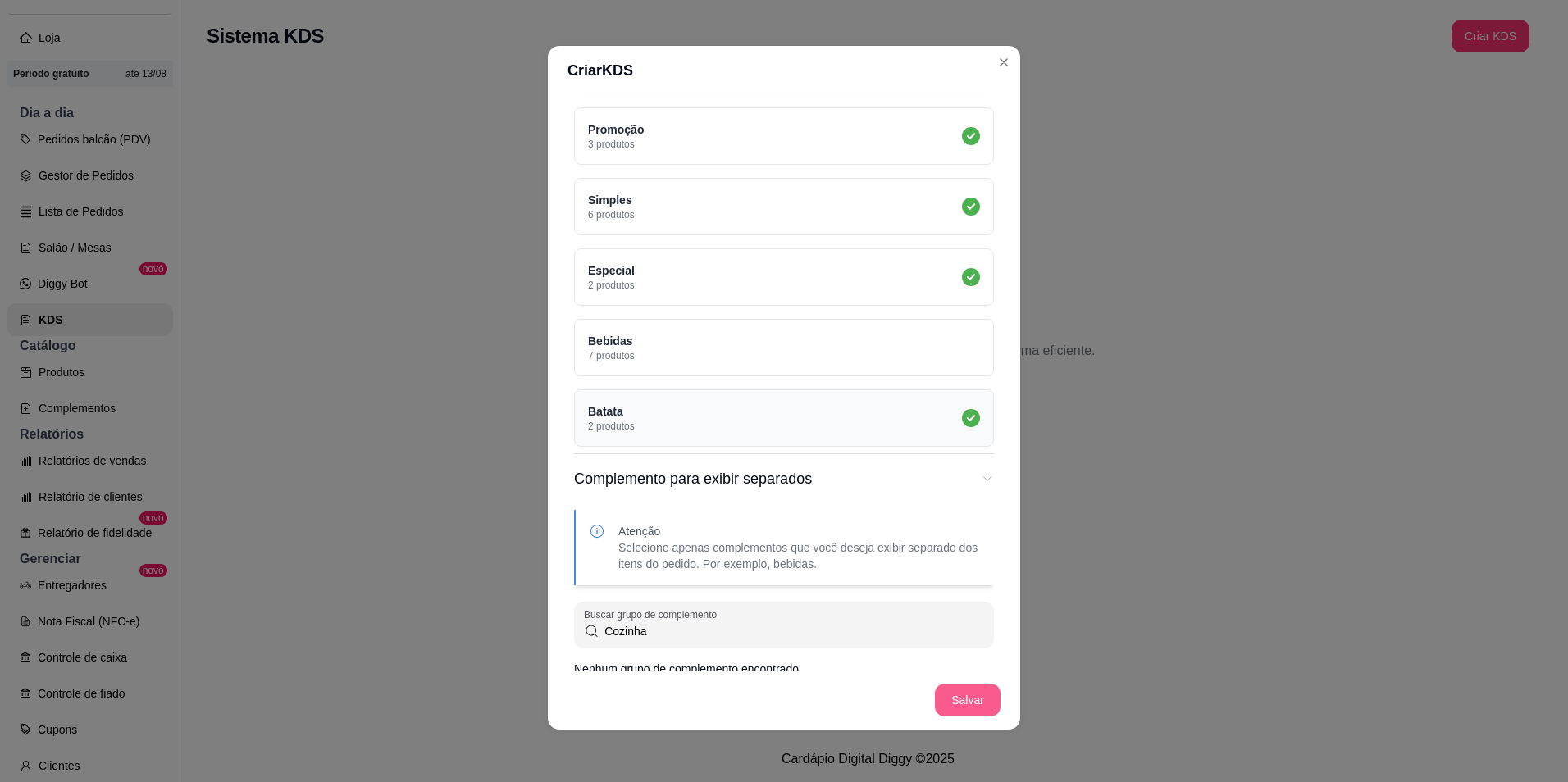scroll, scrollTop: 360, scrollLeft: 0, axis: vertical 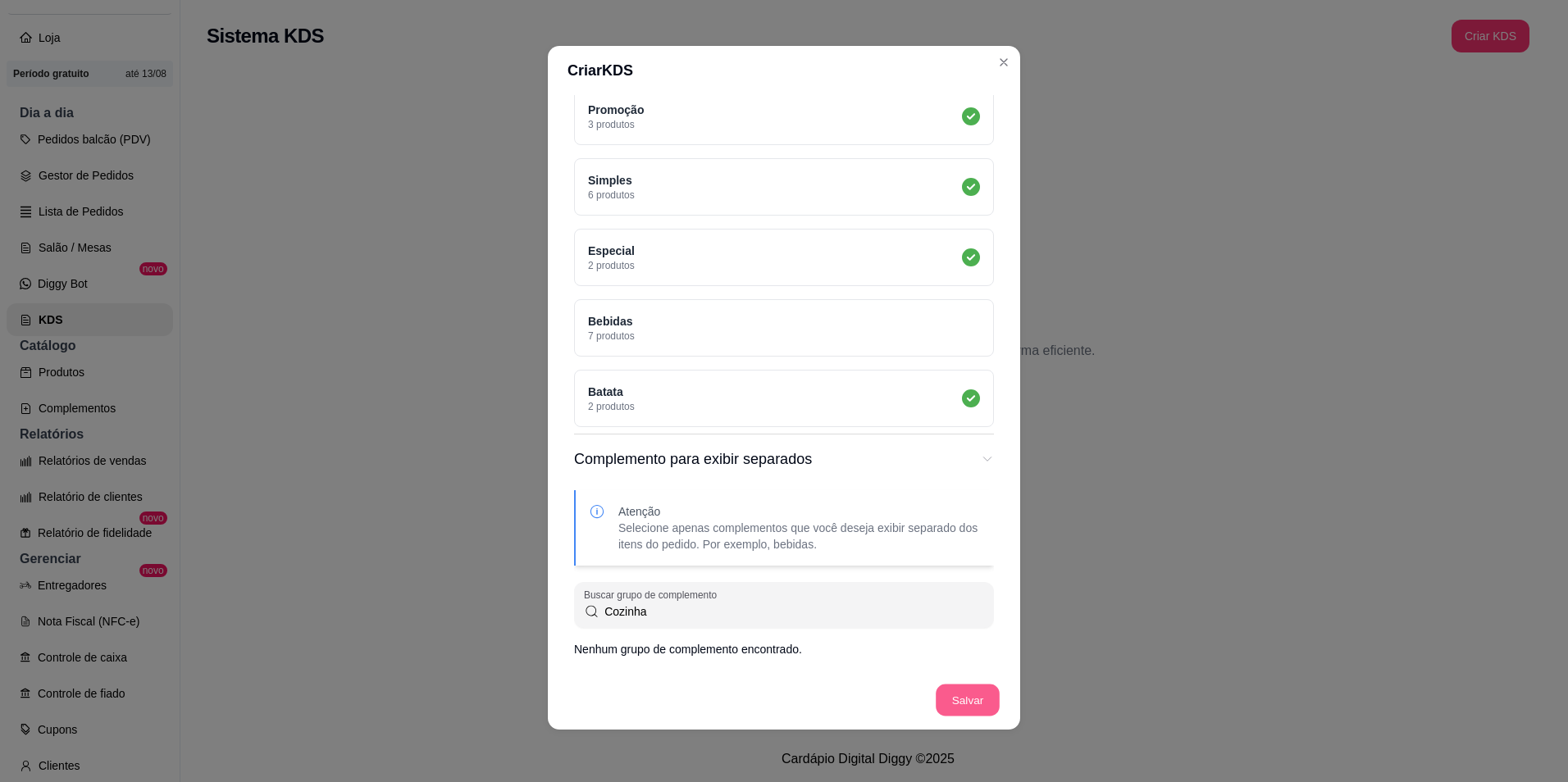 click on "Salvar" at bounding box center (968, 700) 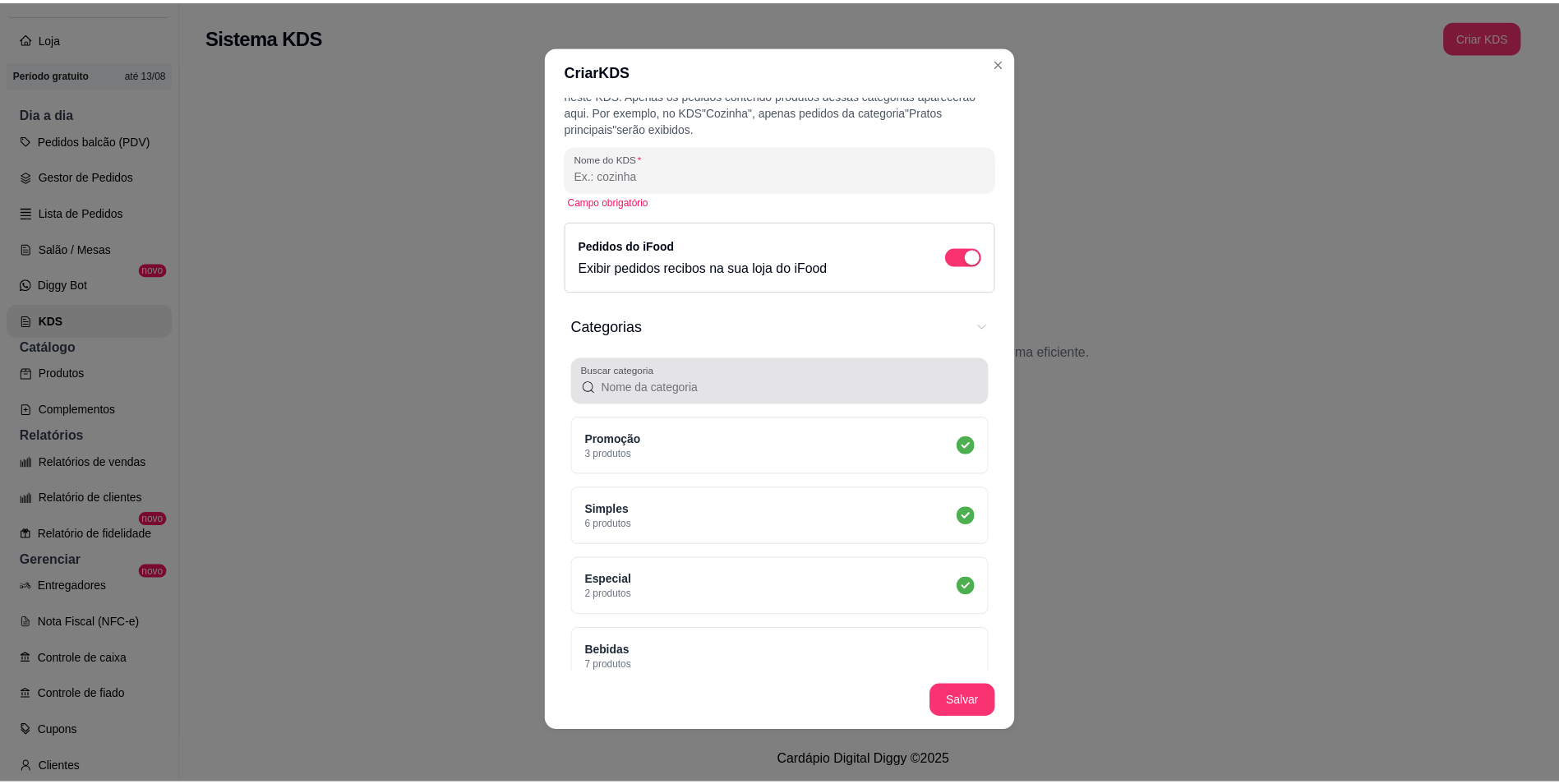 scroll, scrollTop: 0, scrollLeft: 0, axis: both 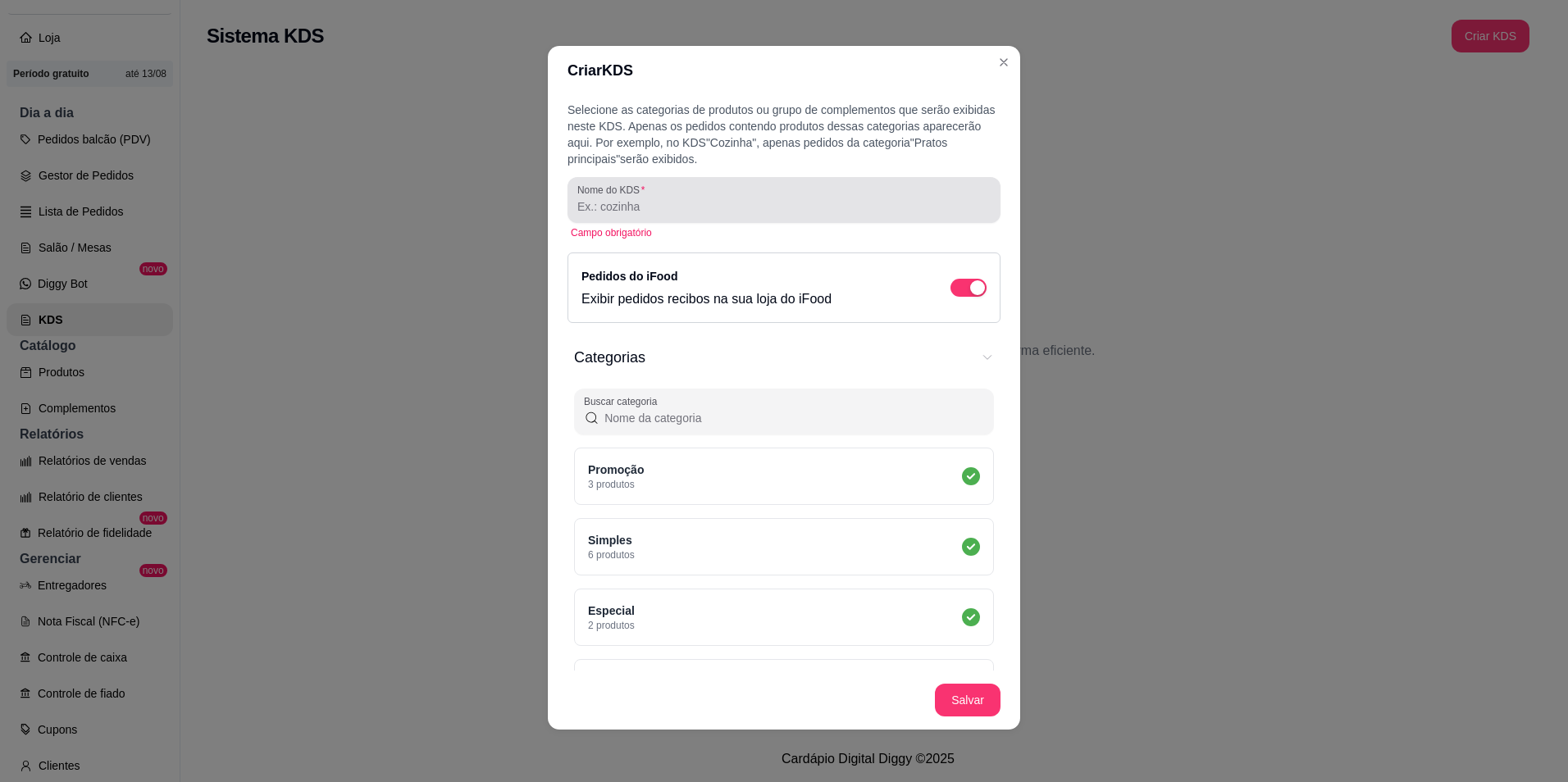 click on "Nome do KDS" at bounding box center (784, 207) 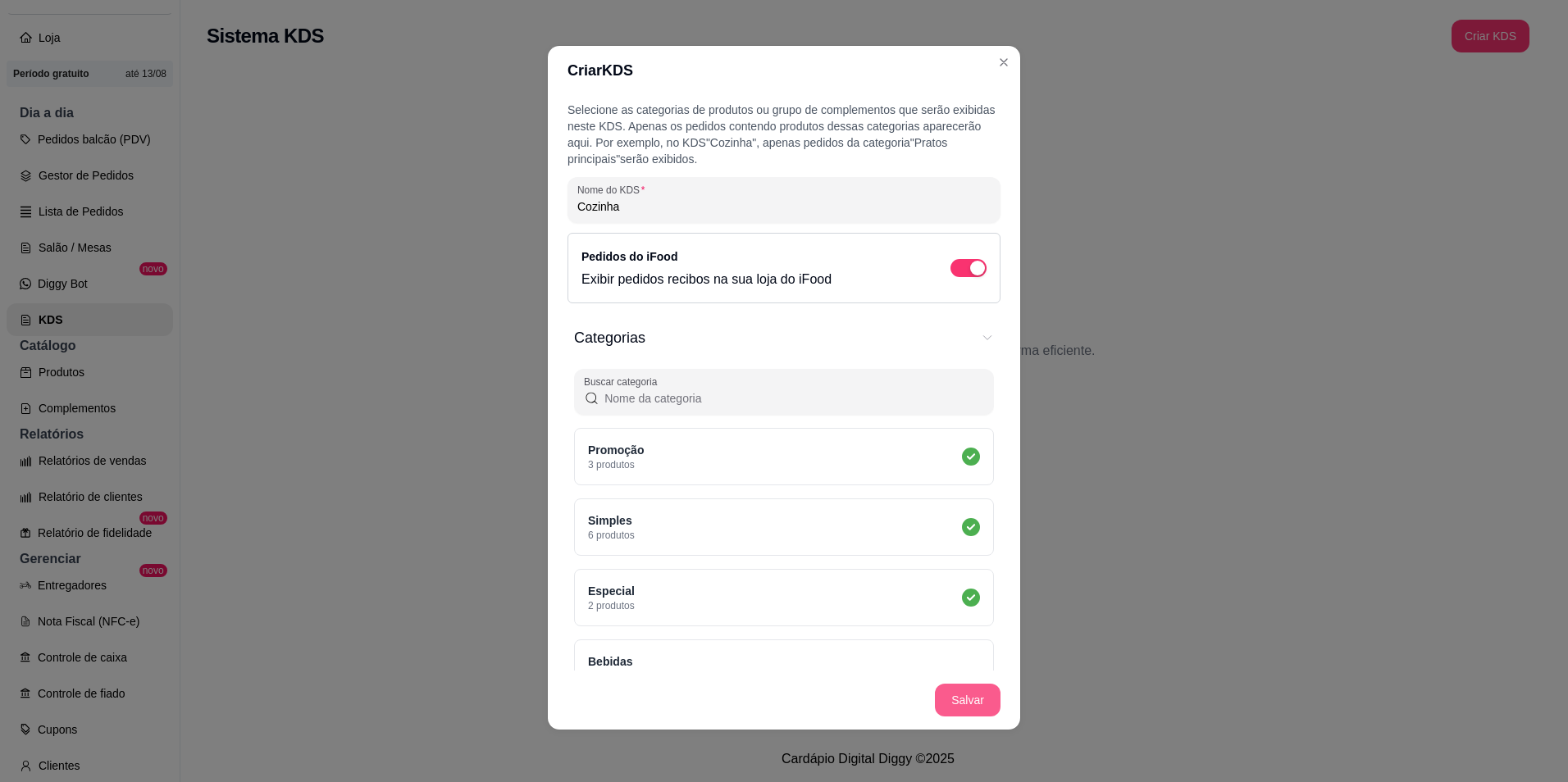 type on "Cozinha" 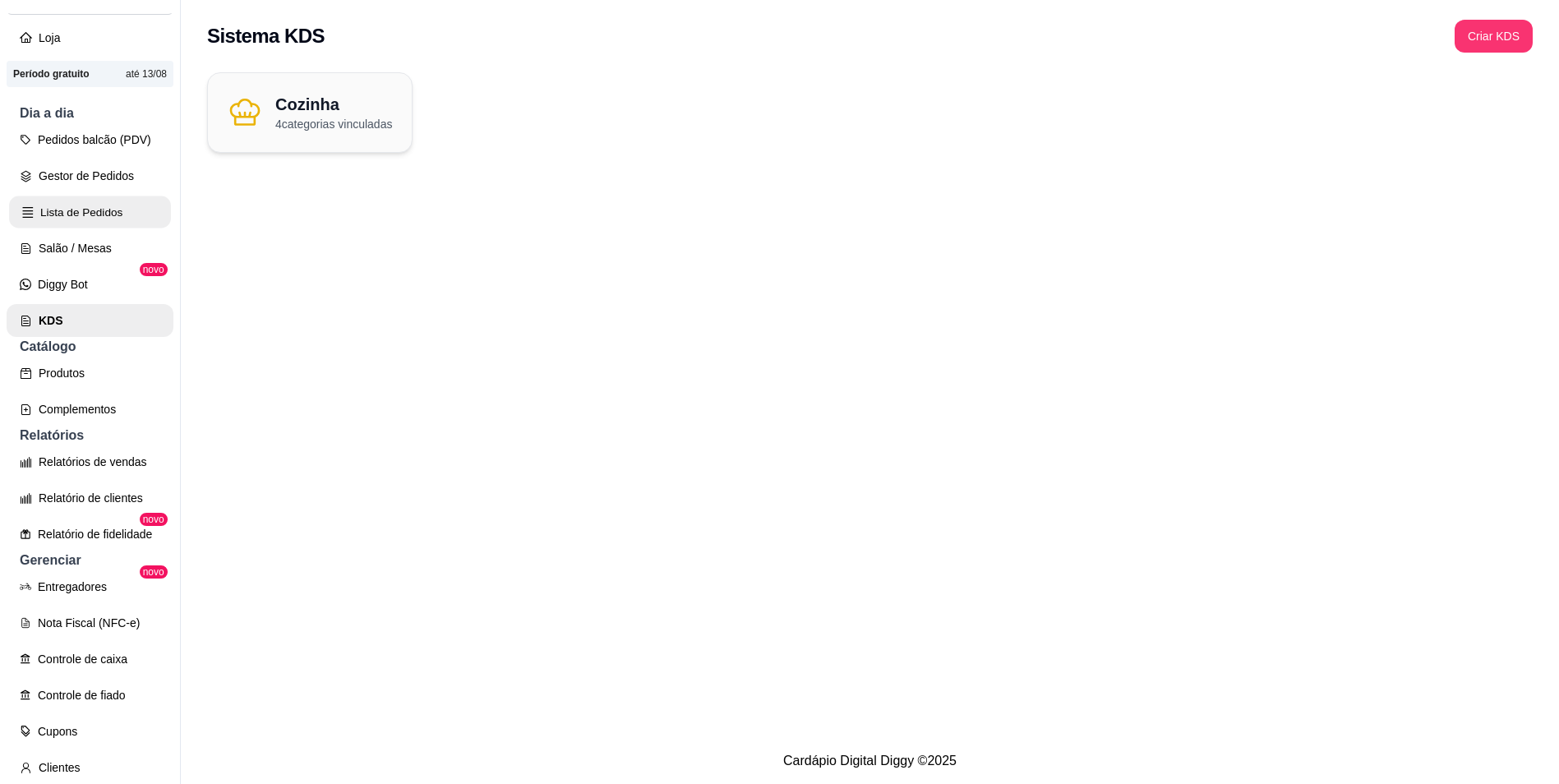 click on "Lista de Pedidos" at bounding box center (90, 212) 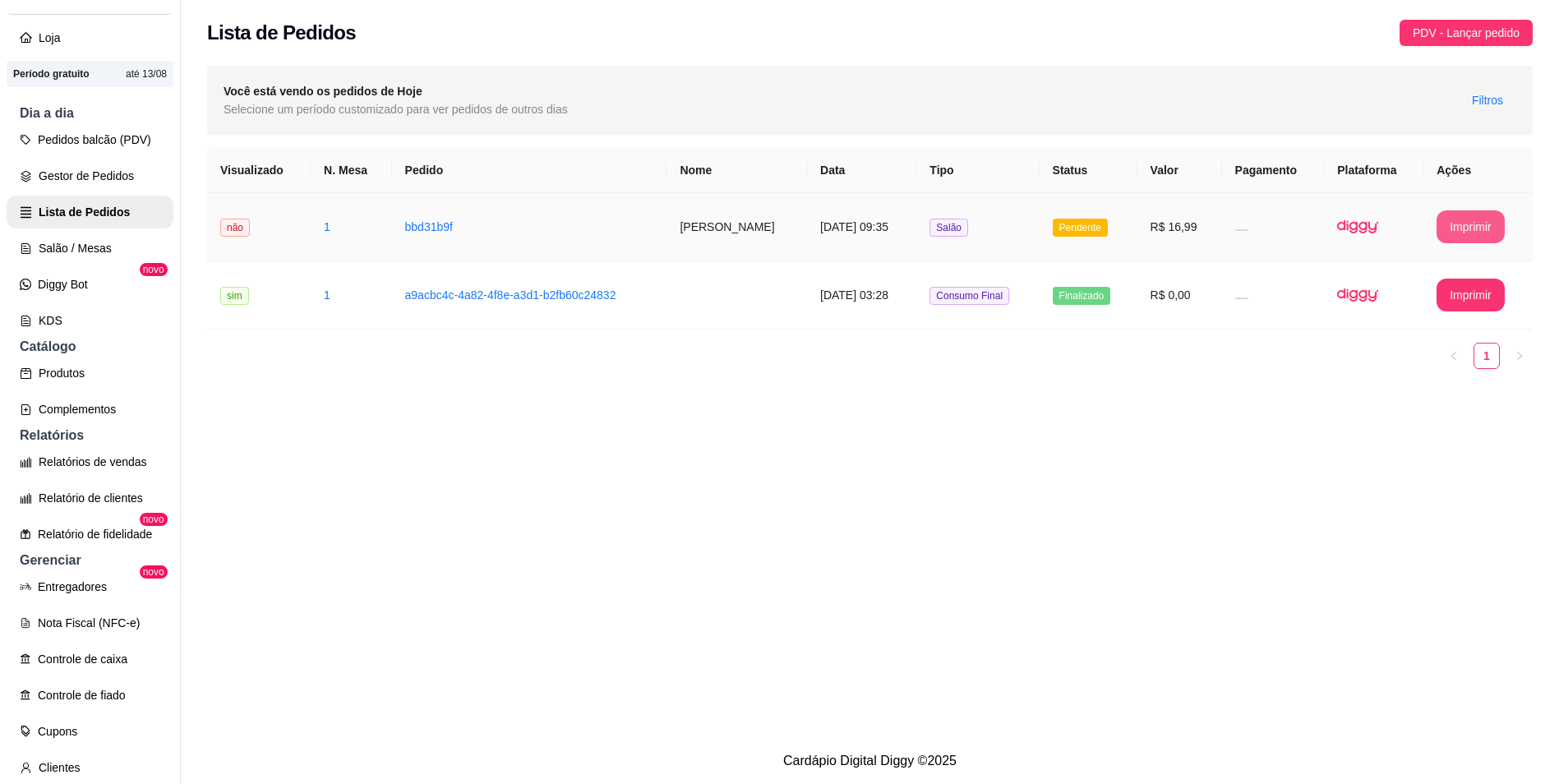 click on "Imprimir" at bounding box center [1470, 227] 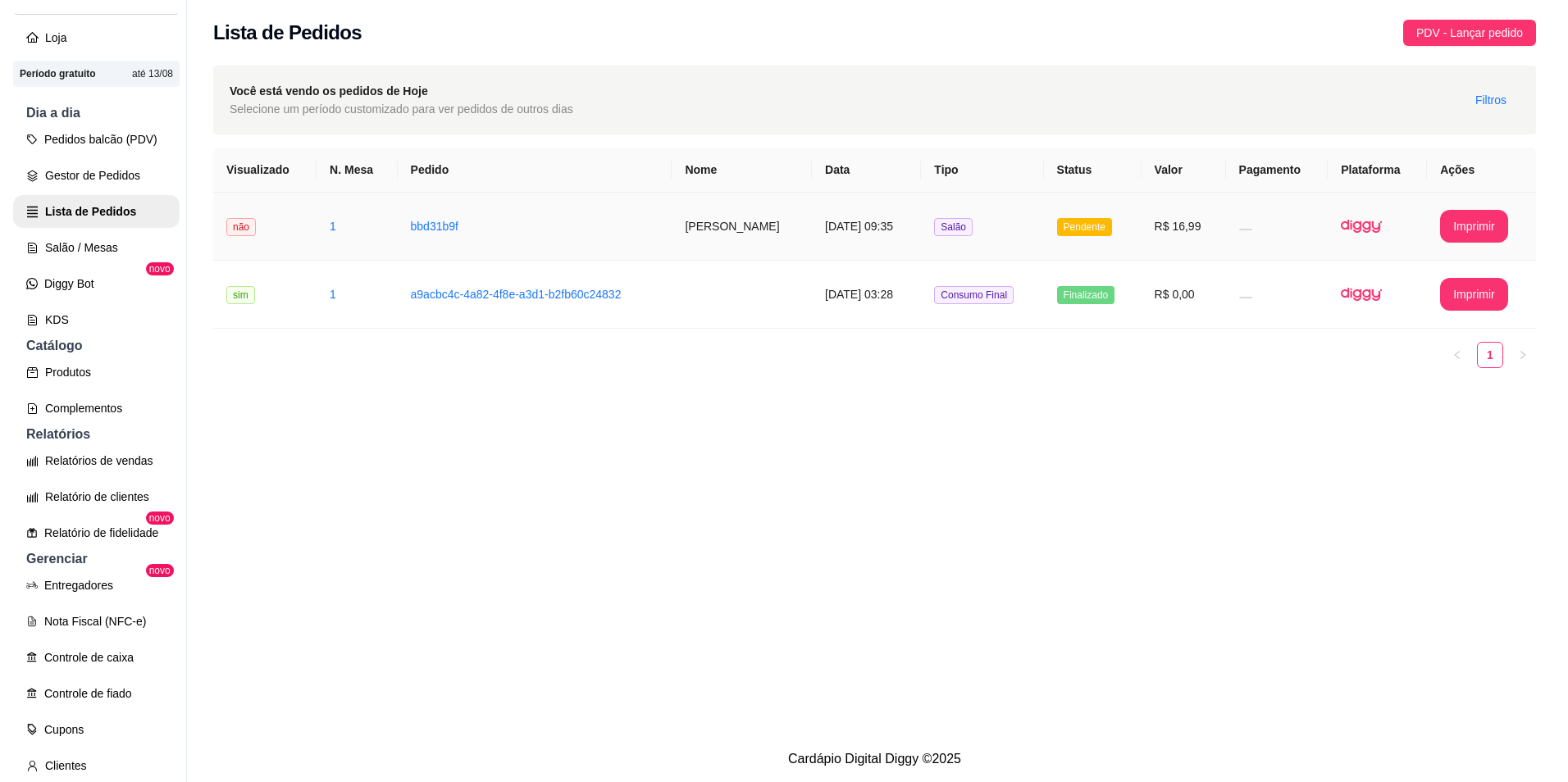 scroll, scrollTop: 0, scrollLeft: 0, axis: both 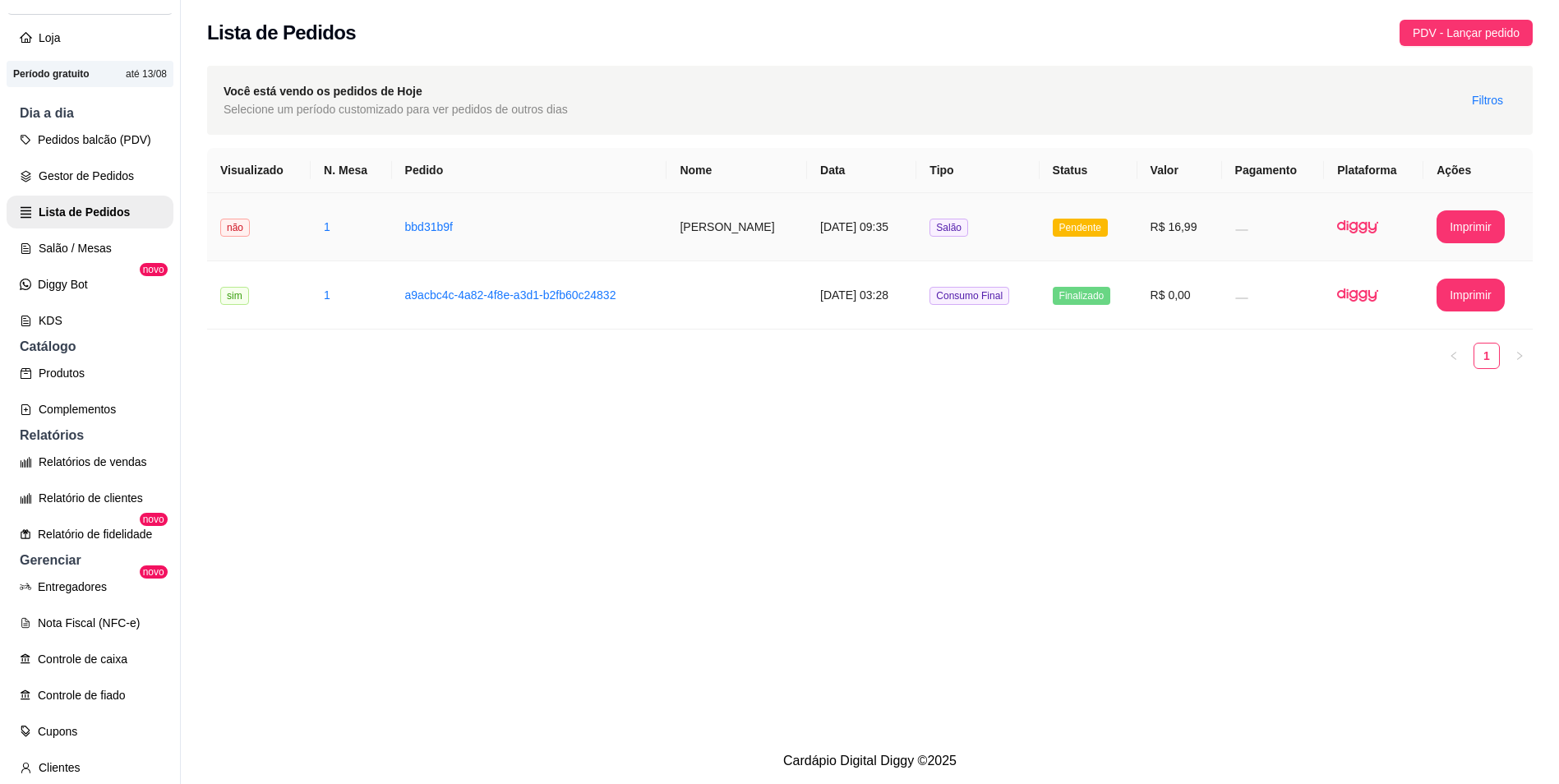 click on "R$ 16,99" at bounding box center (1179, 227) 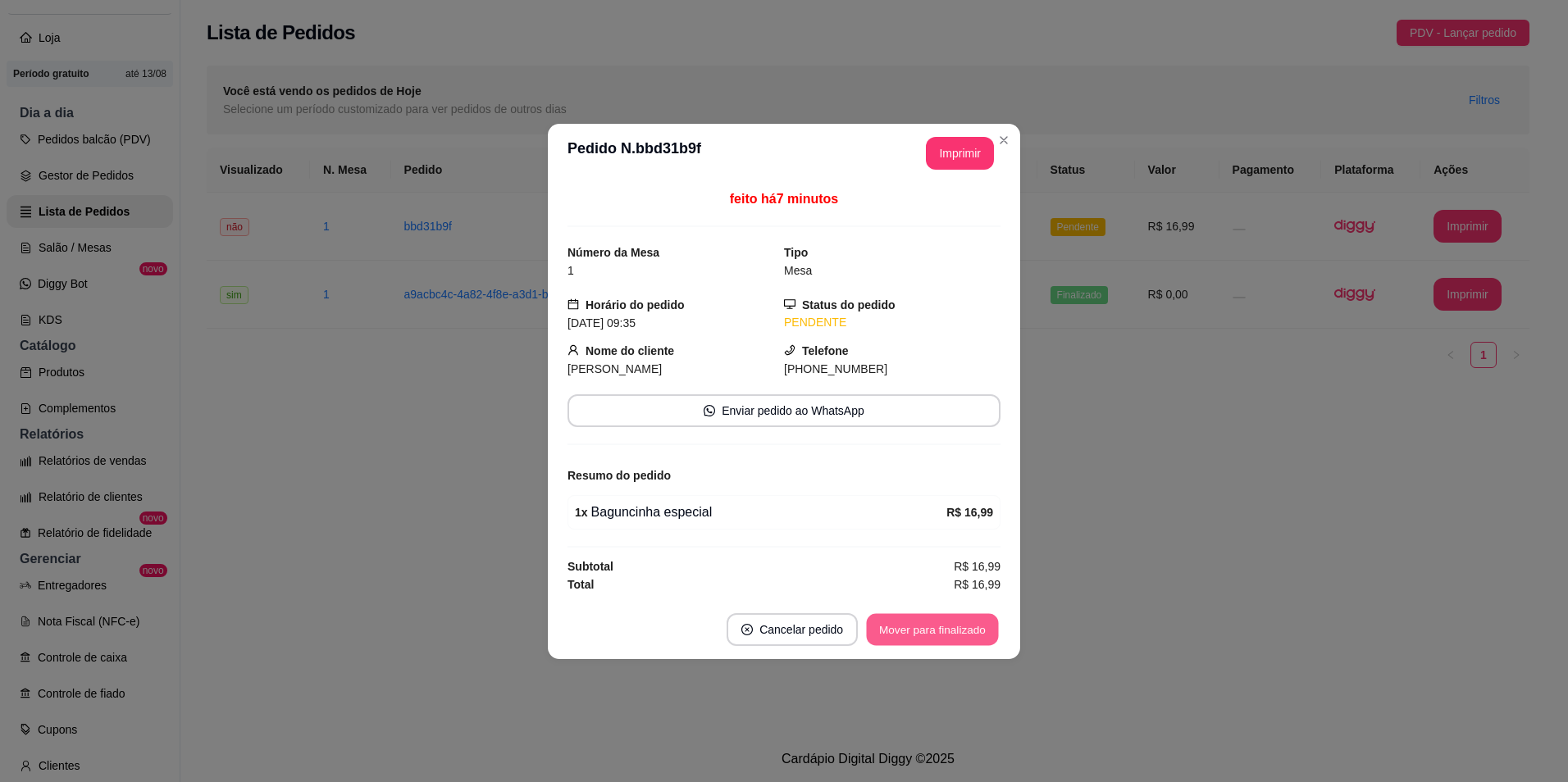 click on "Mover para finalizado" at bounding box center (932, 629) 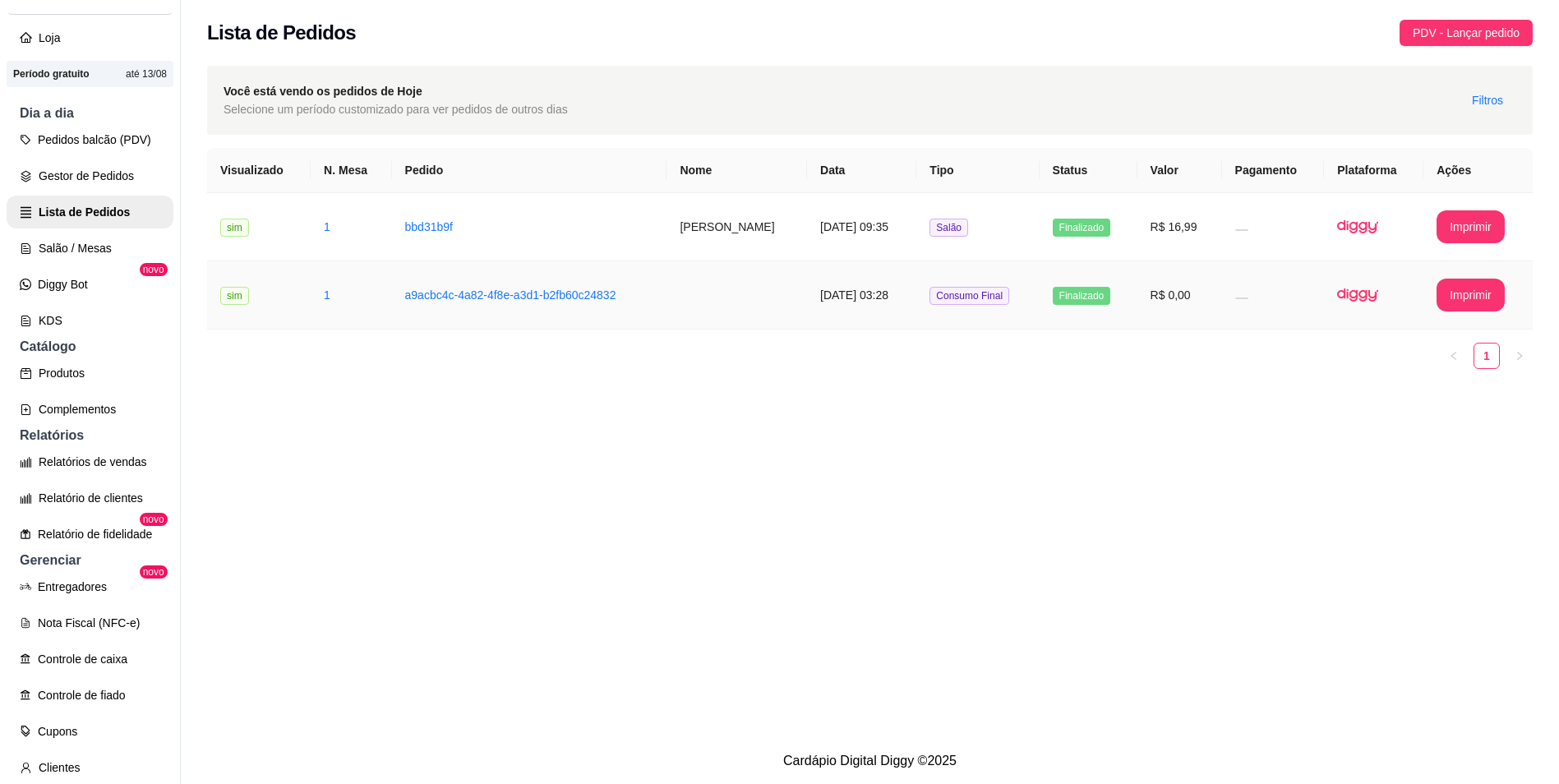click on "Finalizado" at bounding box center [1082, 296] 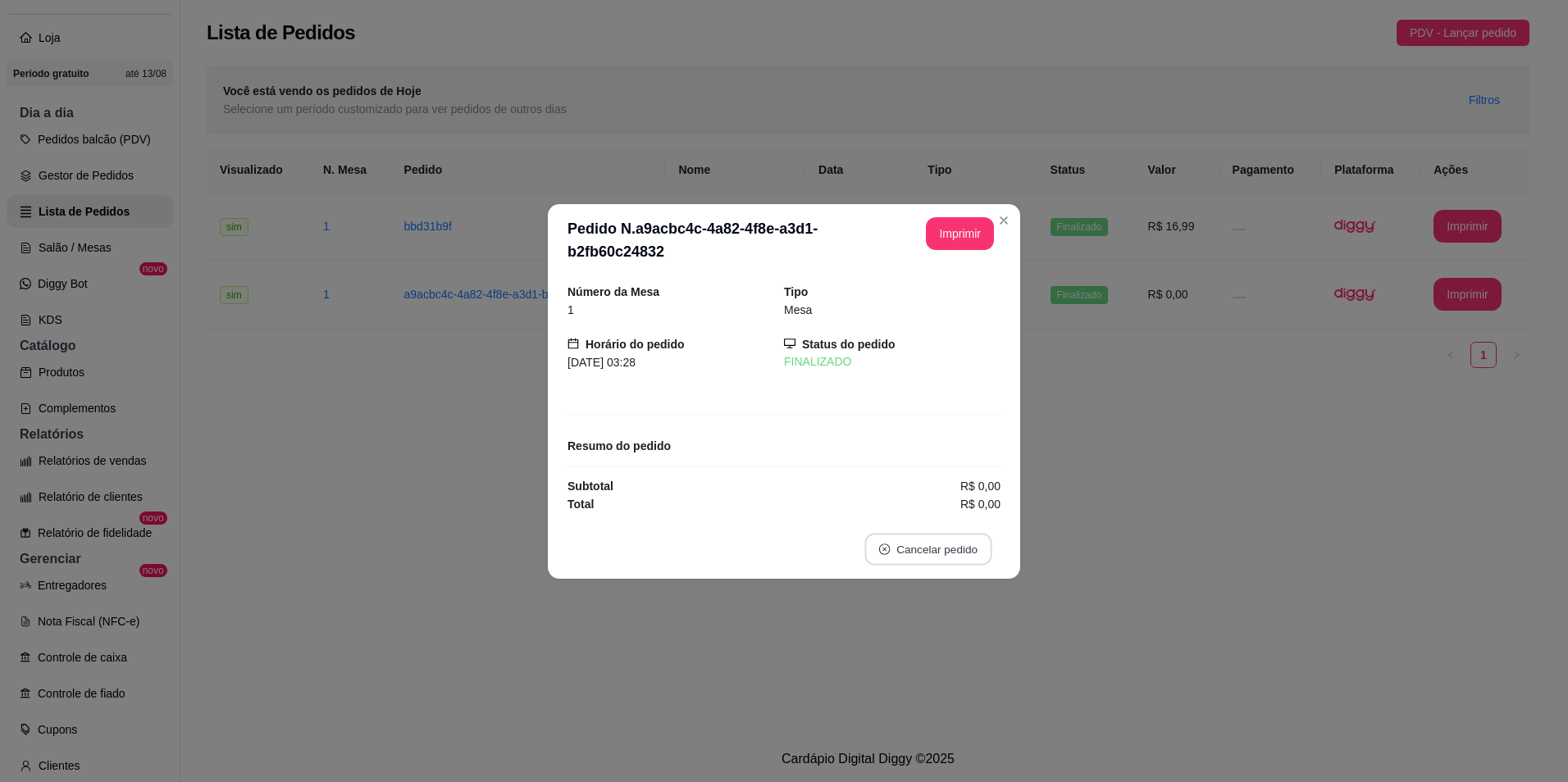 click on "Cancelar pedido" at bounding box center (928, 548) 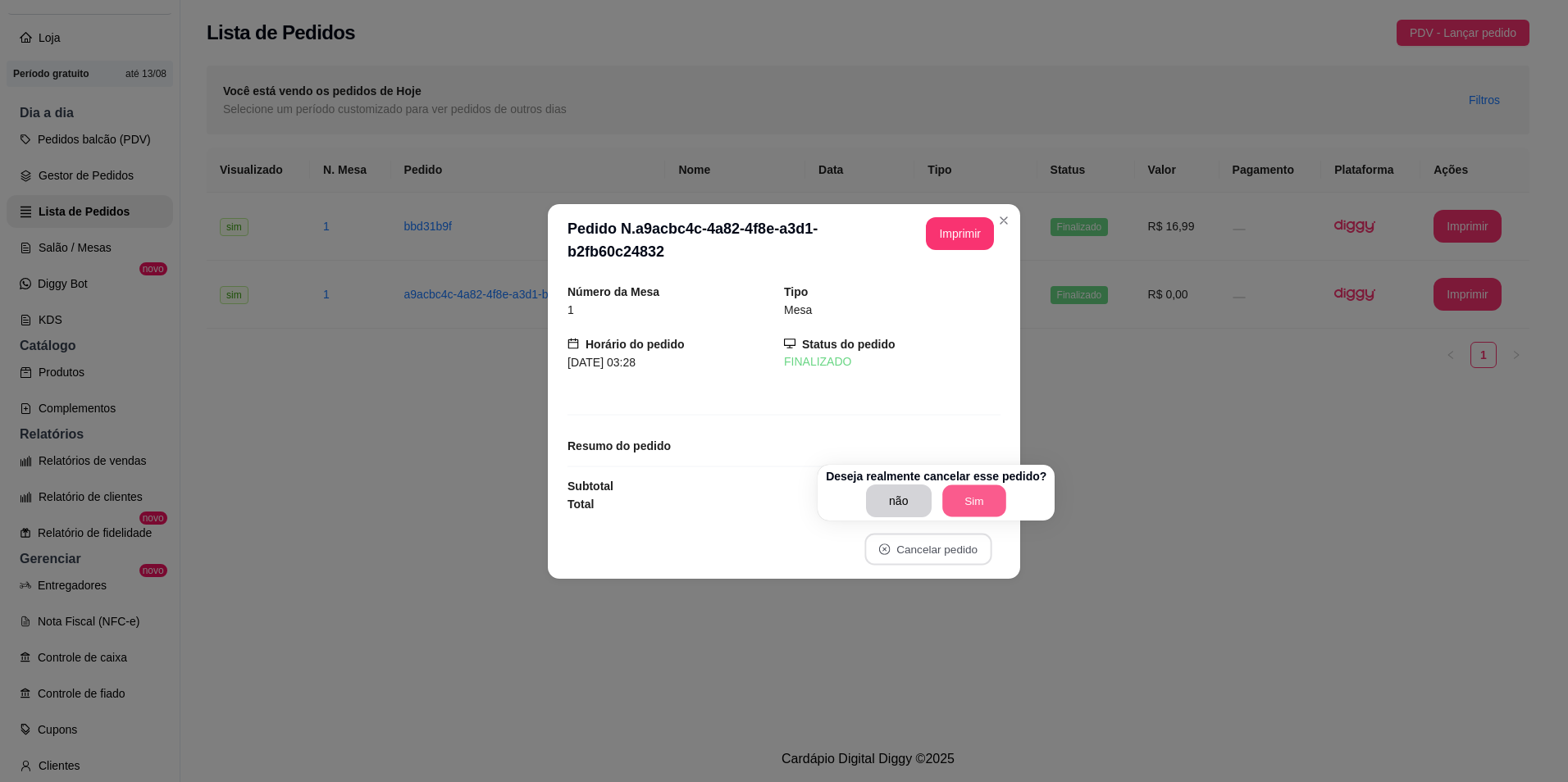 click on "Sim" at bounding box center (974, 501) 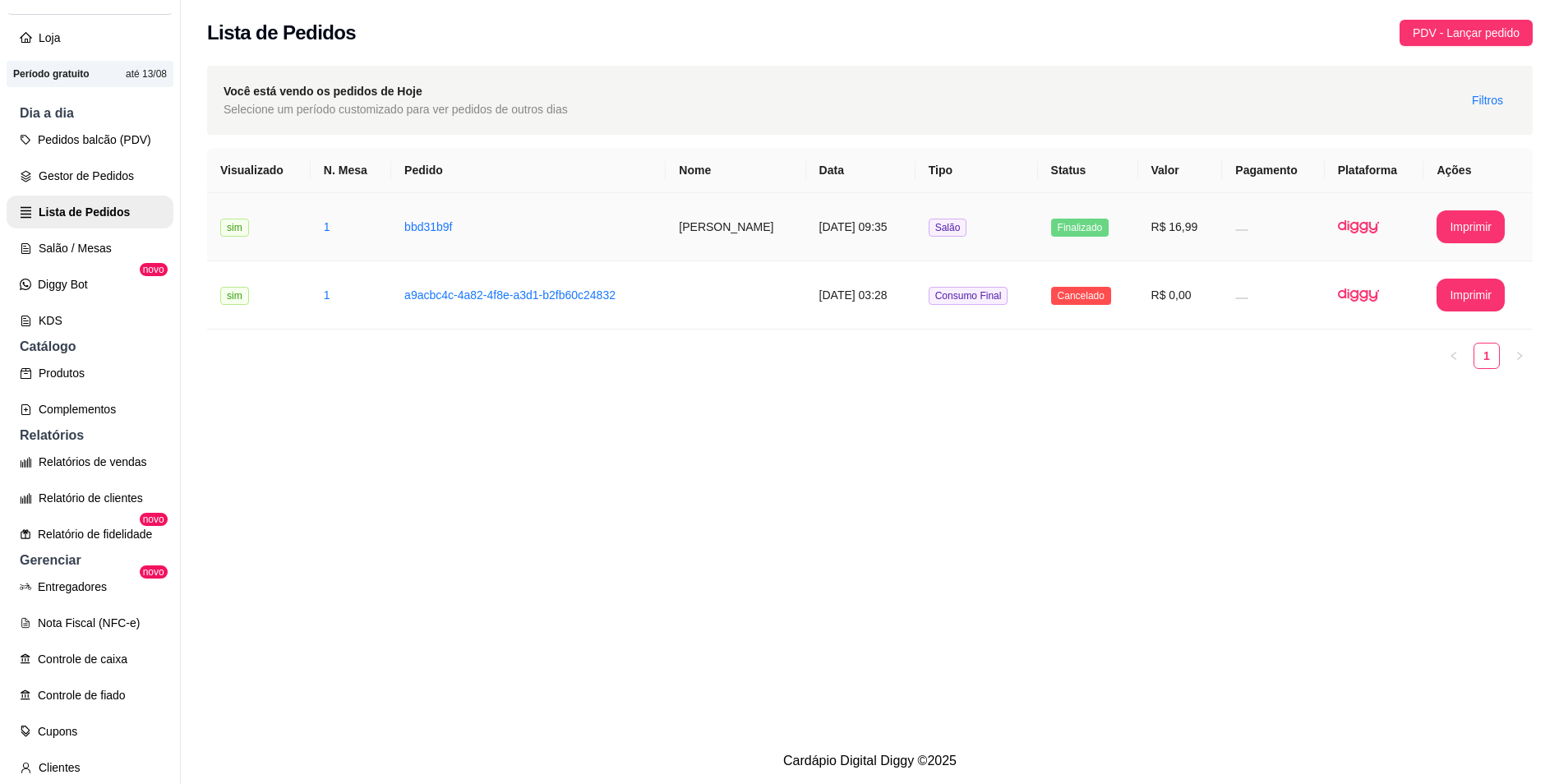 click on "Salão" at bounding box center (976, 227) 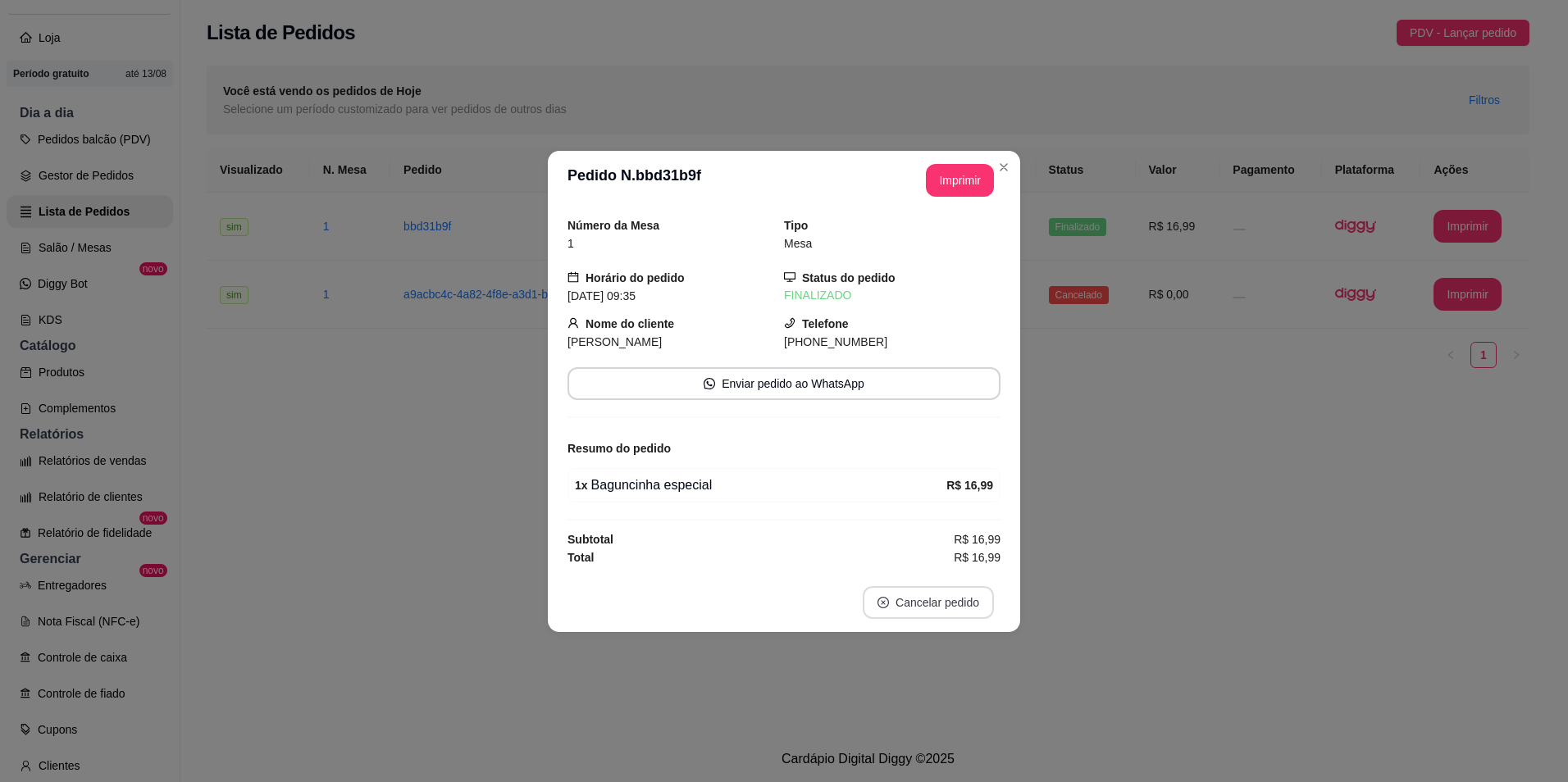 click on "Cancelar pedido" at bounding box center [928, 602] 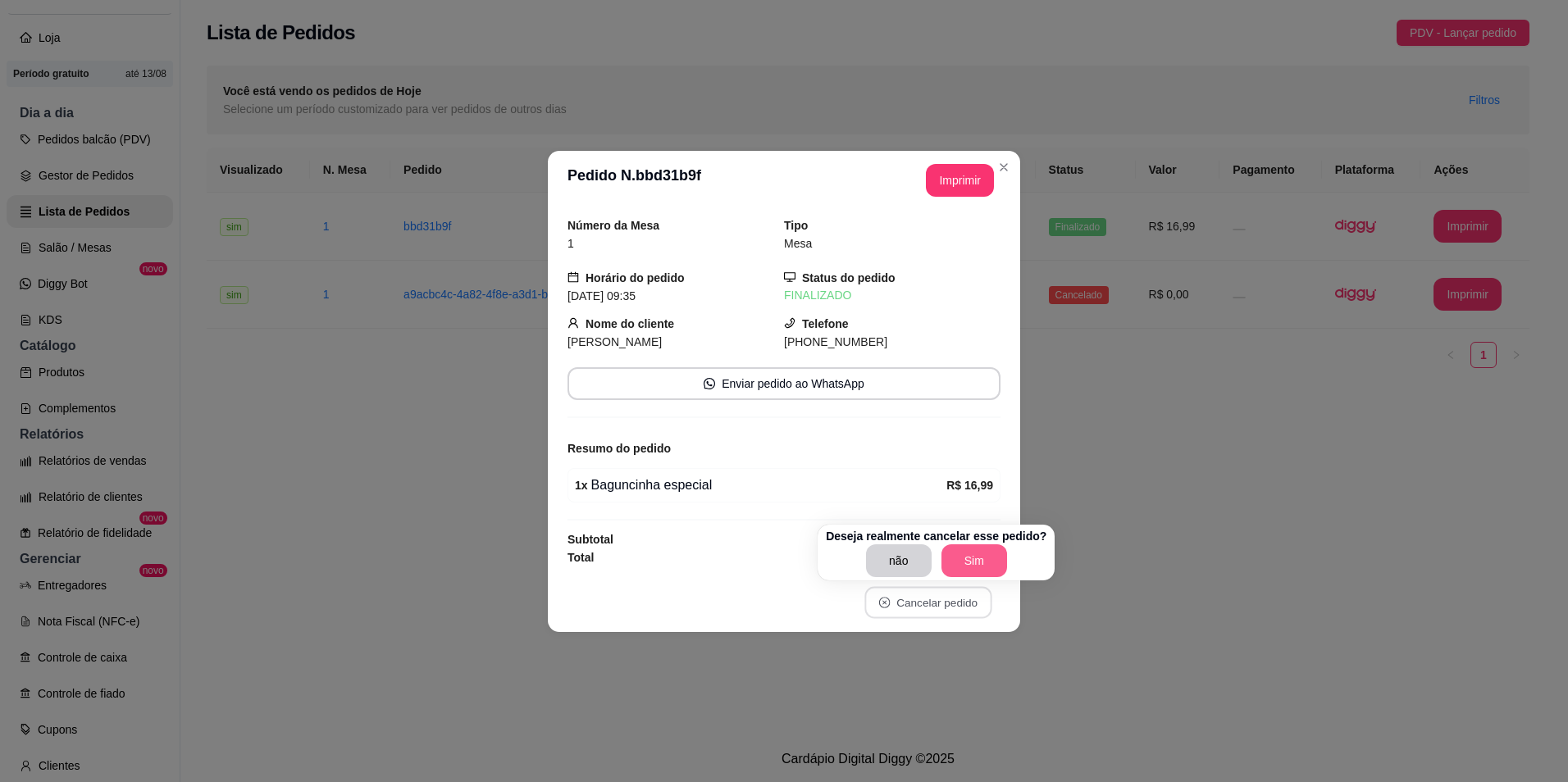 click on "Sim" at bounding box center (974, 561) 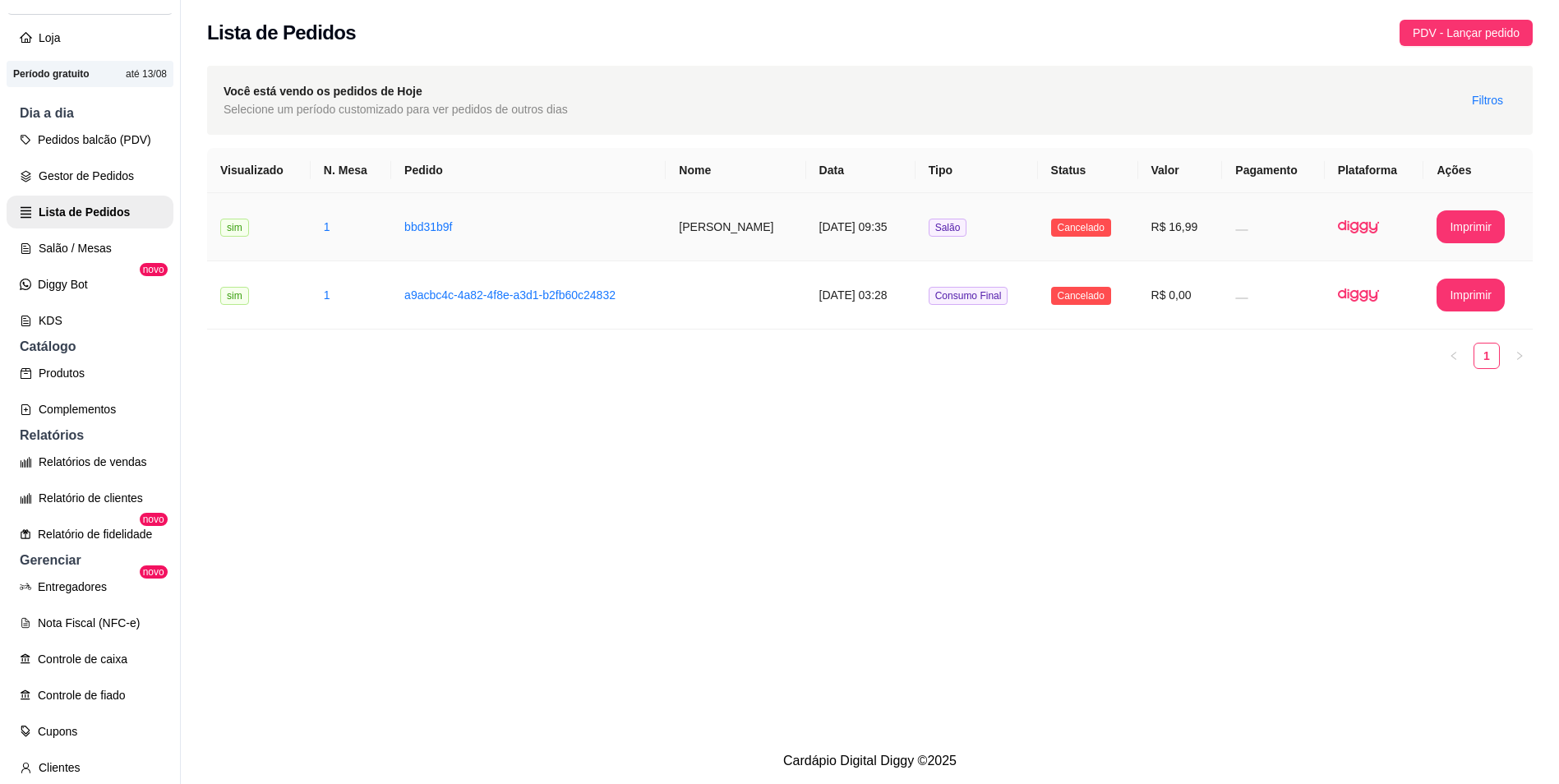 drag, startPoint x: 1308, startPoint y: 240, endPoint x: 883, endPoint y: 363, distance: 442.44096 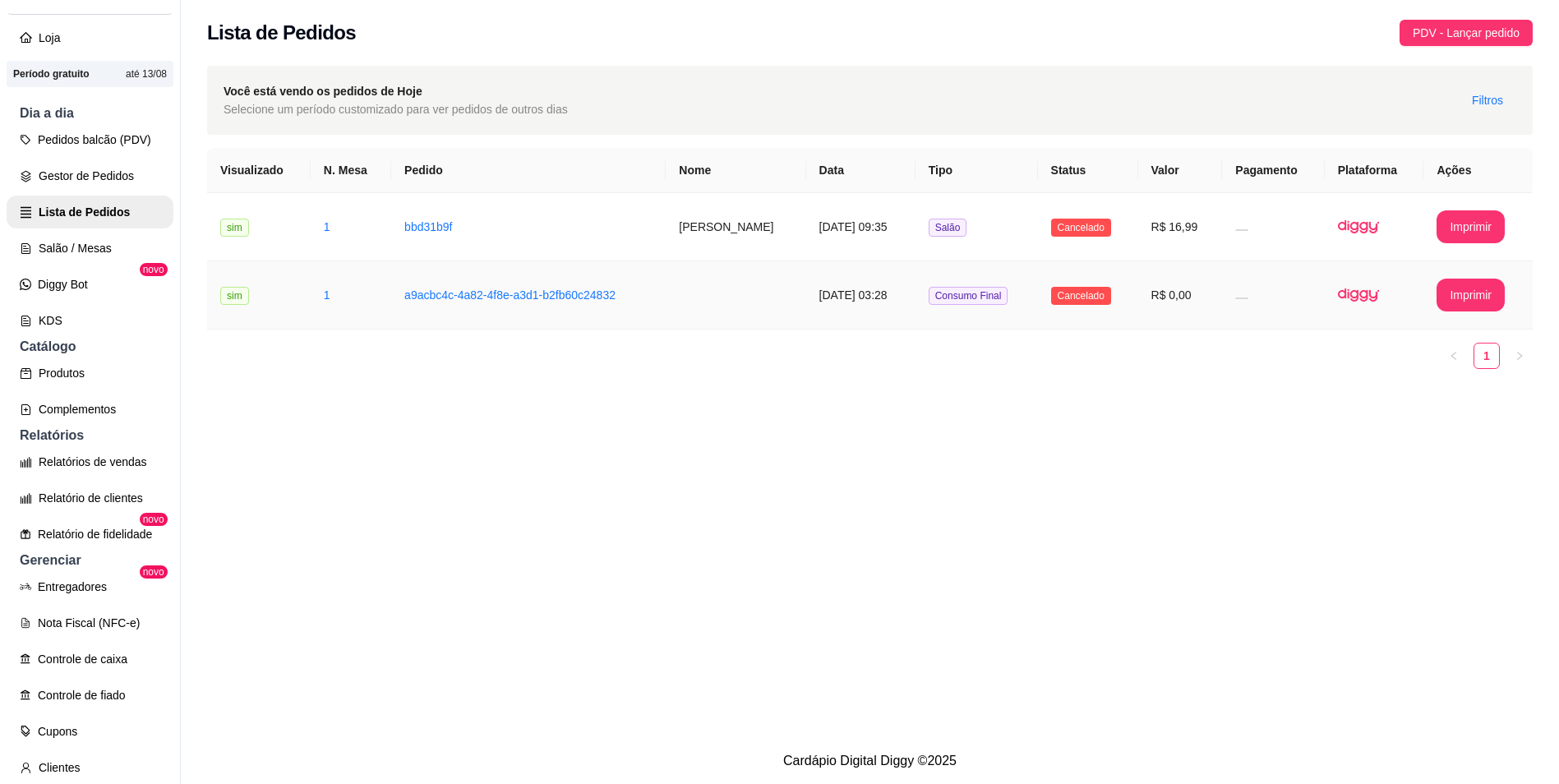 drag, startPoint x: 276, startPoint y: 630, endPoint x: 607, endPoint y: 373, distance: 419.0585 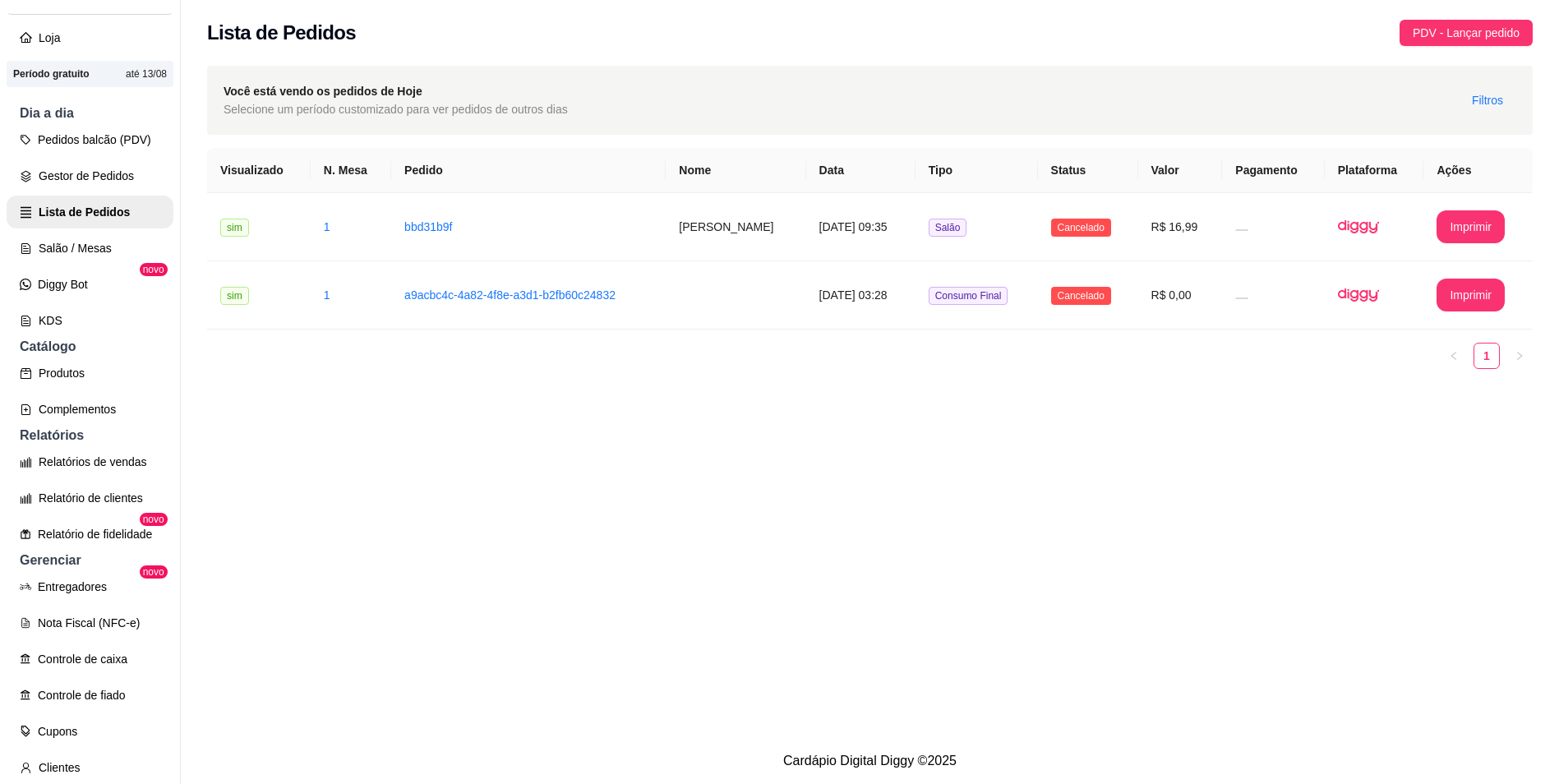 click on "**********" at bounding box center [869, 369] 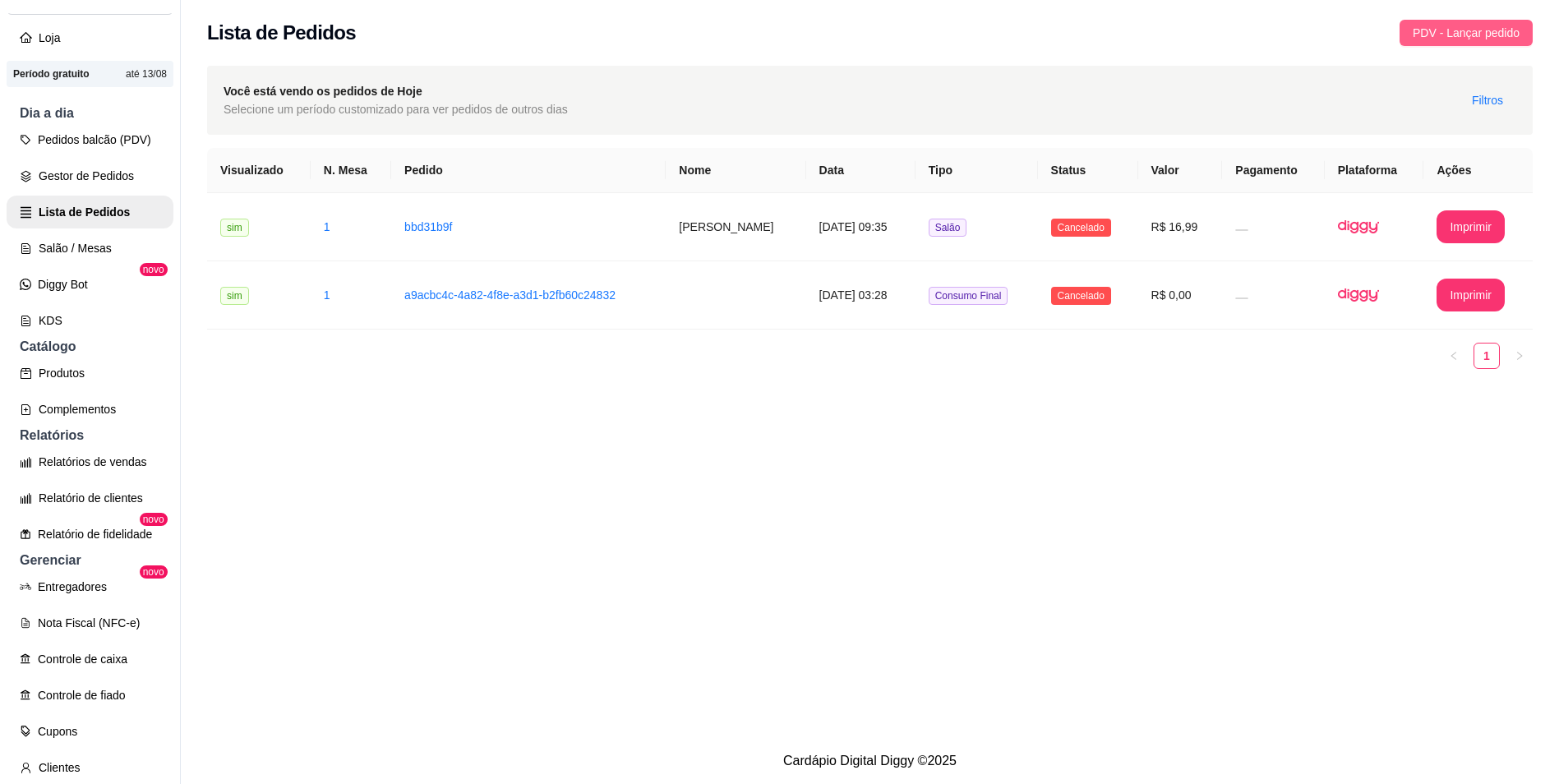 click on "PDV - Lançar pedido" at bounding box center [1466, 33] 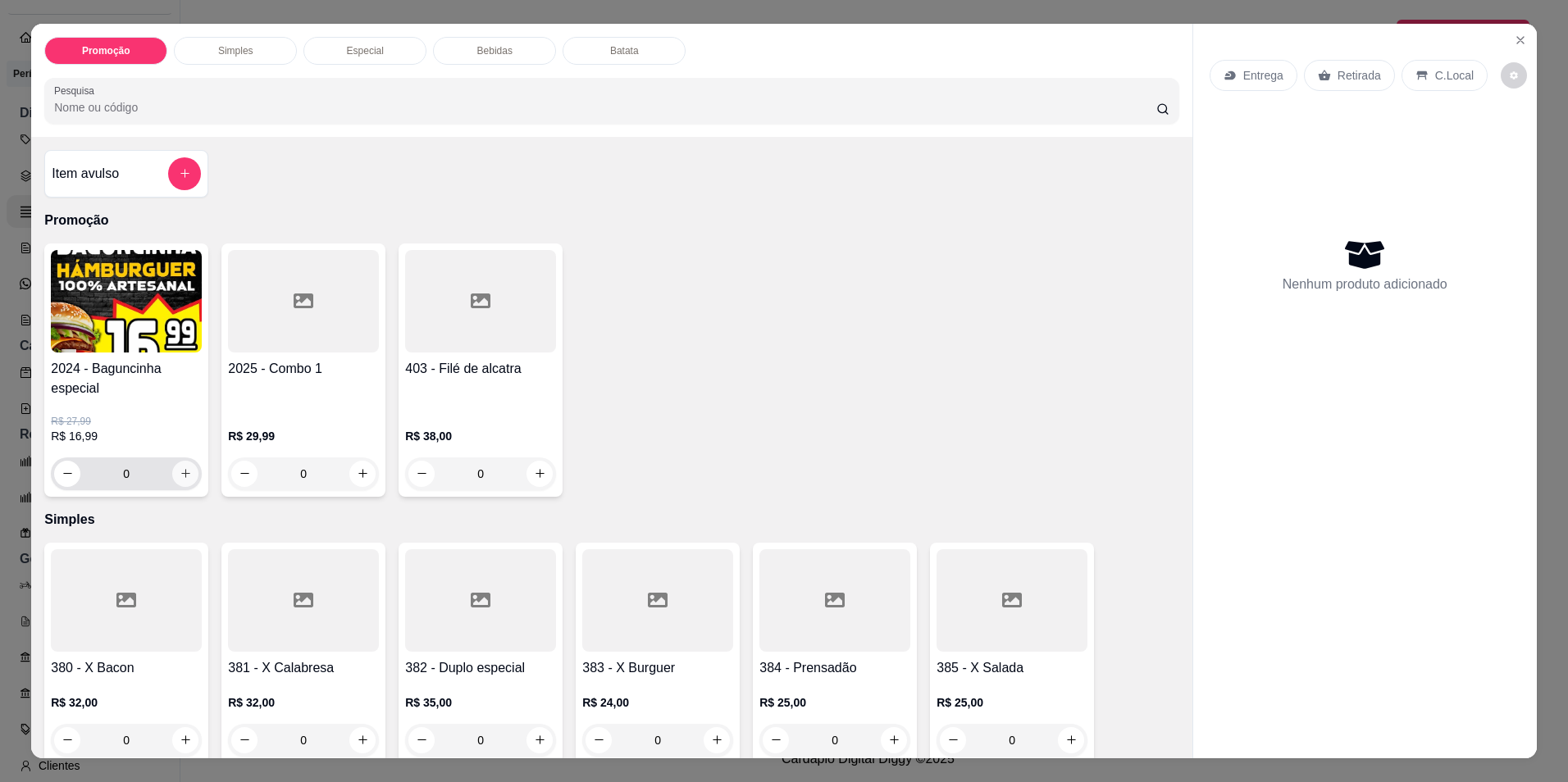 click 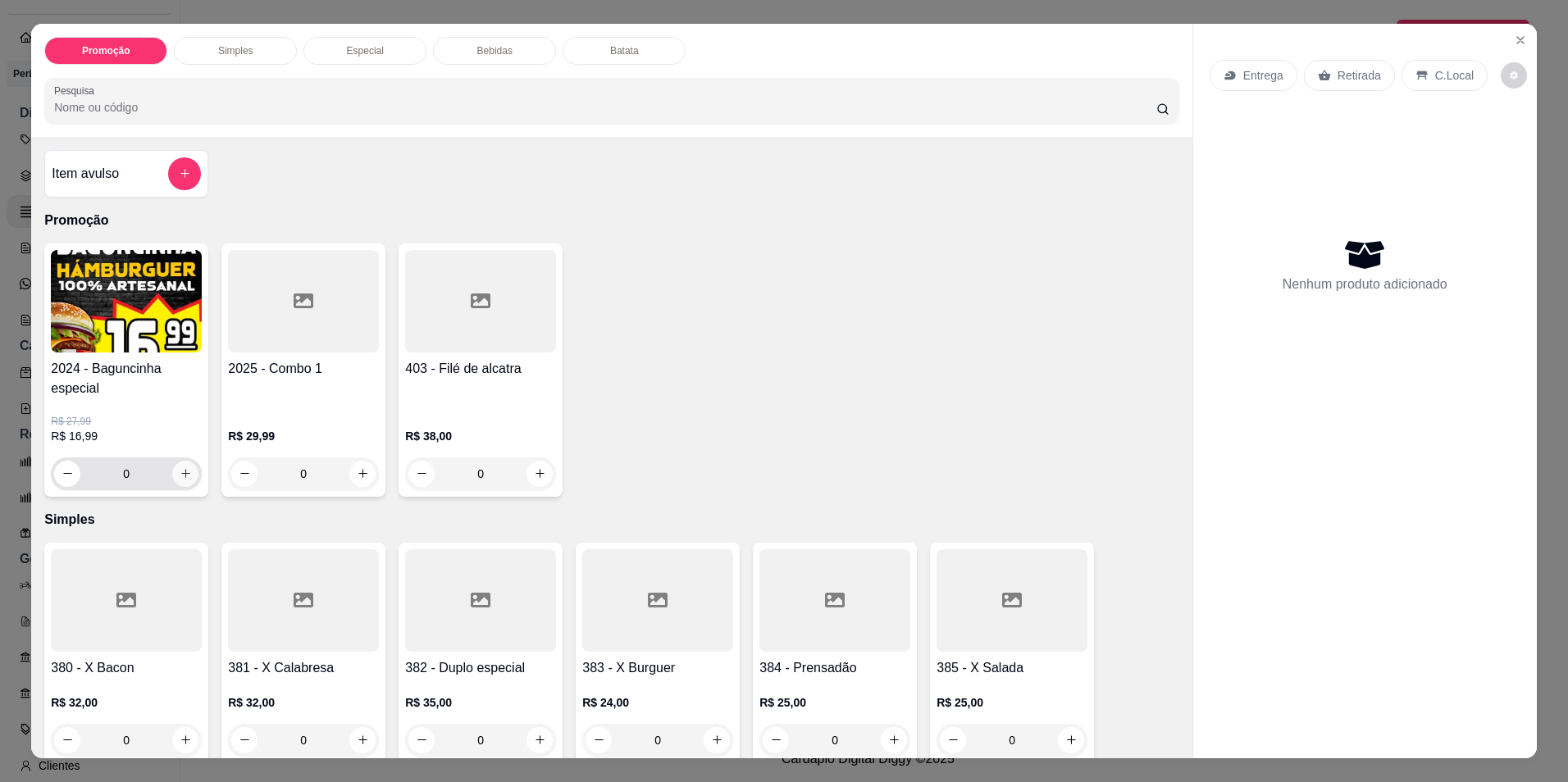 type on "1" 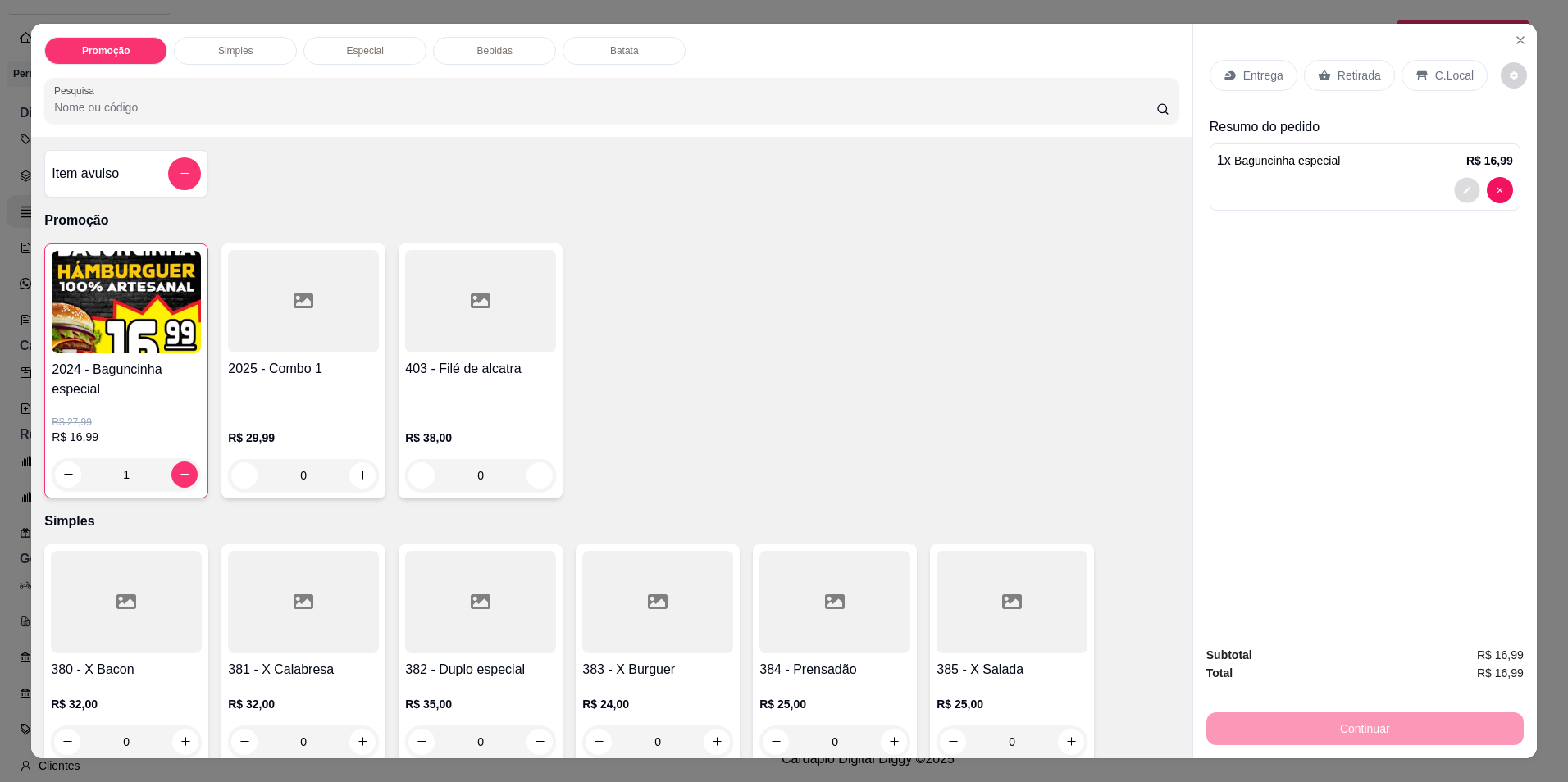 click at bounding box center (1466, 189) 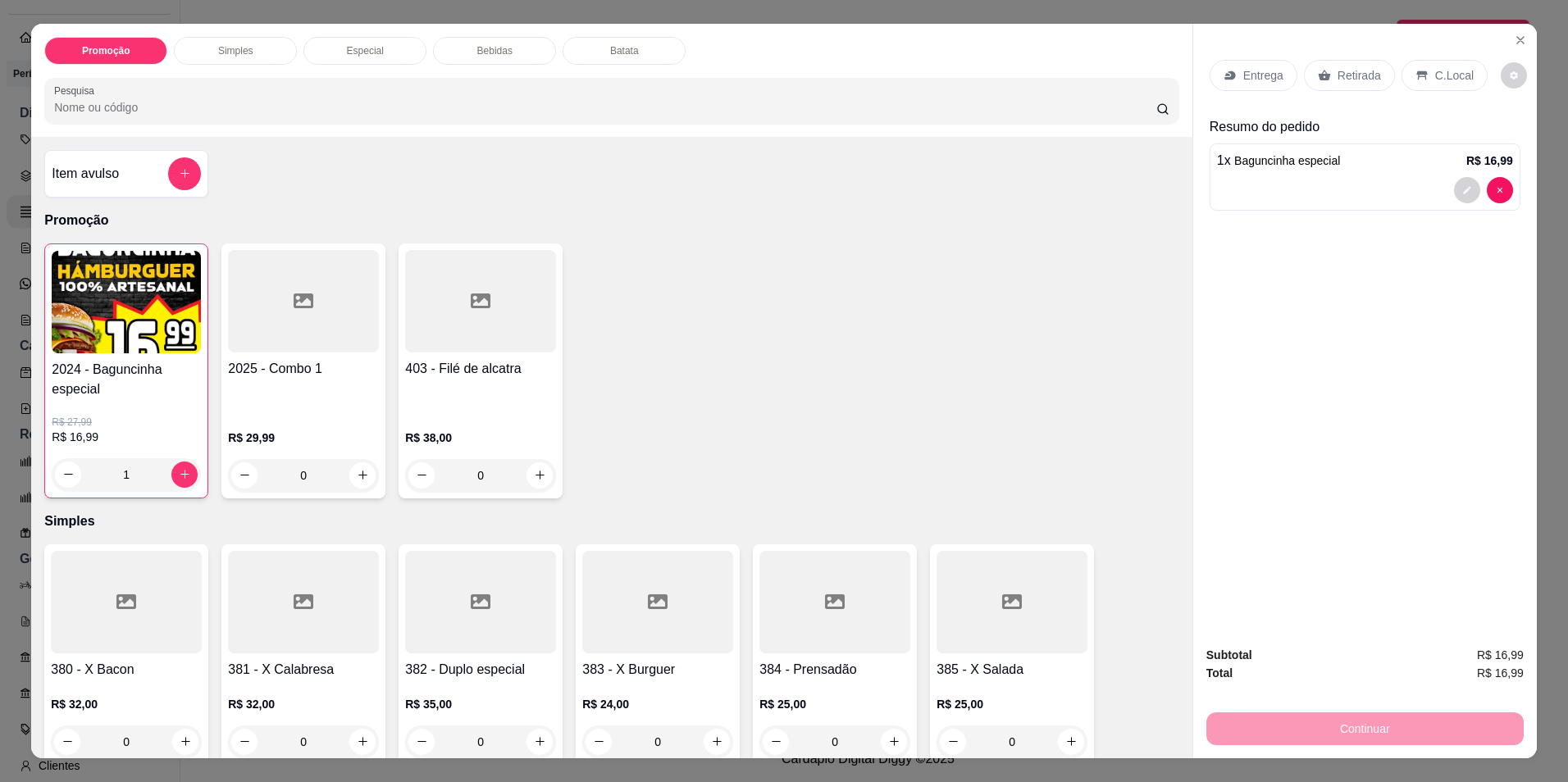 click at bounding box center [1365, 190] 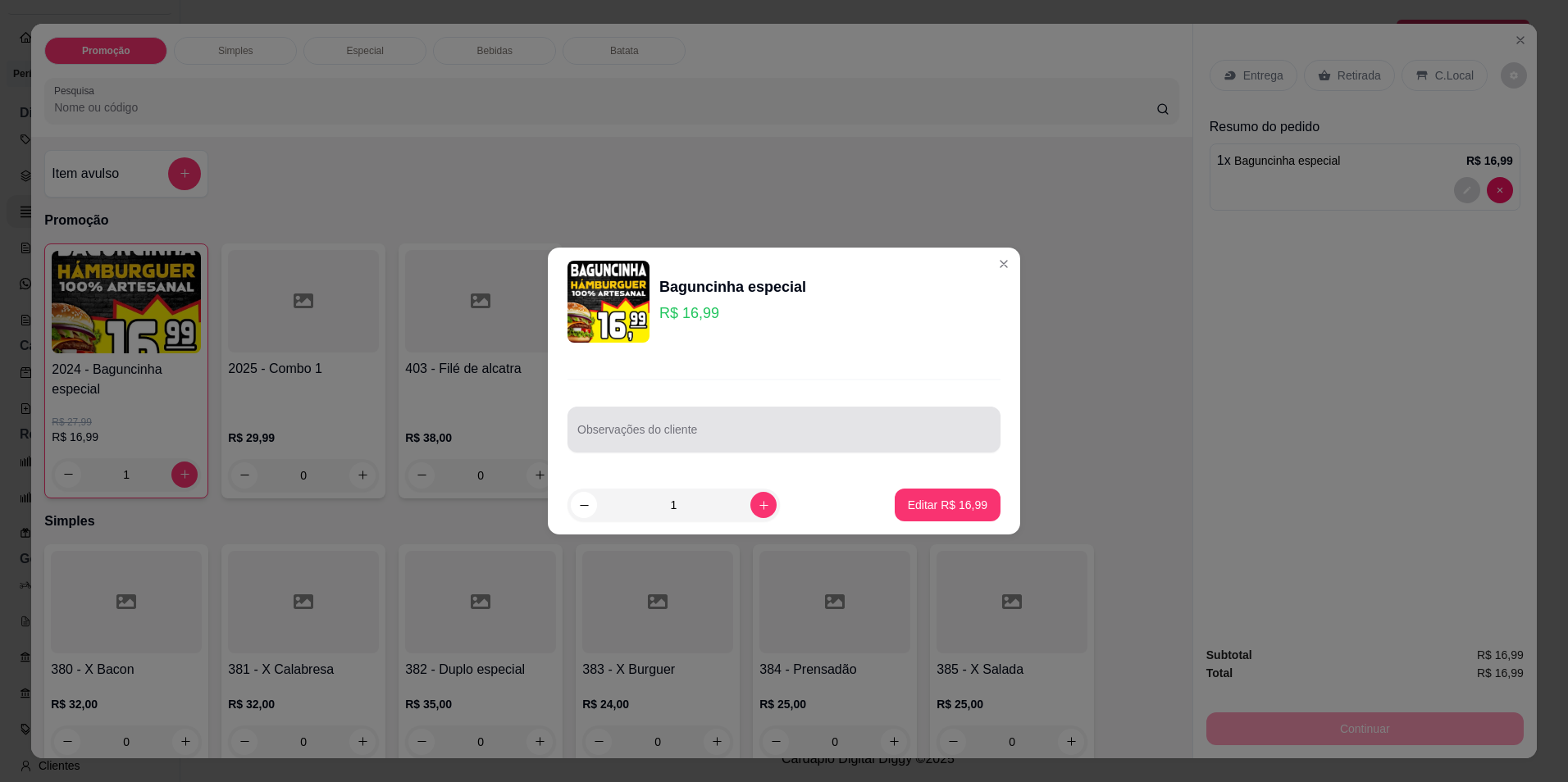 click at bounding box center (784, 430) 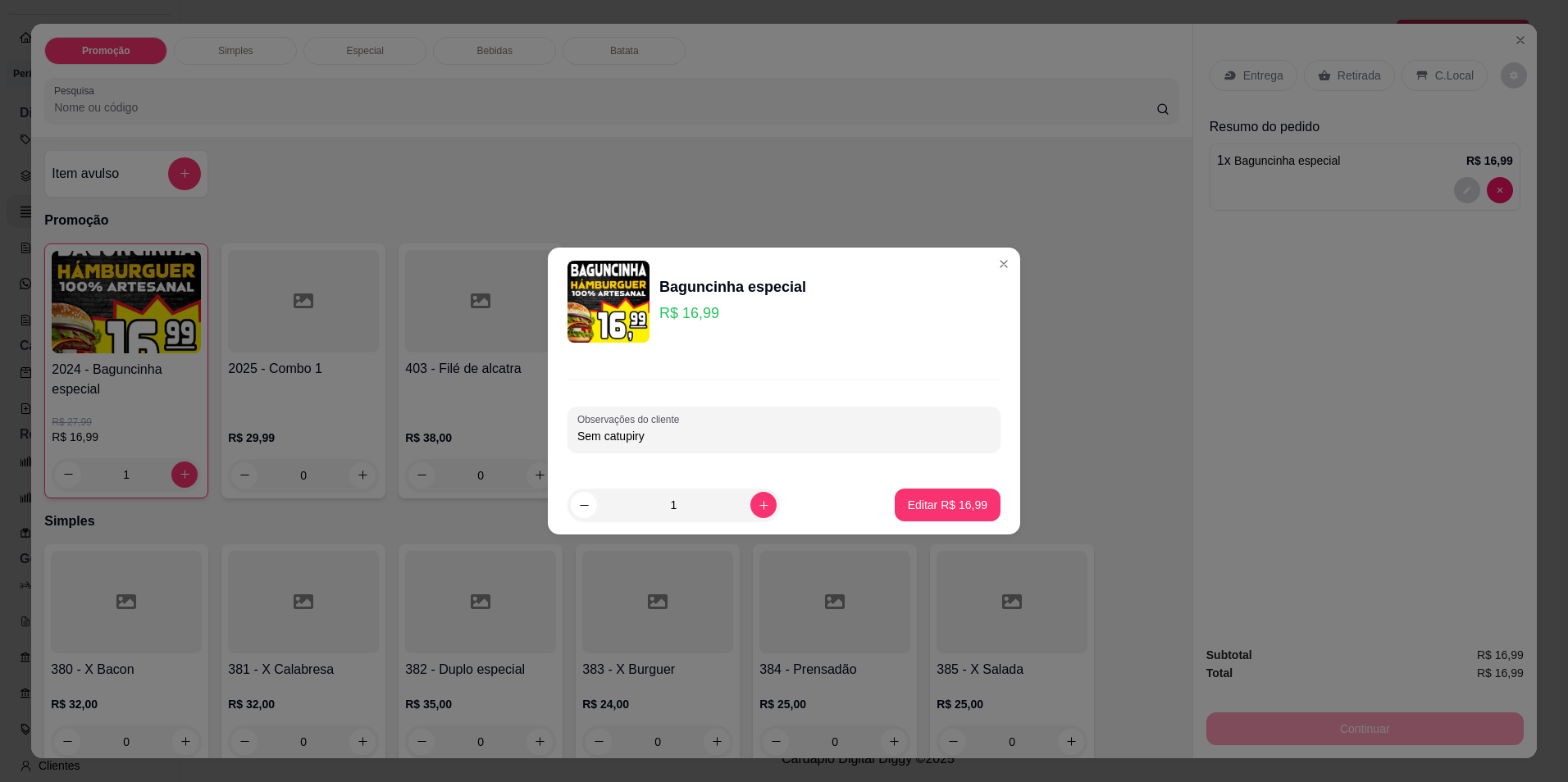 type on "Sem catupiry" 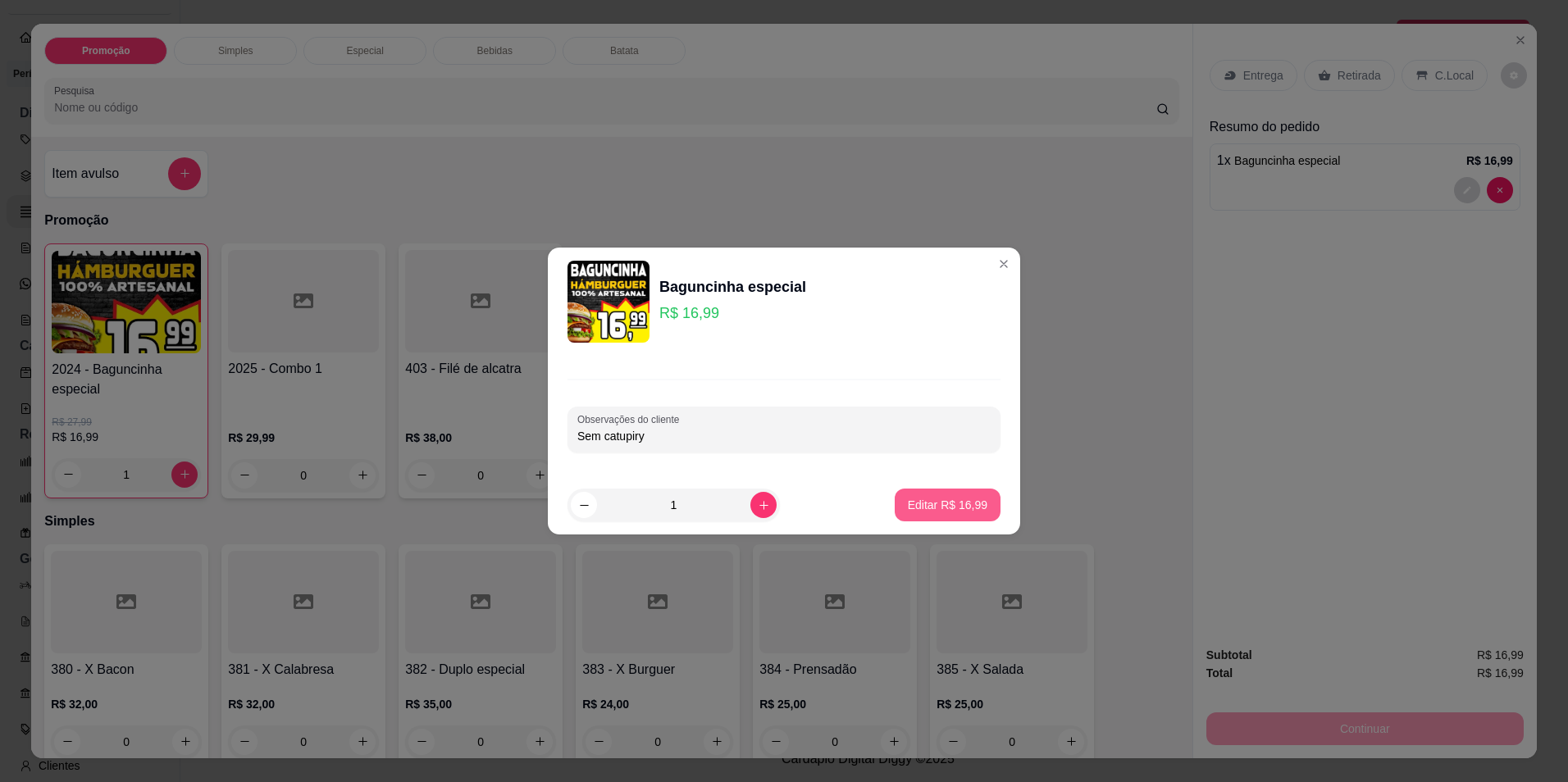 click on "Editar   R$ 16,99" at bounding box center (947, 505) 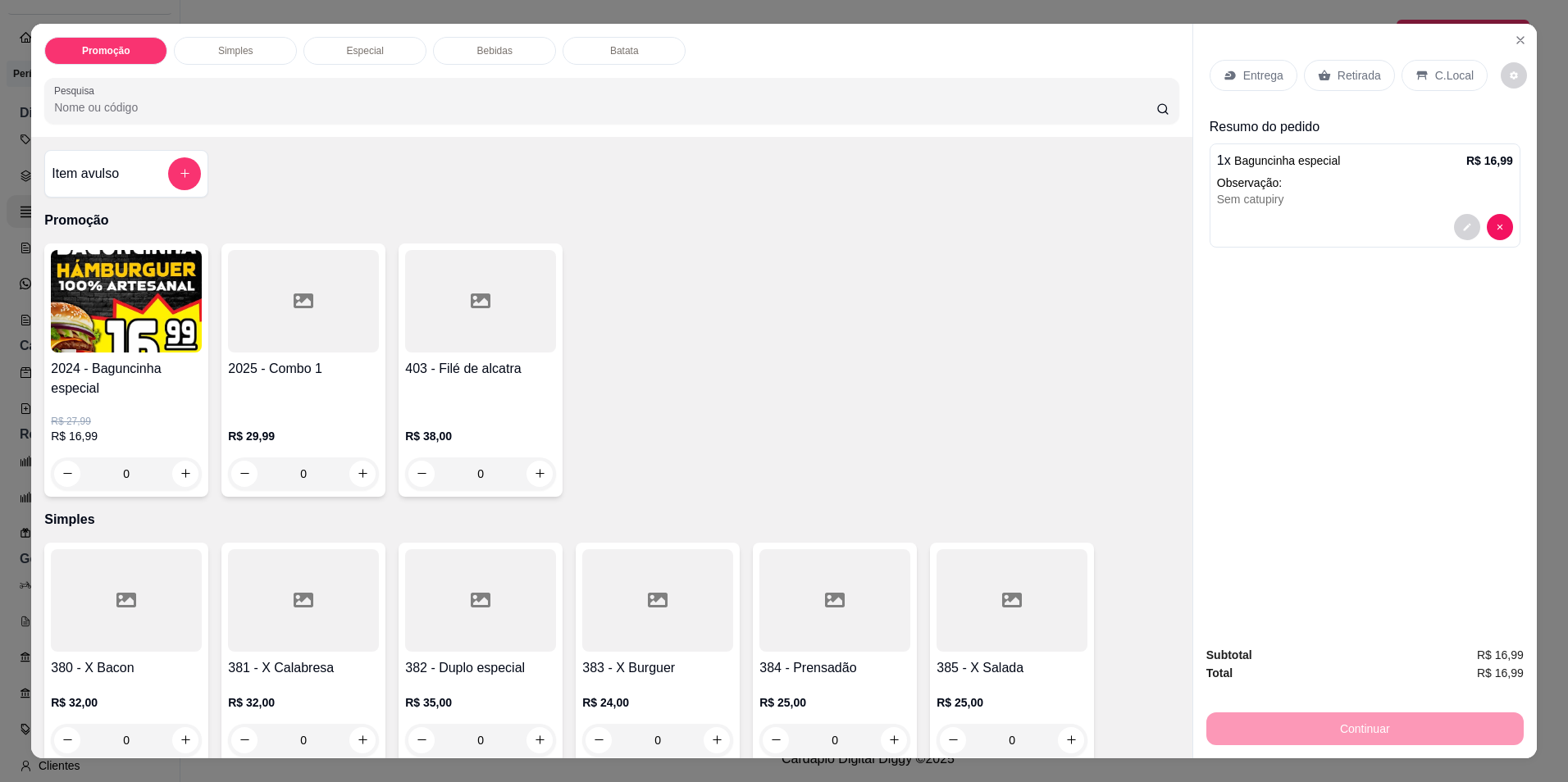 click on "Subtotal R$ 16,99 Total R$ 16,99 Continuar" at bounding box center (1365, 695) 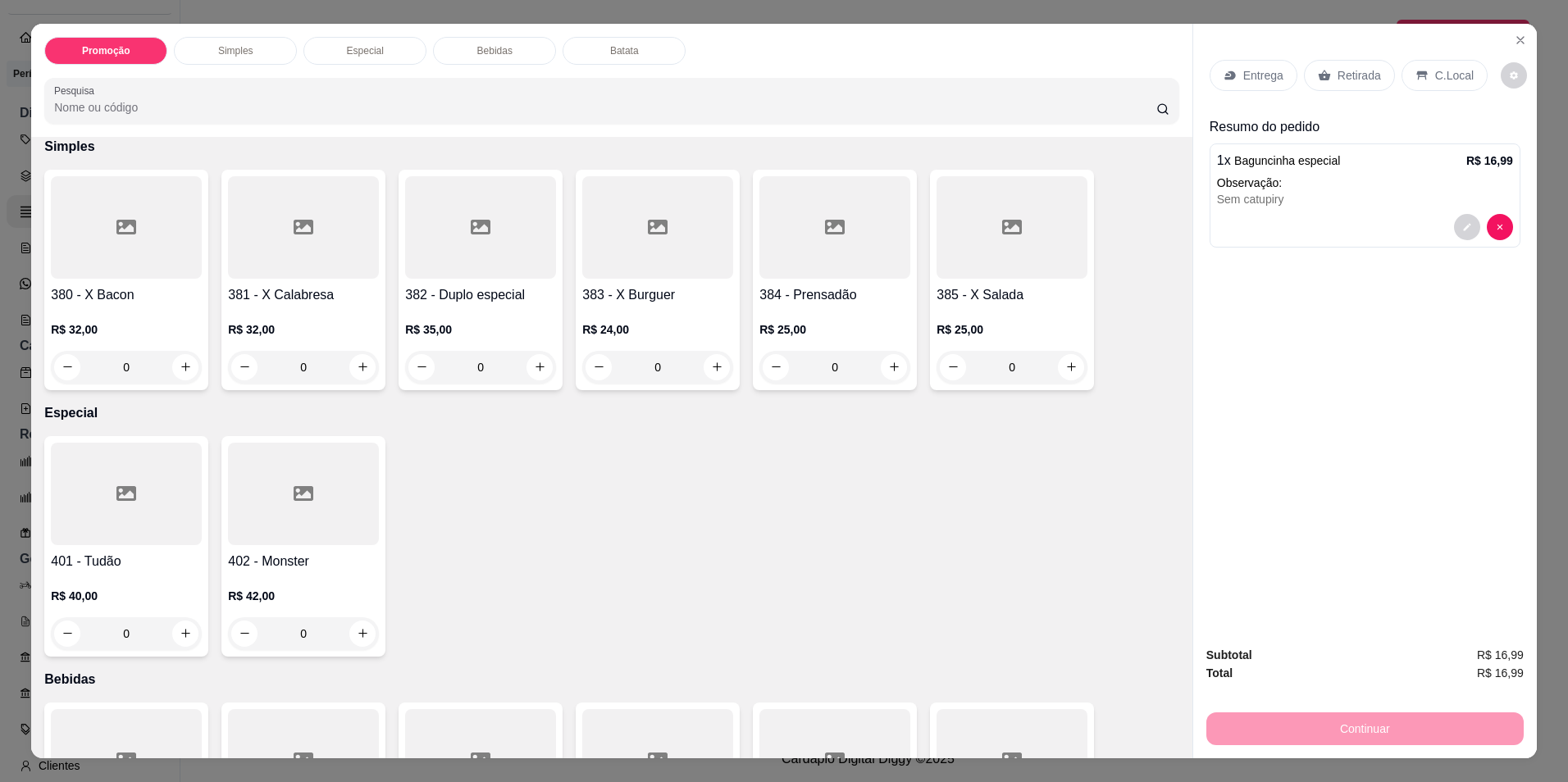 scroll, scrollTop: 410, scrollLeft: 0, axis: vertical 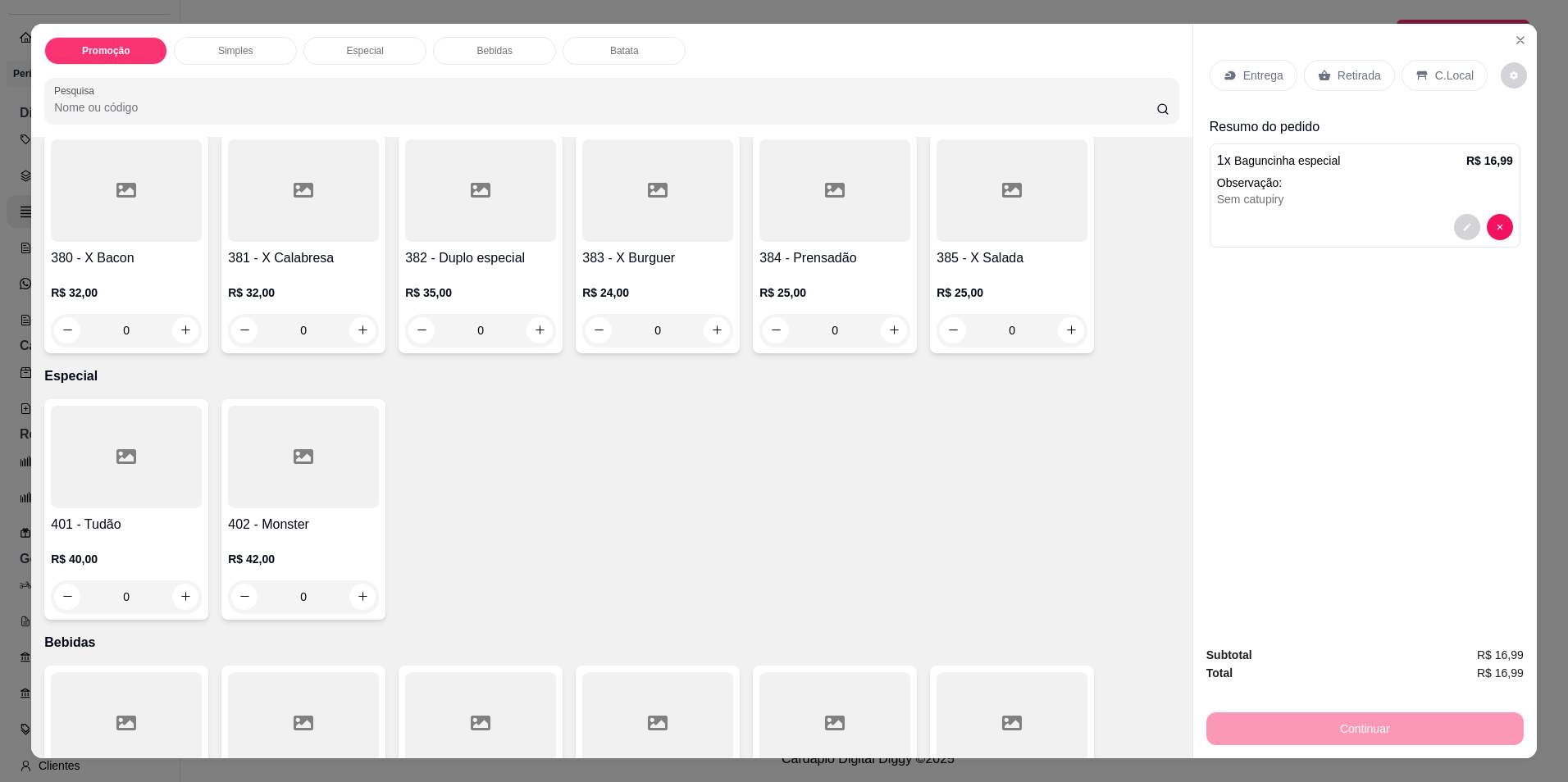 click on "Bebidas" at bounding box center [495, 51] 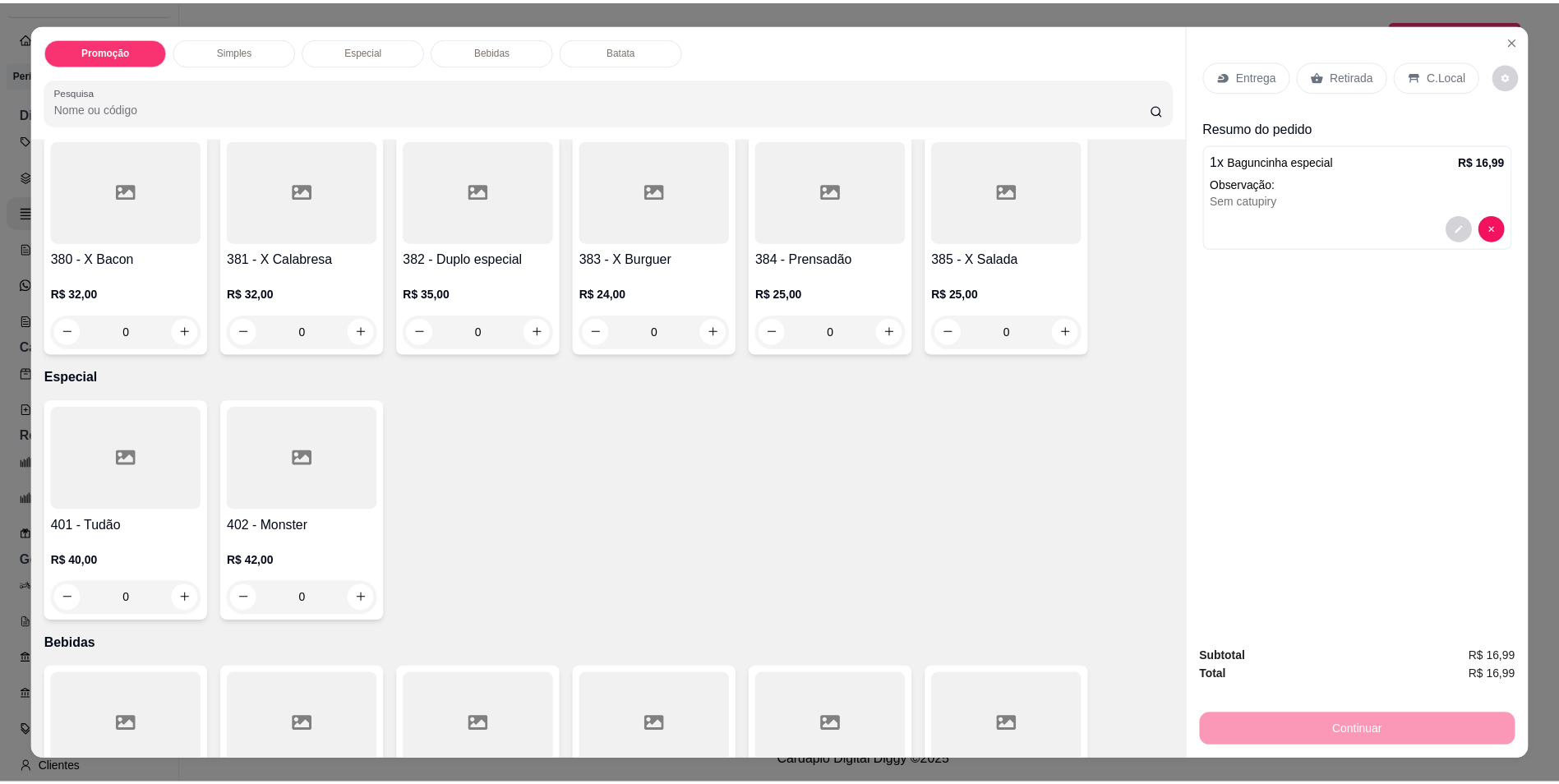 scroll, scrollTop: 29, scrollLeft: 0, axis: vertical 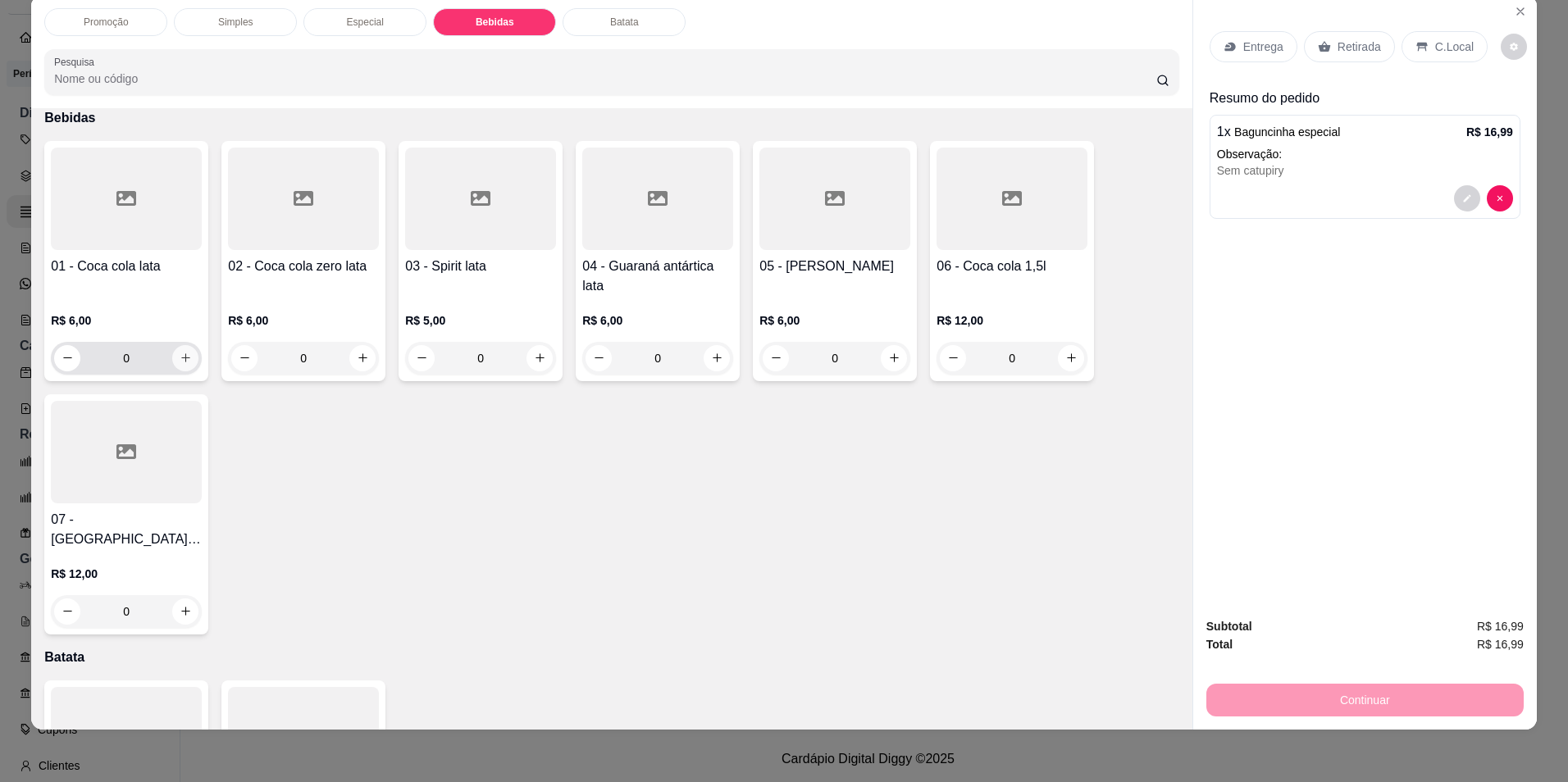 click 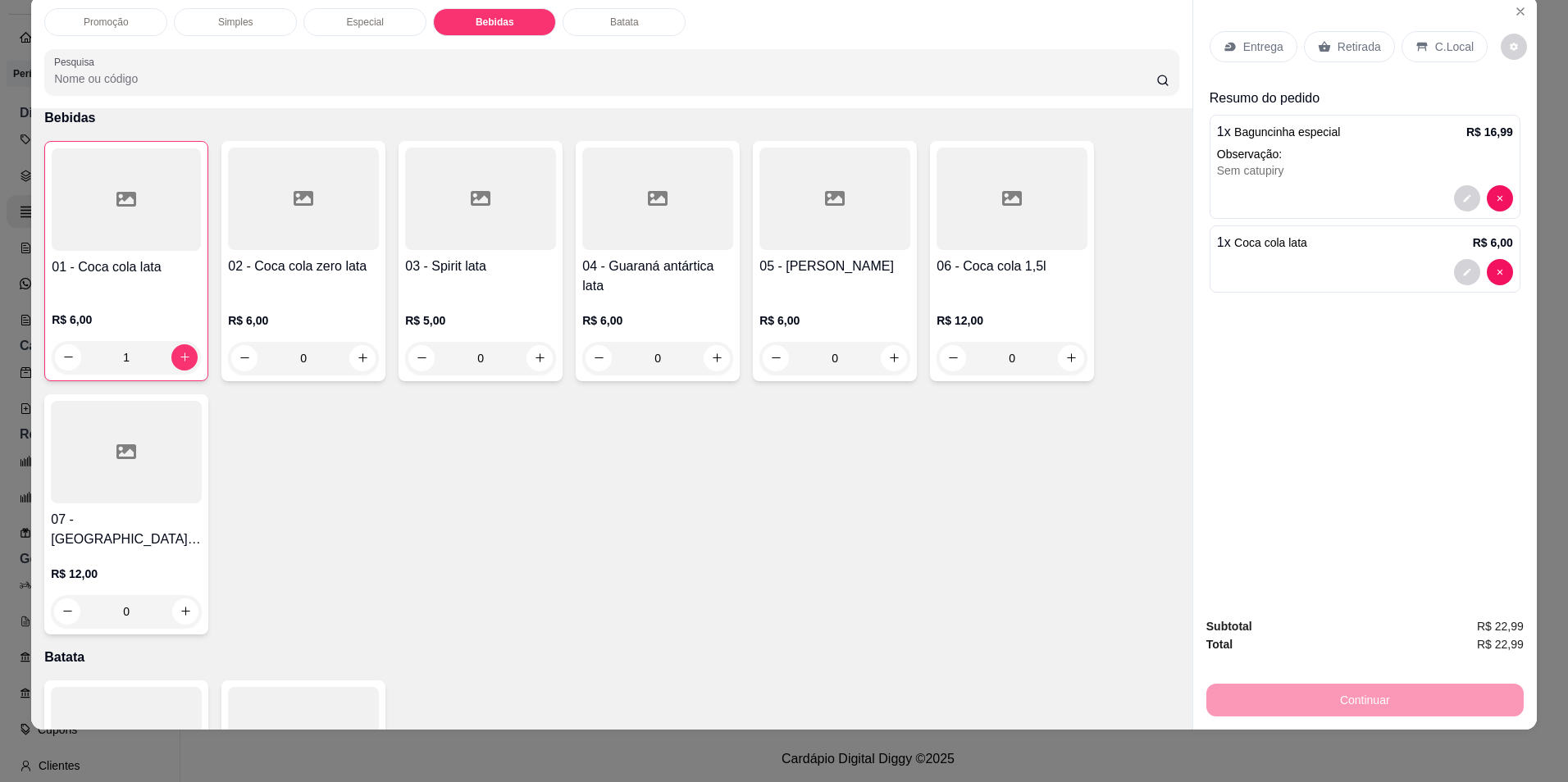 click on "Continuar" at bounding box center (1365, 698) 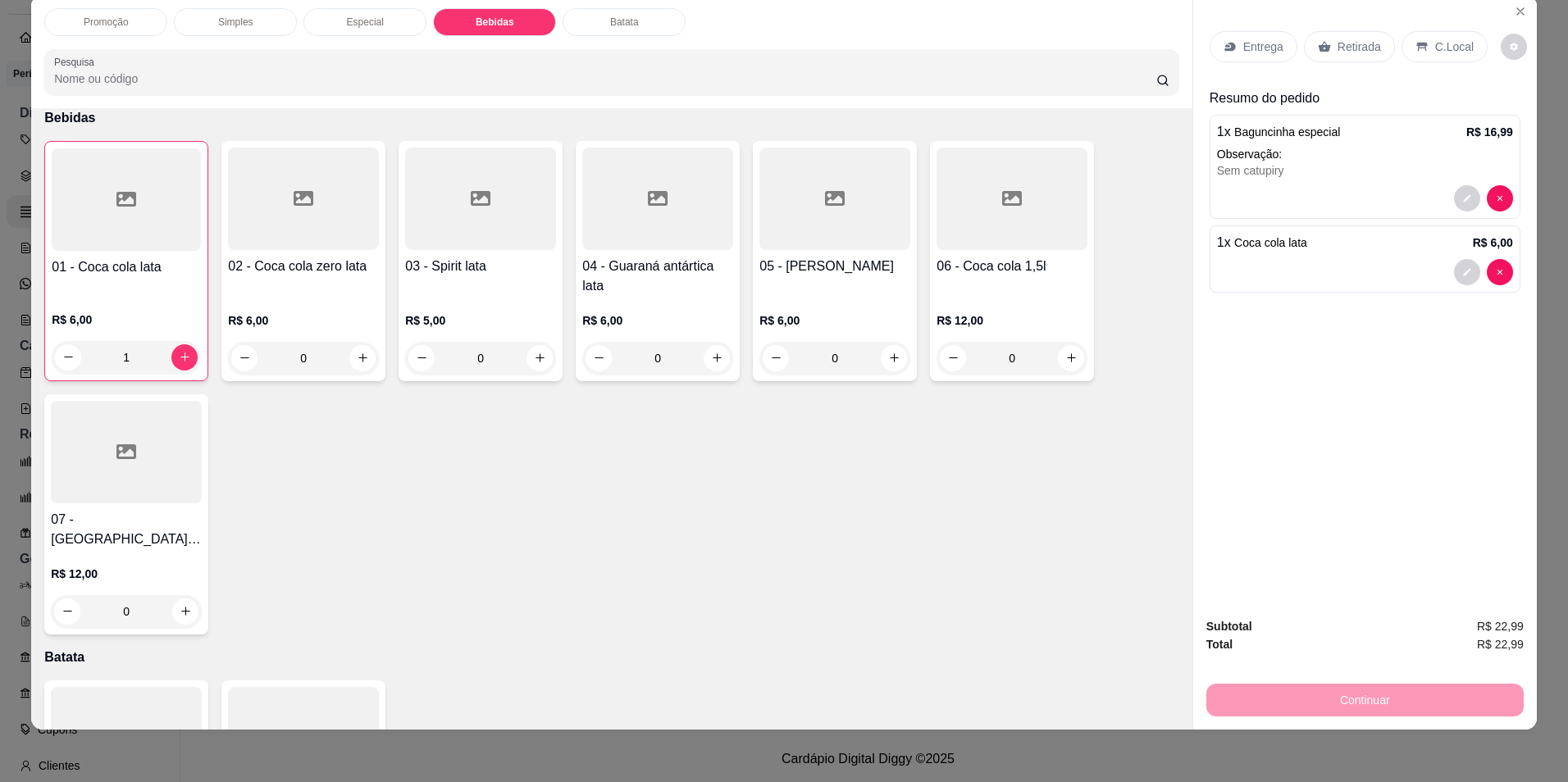 click on "C.Local" at bounding box center [1454, 47] 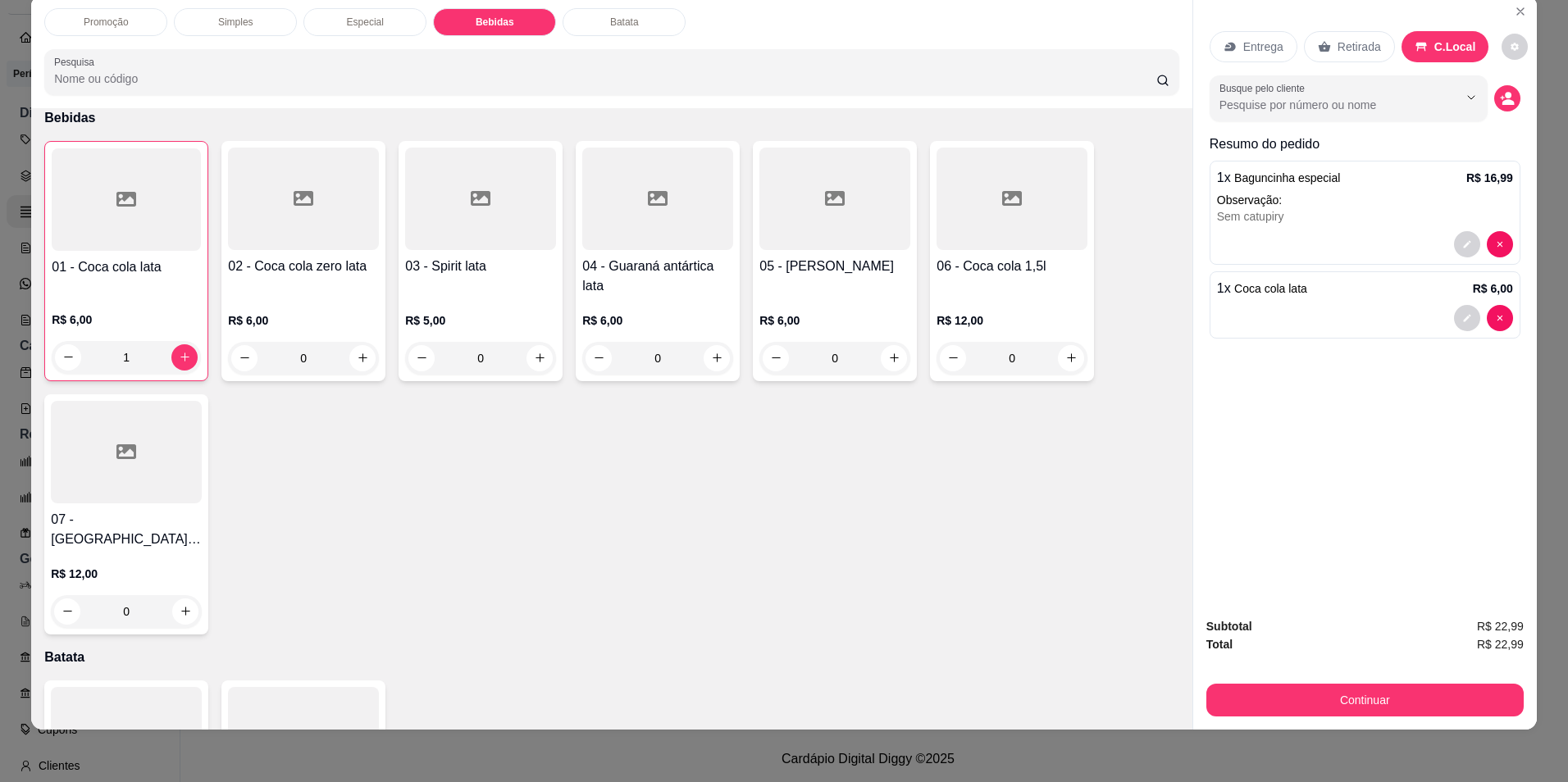 click on "Entrega Retirada C.Local Busque pelo cliente Resumo do pedido 1 x   Baguncinha especial  R$ 16,99 Observação:  Sem catupiry 1 x   Coca cola lata R$ 6,00" at bounding box center [1365, 181] 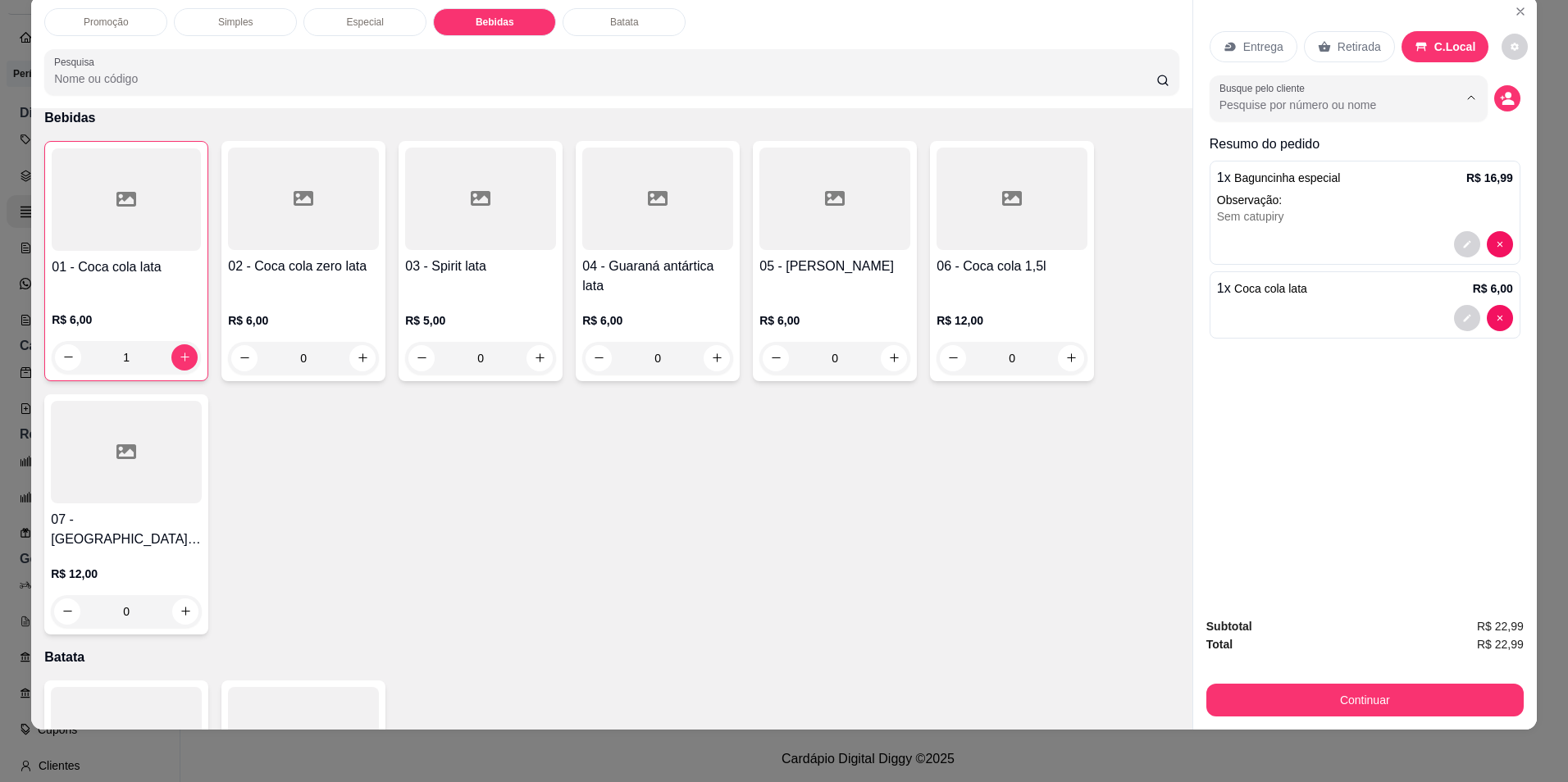 click on "Busque pelo cliente" at bounding box center [1325, 105] 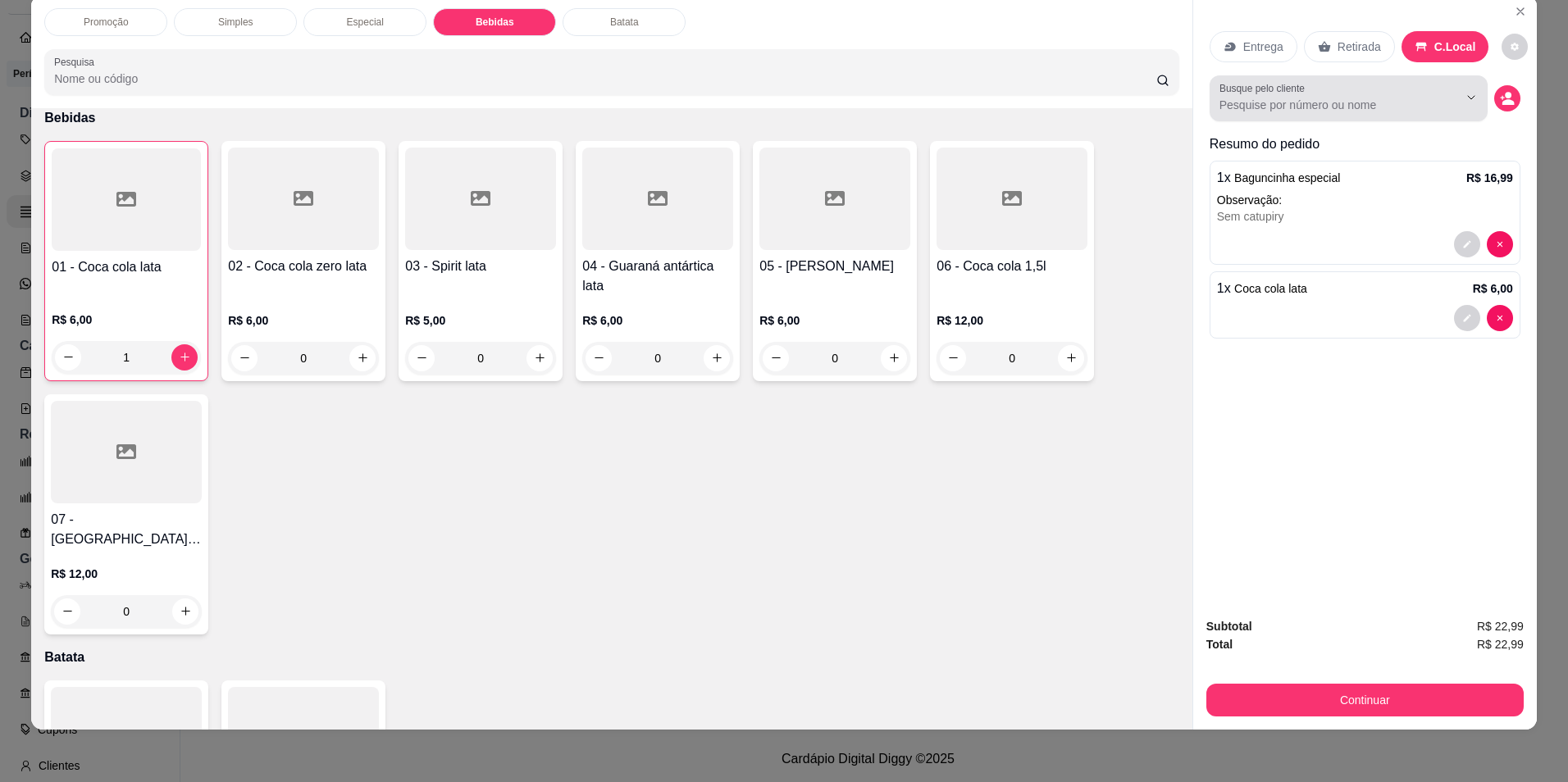 drag, startPoint x: 1393, startPoint y: 87, endPoint x: 1437, endPoint y: 118, distance: 53.8238 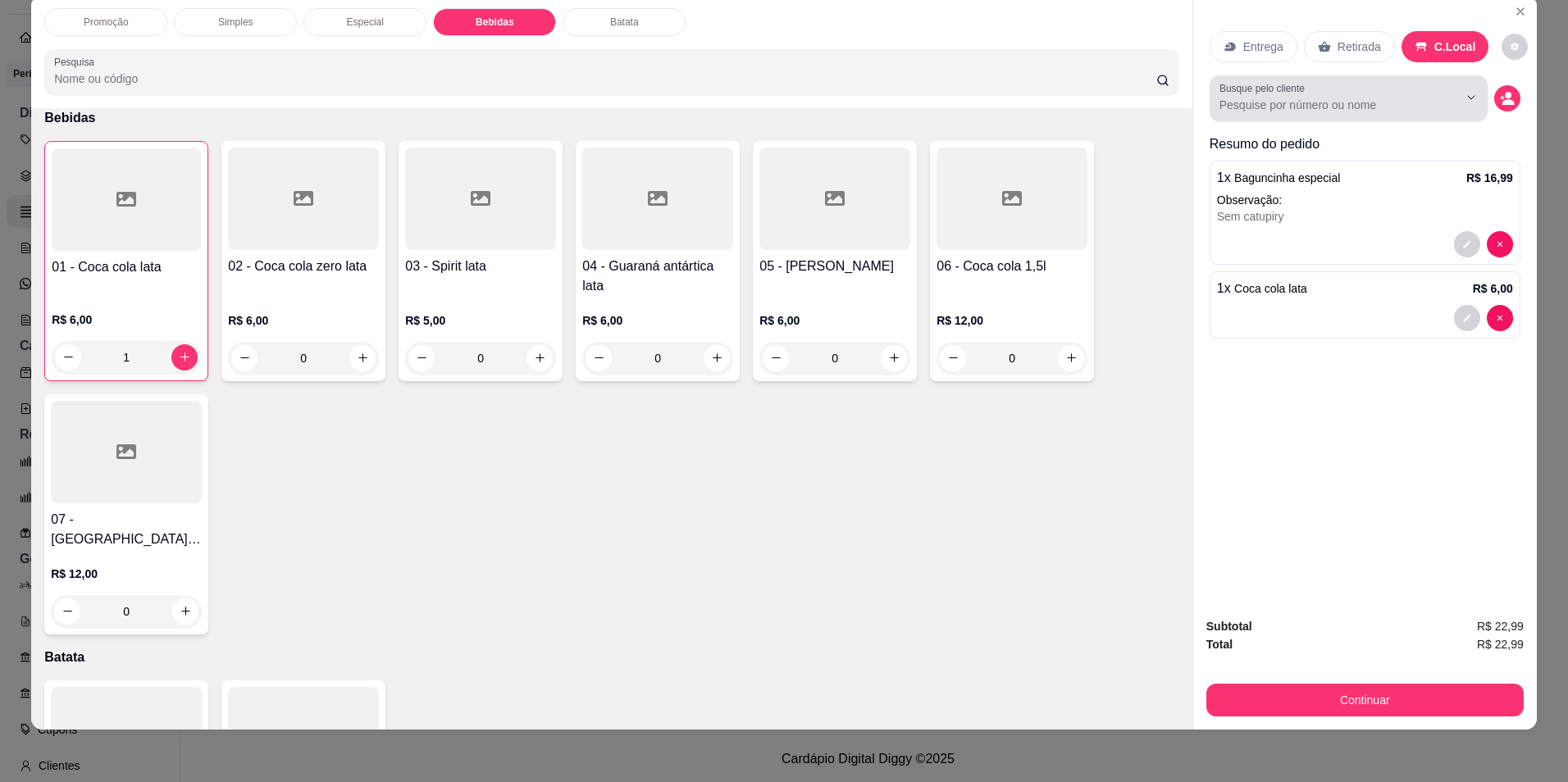 click at bounding box center (1348, 98) 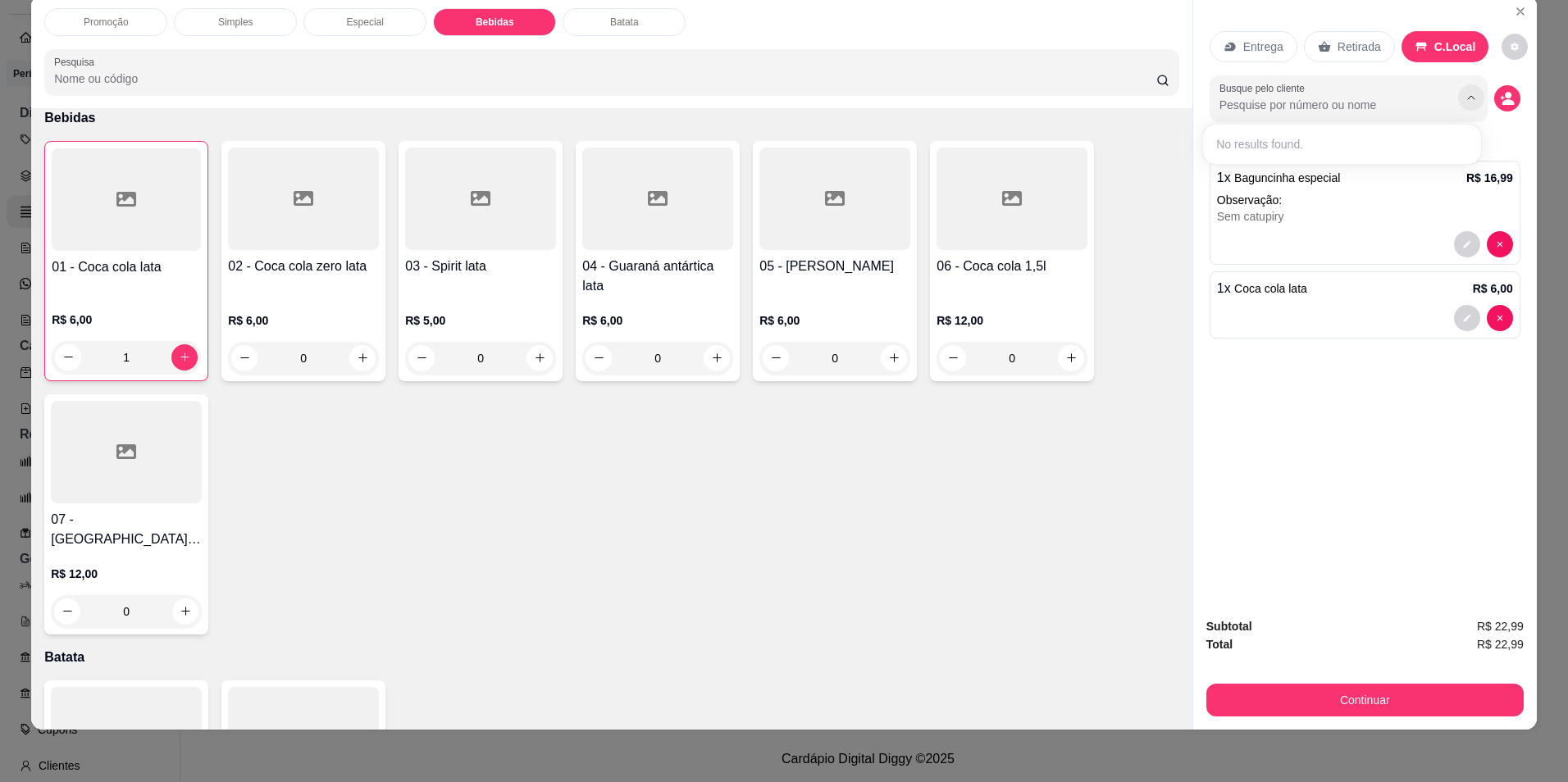 click 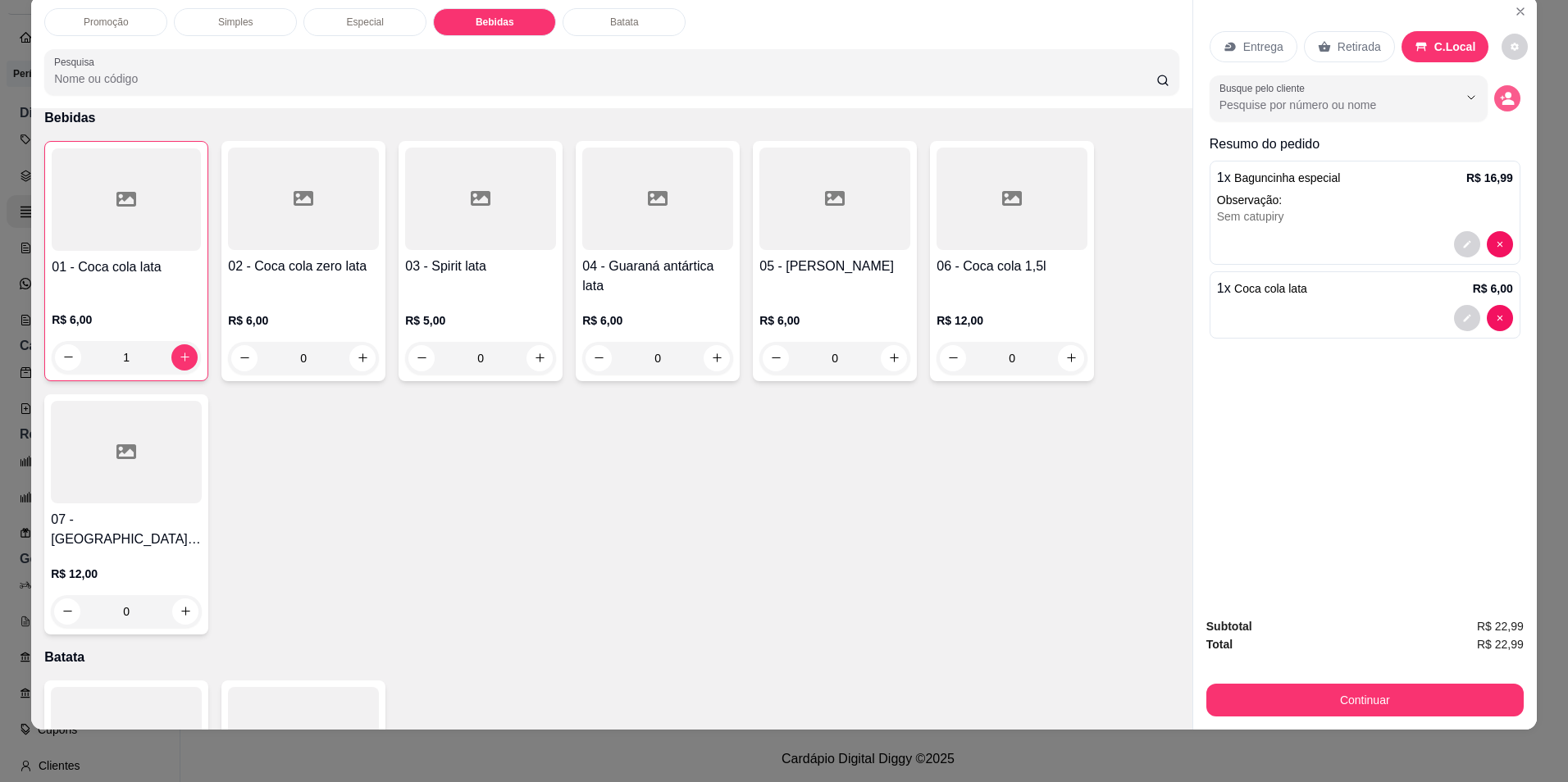 click 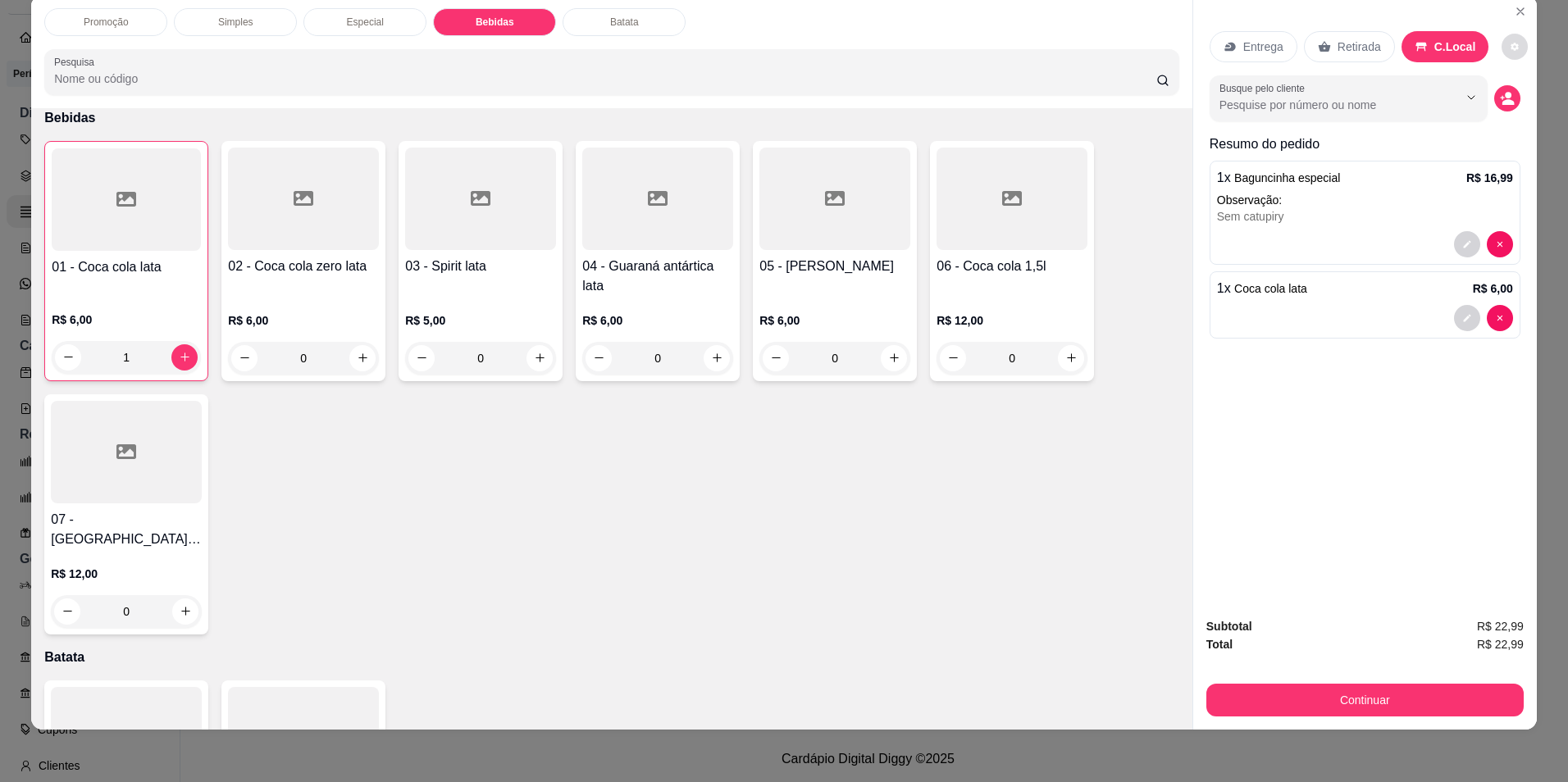 click 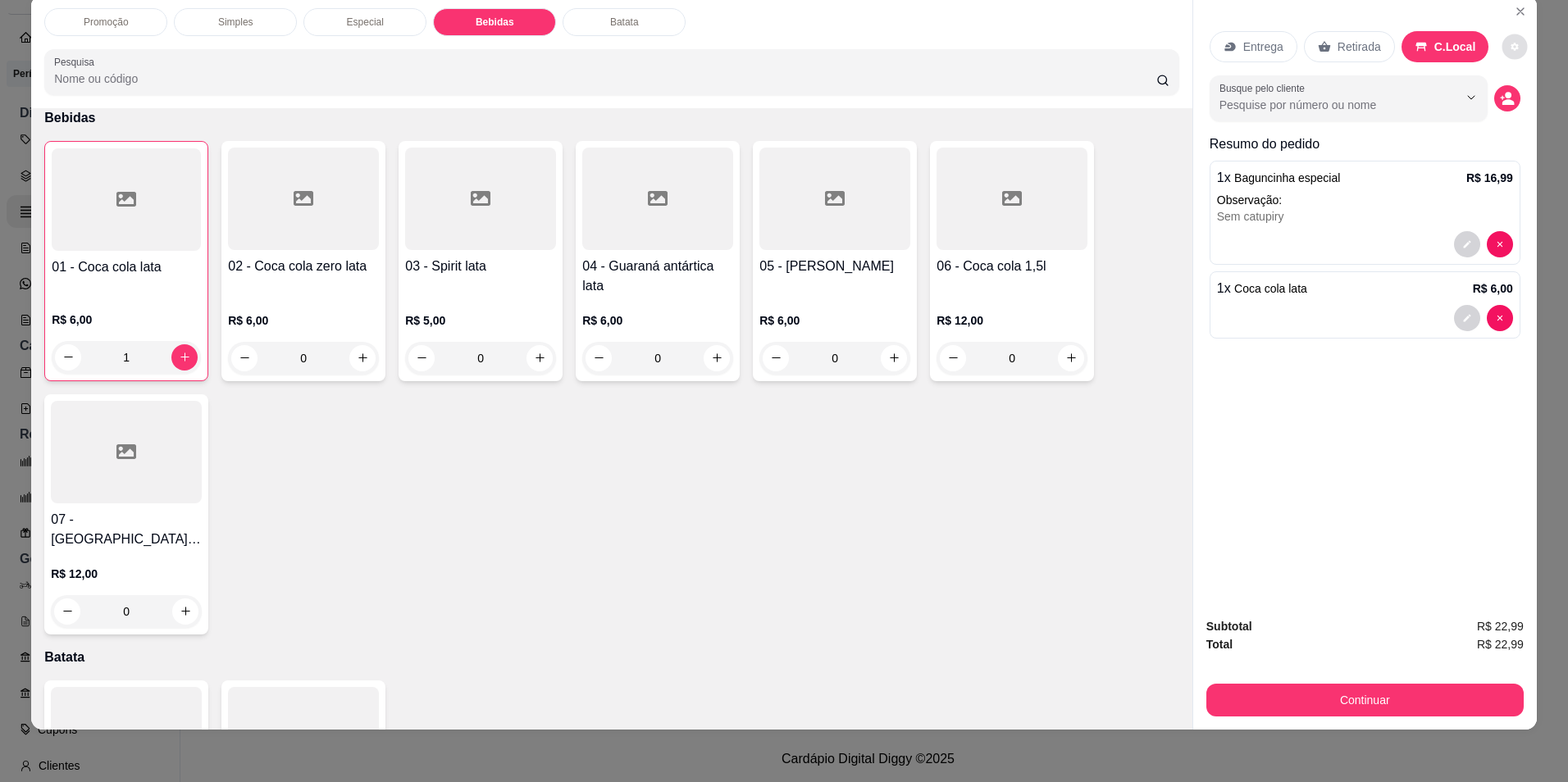 click on "Entrega Retirada C.Local Busque pelo cliente Resumo do pedido 1 x   Baguncinha especial  R$ 16,99 Observação:  Sem catupiry 1 x   Coca cola lata R$ 6,00" at bounding box center (1365, 300) 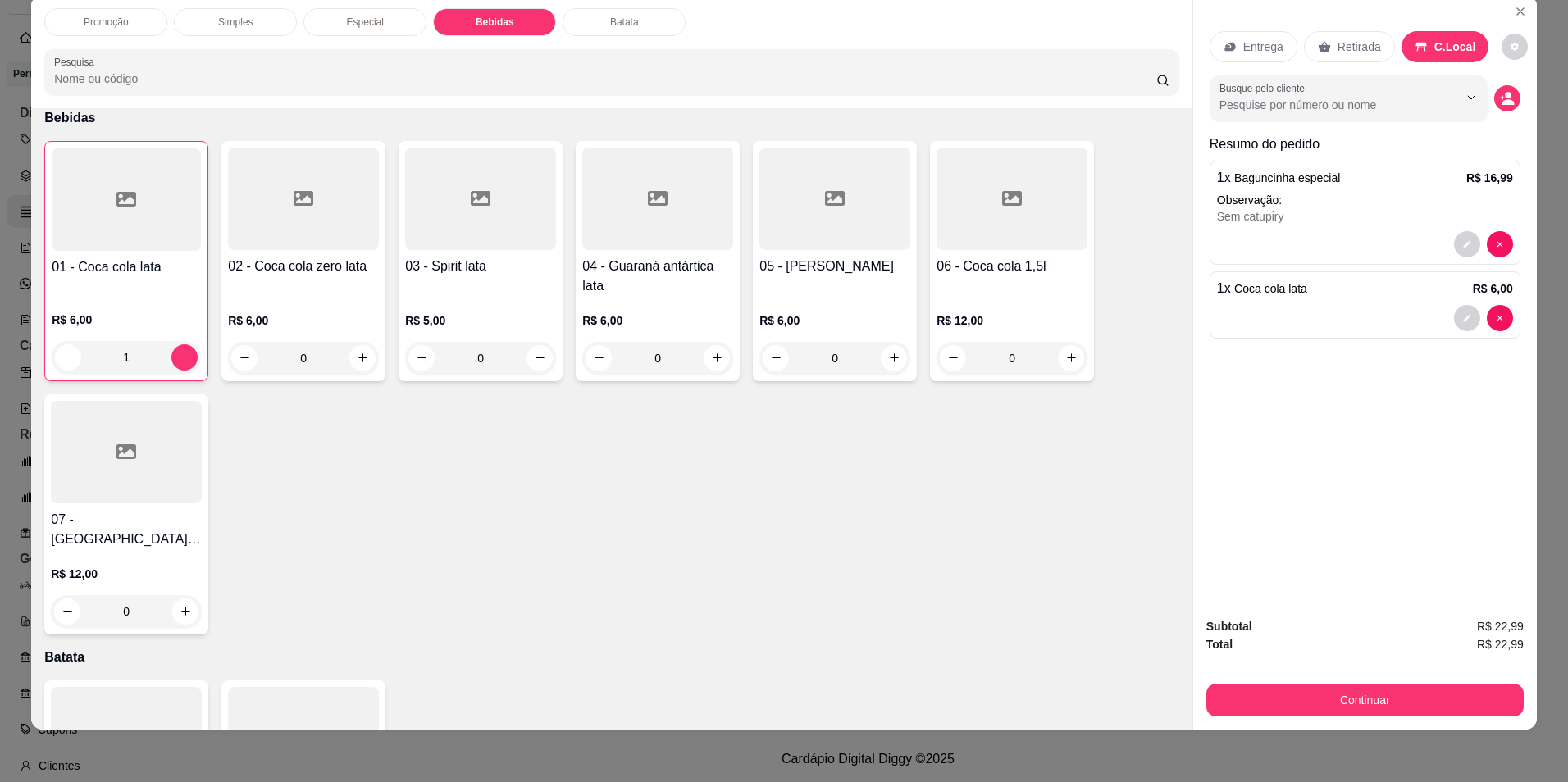 click on "C.Local" at bounding box center [1445, 47] 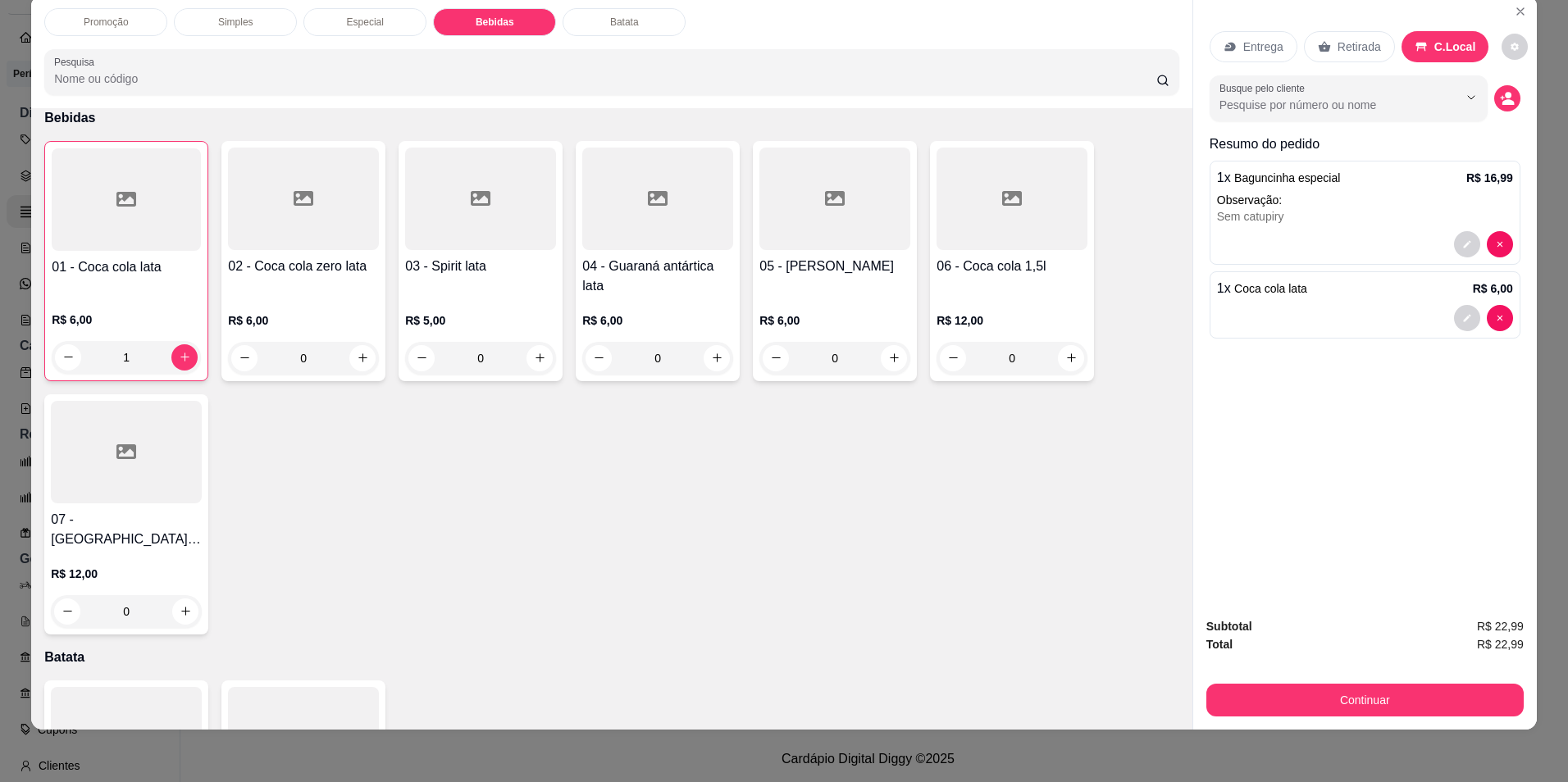 click on "Retirada" at bounding box center (1349, 47) 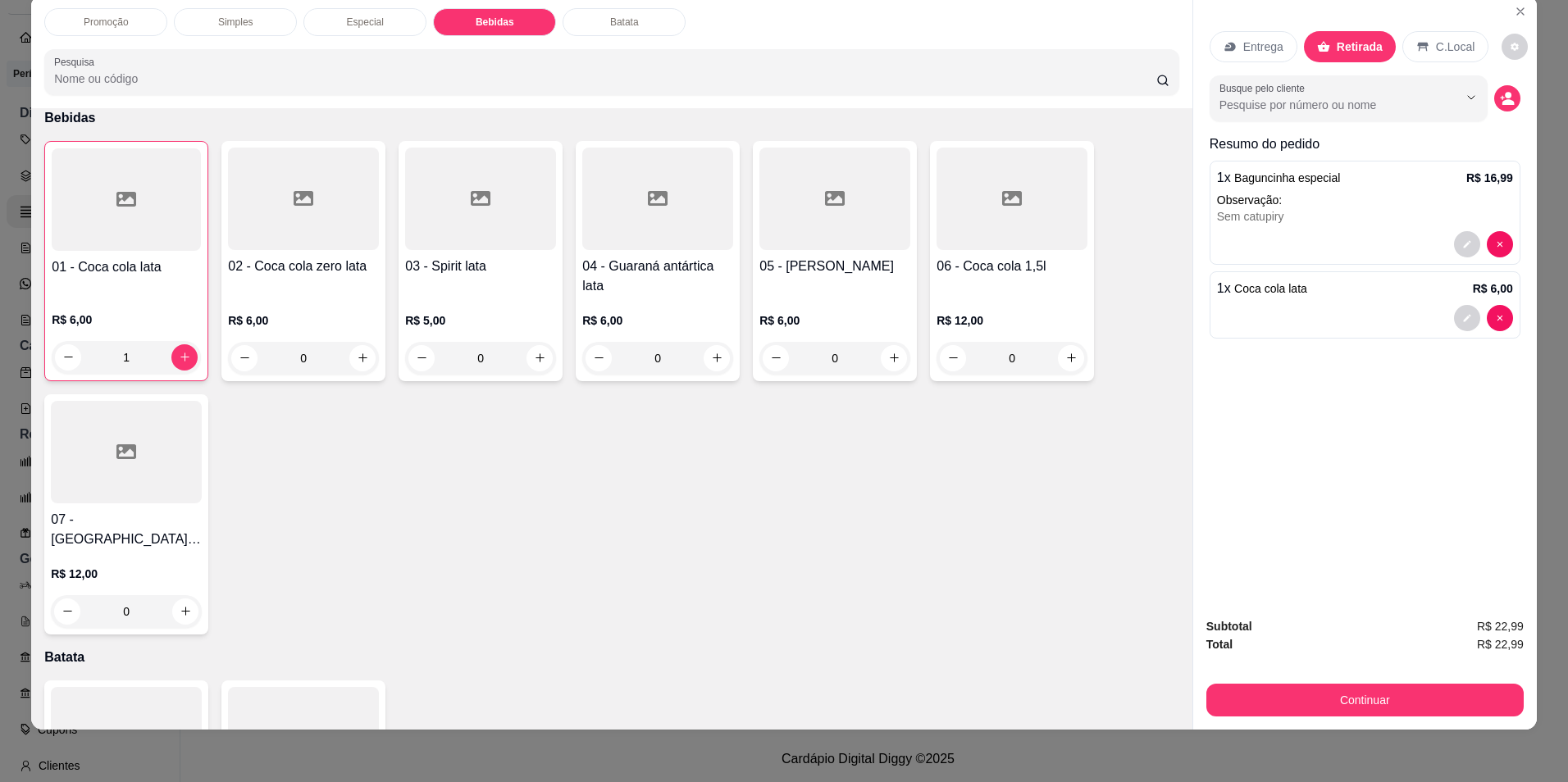 click on "Entrega Retirada C.Local" at bounding box center (1365, 47) 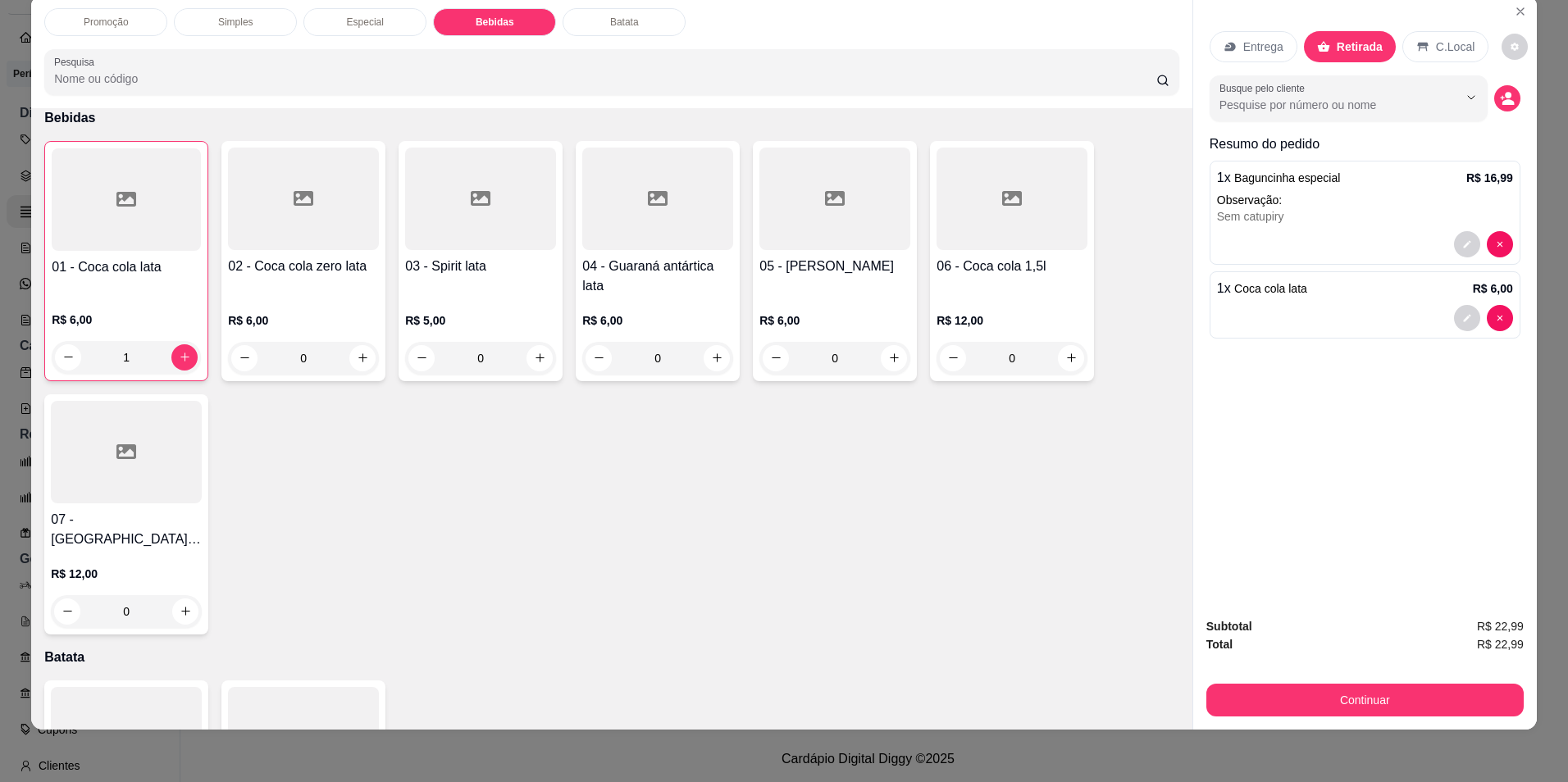 click on "Entrega" at bounding box center [1253, 47] 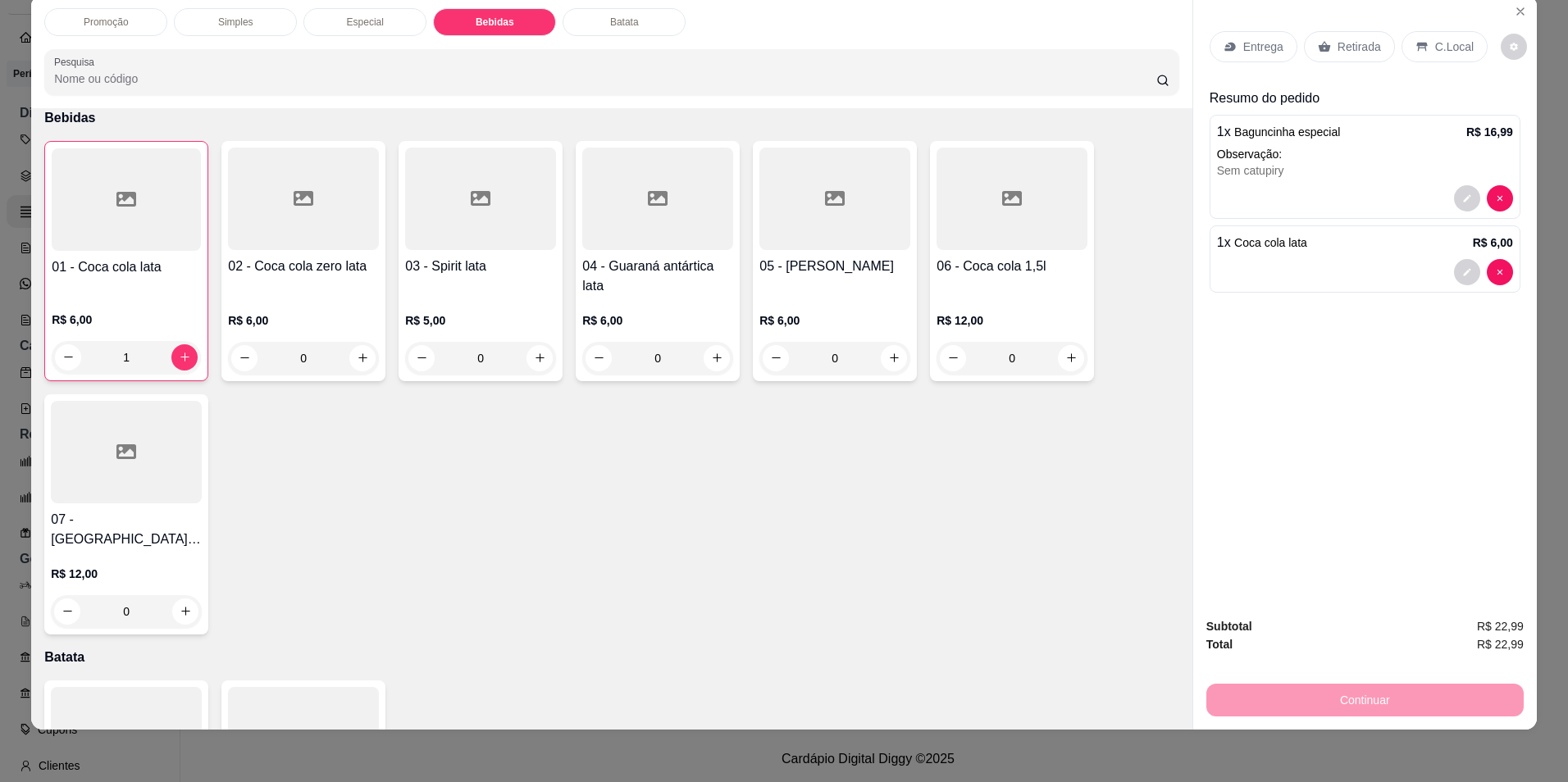 click on "C.Local" at bounding box center (1454, 47) 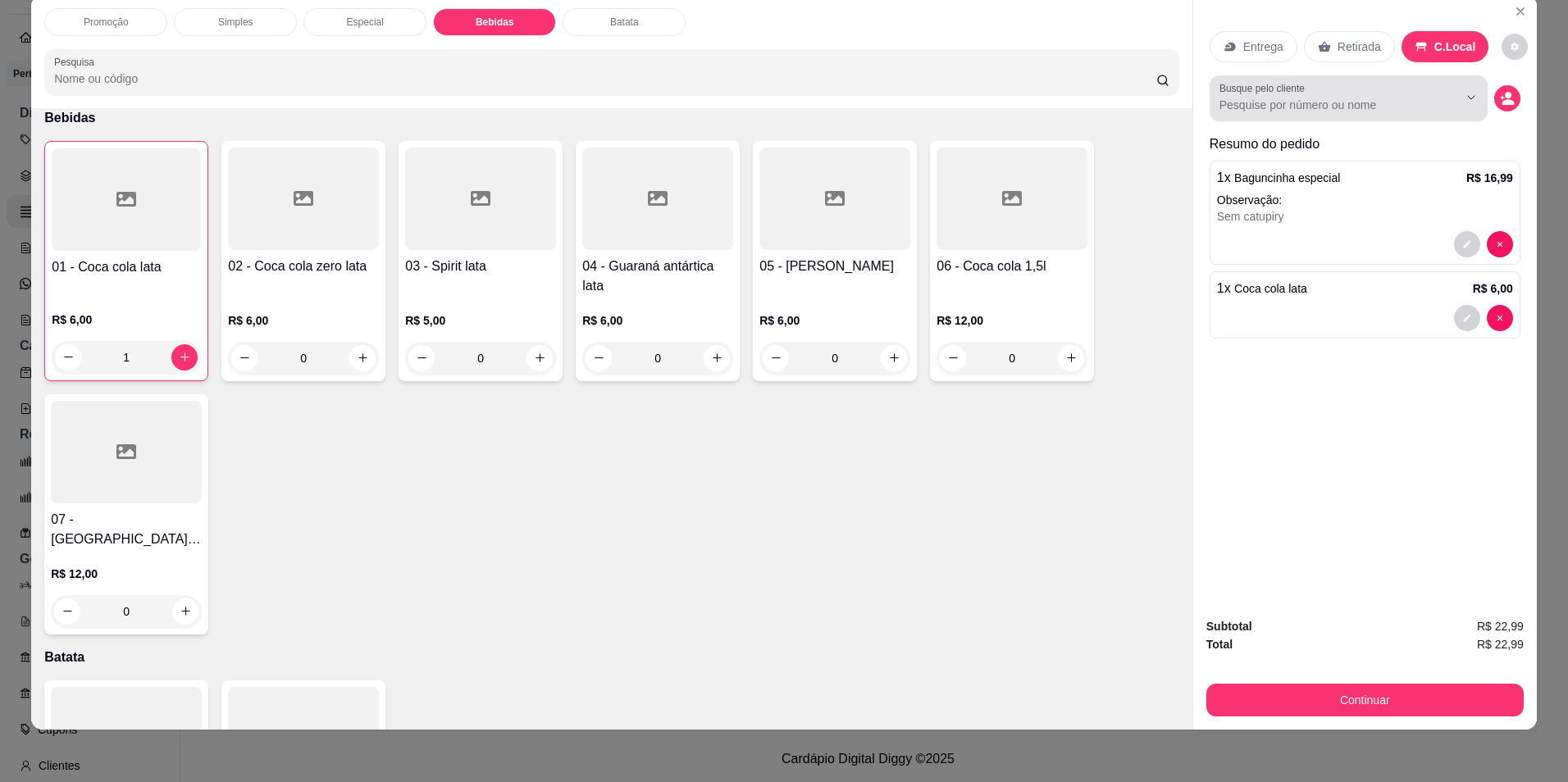 click on "Busque pelo cliente" at bounding box center [1325, 105] 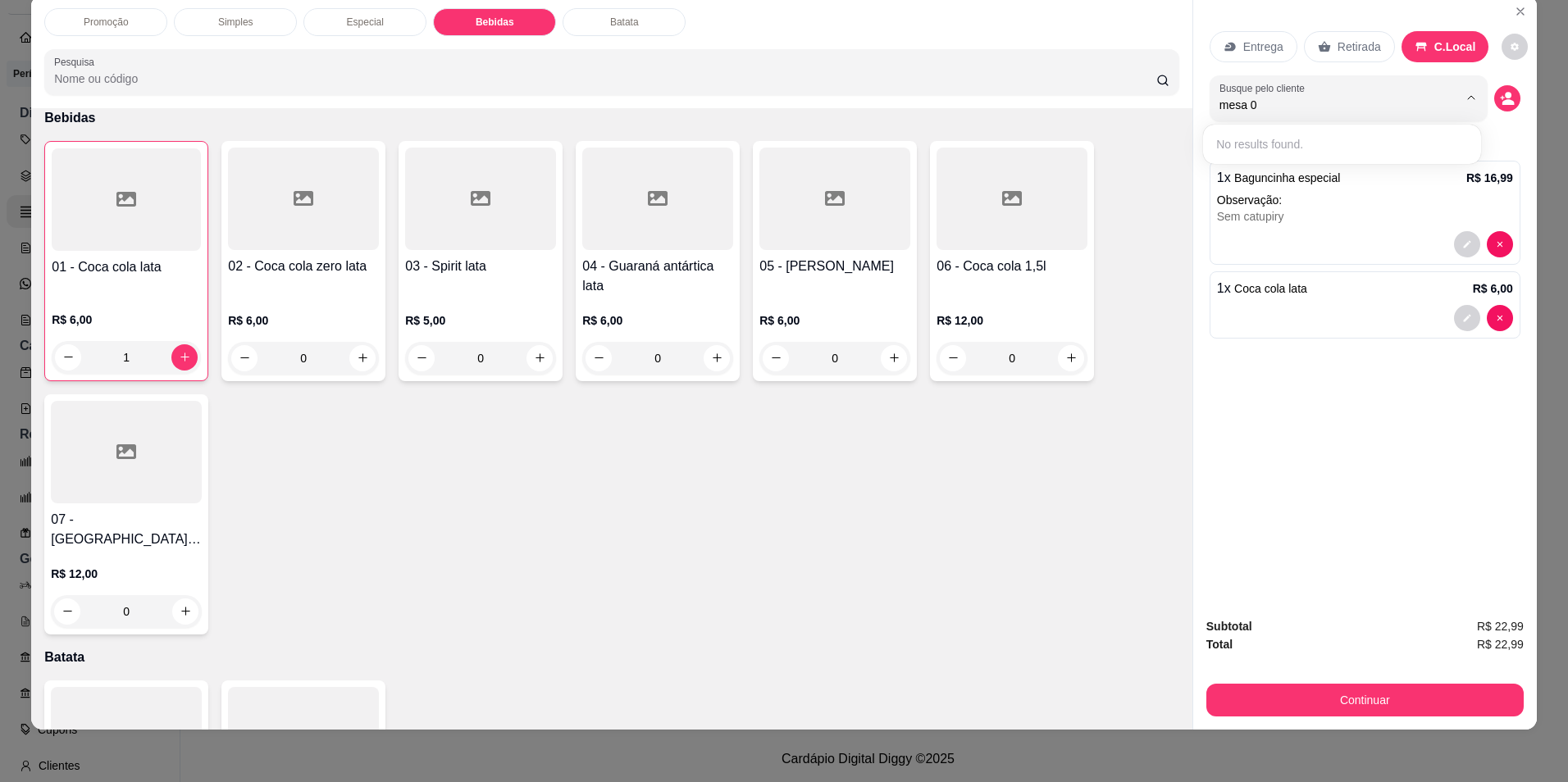 type on "mesa 02" 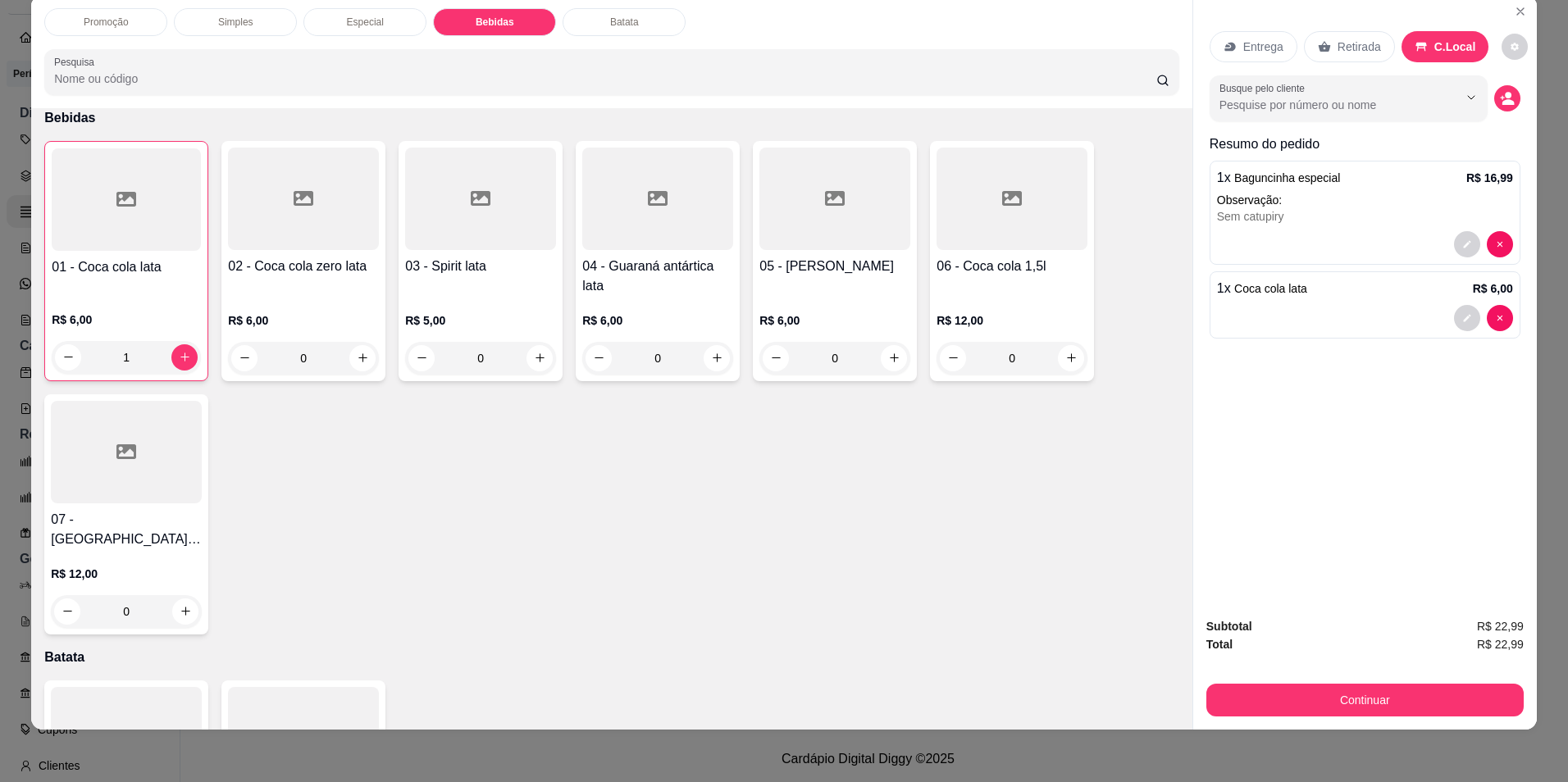 click at bounding box center [1448, 98] 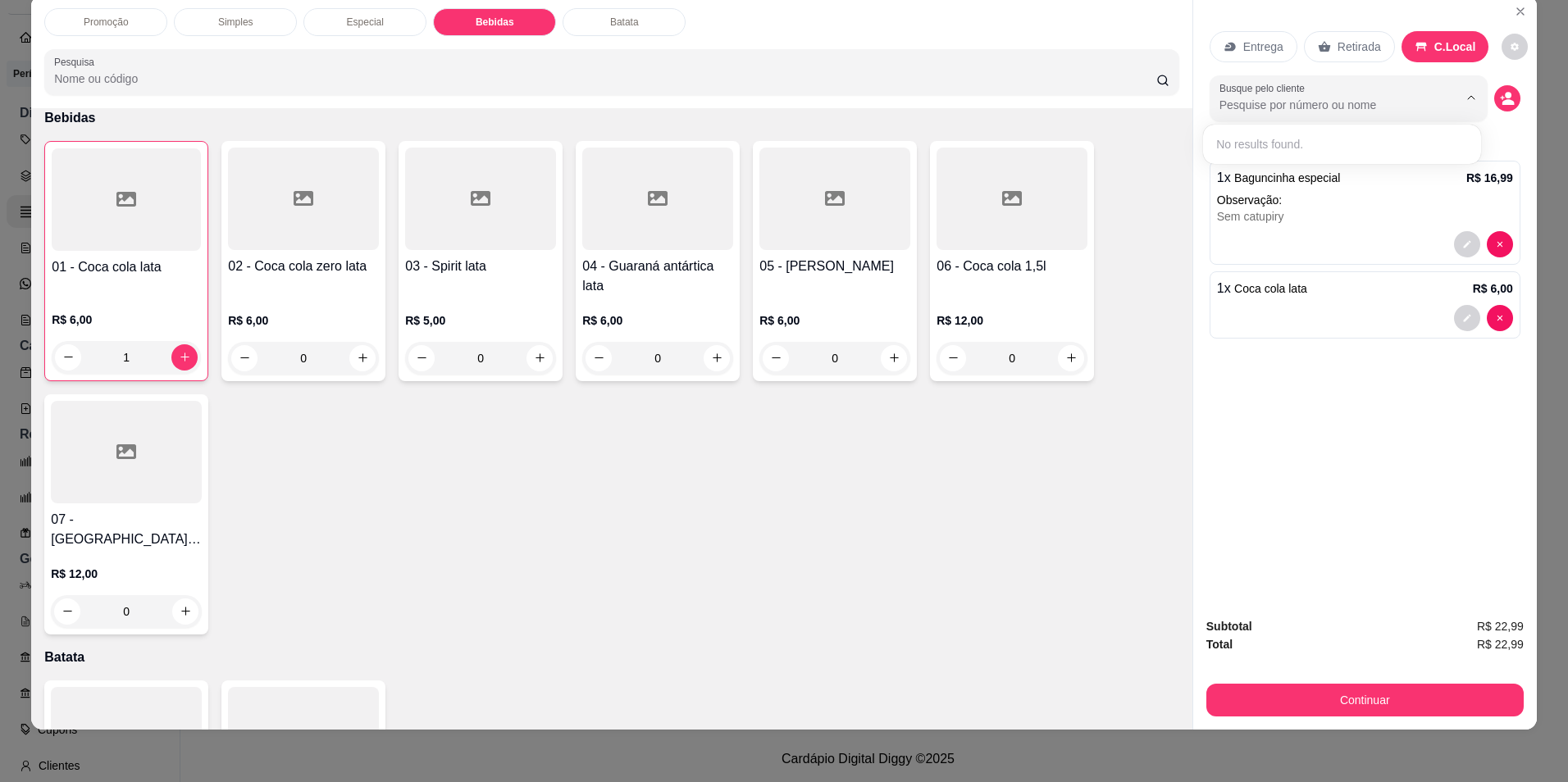 type on "m" 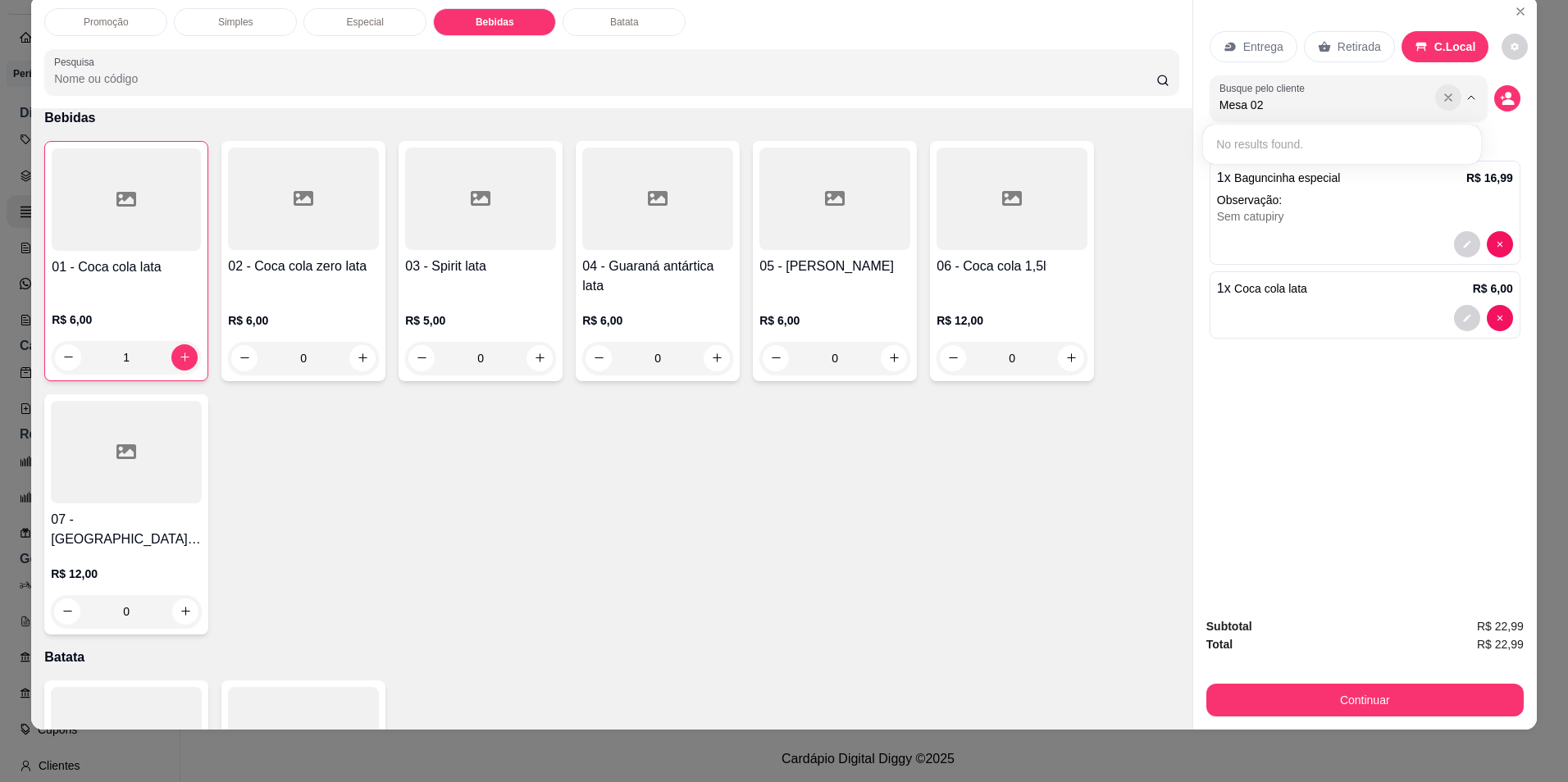 type on "Mesa 02" 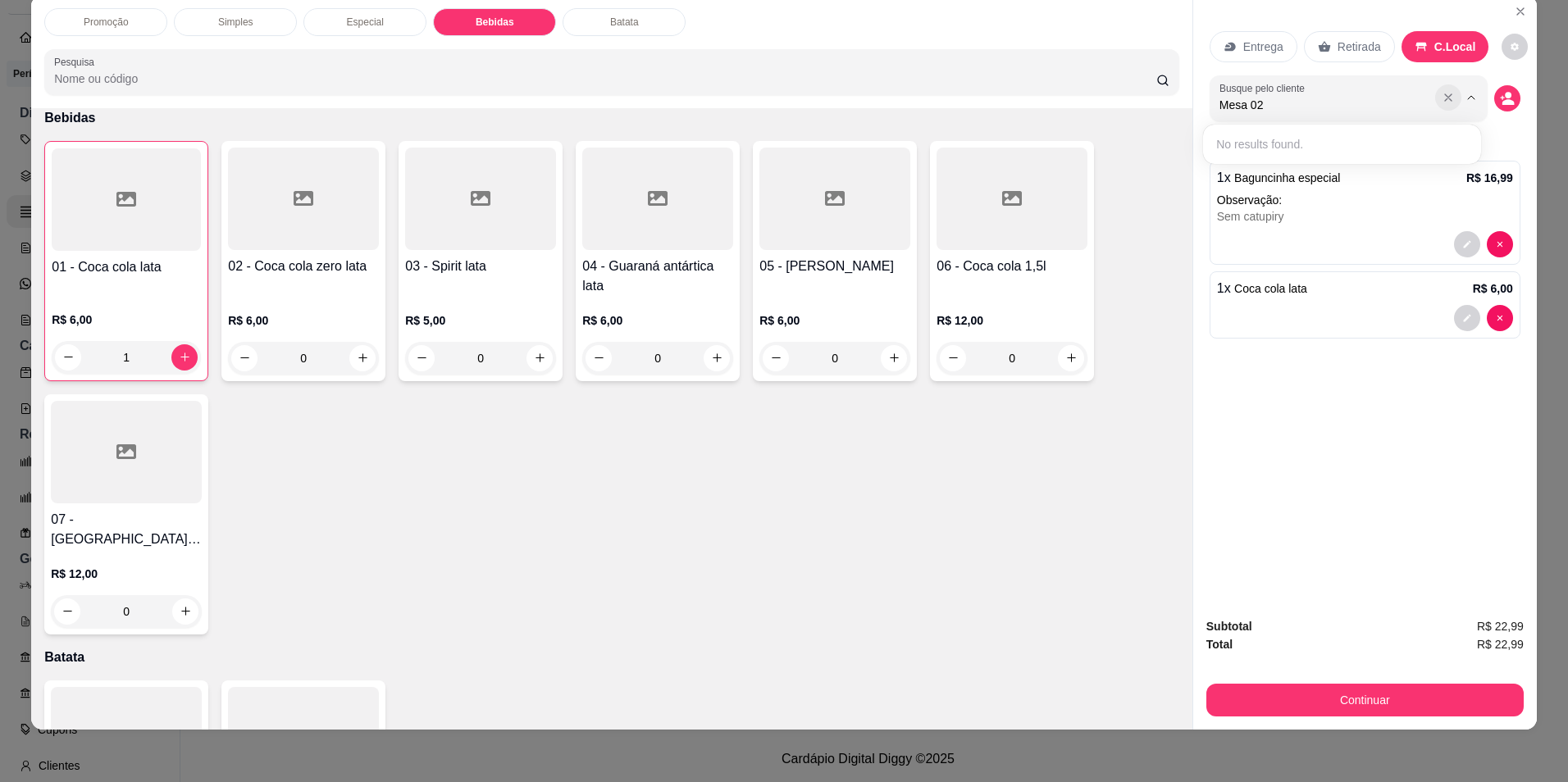 type 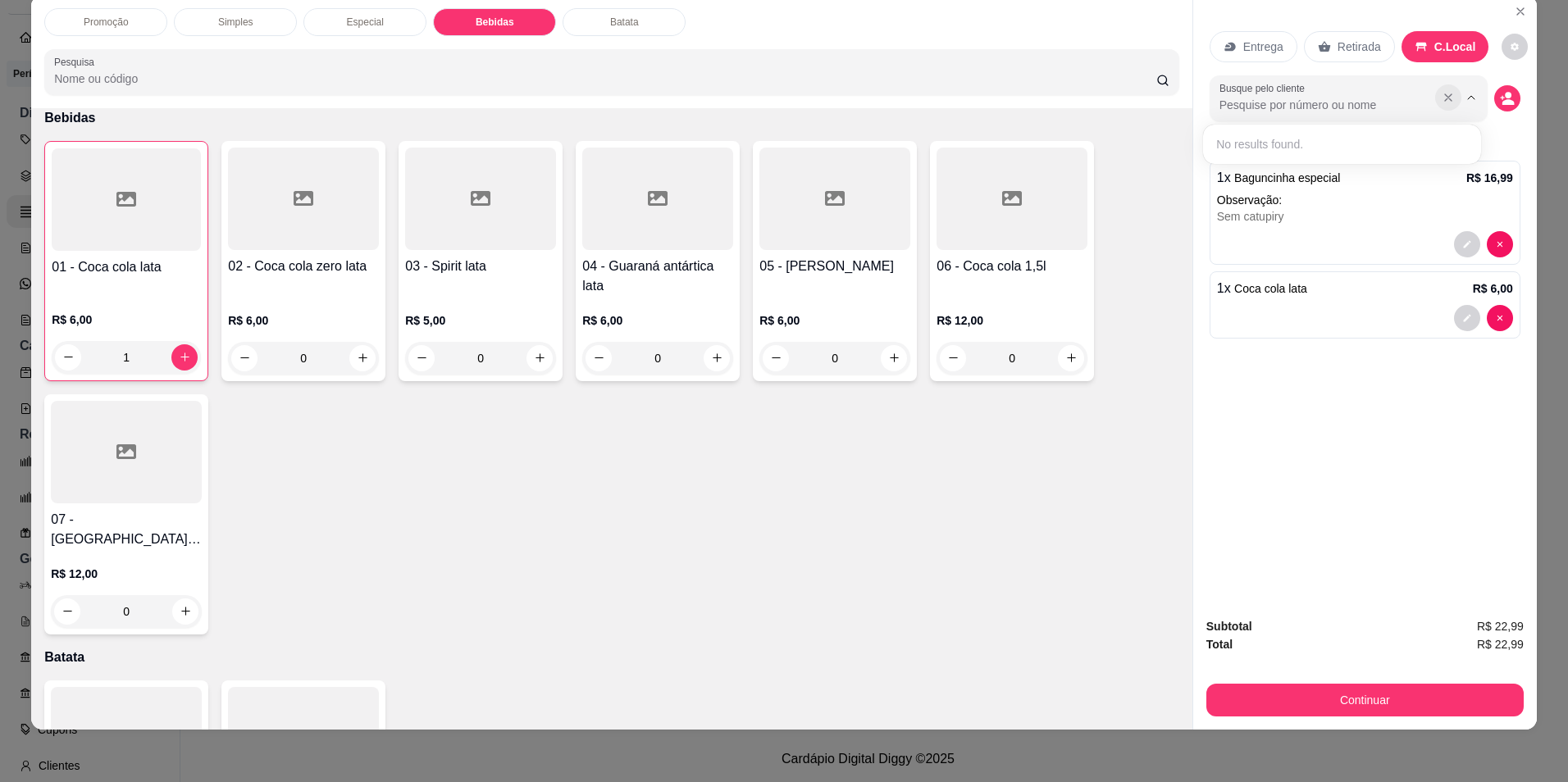 click 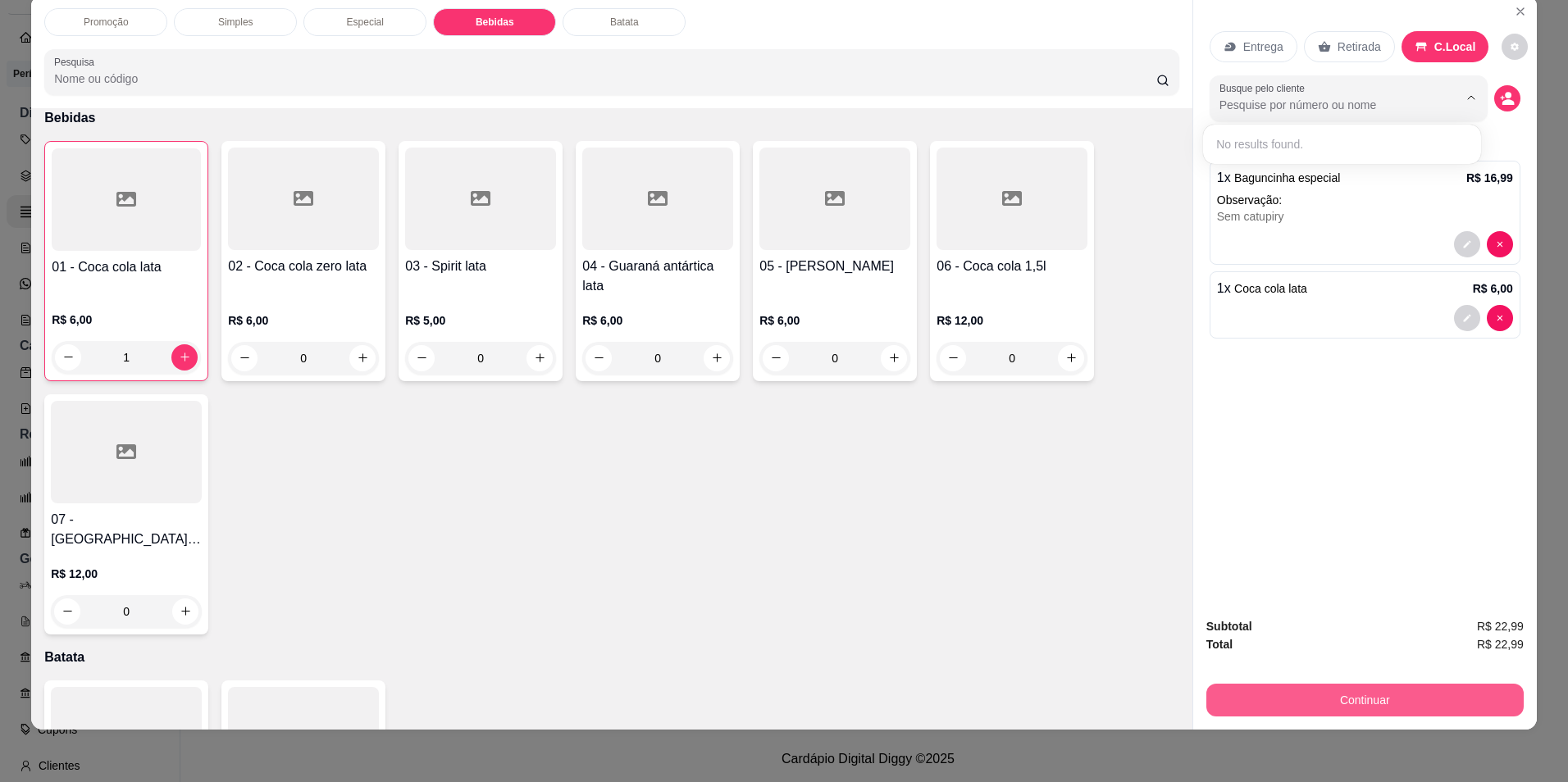 click on "Continuar" at bounding box center (1365, 700) 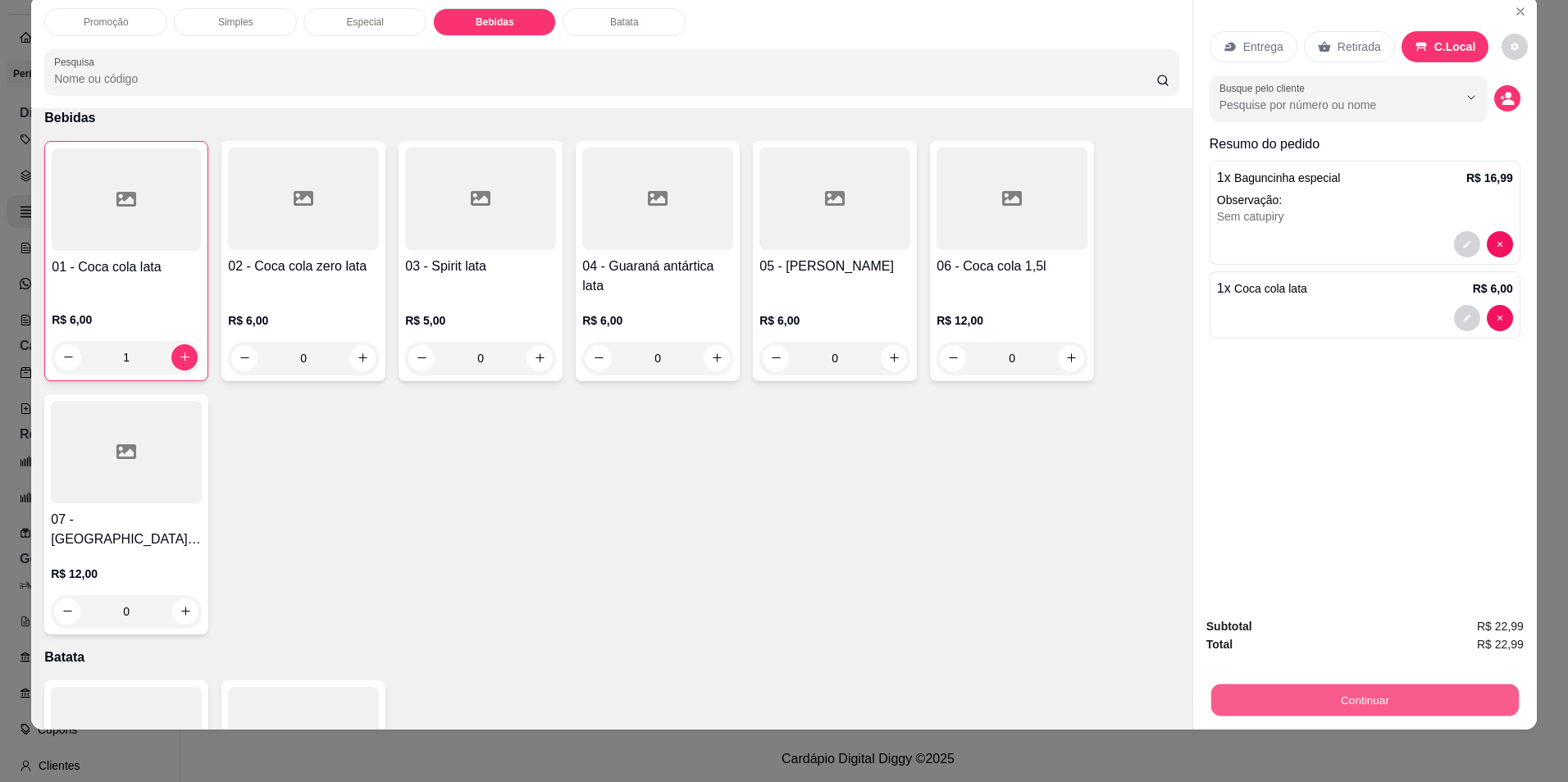click on "Continuar" at bounding box center [1365, 700] 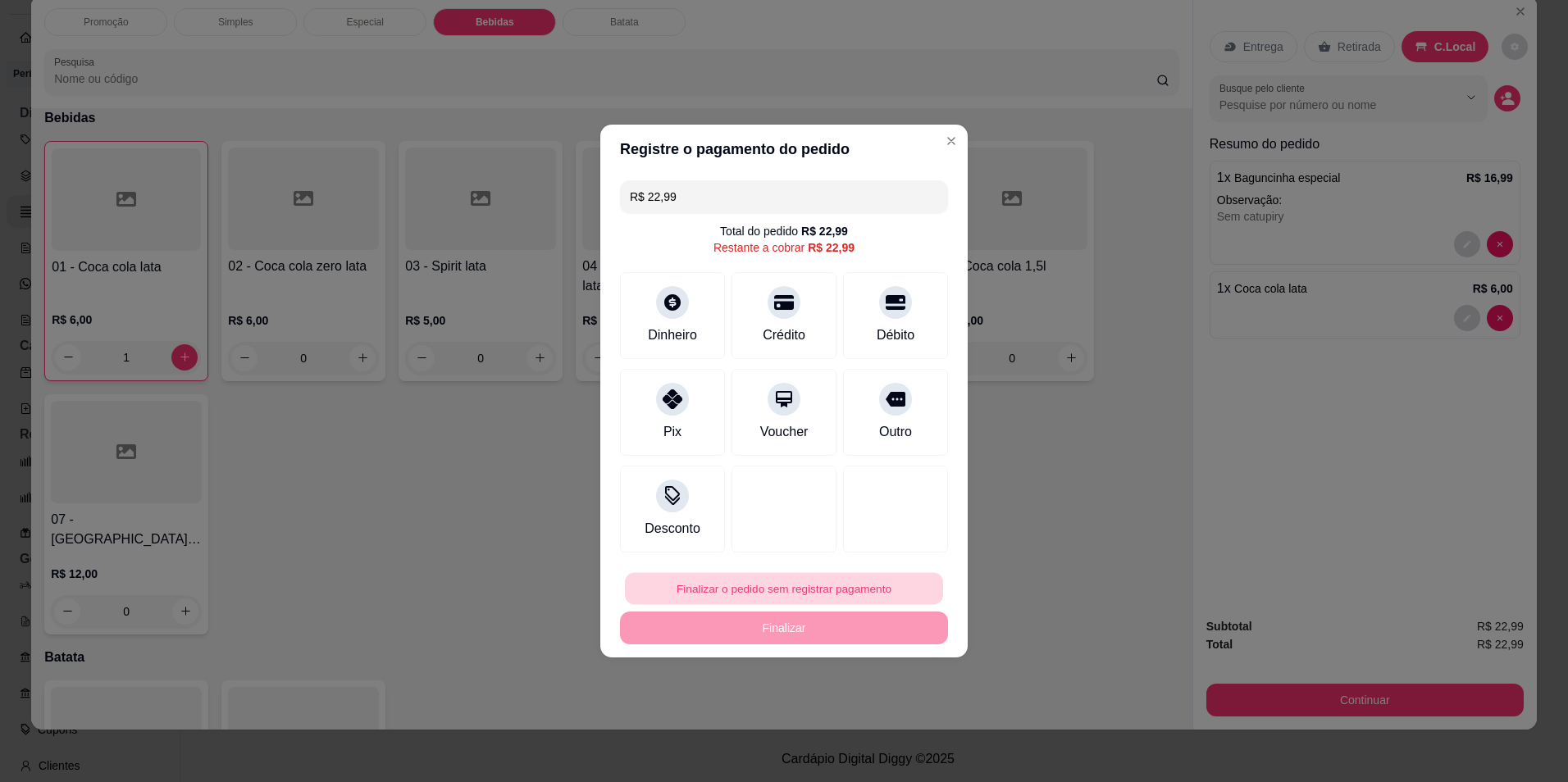 click on "Finalizar o pedido sem registrar pagamento" at bounding box center [784, 589] 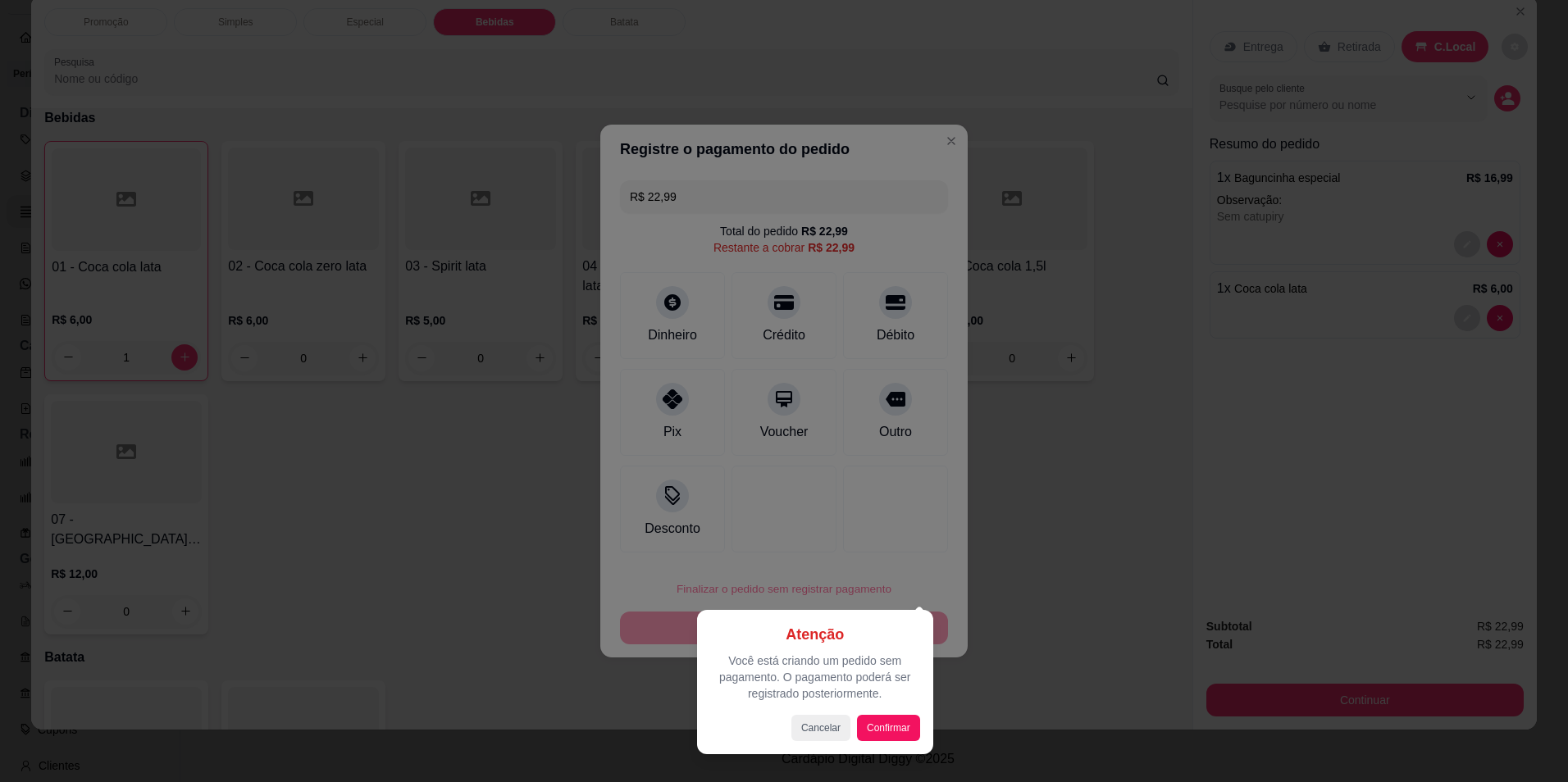 click at bounding box center (784, 391) 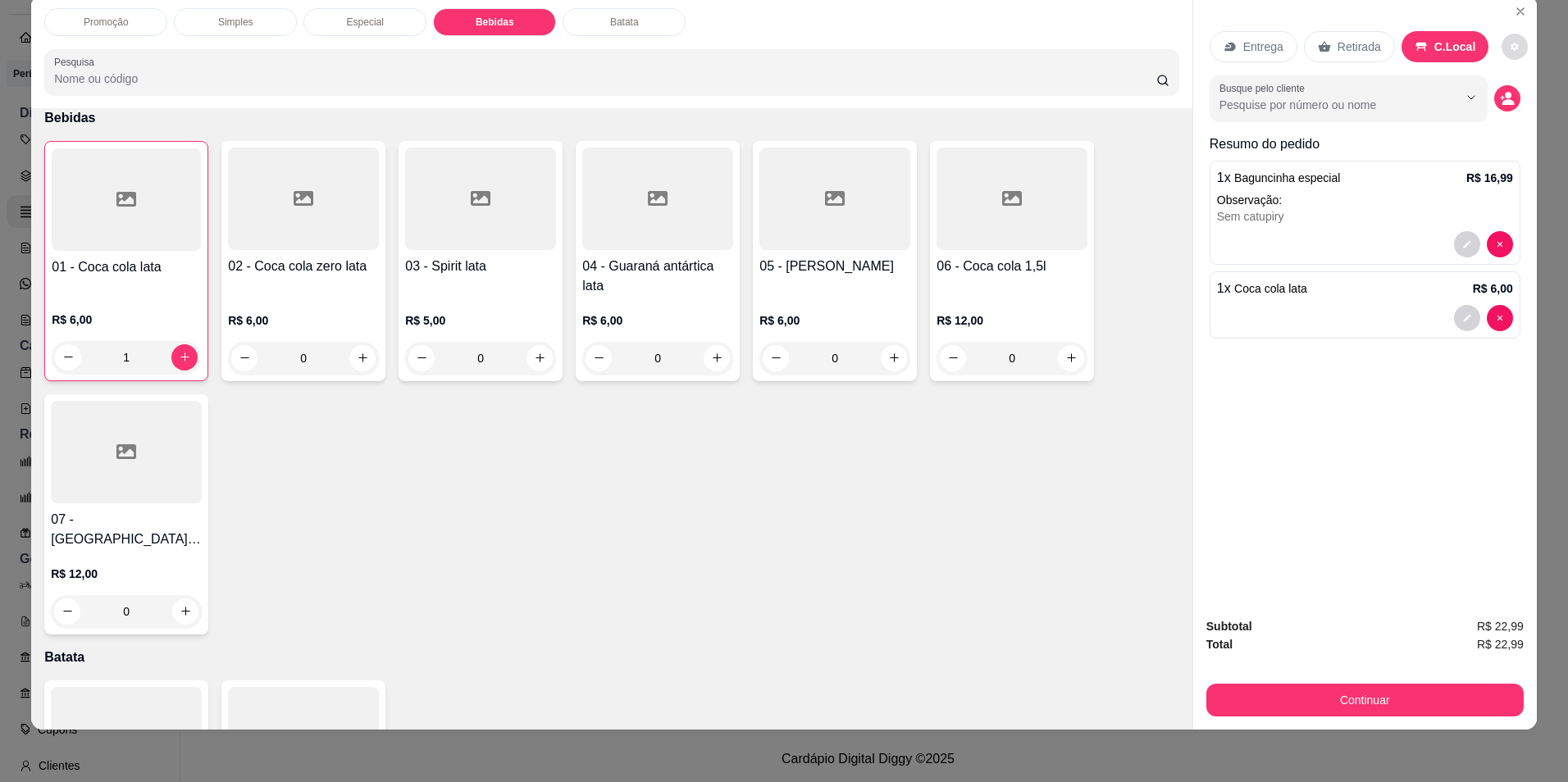 click 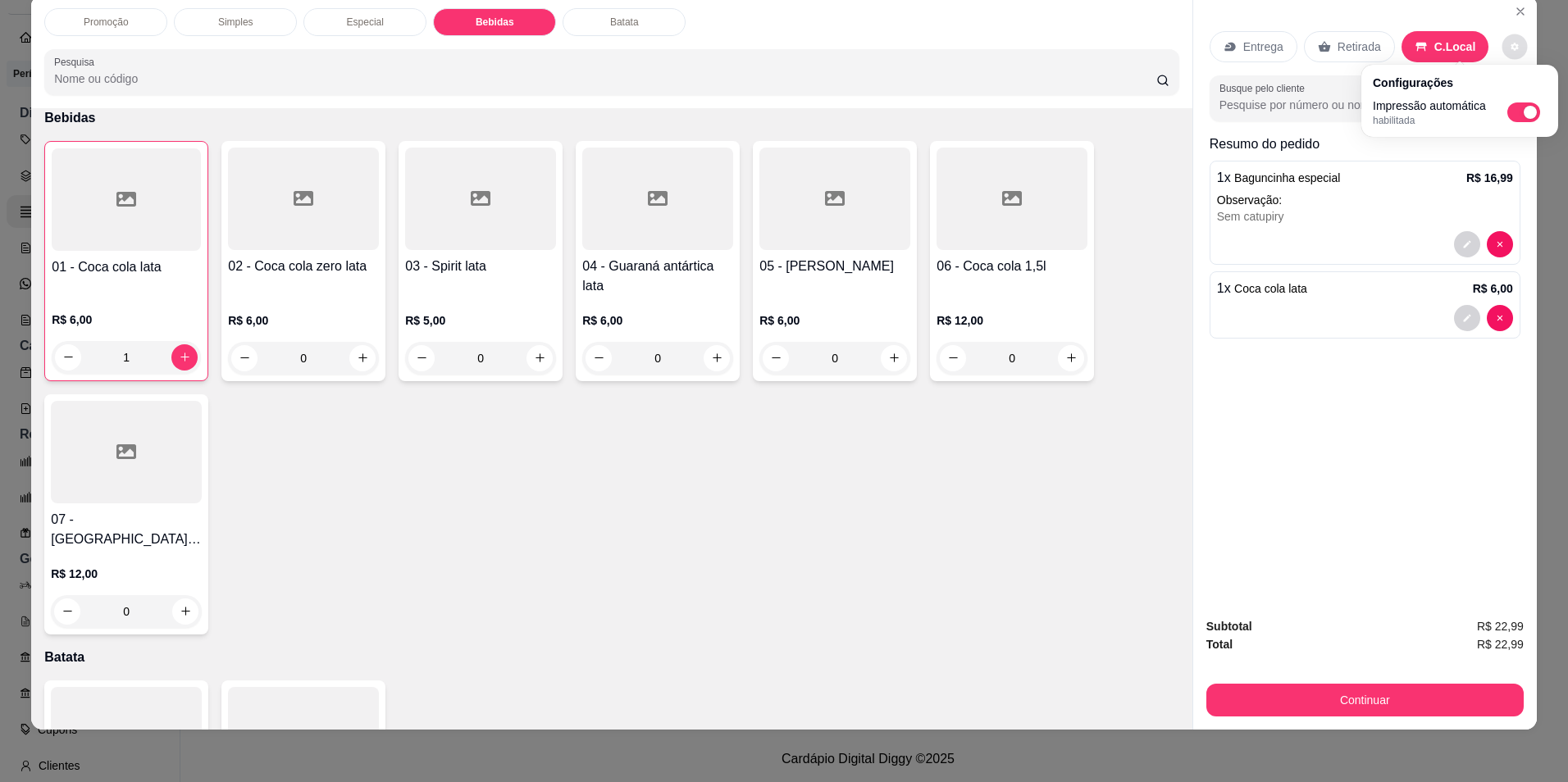 click on "Impressão automática" at bounding box center [1429, 106] 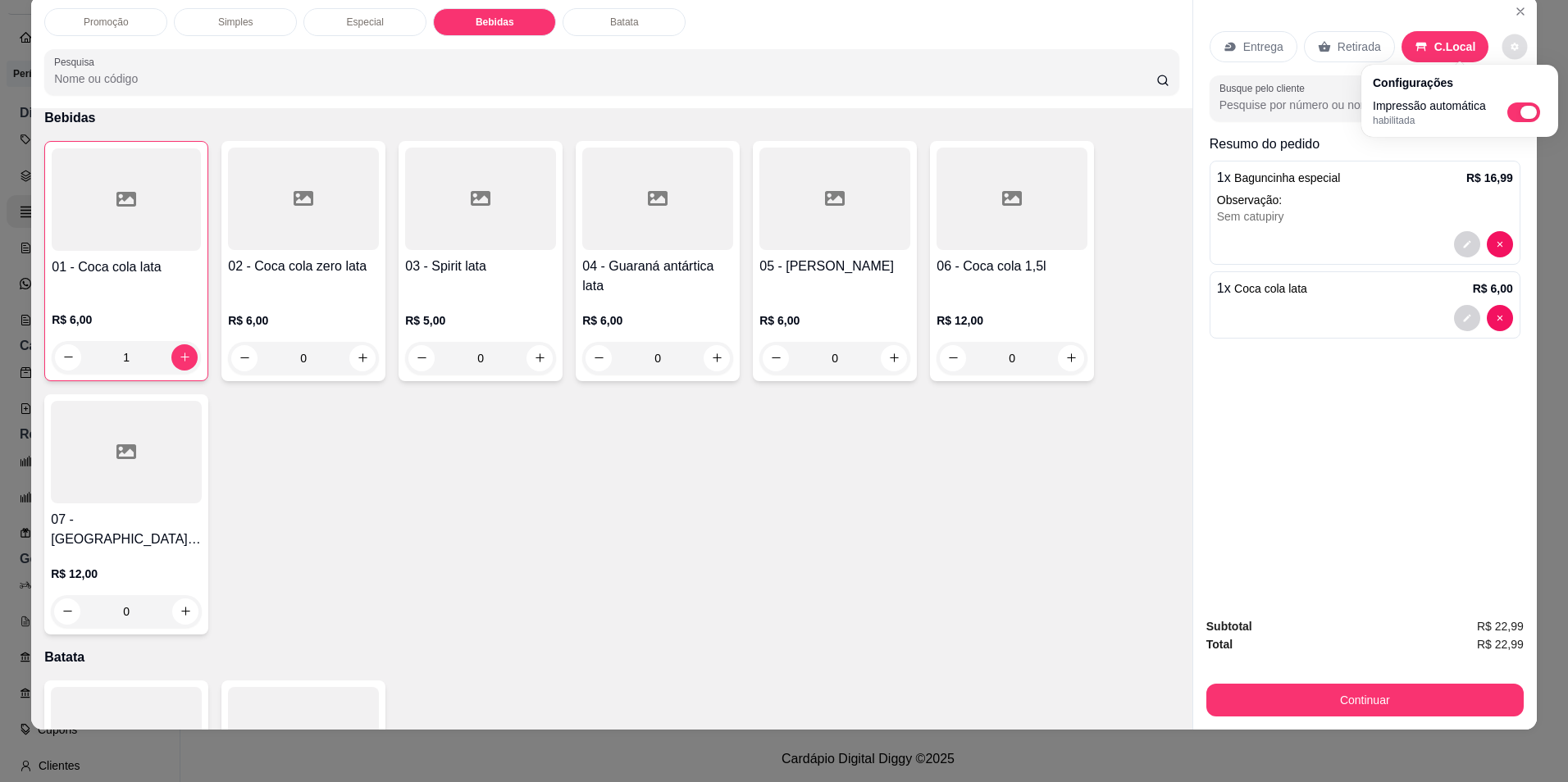 click at bounding box center (1524, 112) 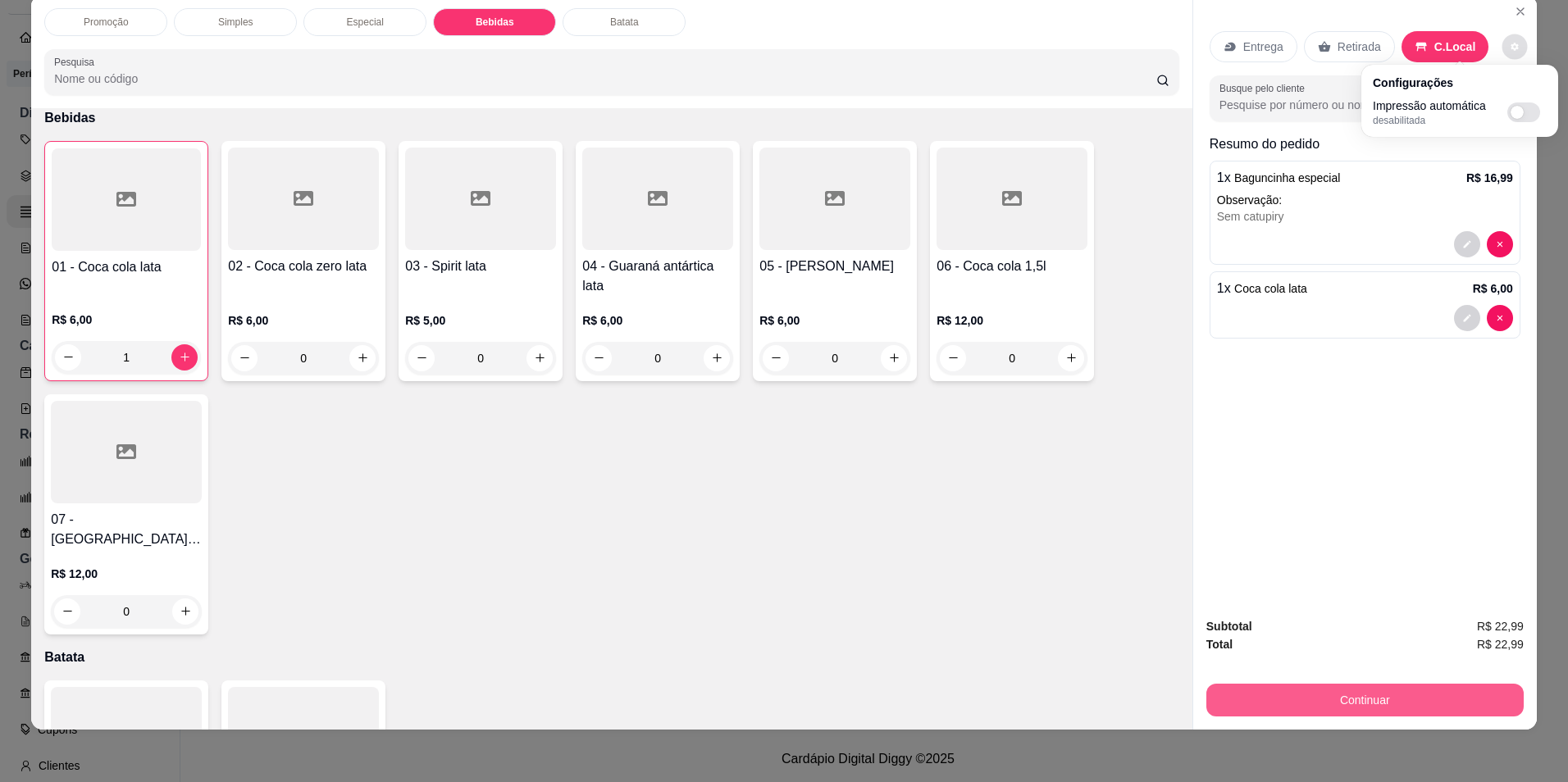 click on "Continuar" at bounding box center (1365, 700) 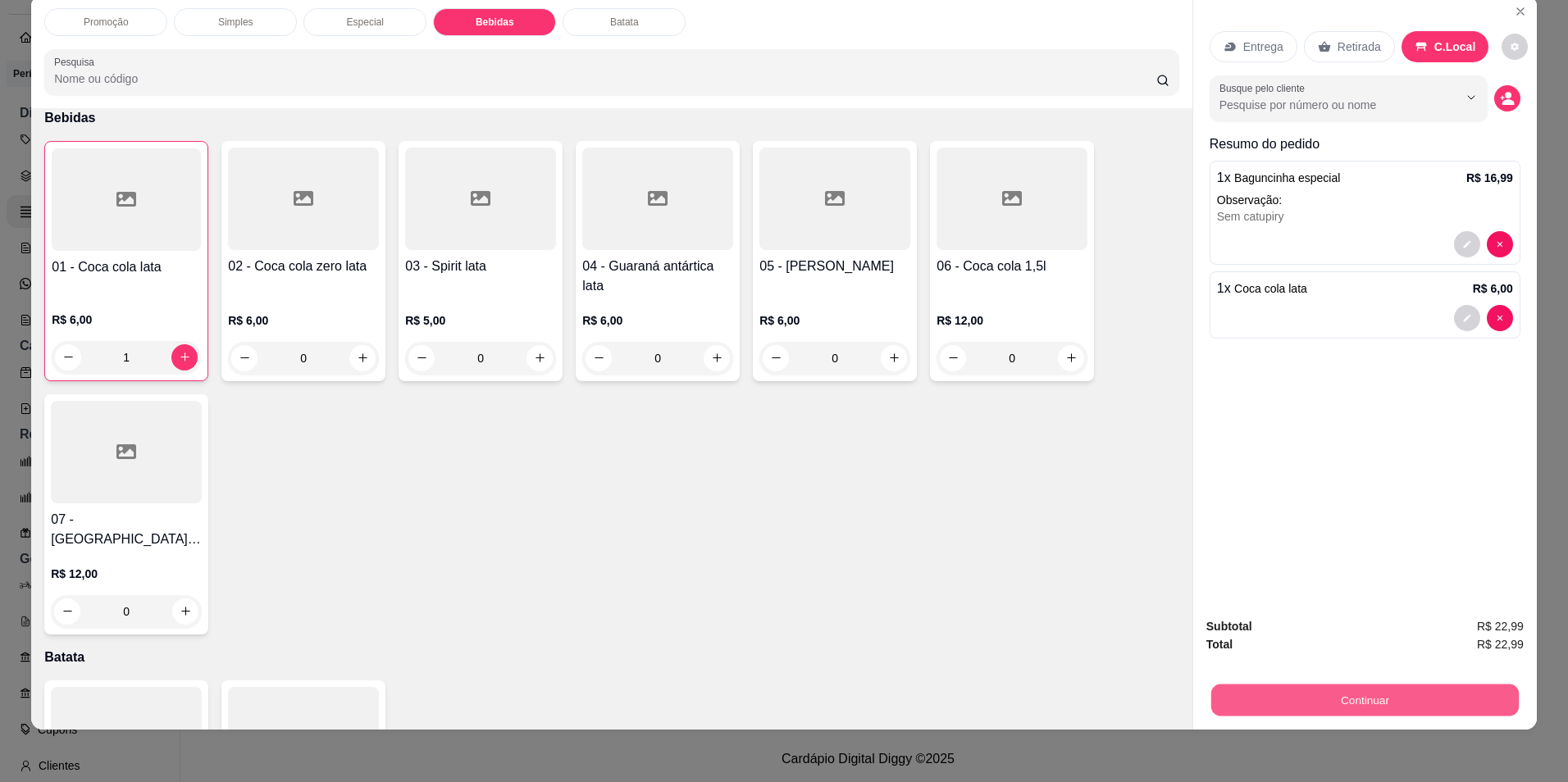click on "Continuar" at bounding box center [1365, 700] 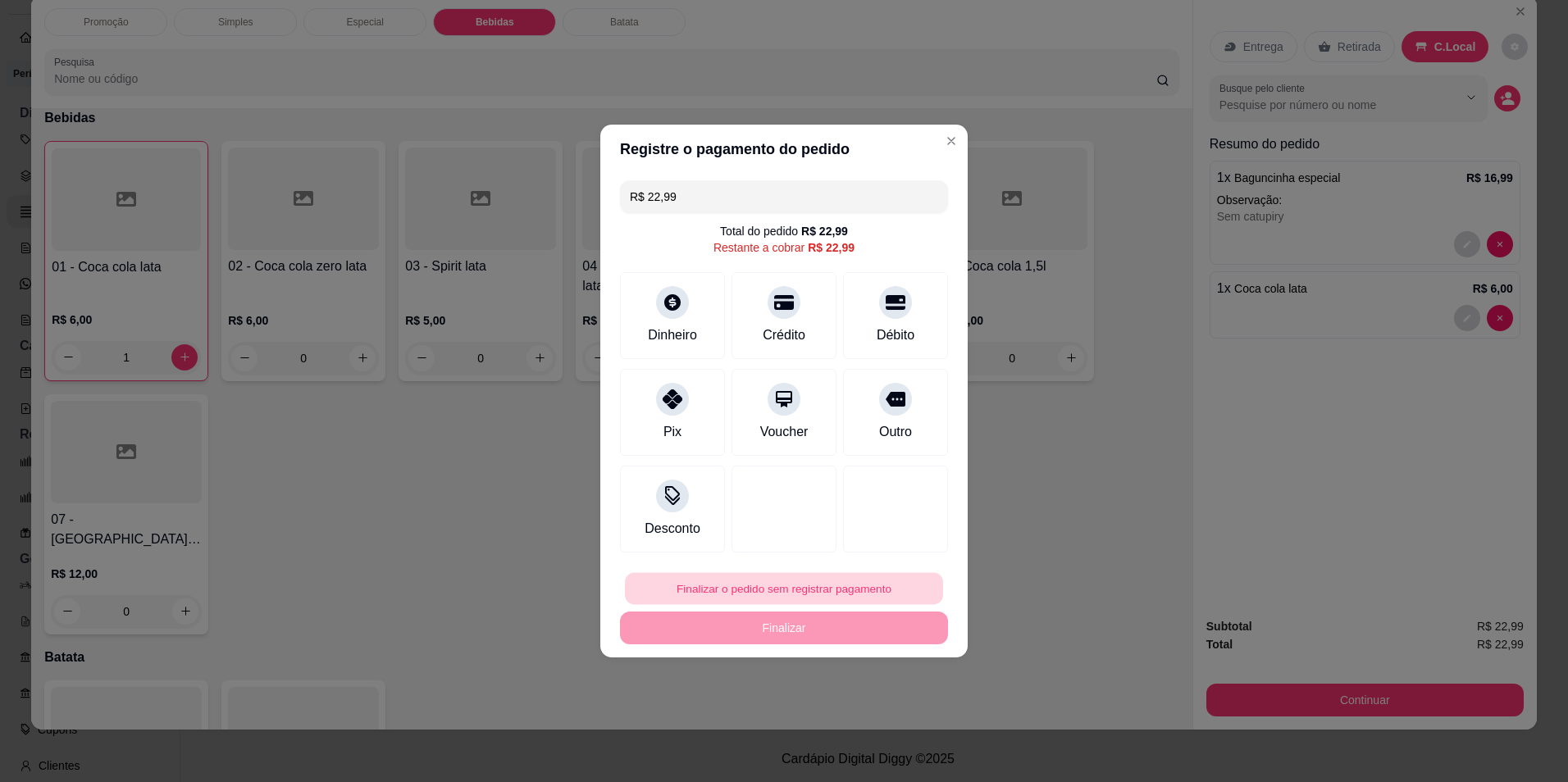click on "Finalizar o pedido sem registrar pagamento" at bounding box center [784, 589] 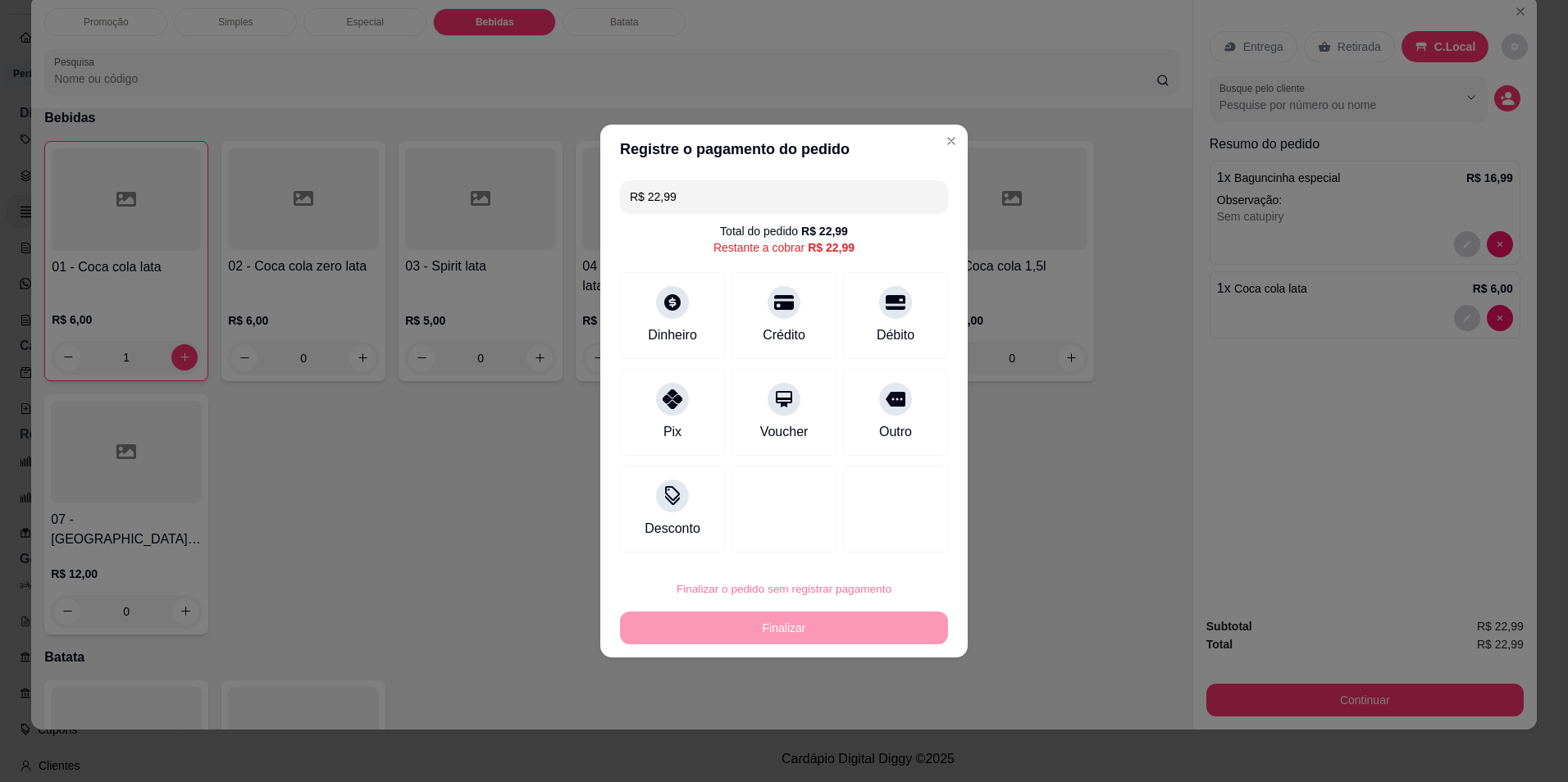 click on "Confirmar" at bounding box center [890, 723] 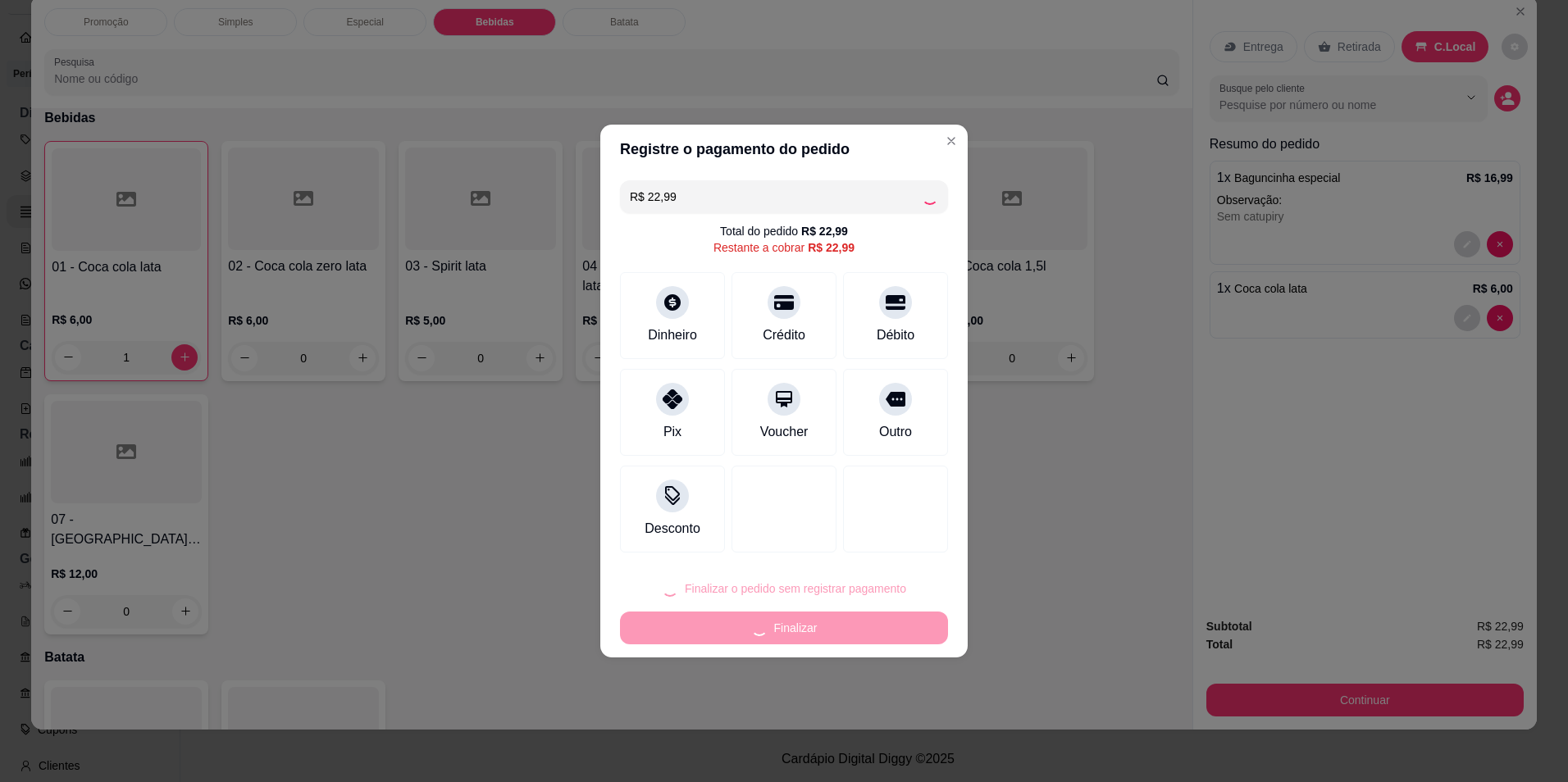 type on "0" 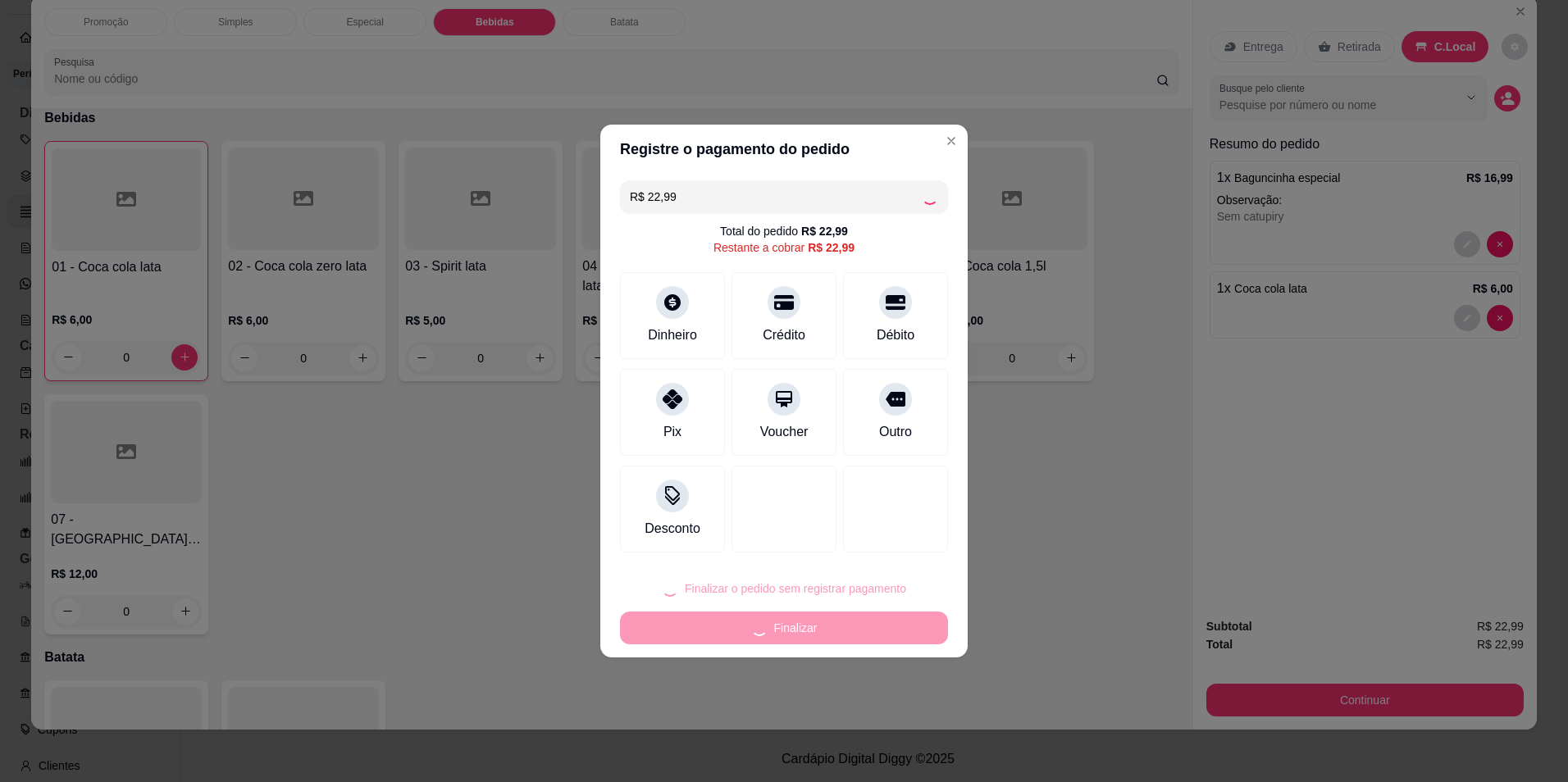 type on "R$ 0,00" 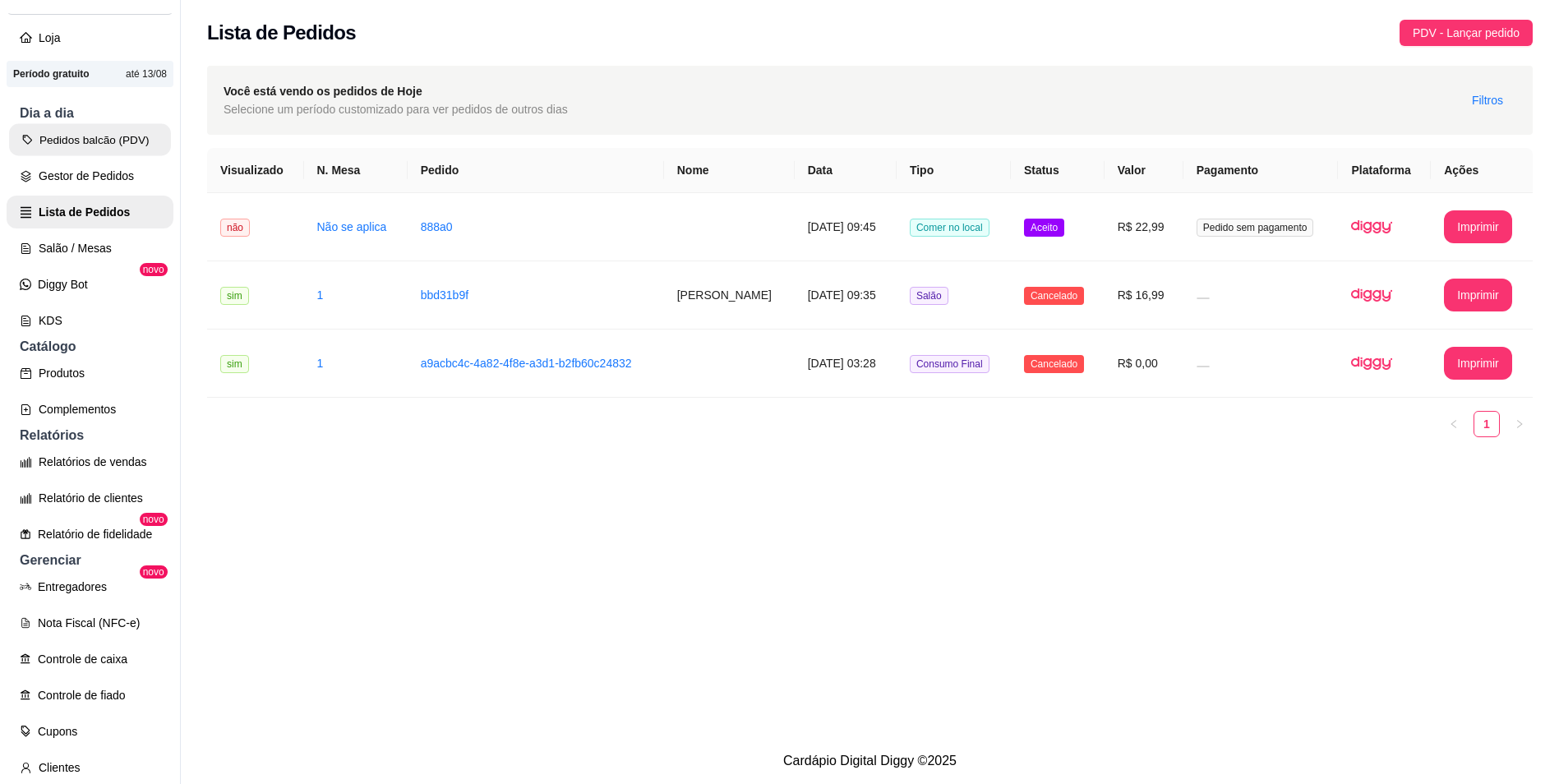 click on "Pedidos balcão (PDV)" at bounding box center (90, 140) 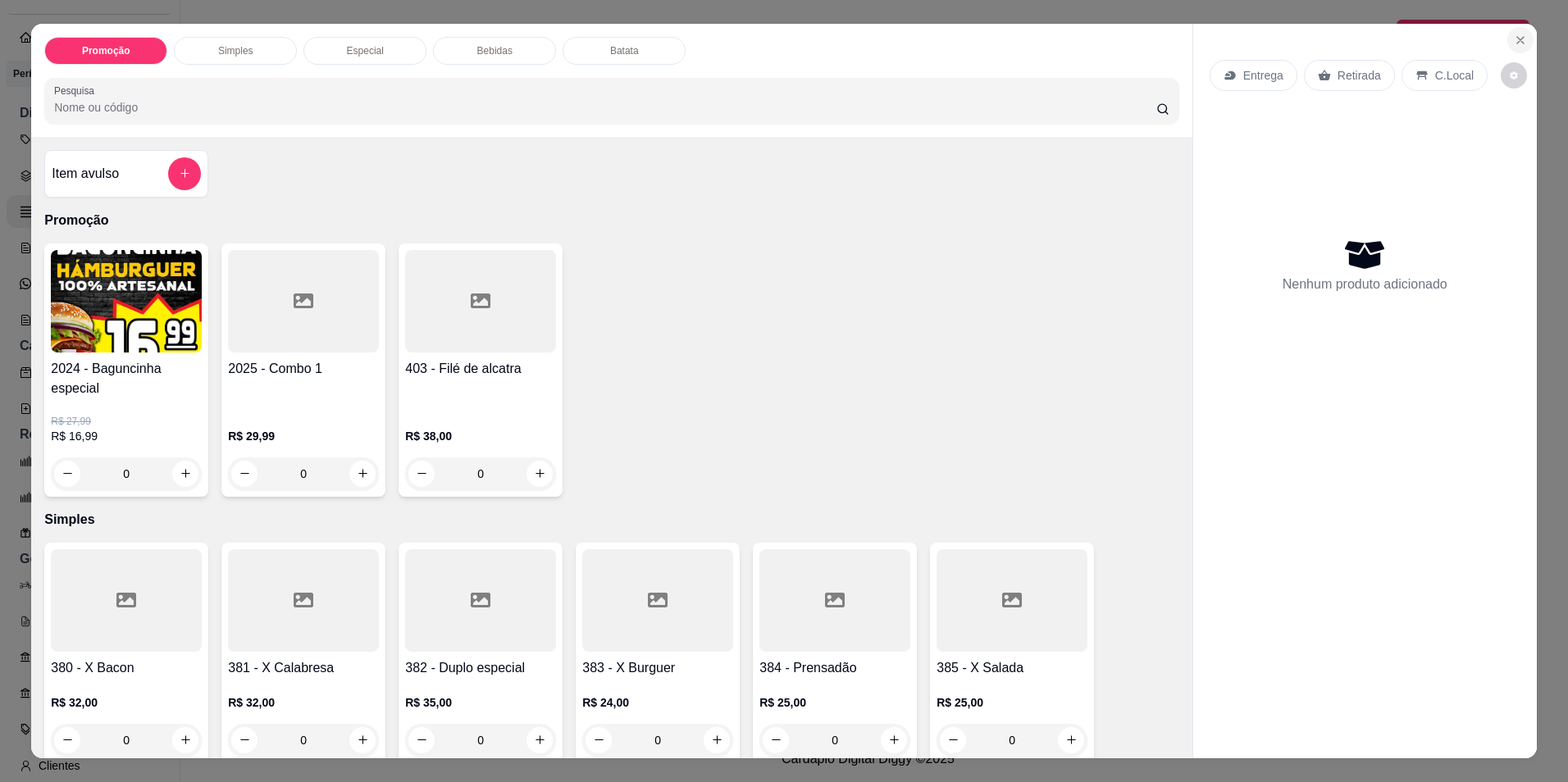 click at bounding box center (1520, 40) 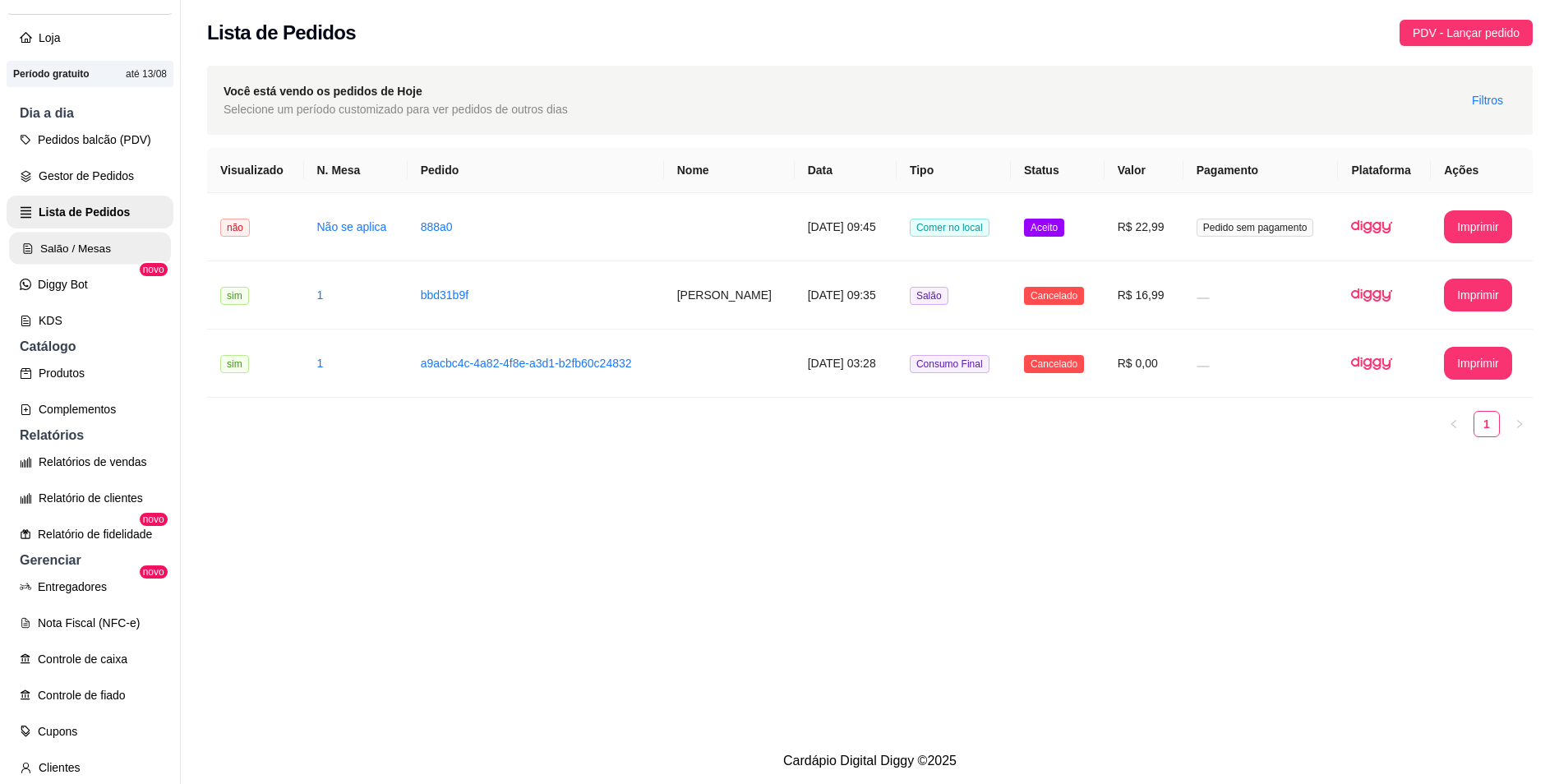 click on "Salão / Mesas" at bounding box center [90, 248] 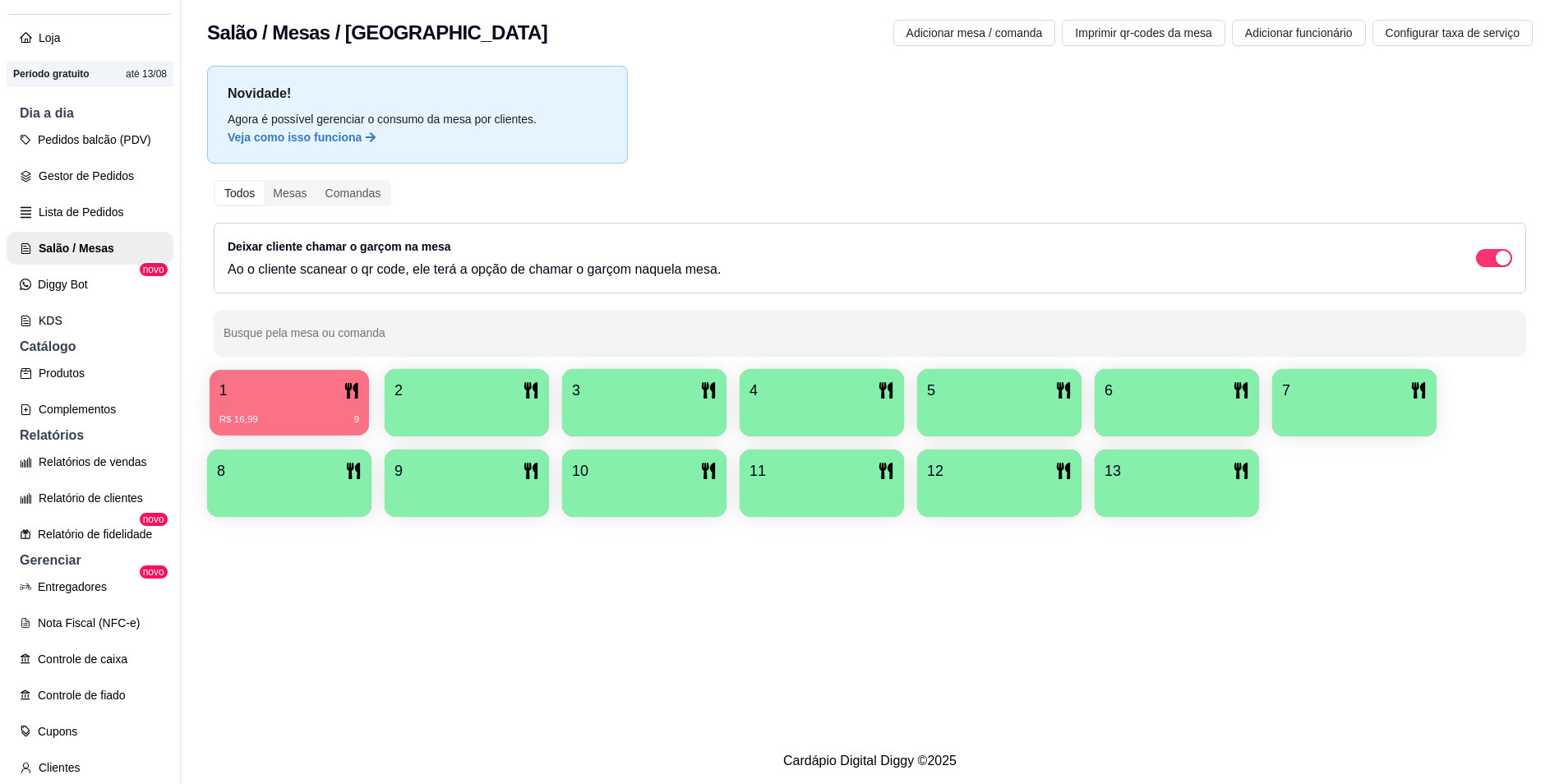 click on "R$ 16,99 9" at bounding box center (289, 413) 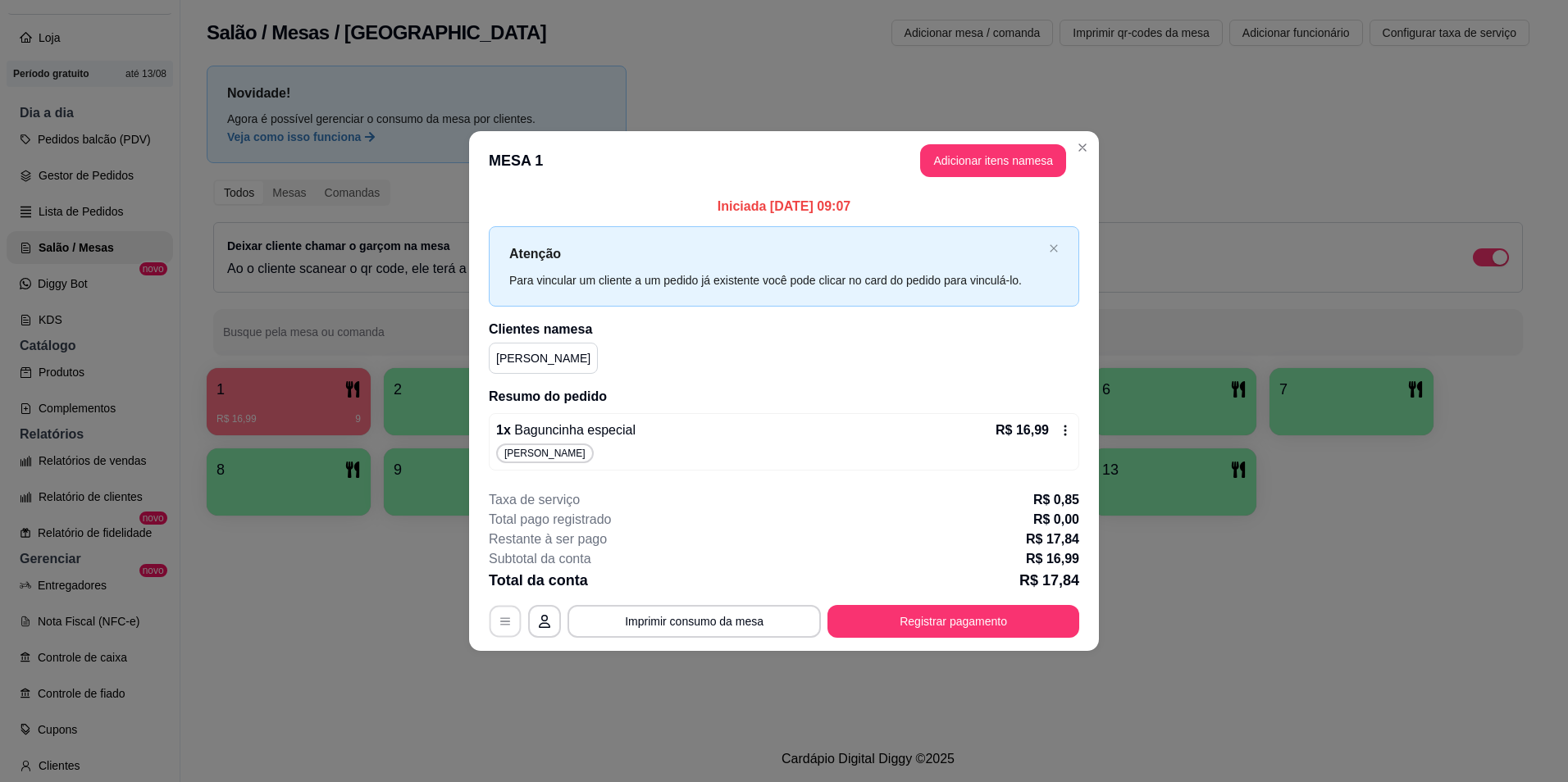 click at bounding box center [505, 621] 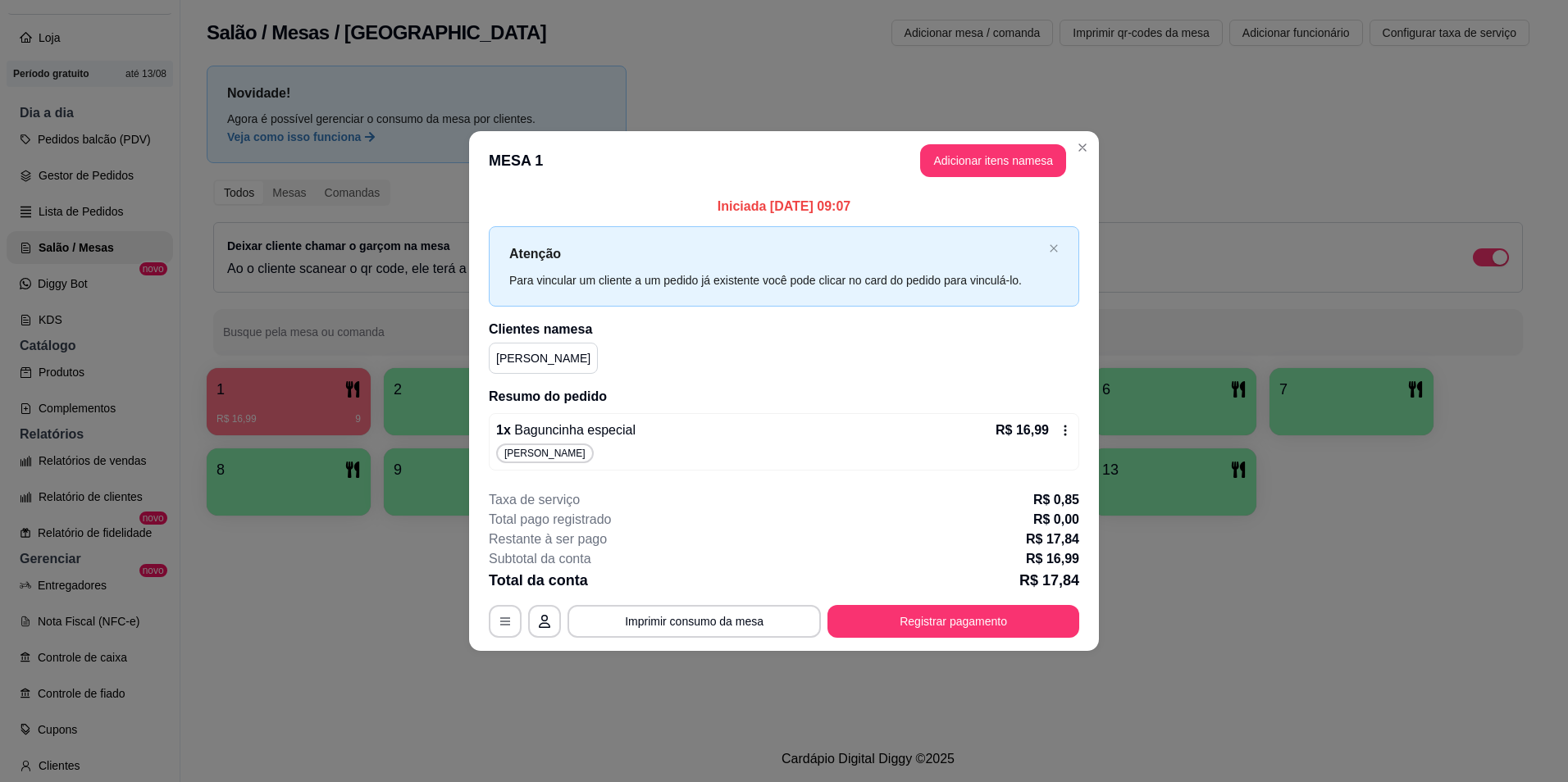 click 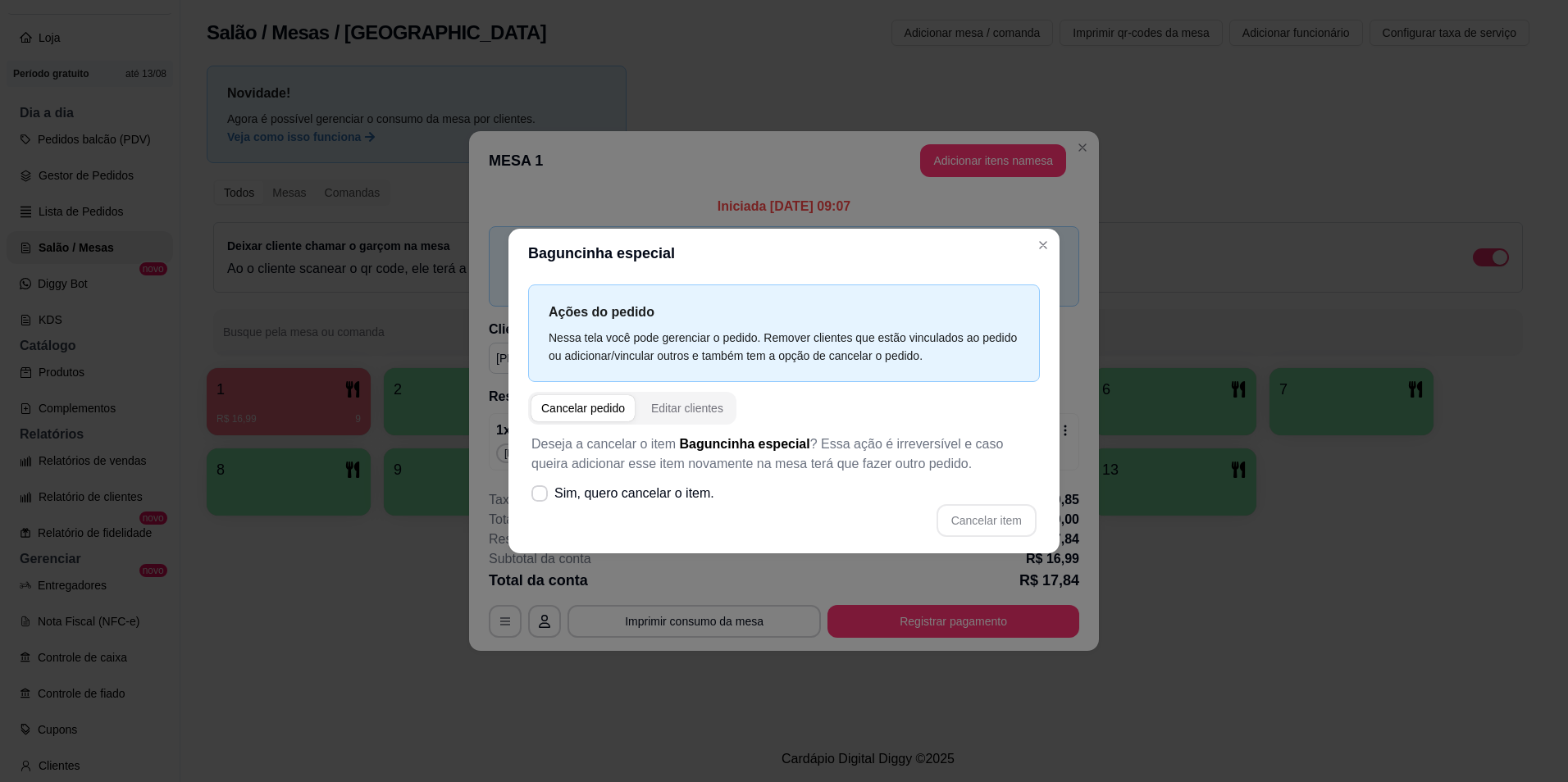 drag, startPoint x: 956, startPoint y: 528, endPoint x: 677, endPoint y: 499, distance: 280.50312 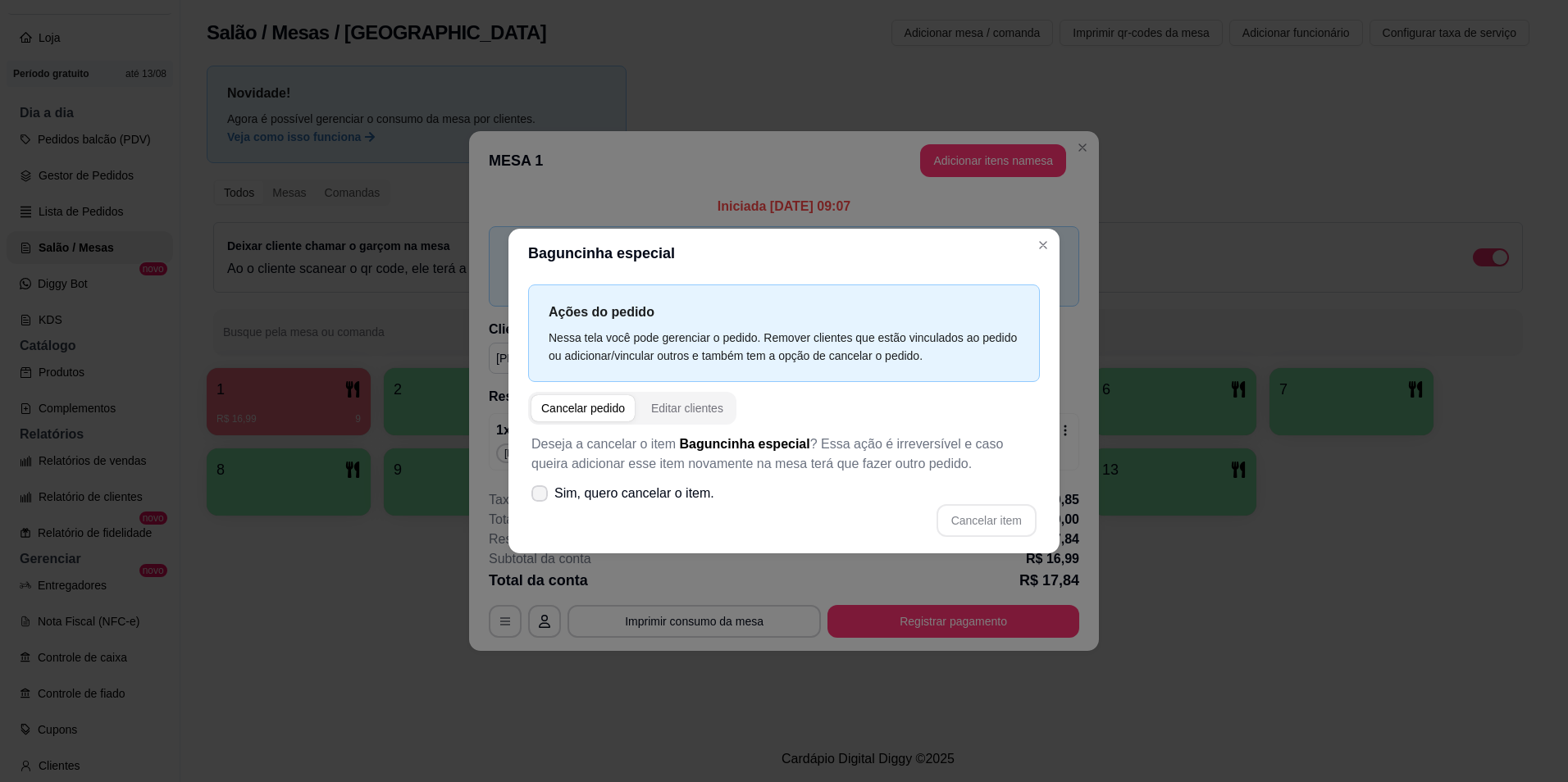 click on "Sim, quero cancelar o item." at bounding box center [634, 493] 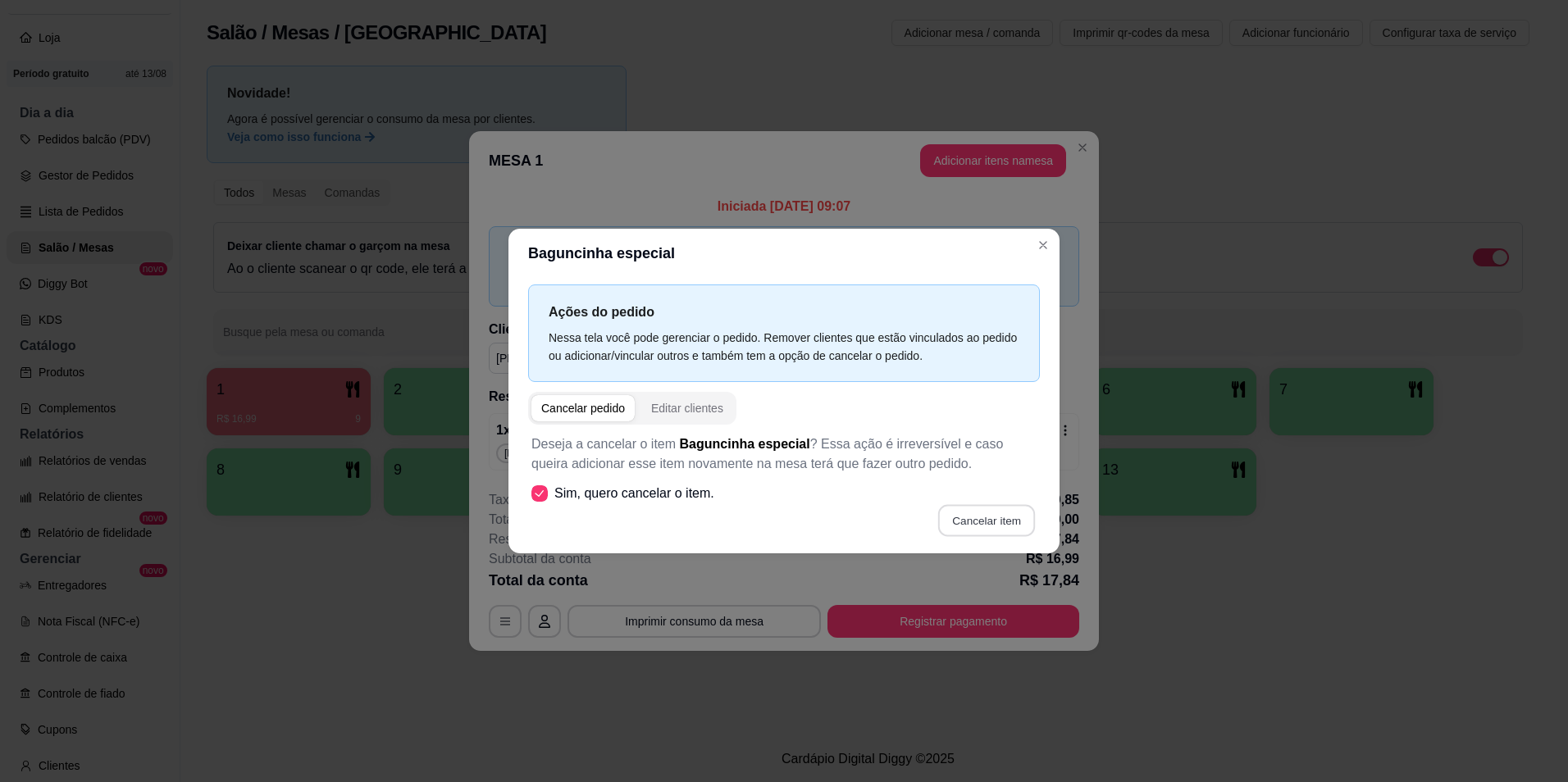 click on "Cancelar item" at bounding box center (986, 521) 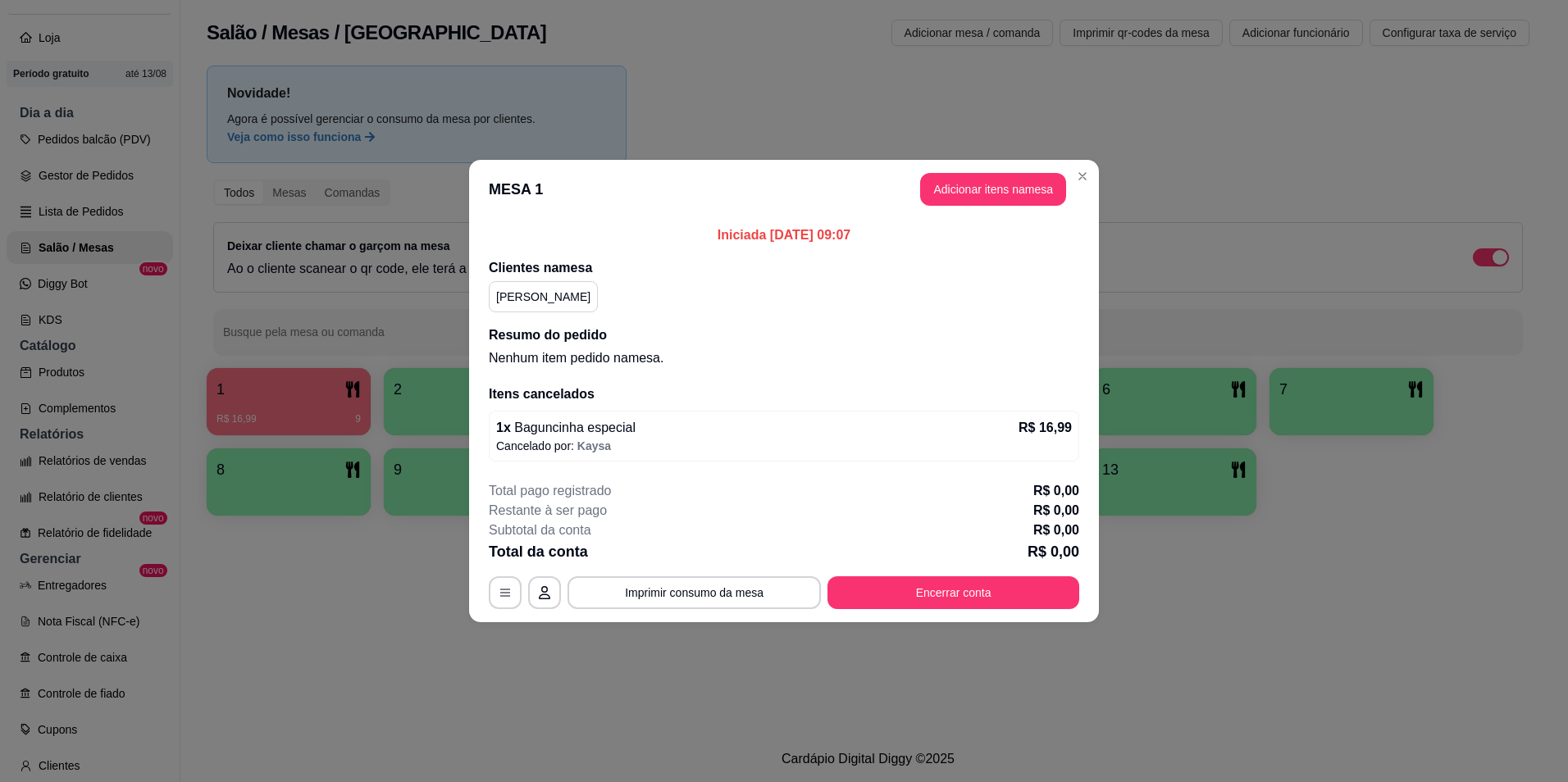 click on "1 x   Baguncinha especial  R$ 16,99 Cancelado por:   [PERSON_NAME]" at bounding box center (784, 436) 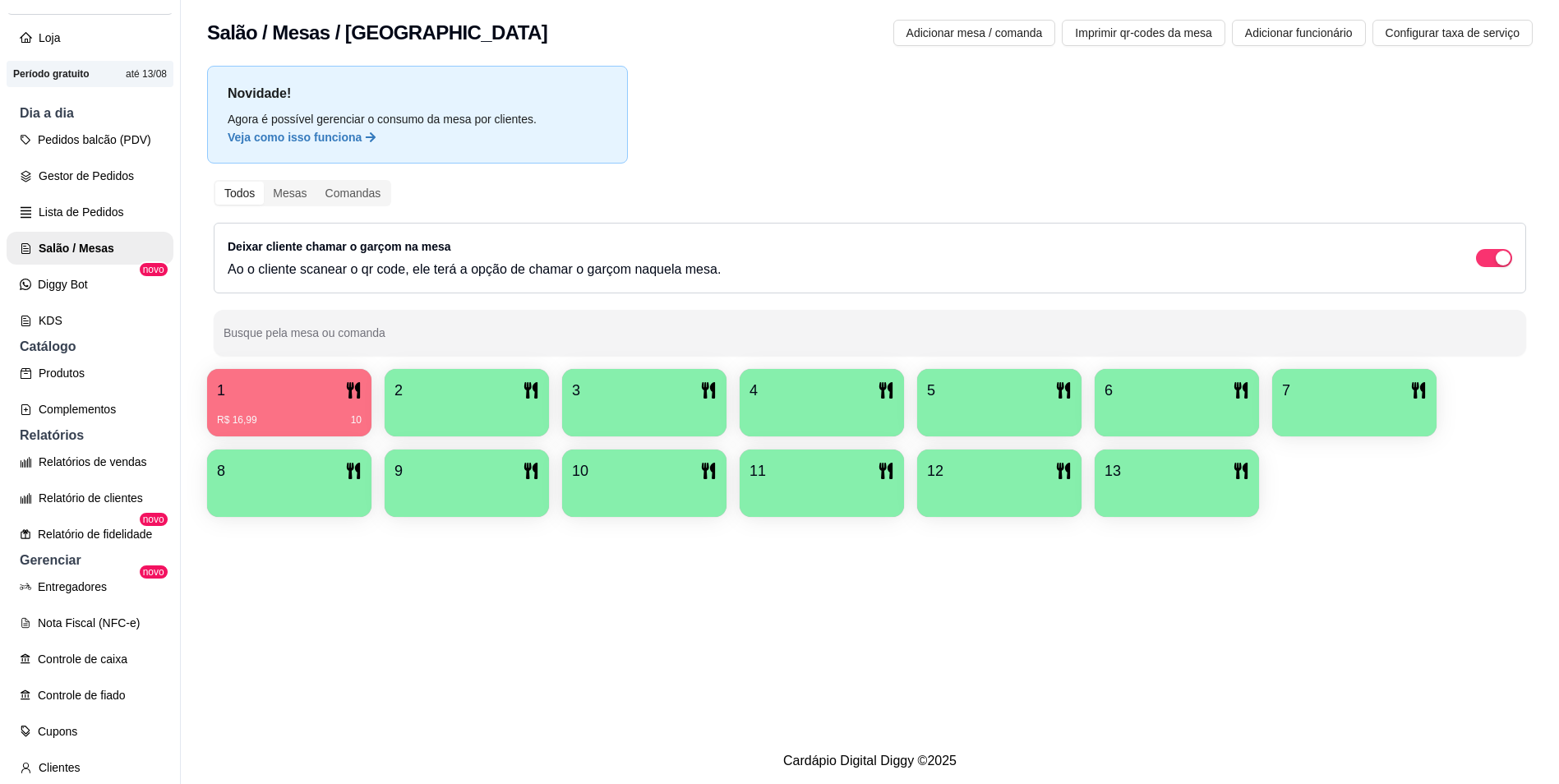 click on "1" at bounding box center (289, 390) 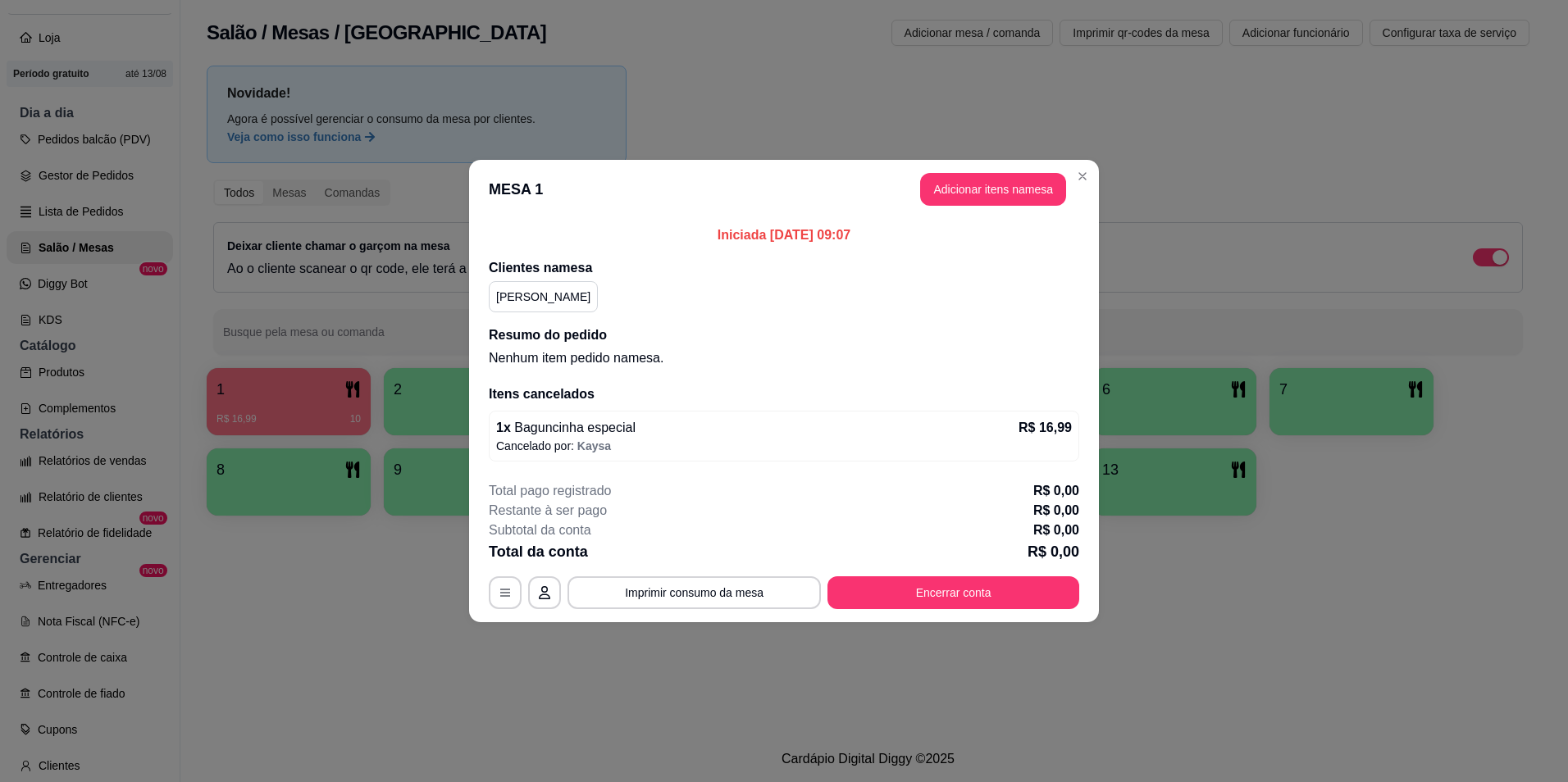 click on "Iniciada   [DATE] 09:07 Clientes na  mesa Hugo Resumo do pedido Nenhum item pedido na  mesa . Itens cancelados 1 x   Baguncinha especial  R$ 16,99 Cancelado por:   [PERSON_NAME]" at bounding box center (784, 343) 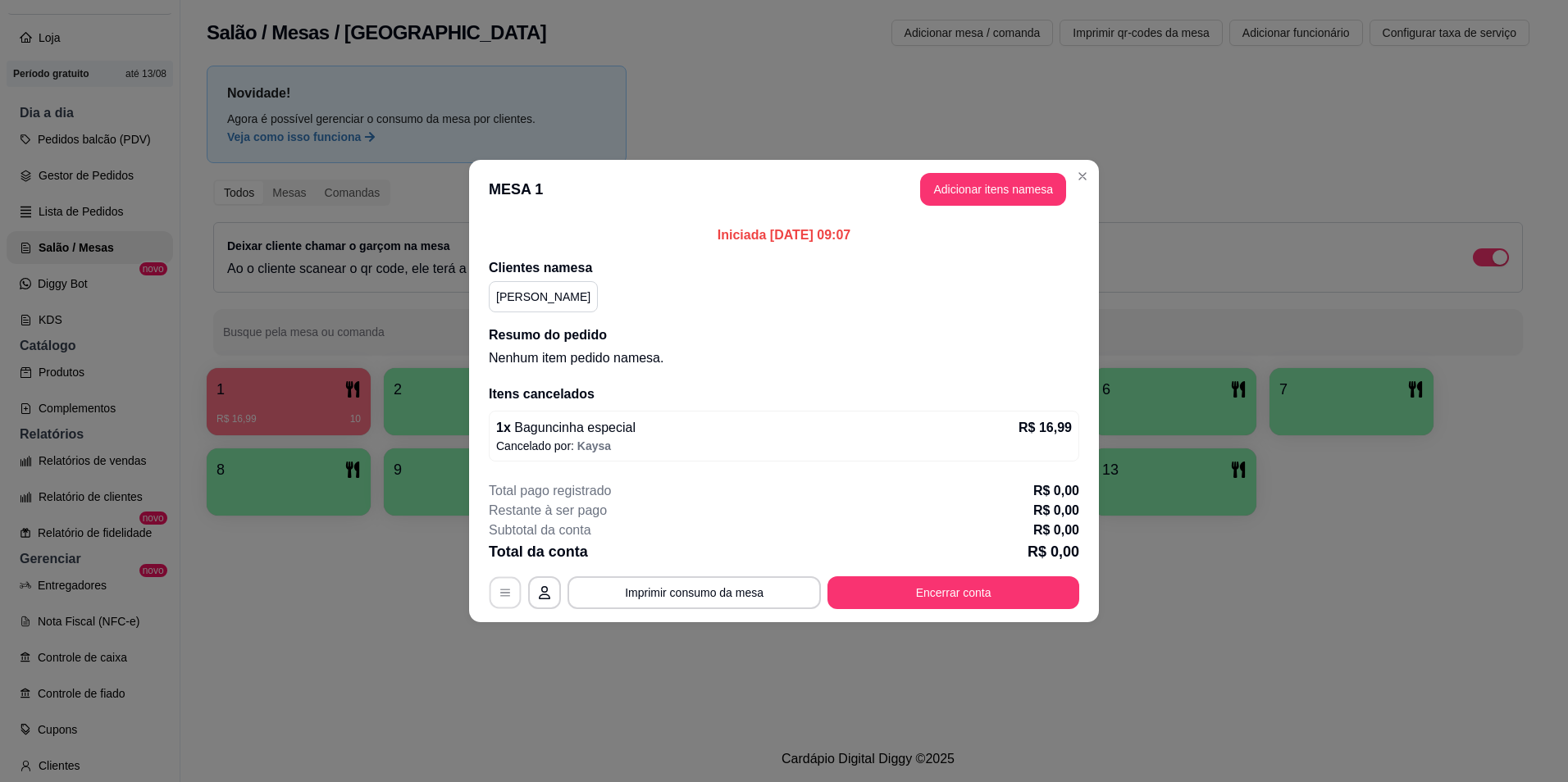 click 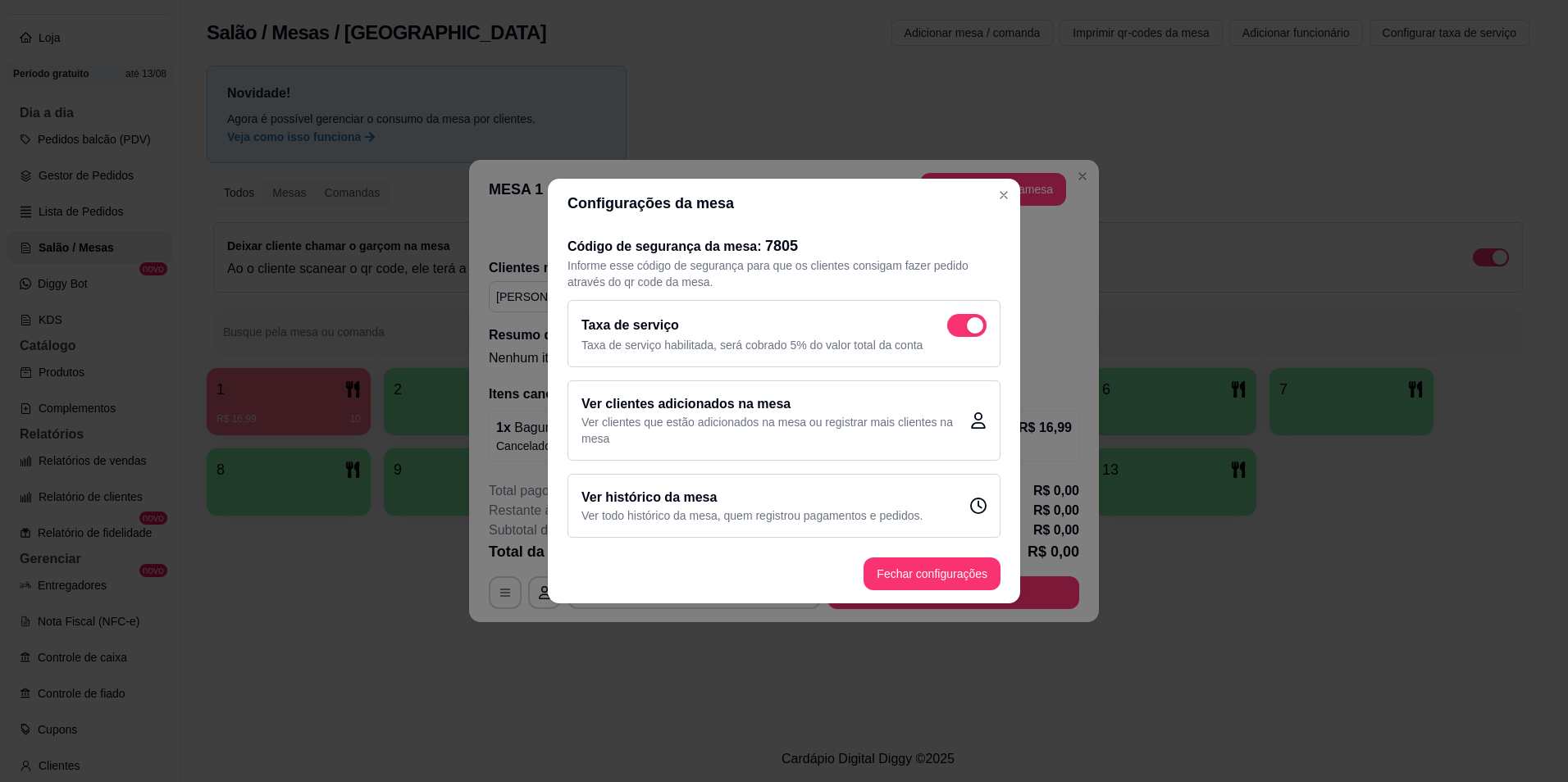 click on "Ver clientes adicionados na mesa" at bounding box center (776, 404) 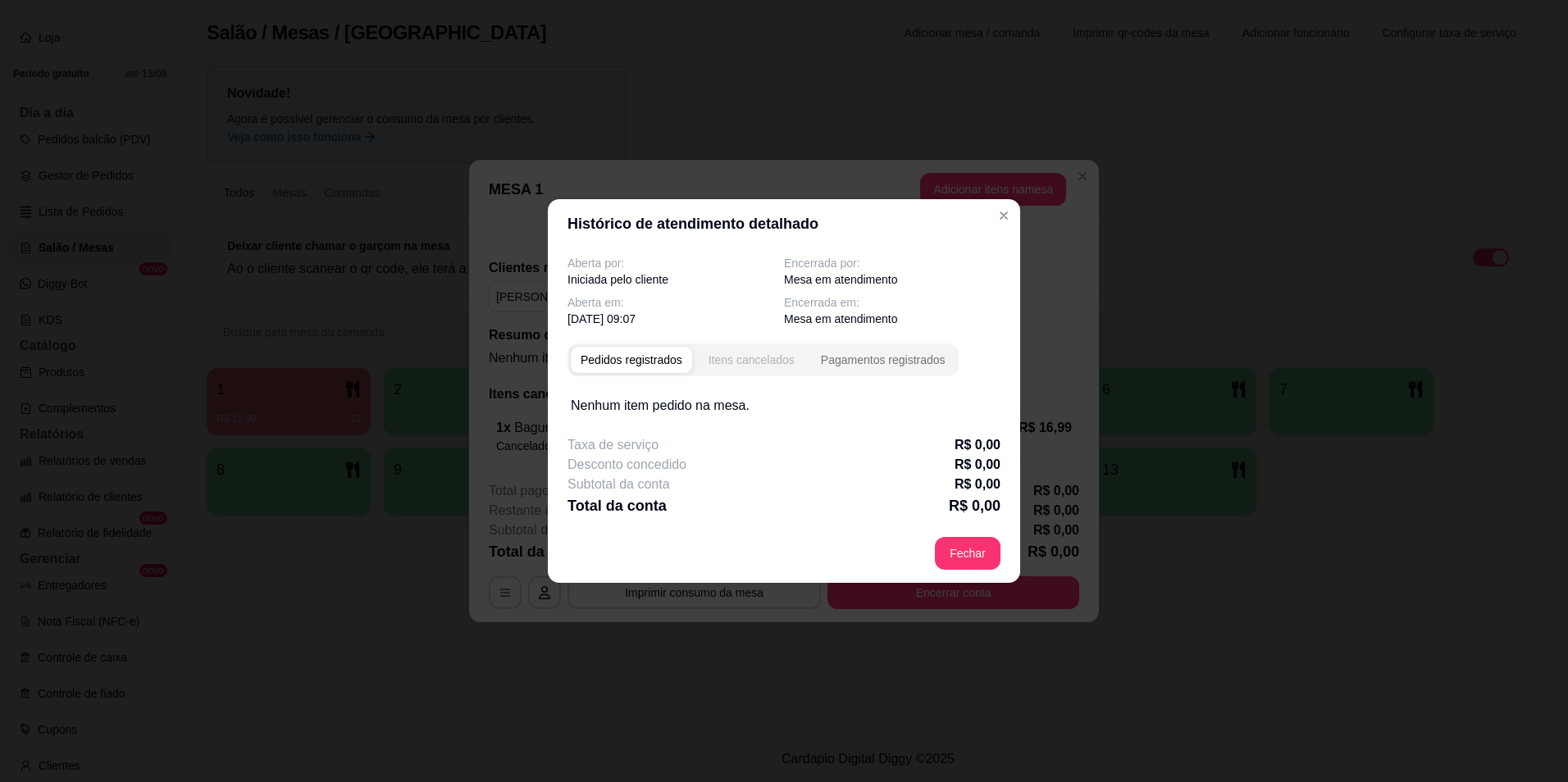 click on "Itens cancelados" at bounding box center [751, 360] 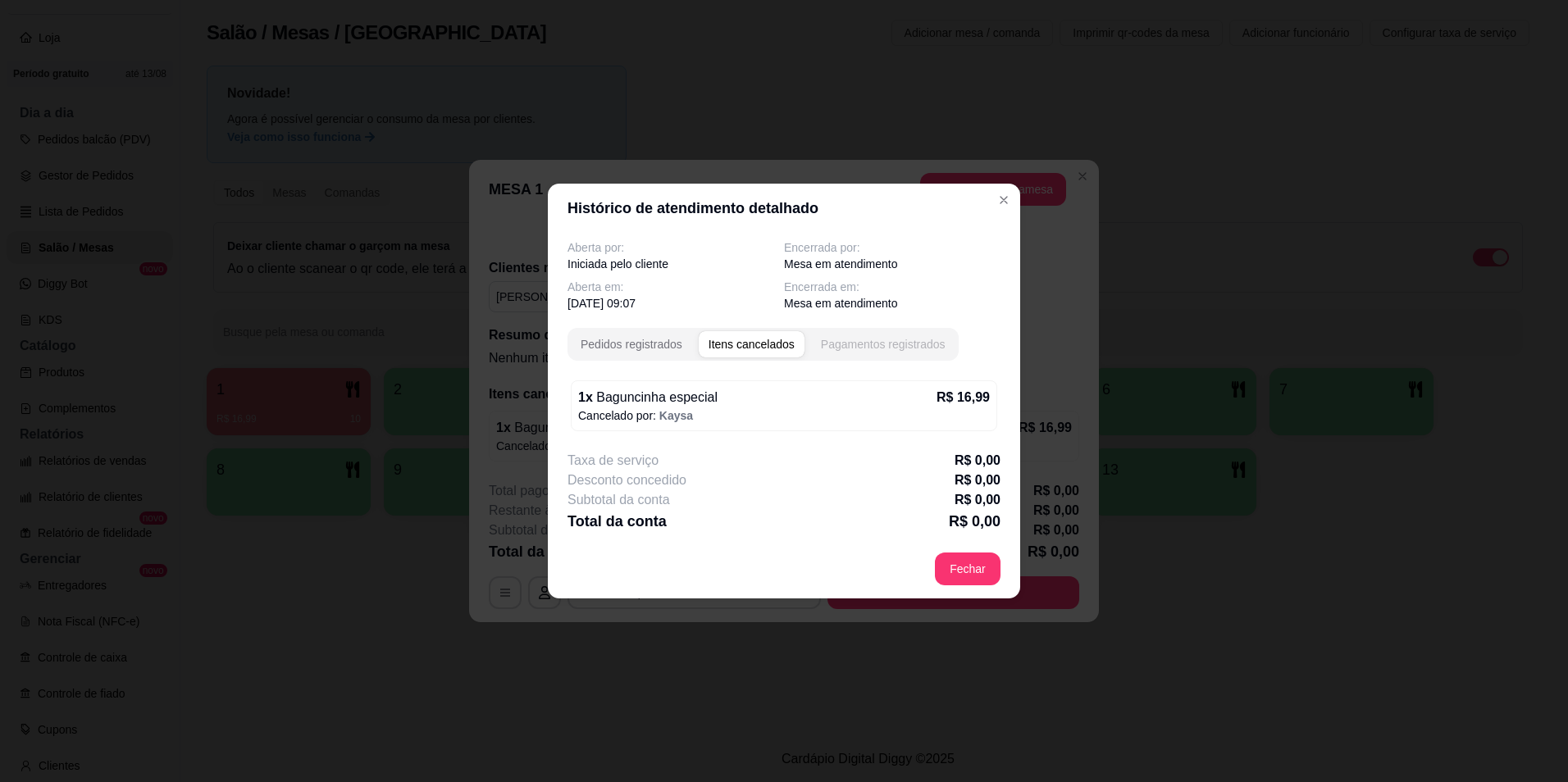click on "Pagamentos registrados" at bounding box center (883, 344) 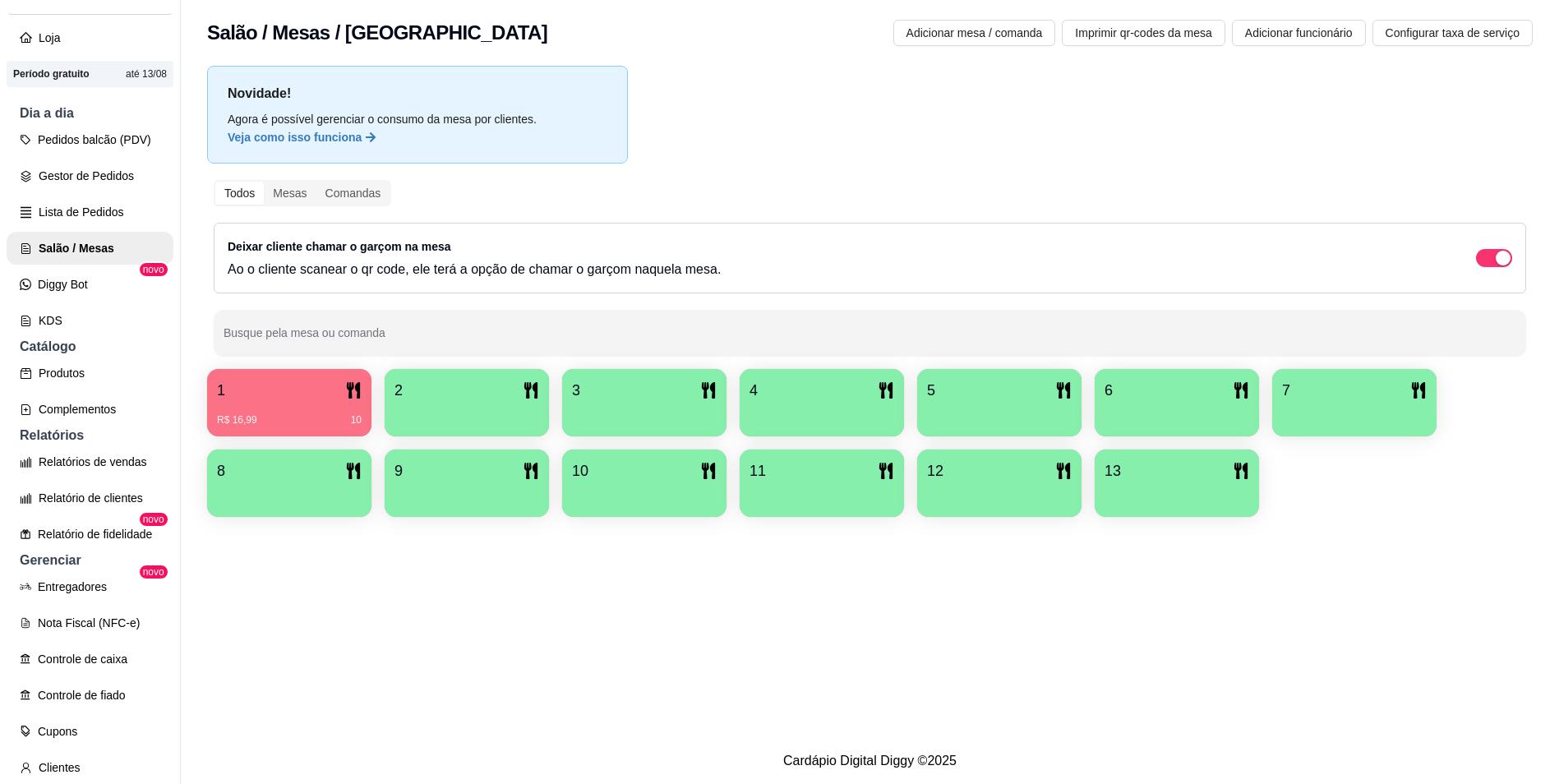 drag, startPoint x: 319, startPoint y: 404, endPoint x: 504, endPoint y: 594, distance: 265.1886 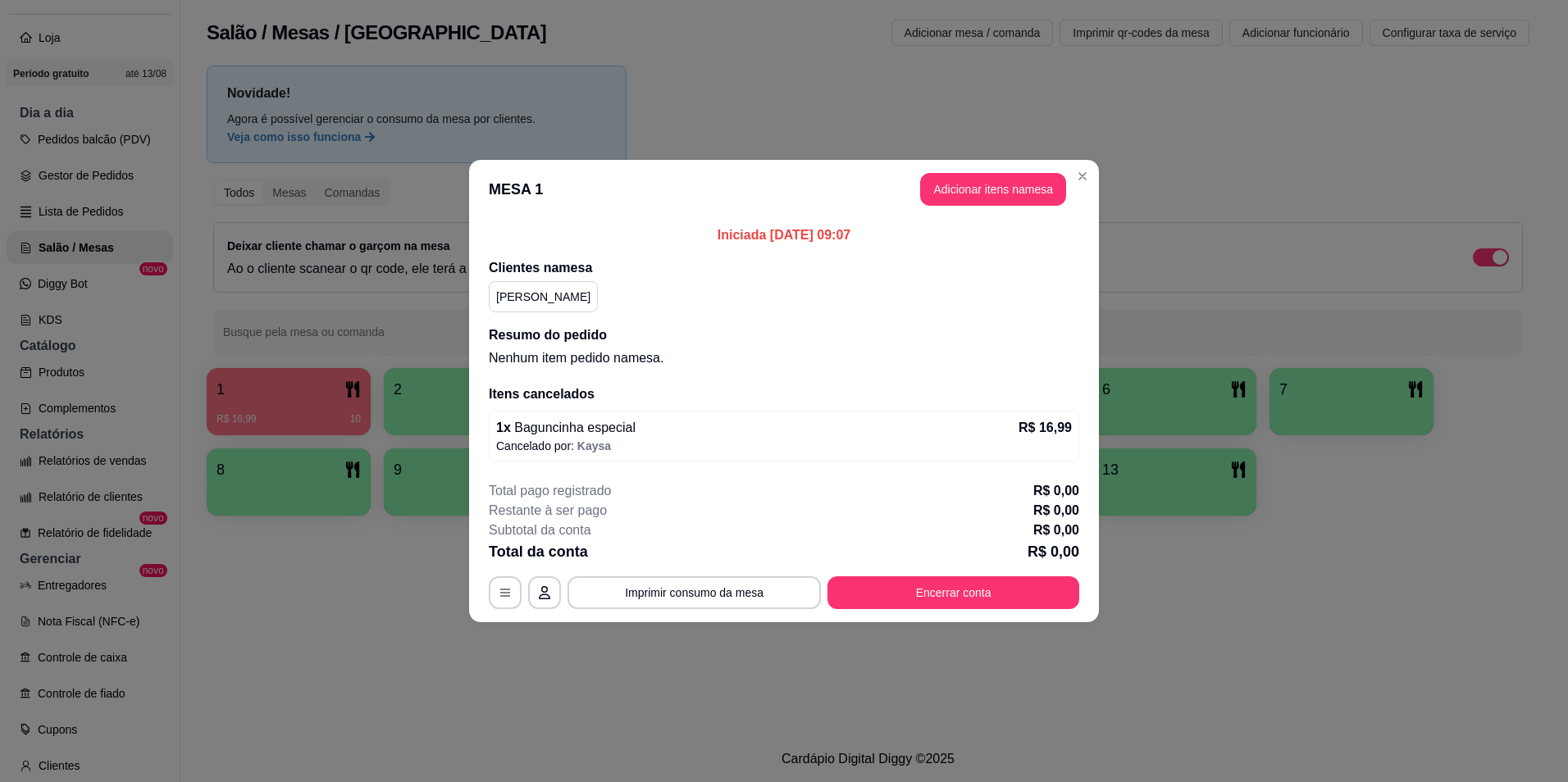 drag, startPoint x: 514, startPoint y: 293, endPoint x: 657, endPoint y: 289, distance: 143.05593 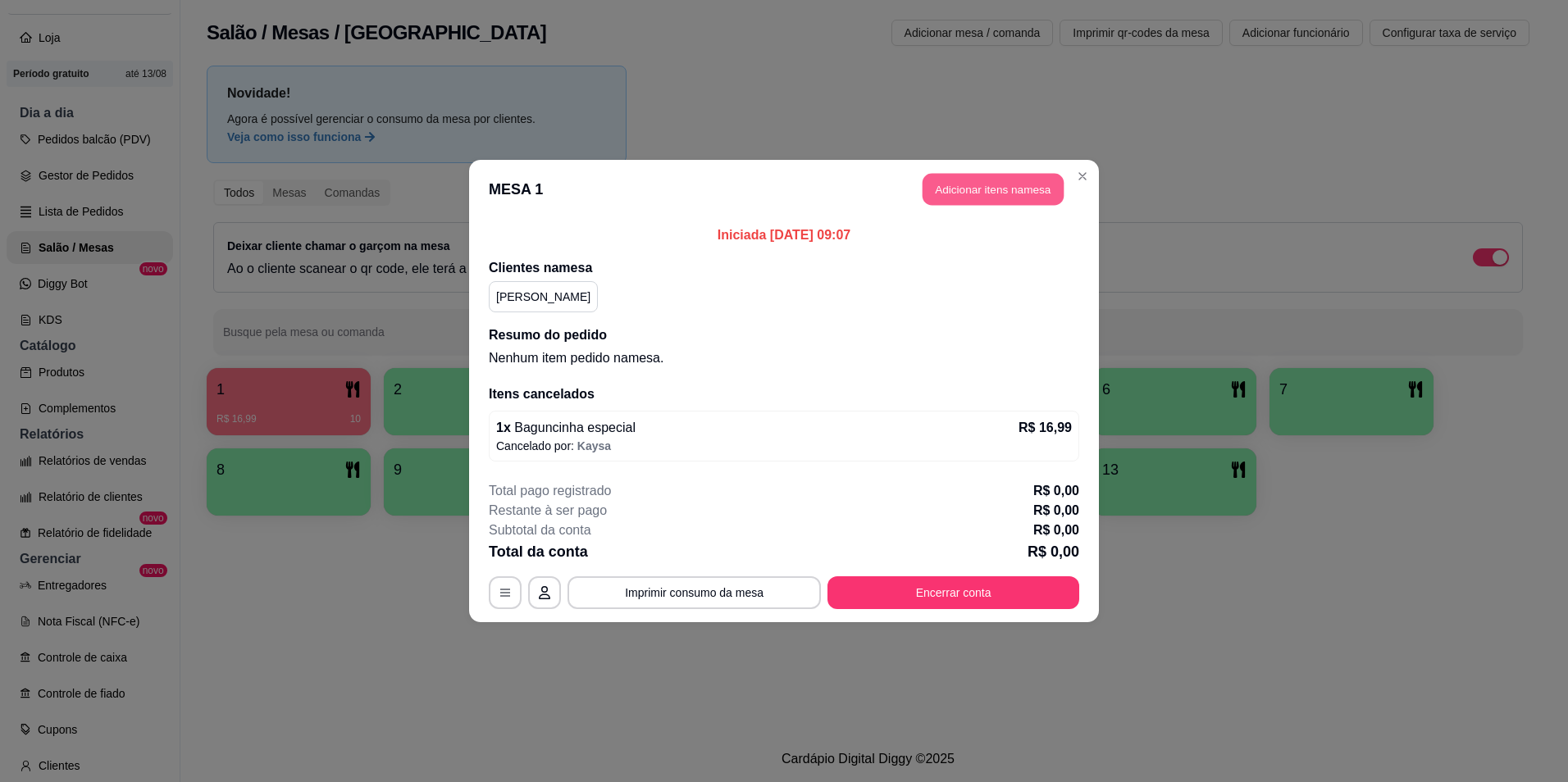 click on "Adicionar itens na  mesa" at bounding box center (993, 189) 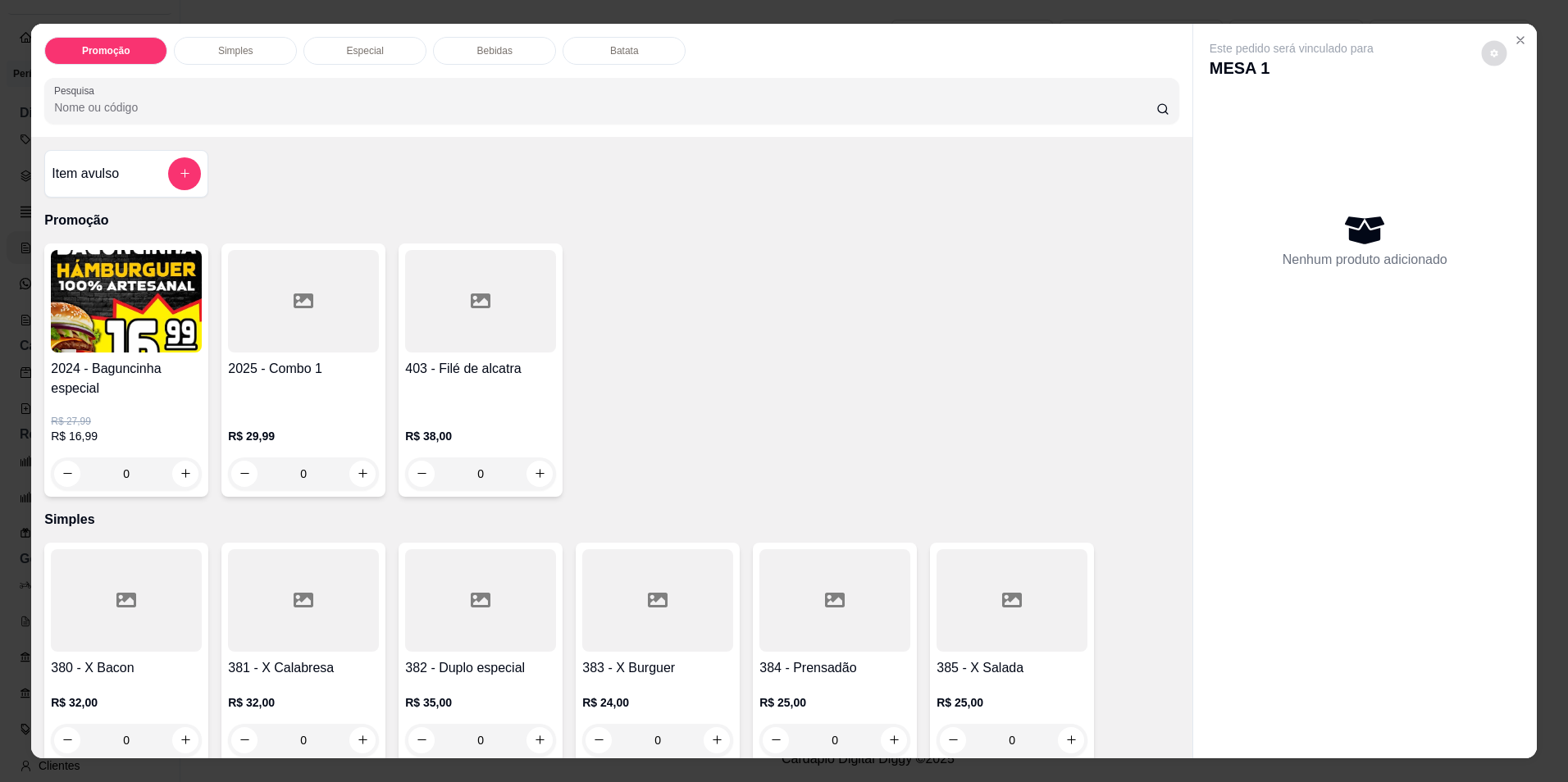 click at bounding box center [1493, 52] 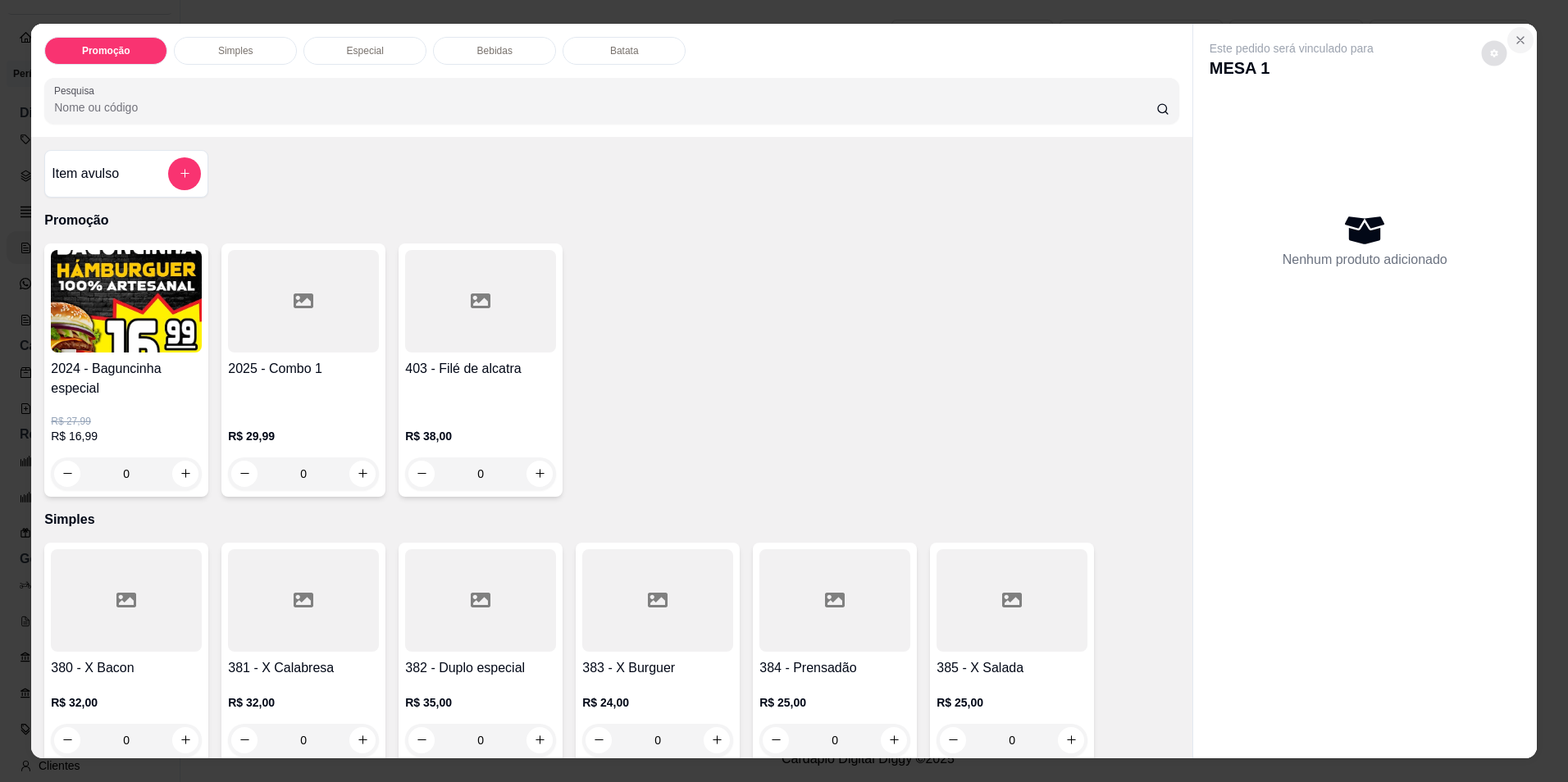 click at bounding box center [1520, 40] 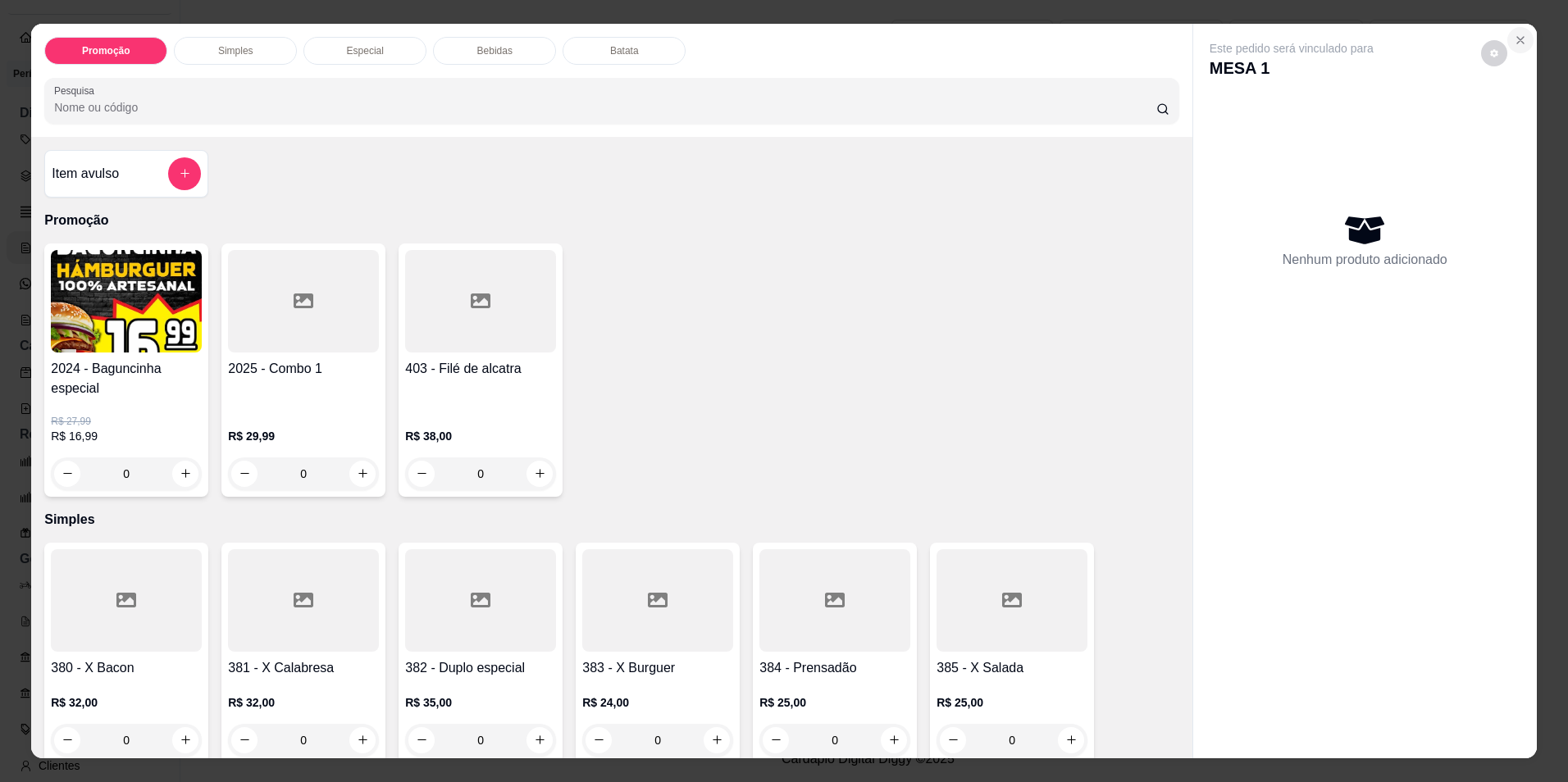 click 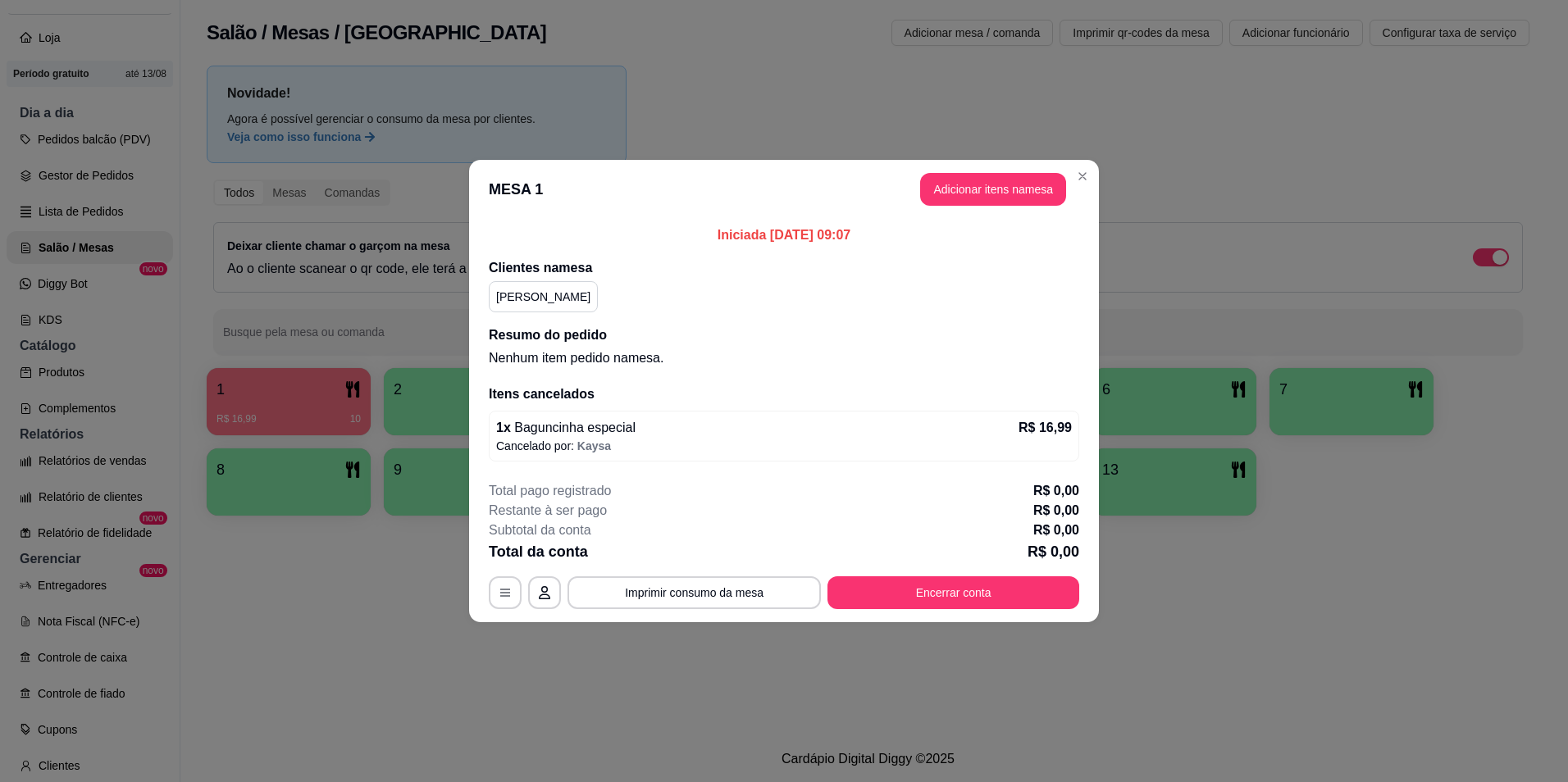 click on "Iniciada   [DATE] 09:07" at bounding box center (784, 235) 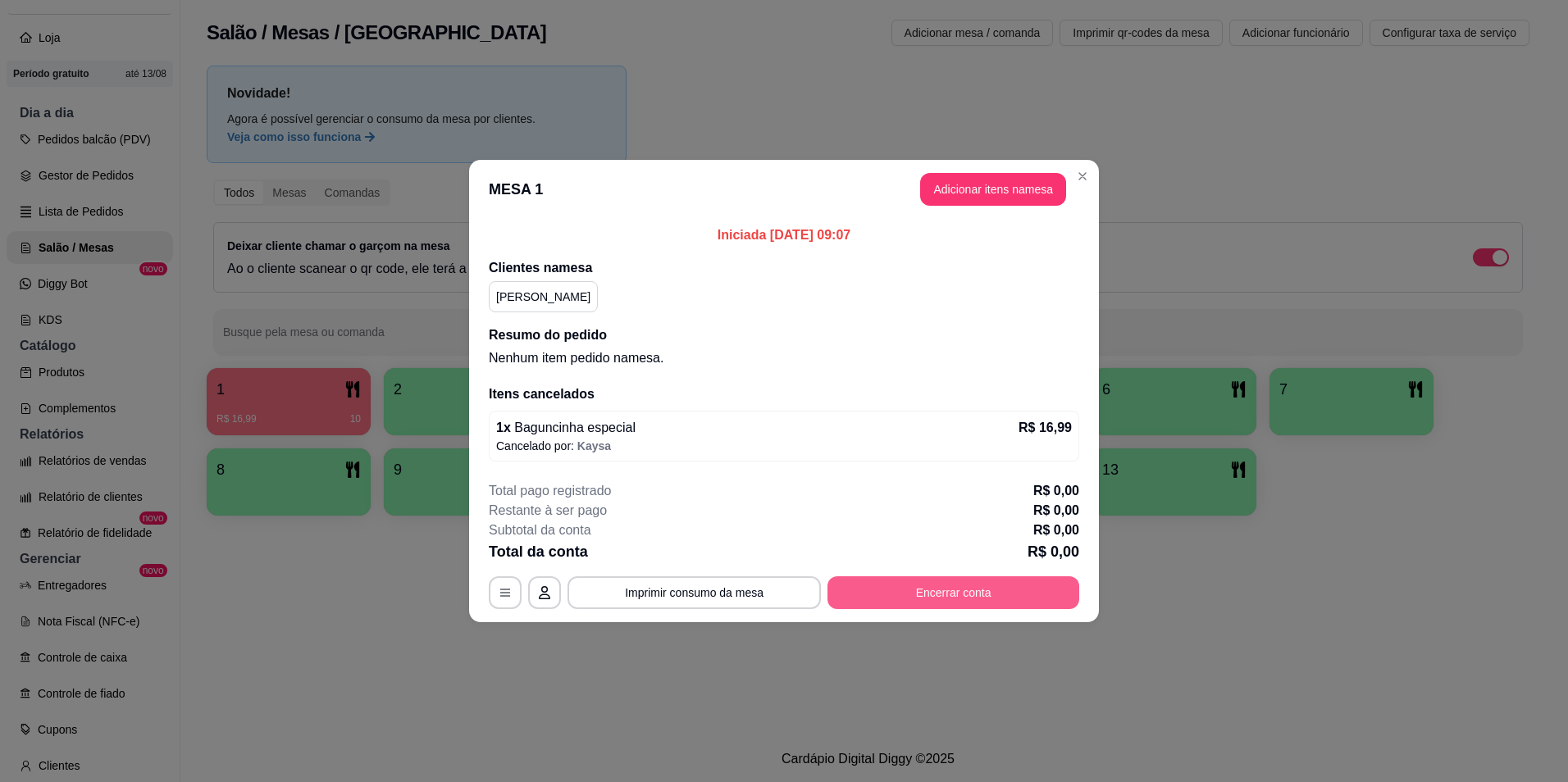 click on "Encerrar conta" at bounding box center (953, 593) 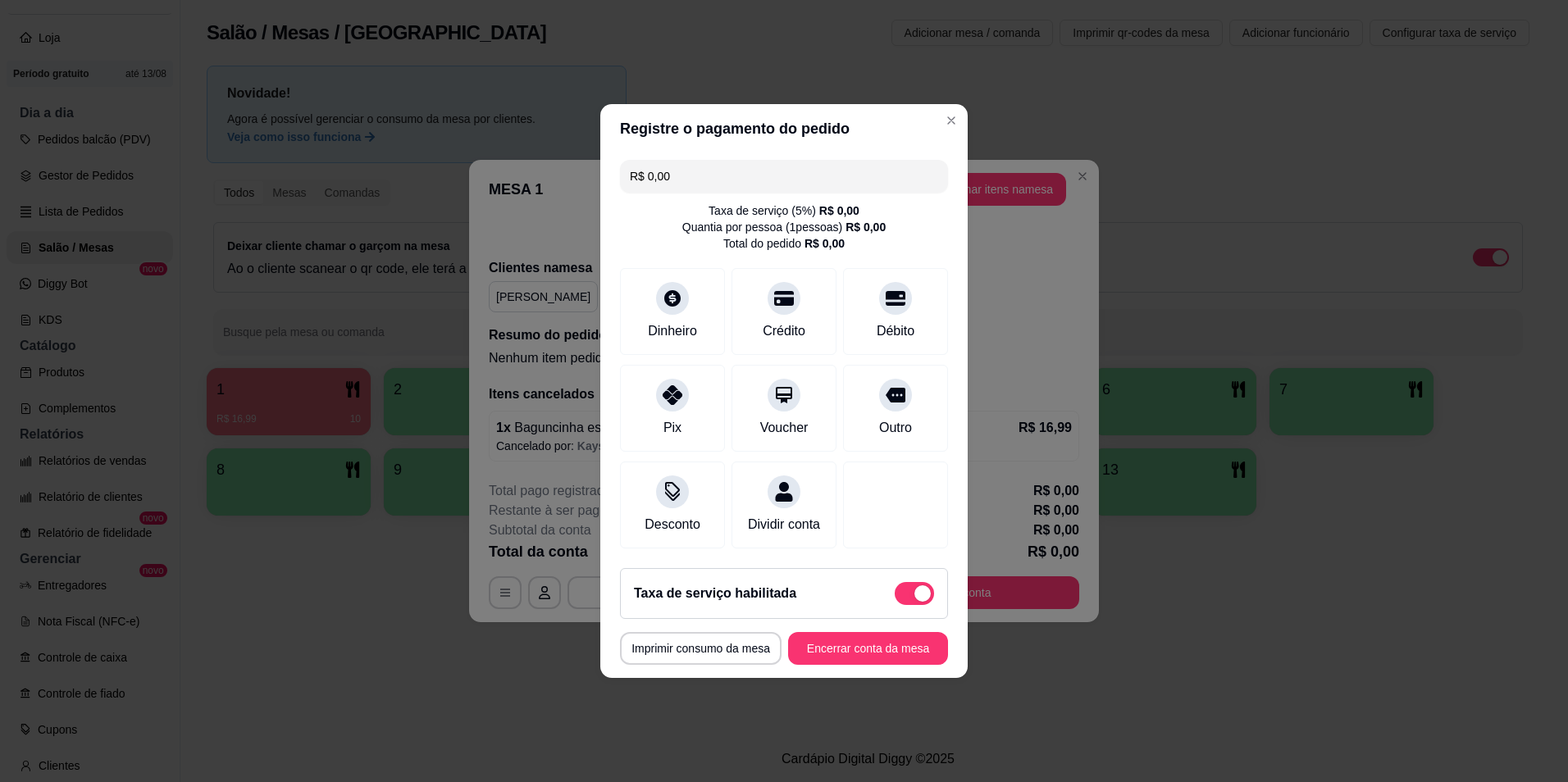 click on "Taxa de serviço   habilitada" at bounding box center (784, 593) 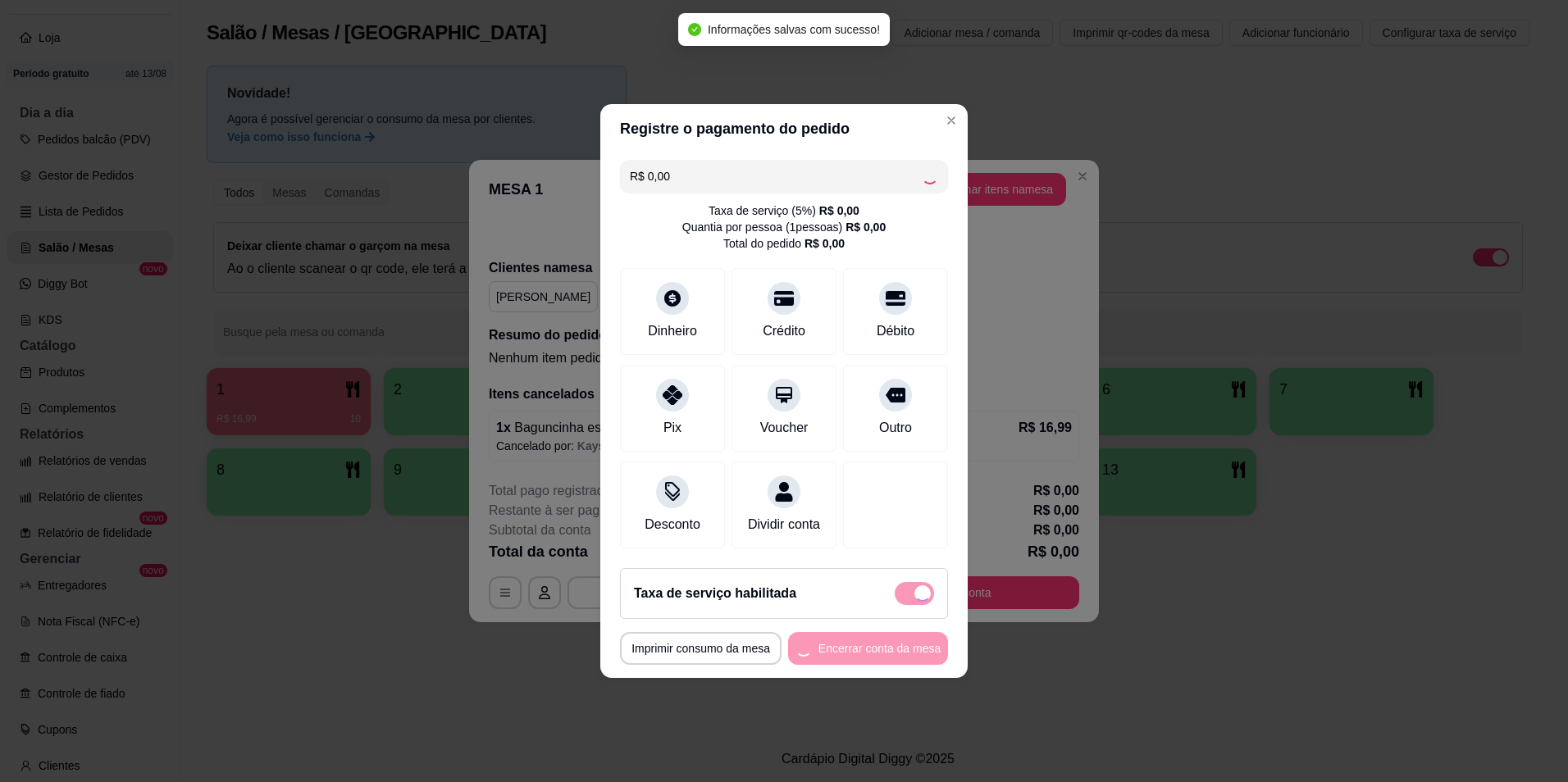 click on "MESA  1 Tempo de permanência:   10  minutos Cod. Segurança:   7805 Qtd. de Pedidos:   1 Clientes da mesa:   Hugo  -  [PHONE_NUMBER] ** CONSUMO ** ** TOTAL ** Subtotal 0,00 Total 0,00 Imprimir consumo da mesa Encerrar conta da mesa" at bounding box center [784, 648] 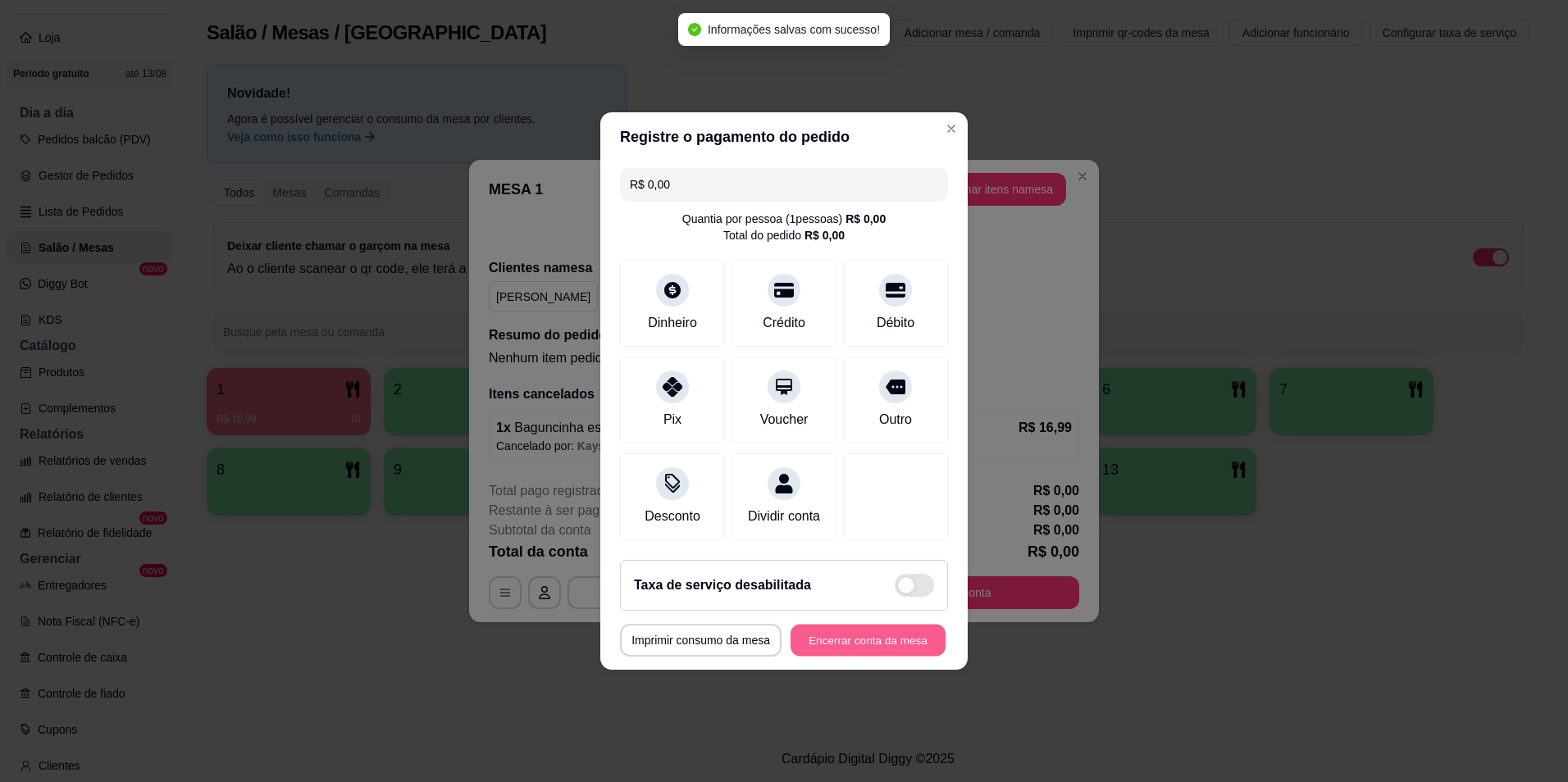 click on "Encerrar conta da mesa" at bounding box center (868, 640) 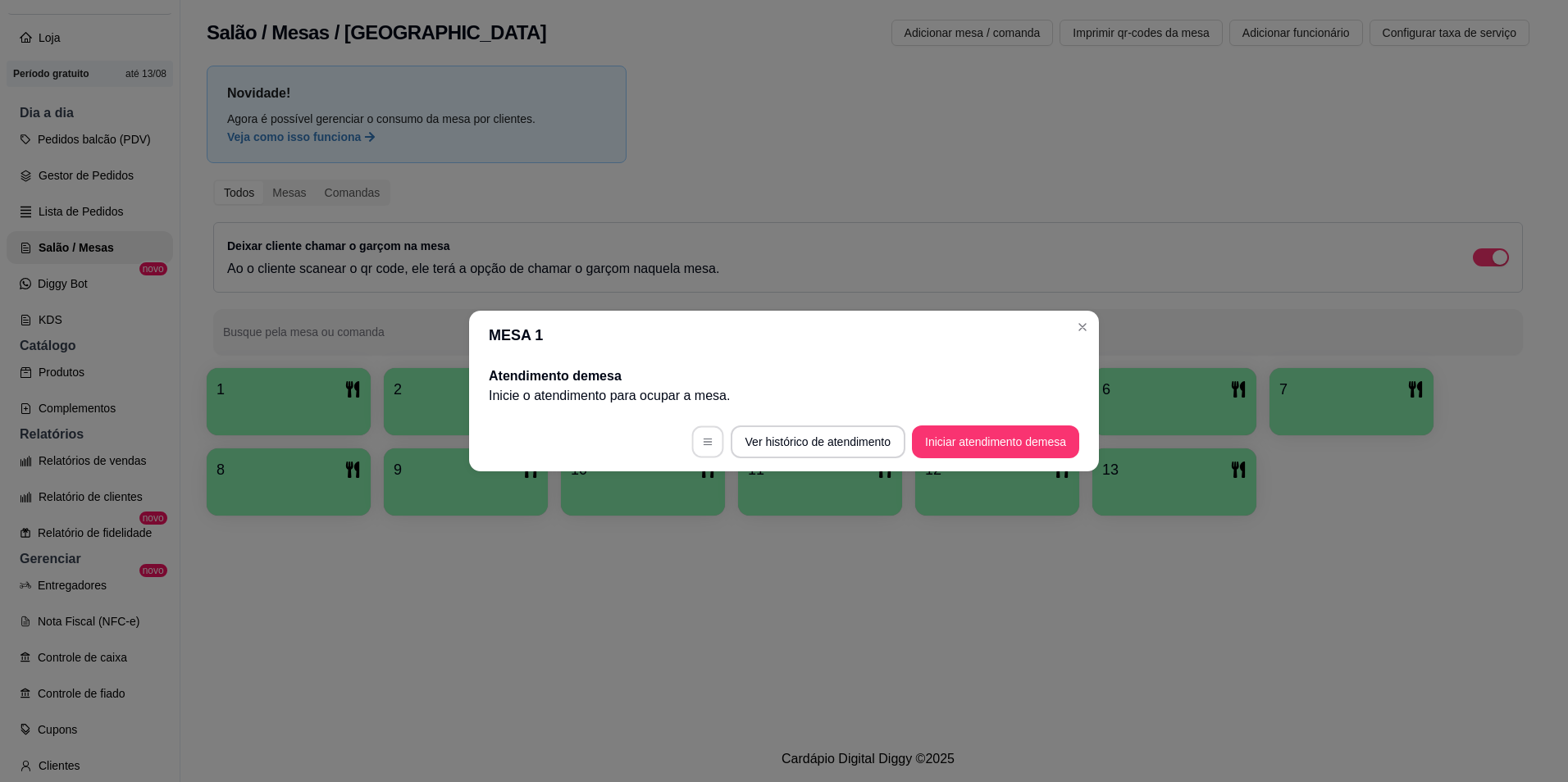 click at bounding box center [707, 442] 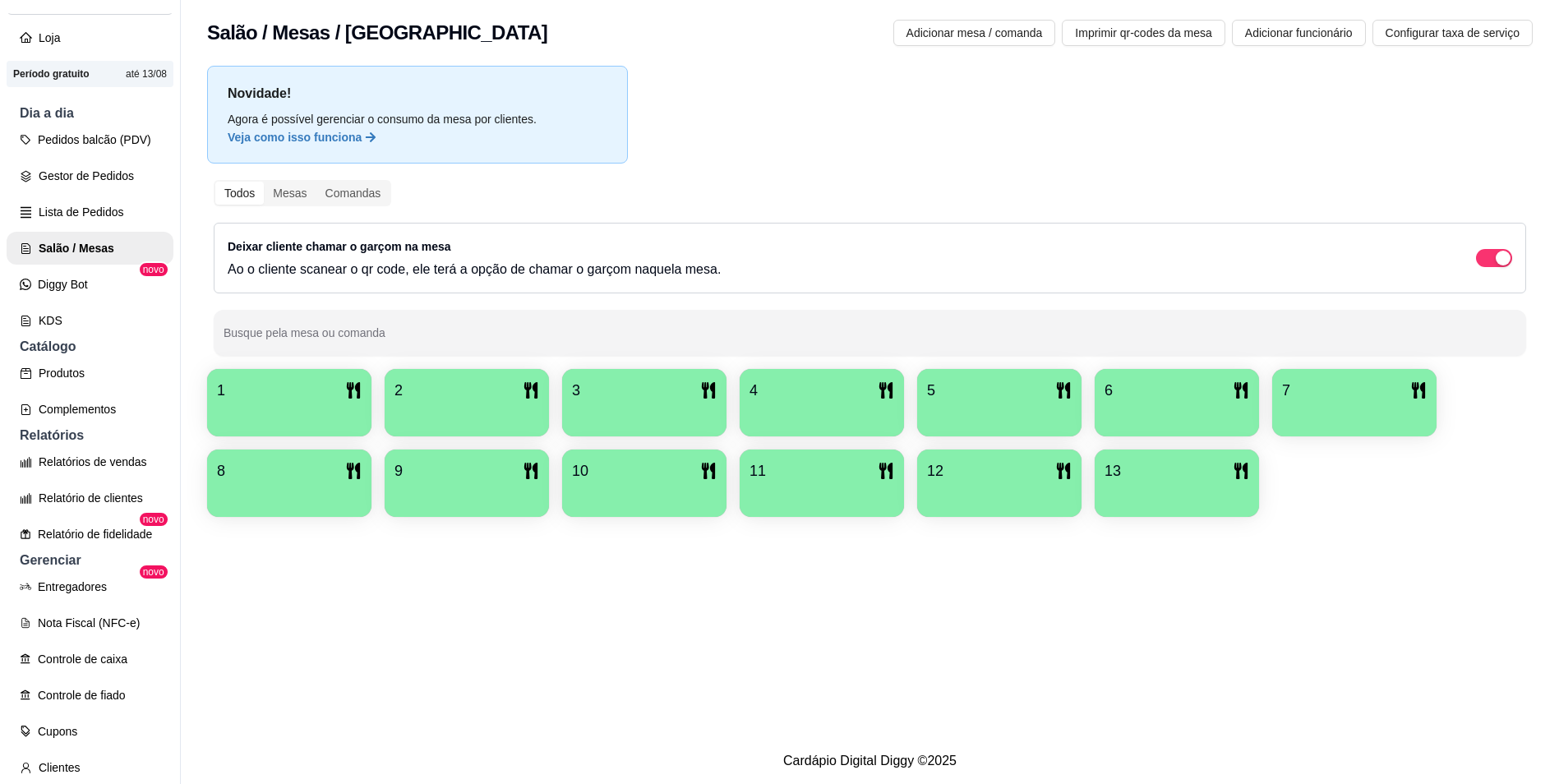 click on "Salão / Mesas / Comandas Adicionar mesa / comanda Imprimir qr-codes da mesa Adicionar funcionário Configurar taxa de serviço Novidade! Agora é possível gerenciar o consumo da mesa por clientes.   Veja como isso funciona Todos Mesas Comandas Deixar cliente chamar o garçom na mesa Ao o cliente scanear o qr code, ele terá a opção de chamar o garçom naquela mesa. Busque pela mesa ou comanda
1 2 3 4 5 6 7 8 9 10 11 12 13" at bounding box center [869, 369] 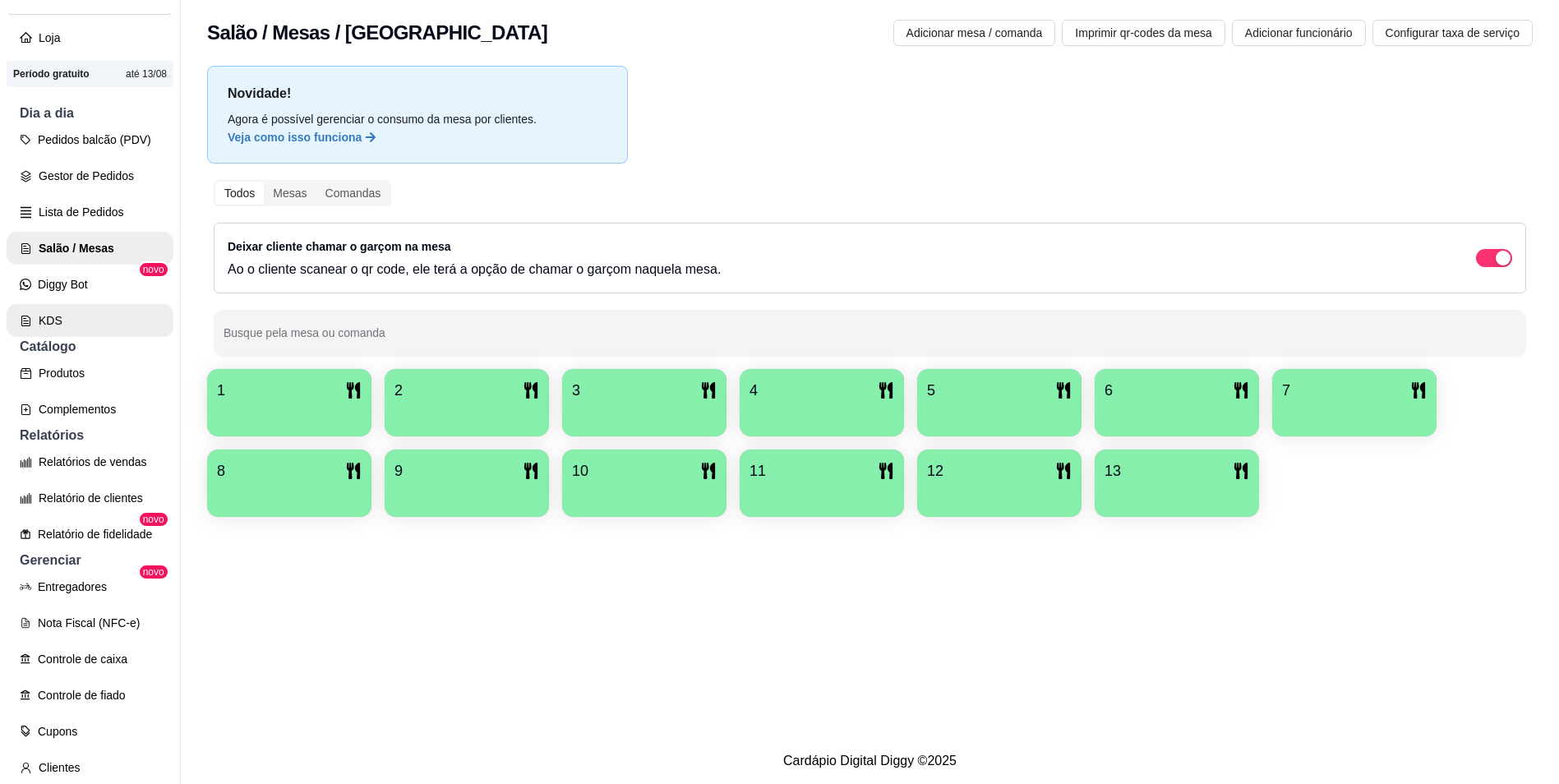 click on "KDS" at bounding box center [90, 321] 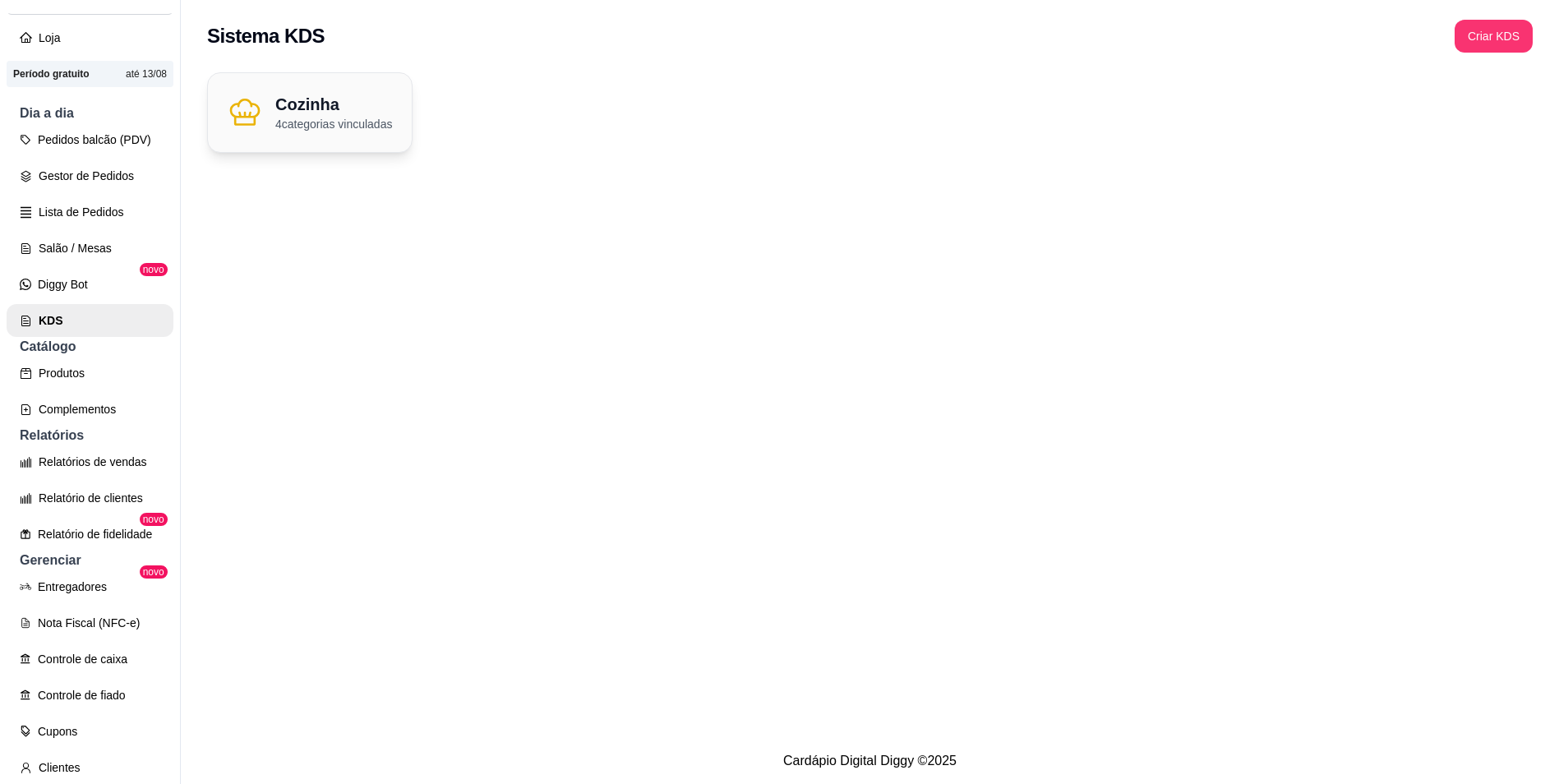 click on "Cozinha" at bounding box center (334, 104) 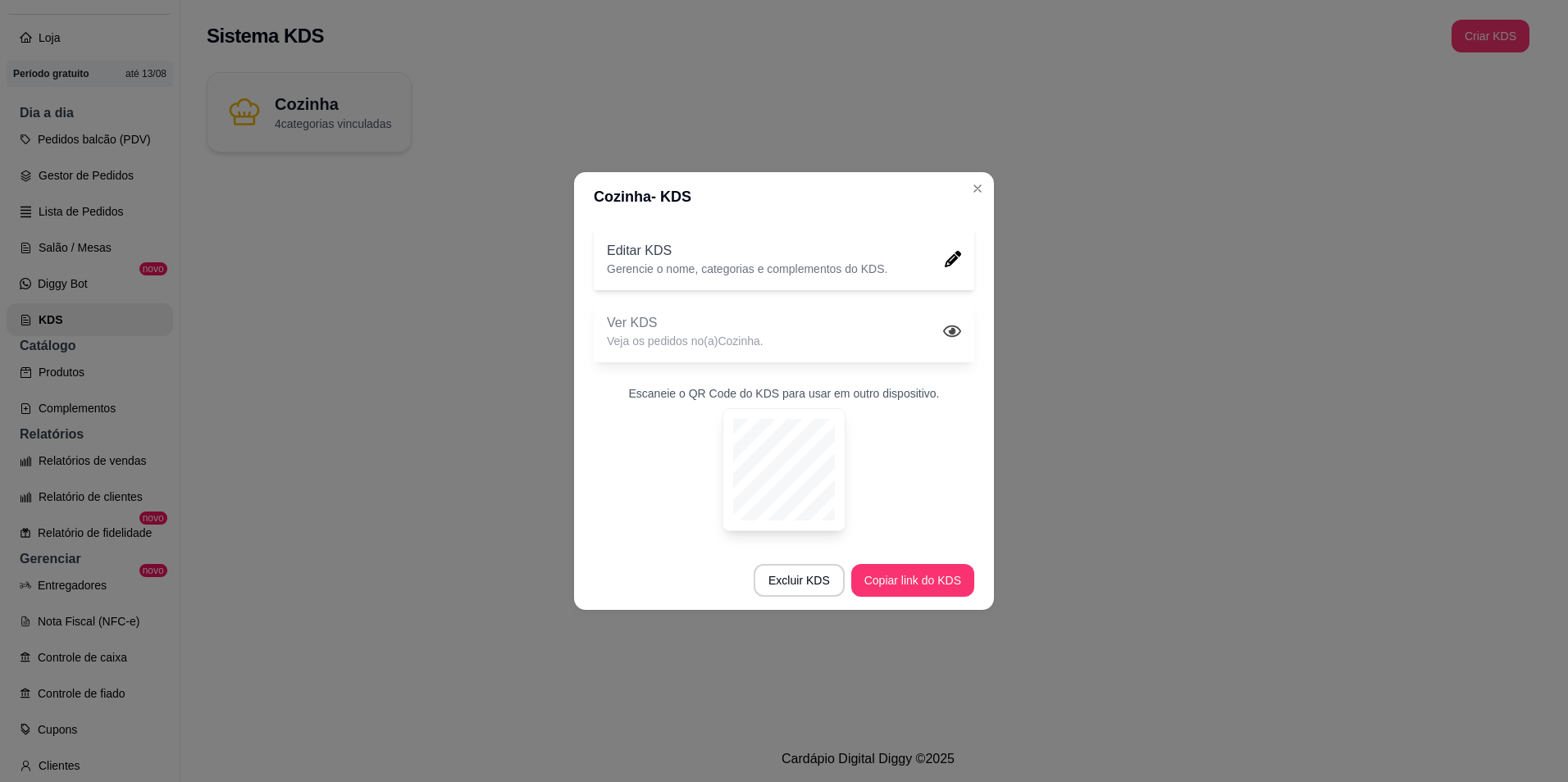 click 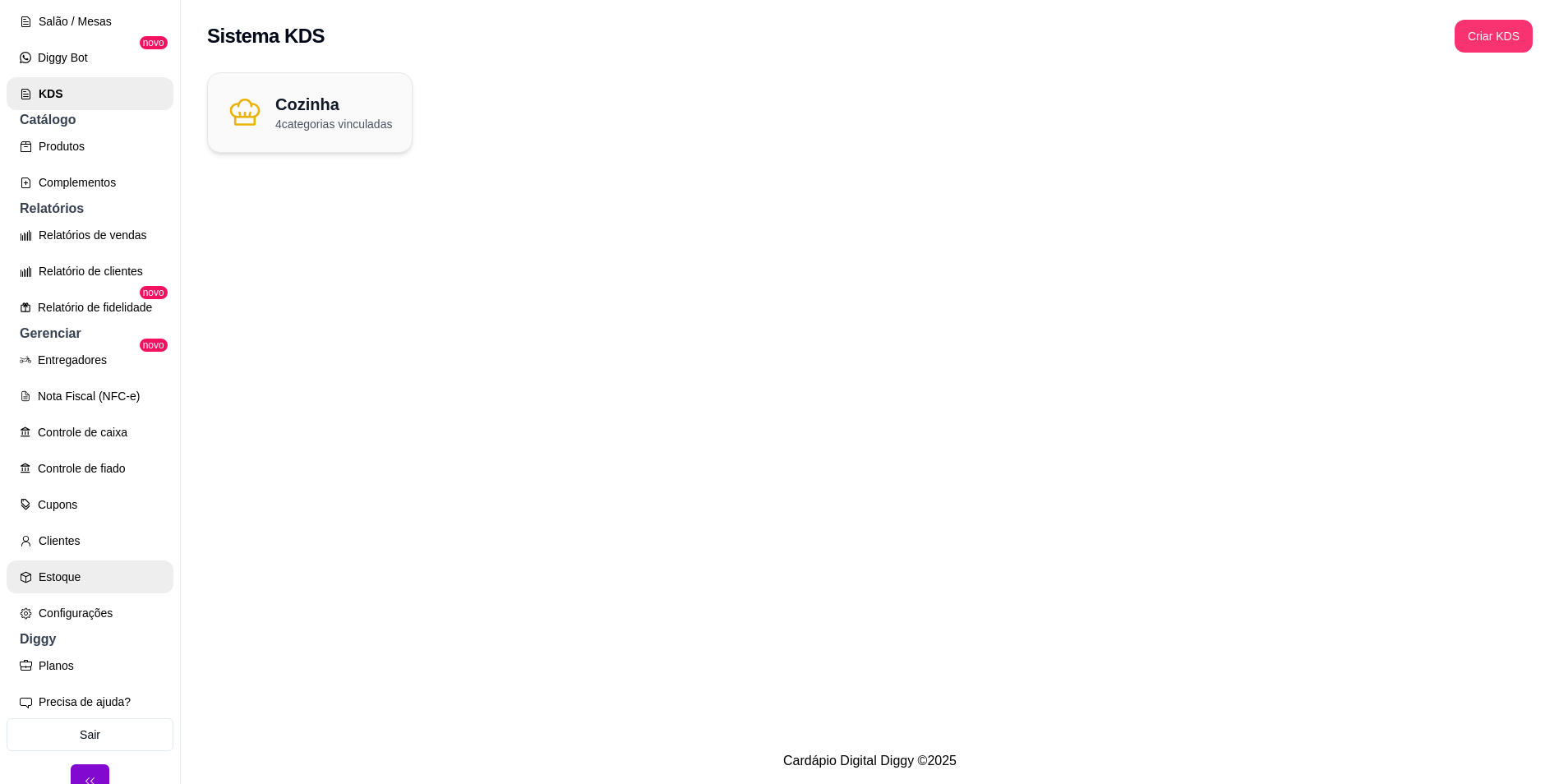 scroll, scrollTop: 342, scrollLeft: 0, axis: vertical 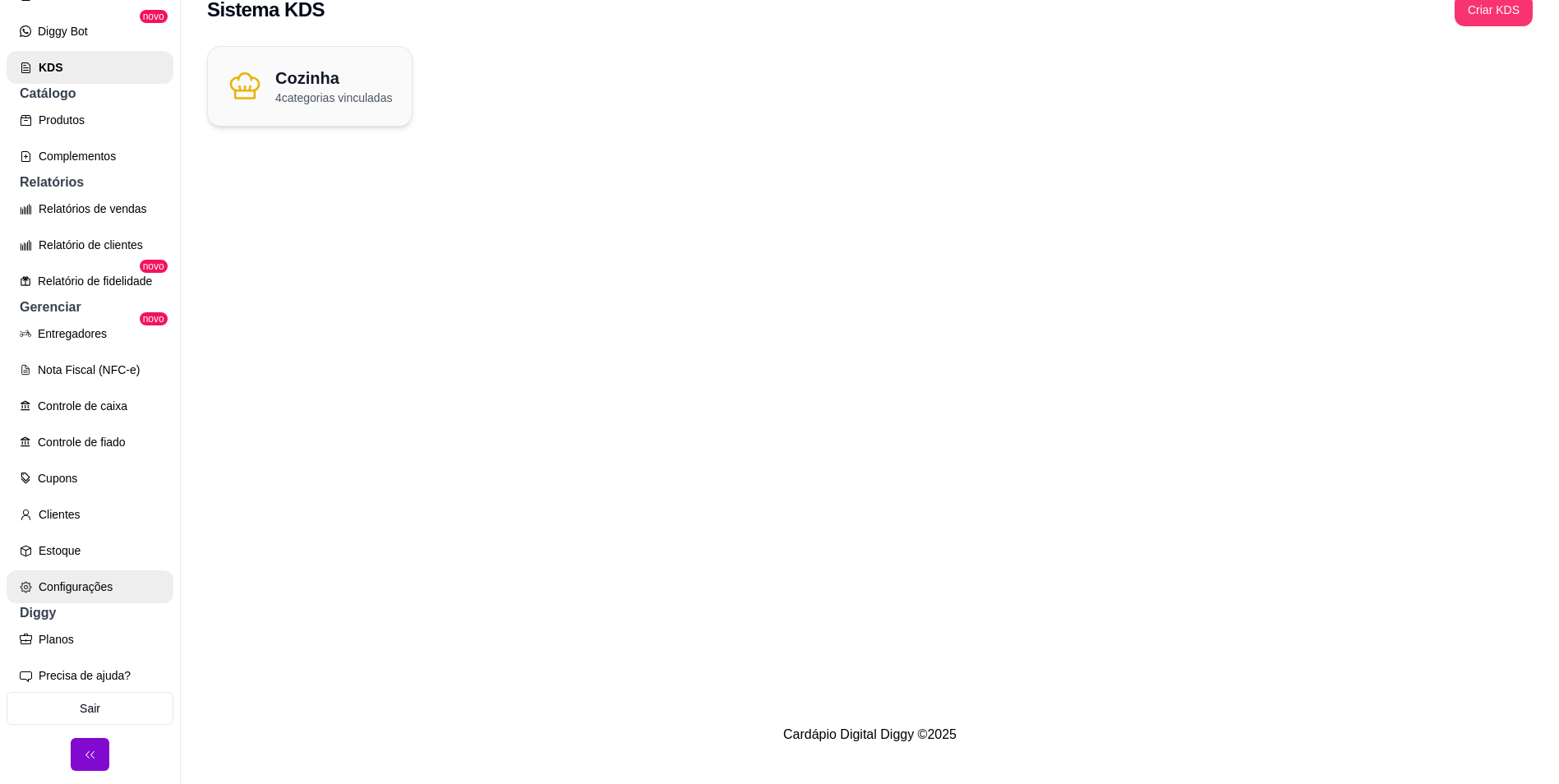 click on "Configurações" at bounding box center [90, 587] 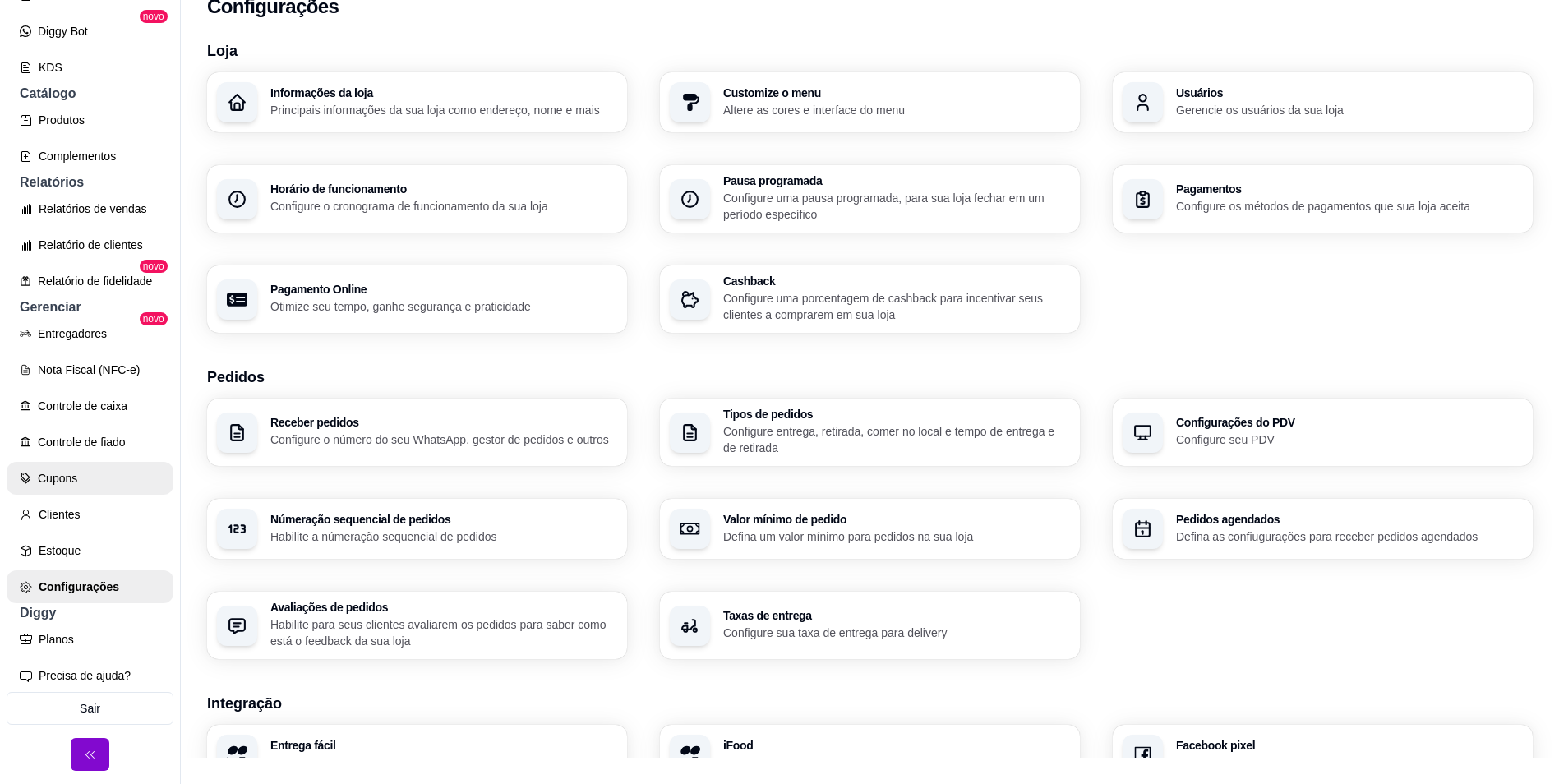 scroll, scrollTop: 0, scrollLeft: 0, axis: both 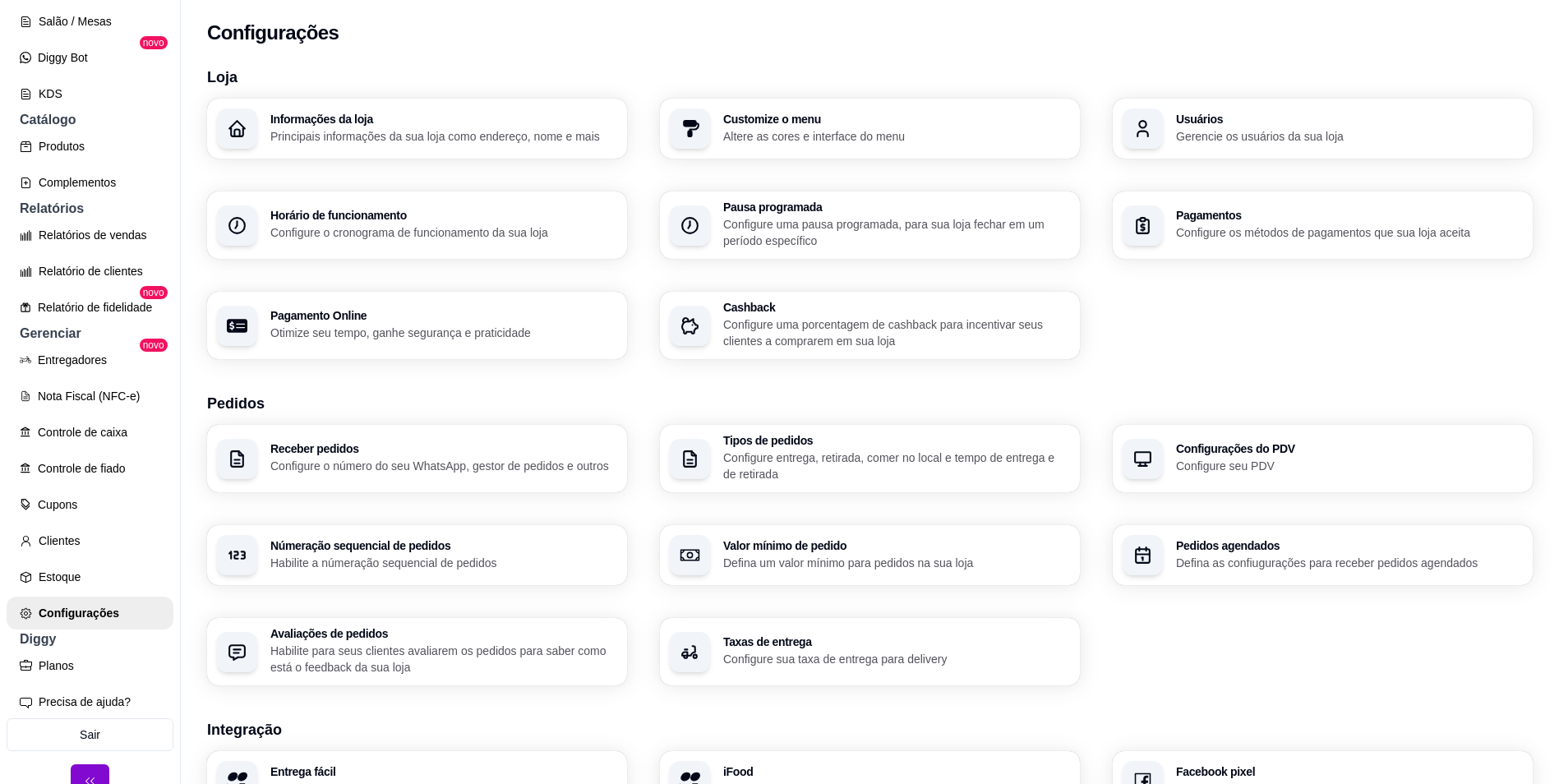 click on "Gerencie os usuários da sua loja" at bounding box center [1349, 136] 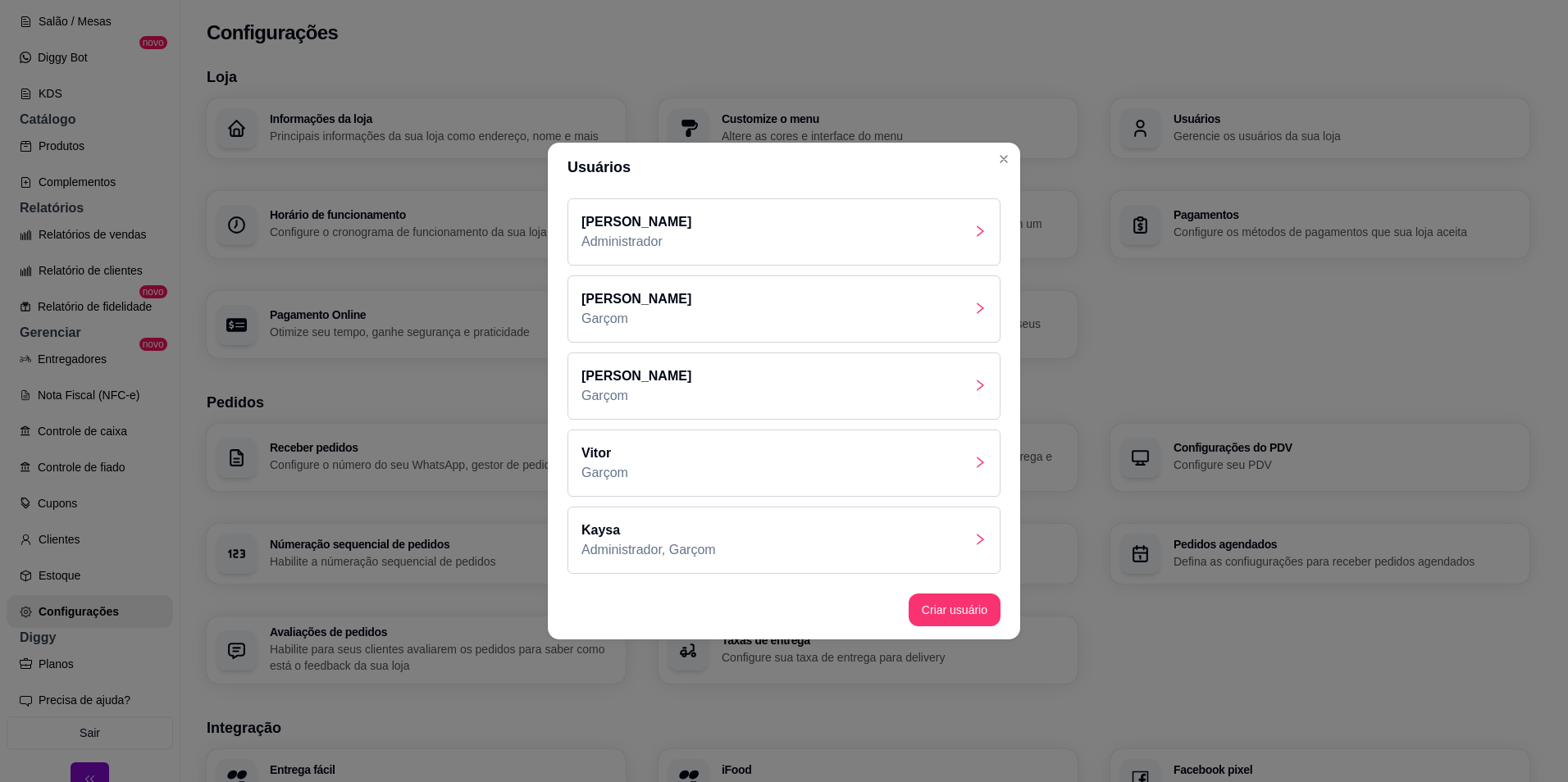 click on "[PERSON_NAME]" at bounding box center (784, 309) 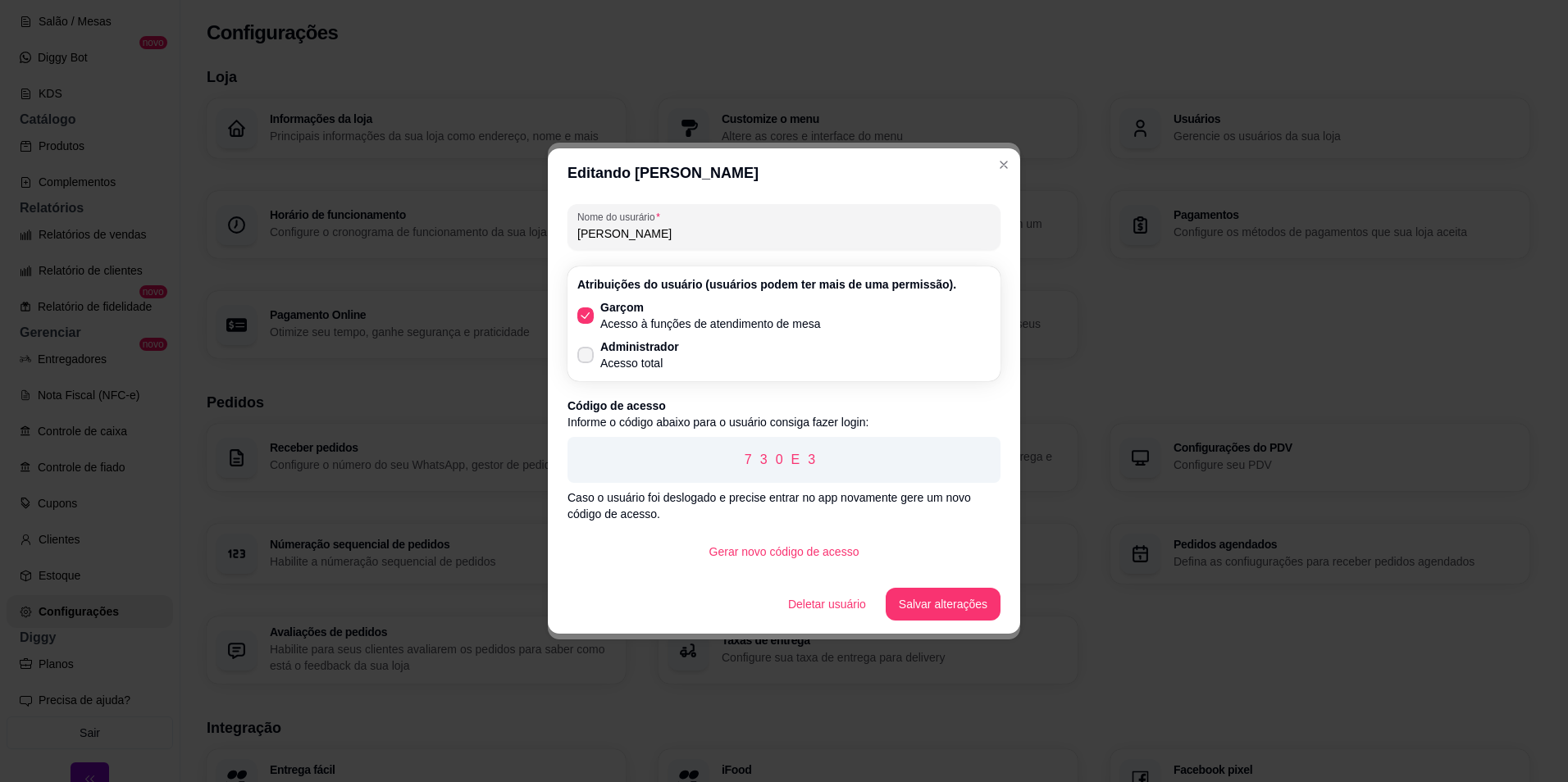 click on "Administrador" at bounding box center [640, 347] 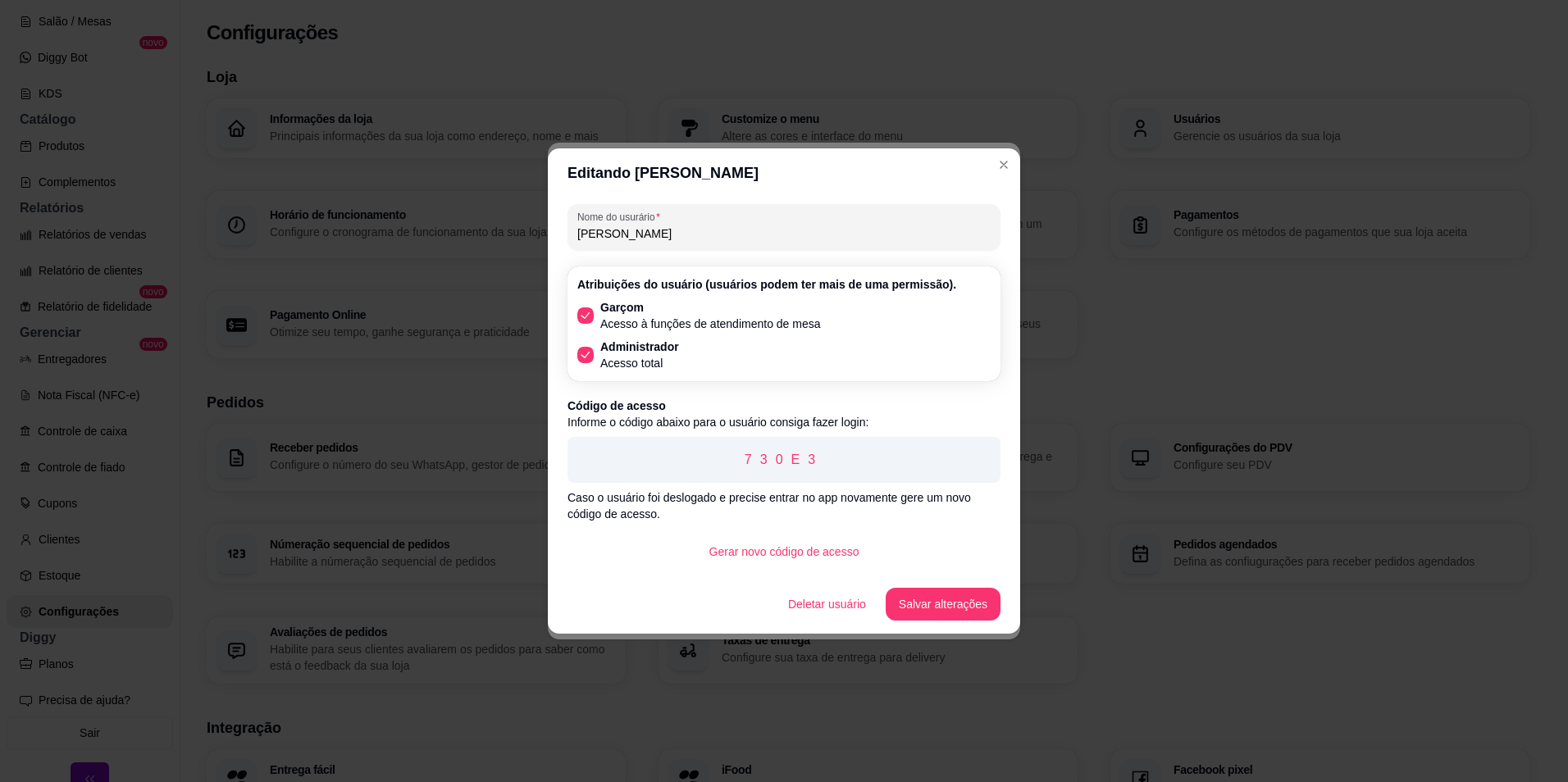 click on "Administrador Acesso total" at bounding box center [628, 355] 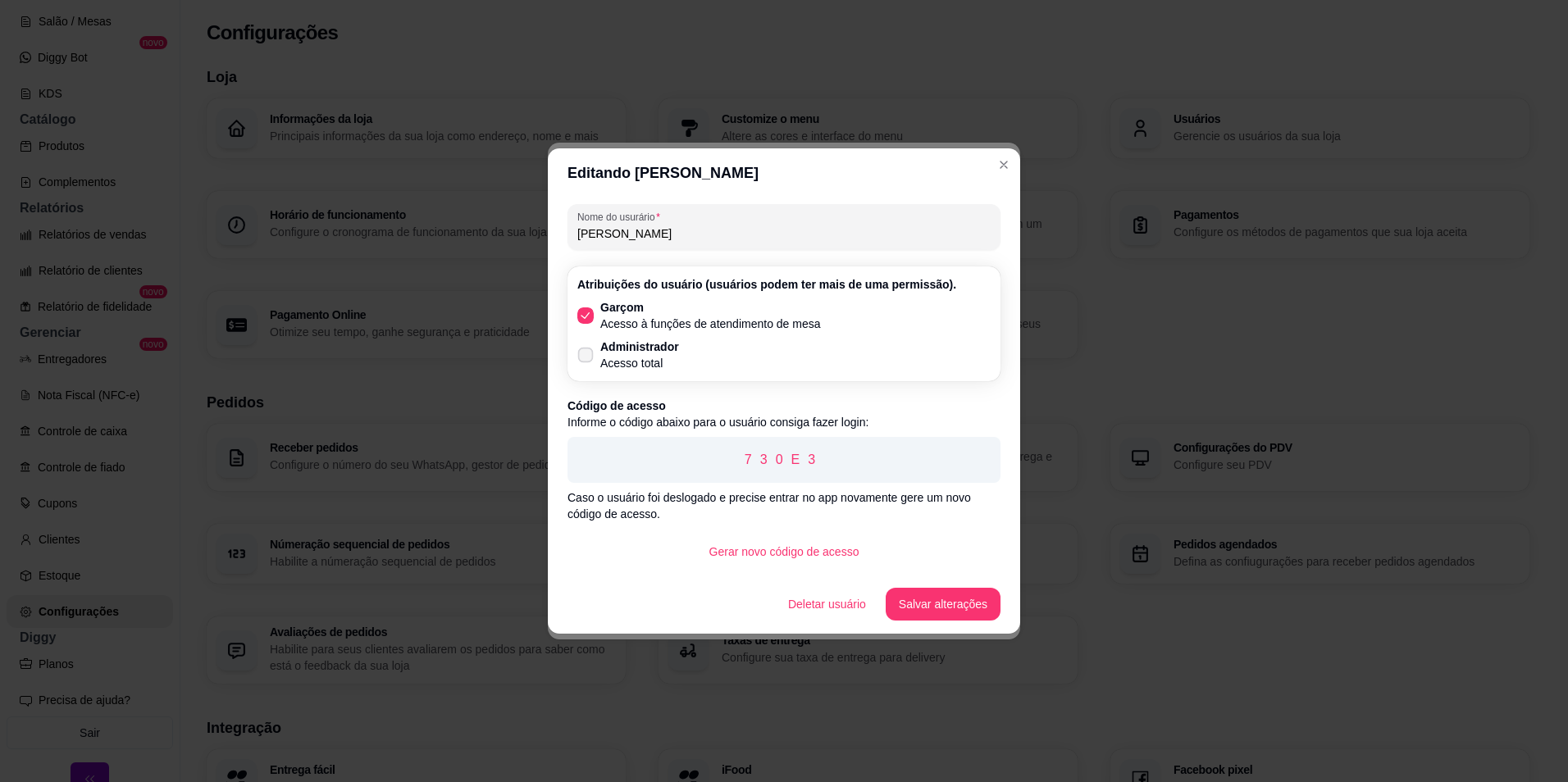 click on "Administrador" at bounding box center [640, 347] 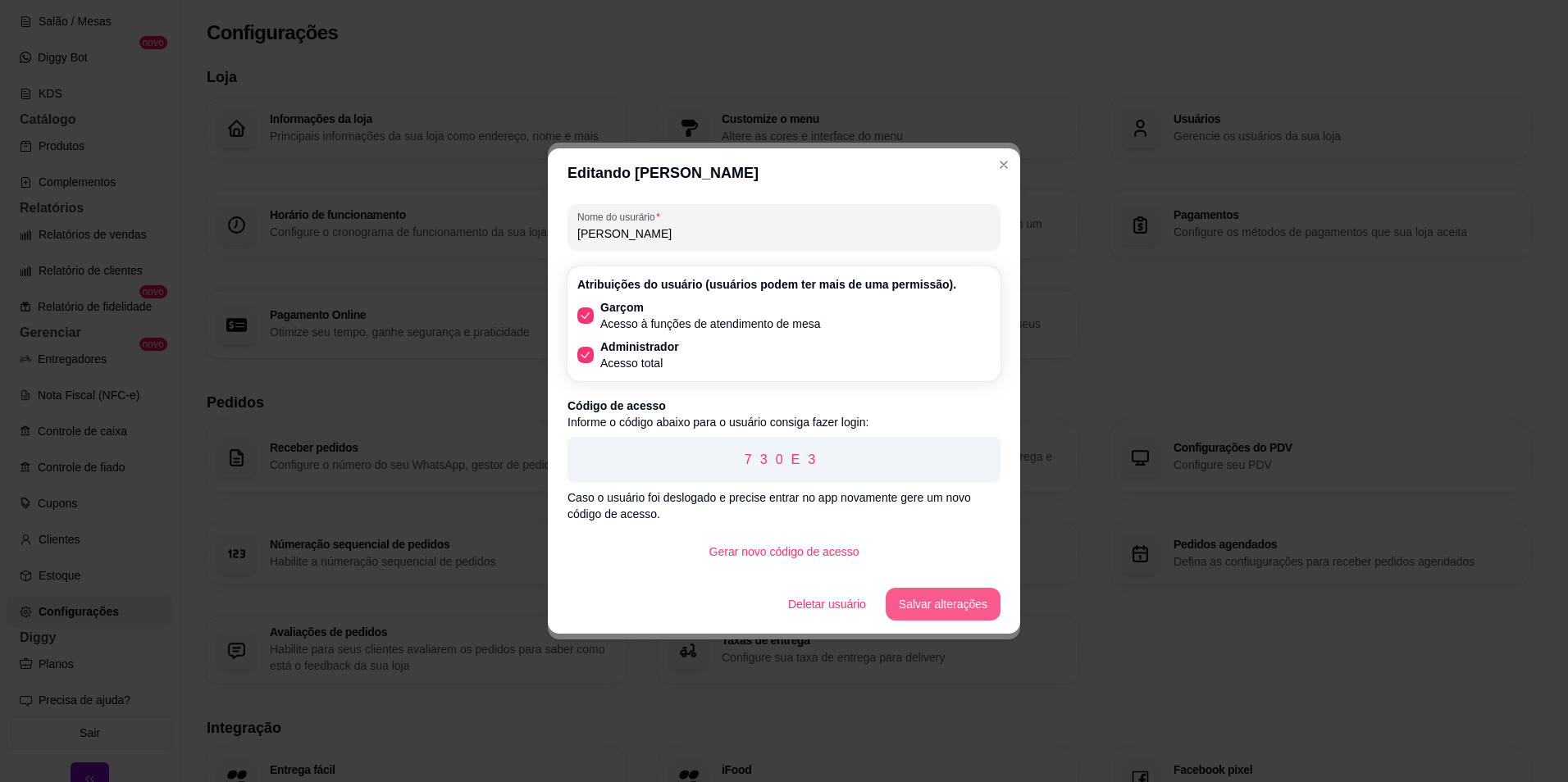 click on "Salvar alterações" at bounding box center [943, 604] 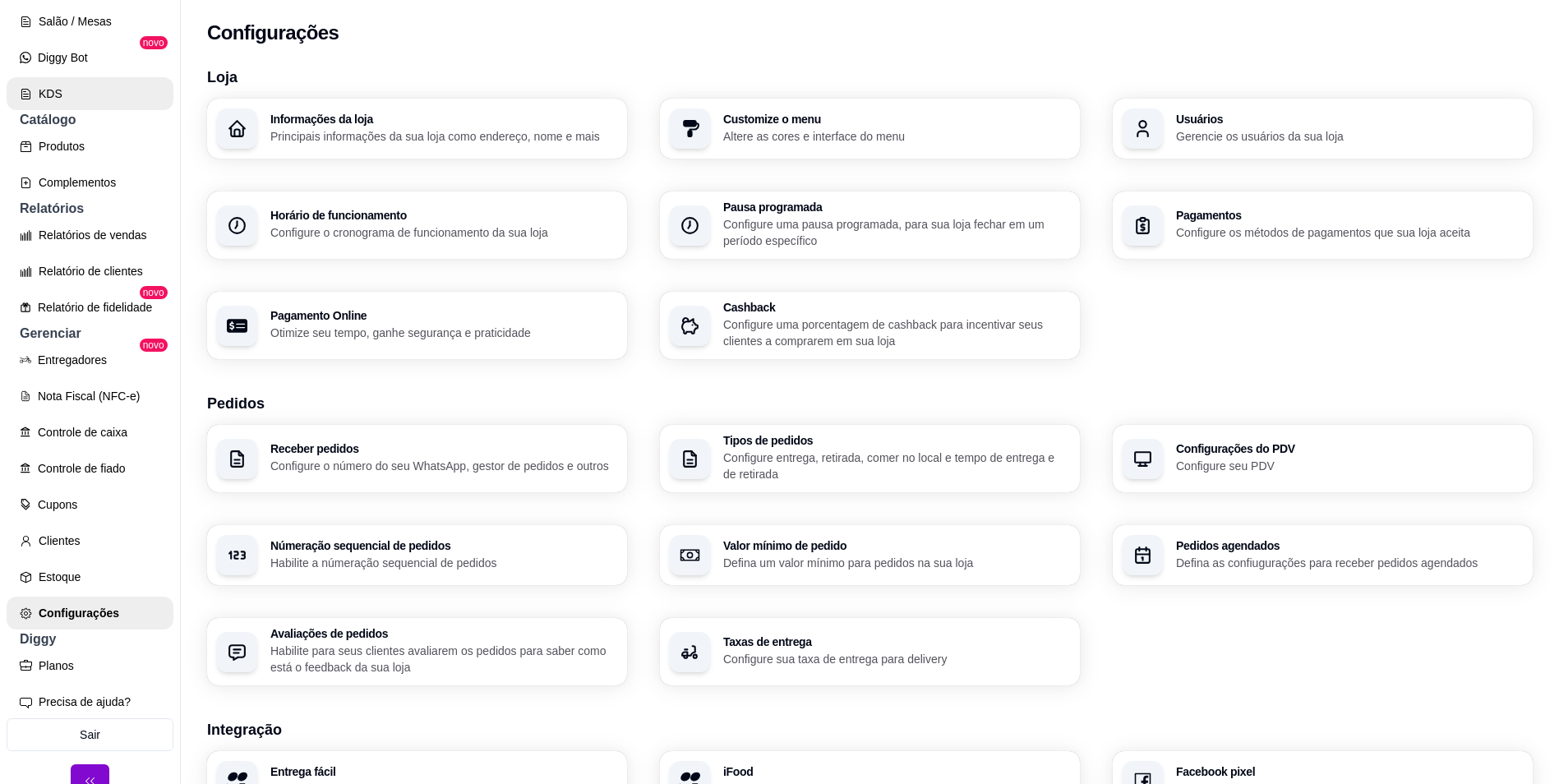 click on "KDS" at bounding box center [90, 94] 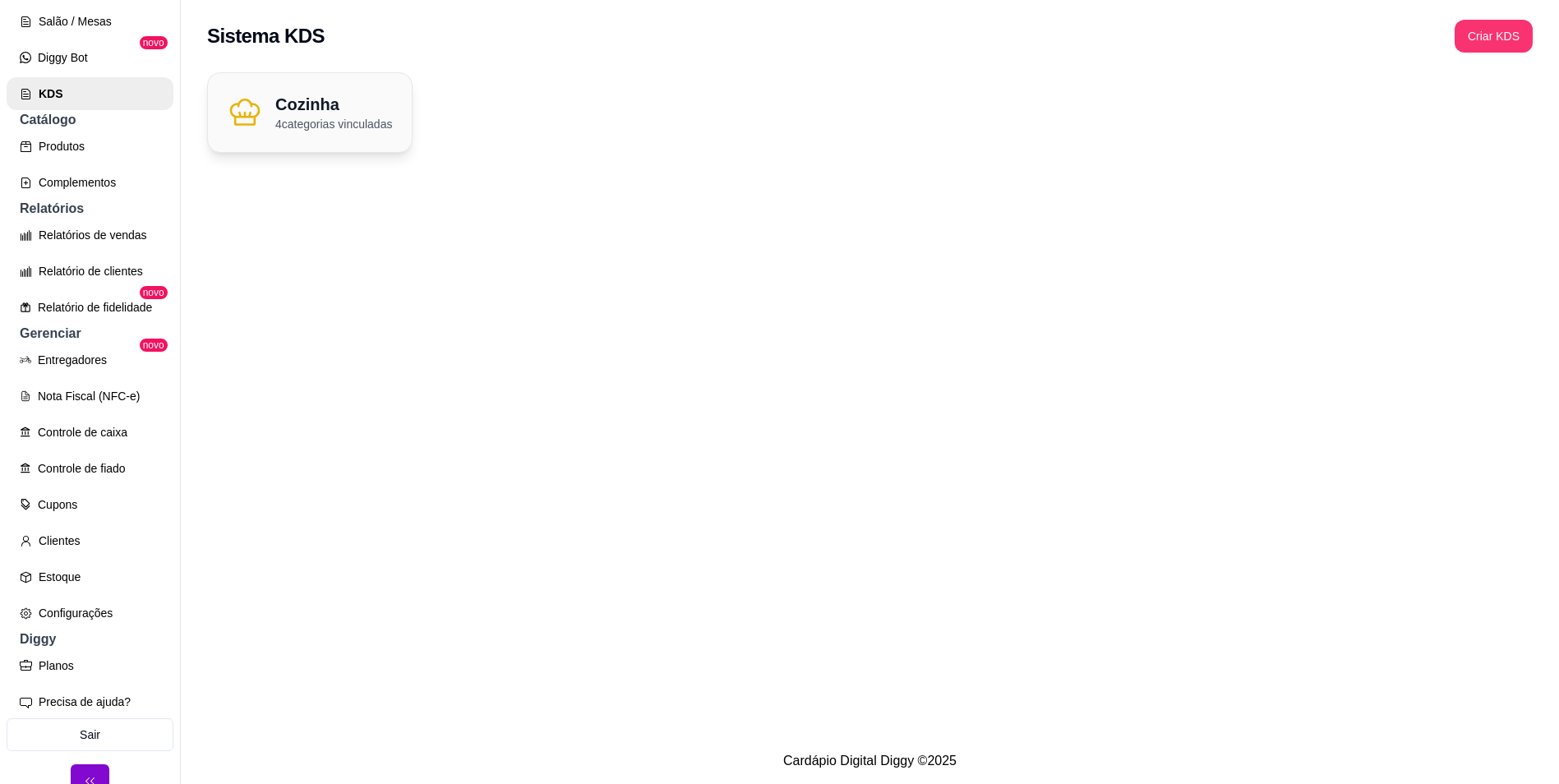 click on "4  categorias vinculadas" at bounding box center (334, 124) 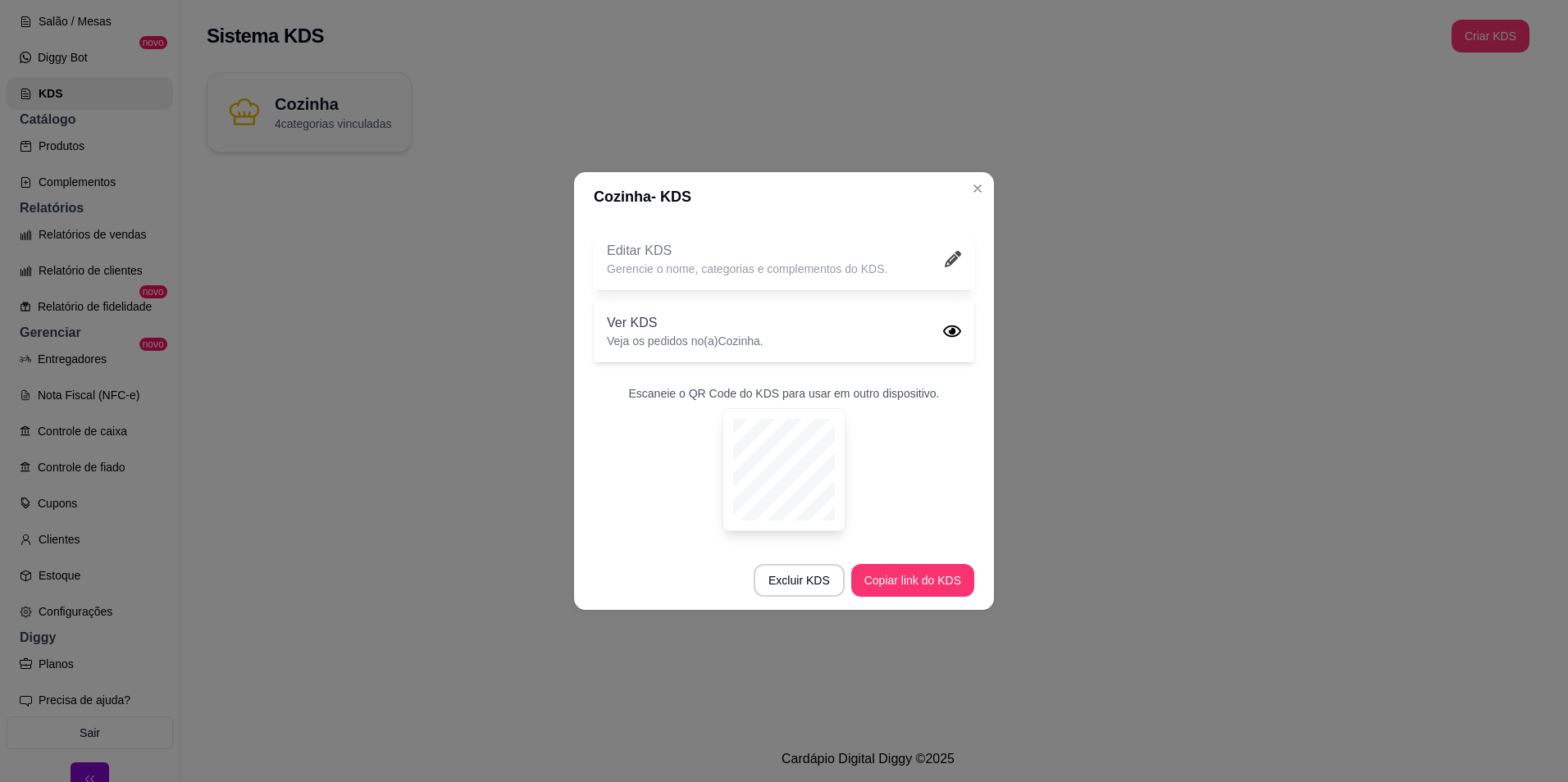 click 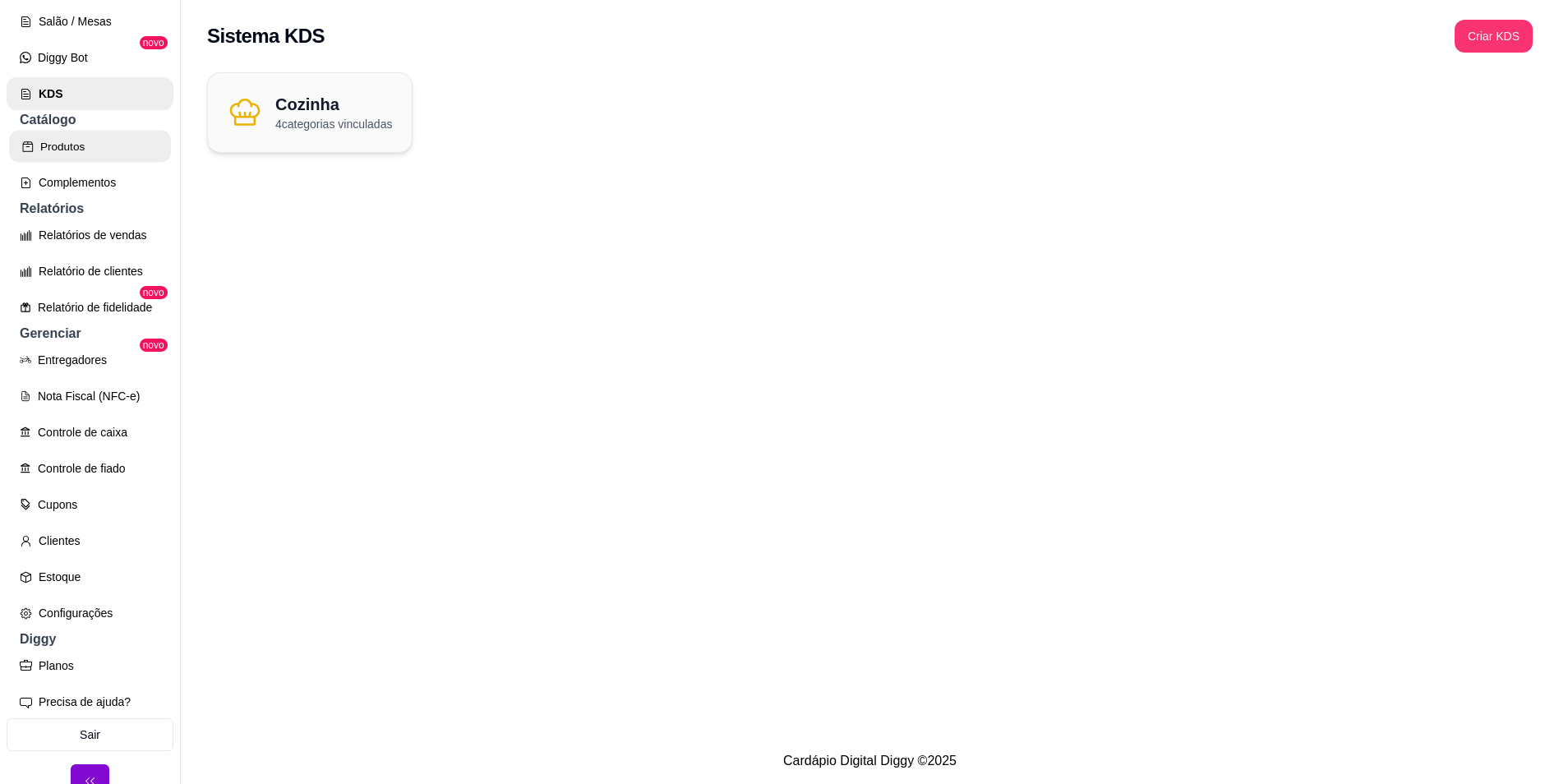 click on "Produtos" at bounding box center (90, 146) 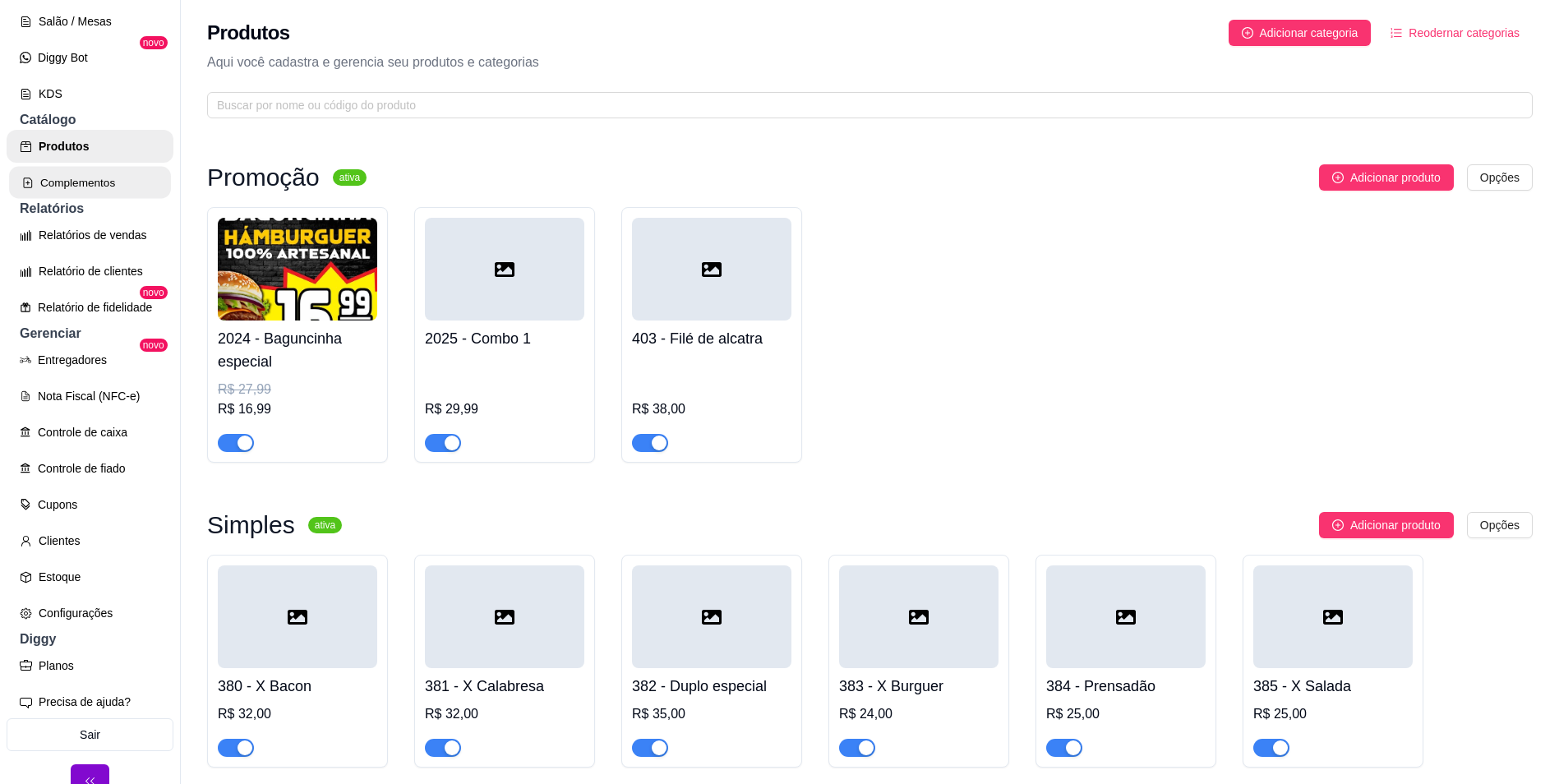 click on "Complementos" at bounding box center [90, 182] 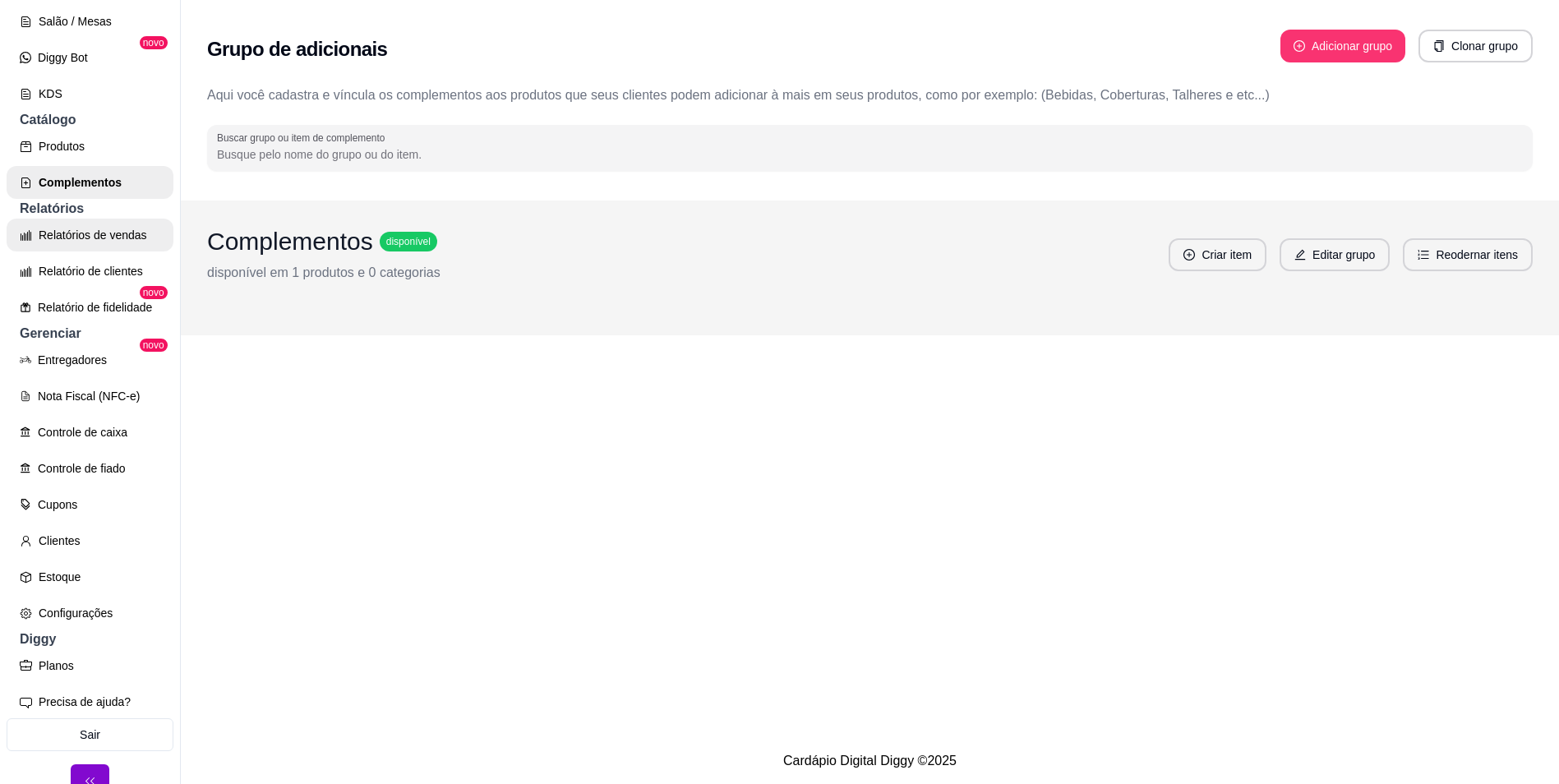 click on "Relatórios de vendas" at bounding box center [90, 235] 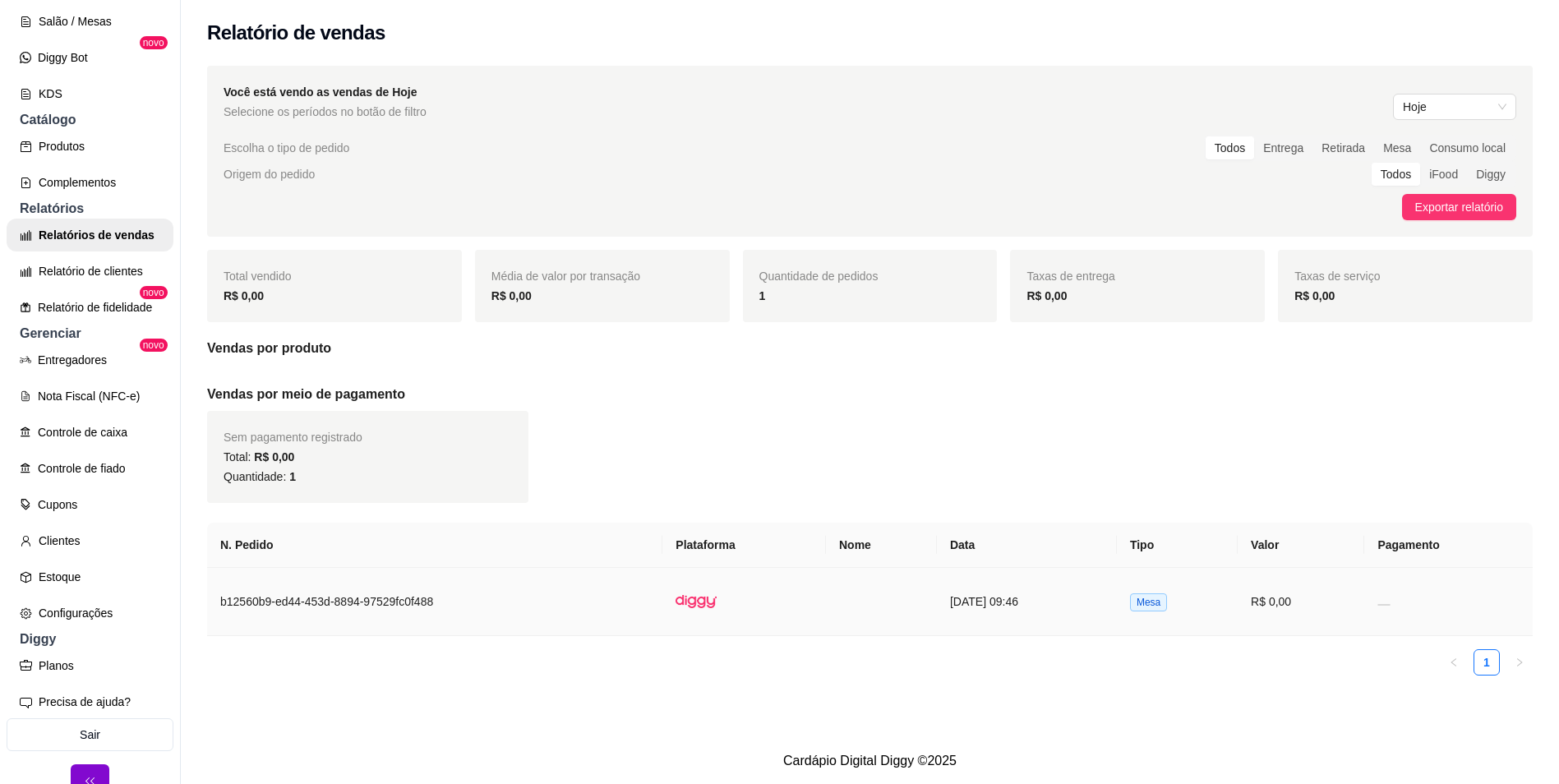 click on "[DATE] 09:46" at bounding box center (1026, 602) 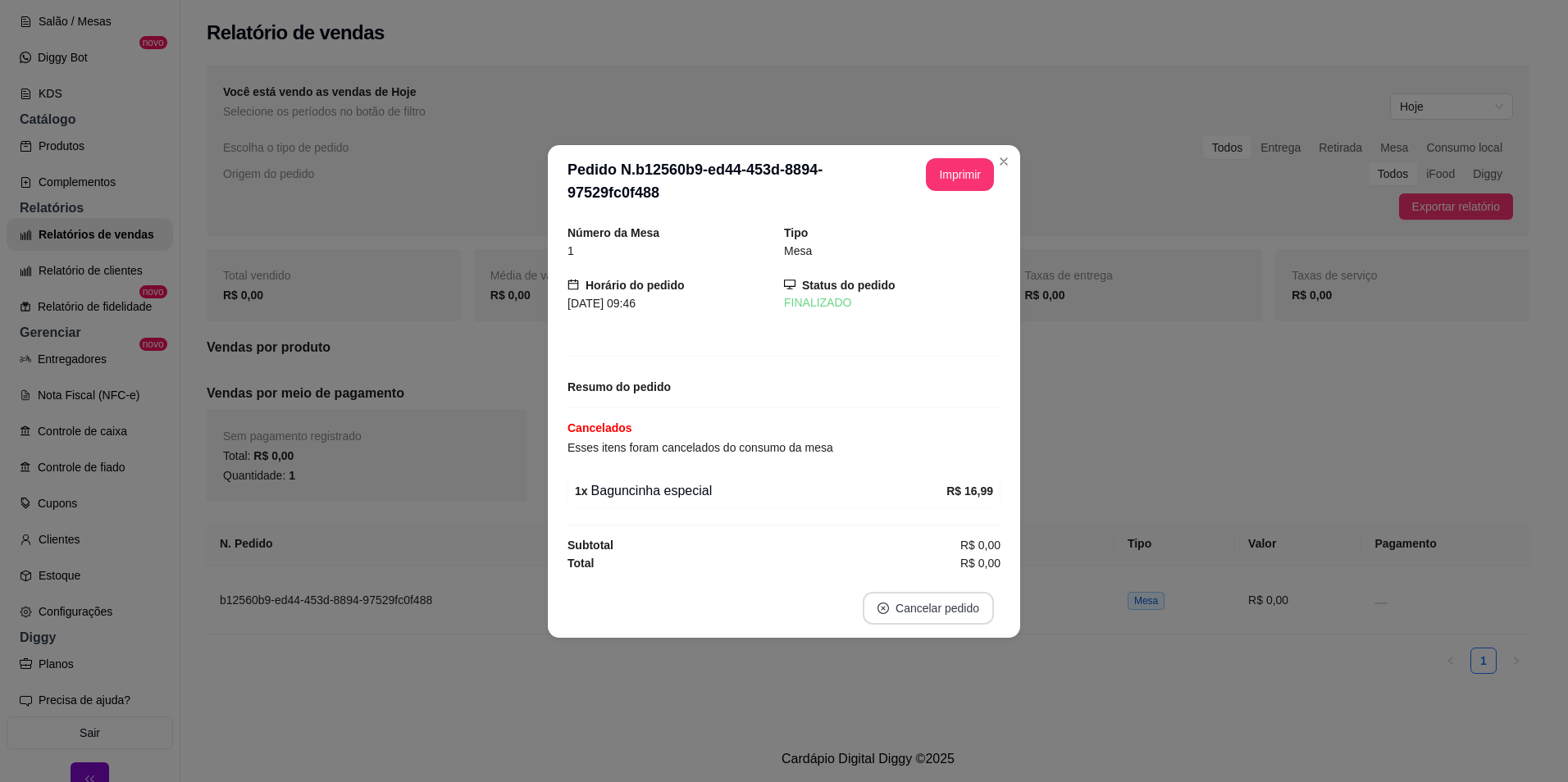 click on "Cancelar pedido" at bounding box center [928, 608] 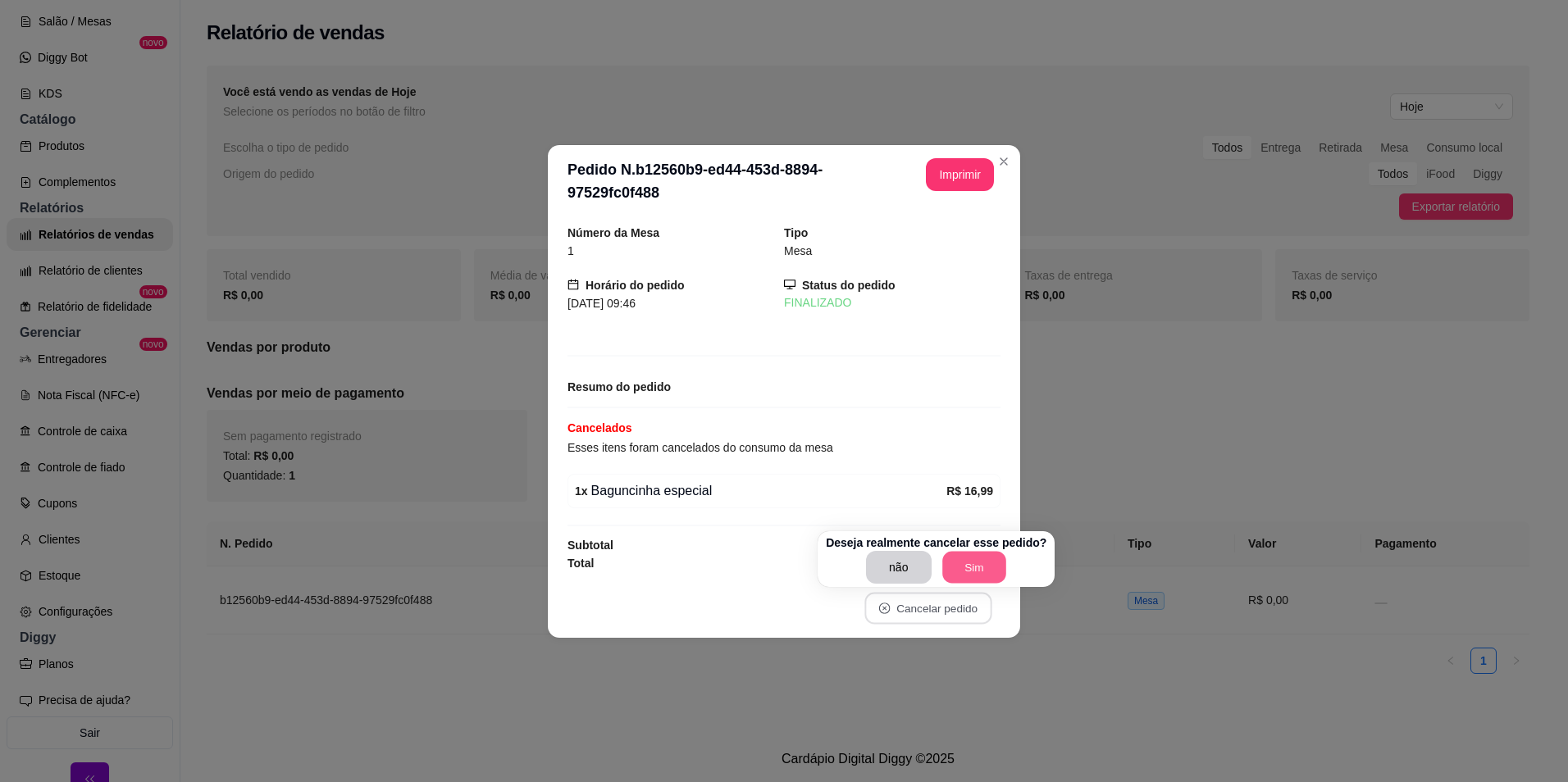 click on "Sim" at bounding box center (974, 567) 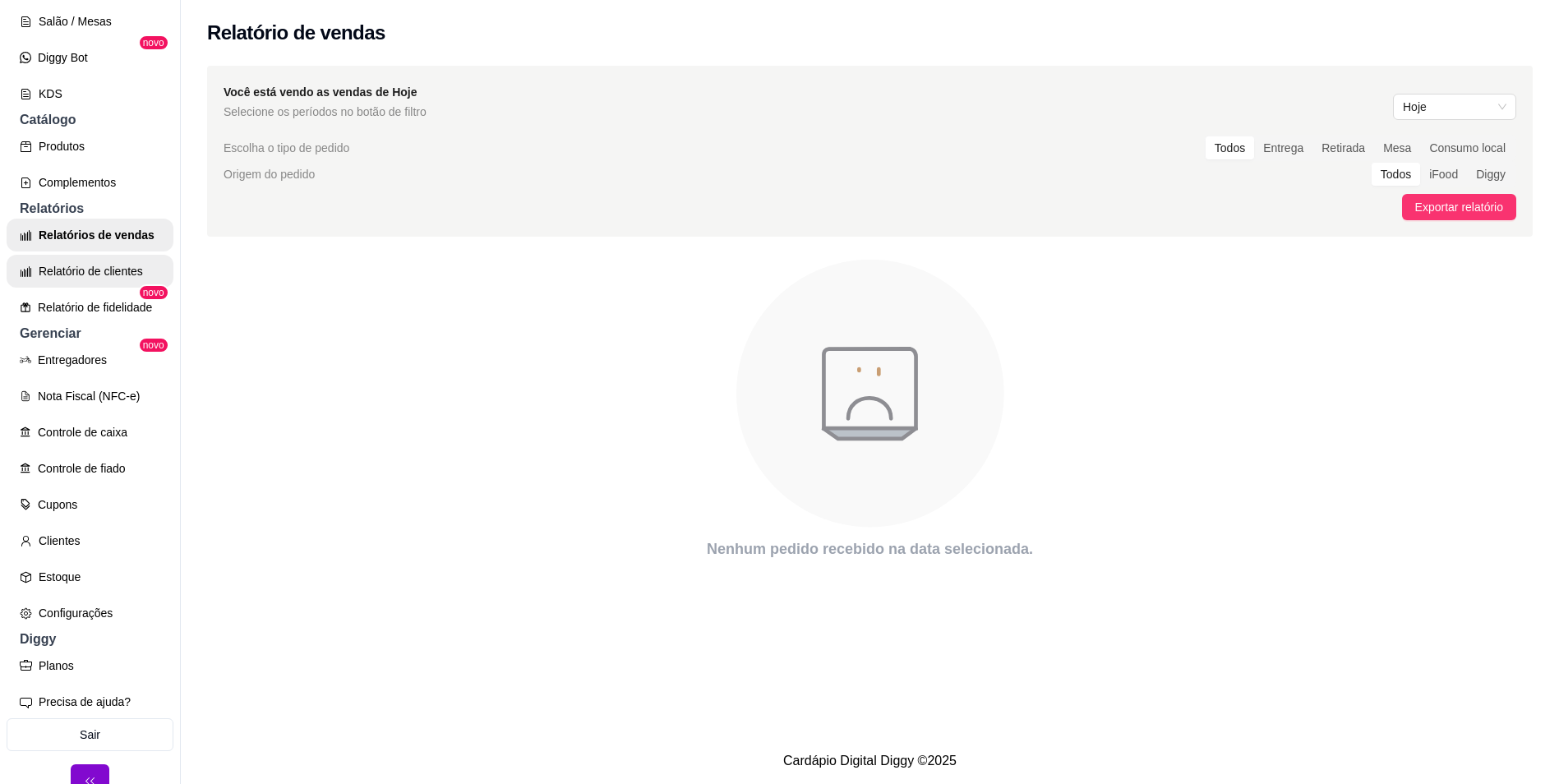 click on "Relatório de clientes" at bounding box center [90, 271] 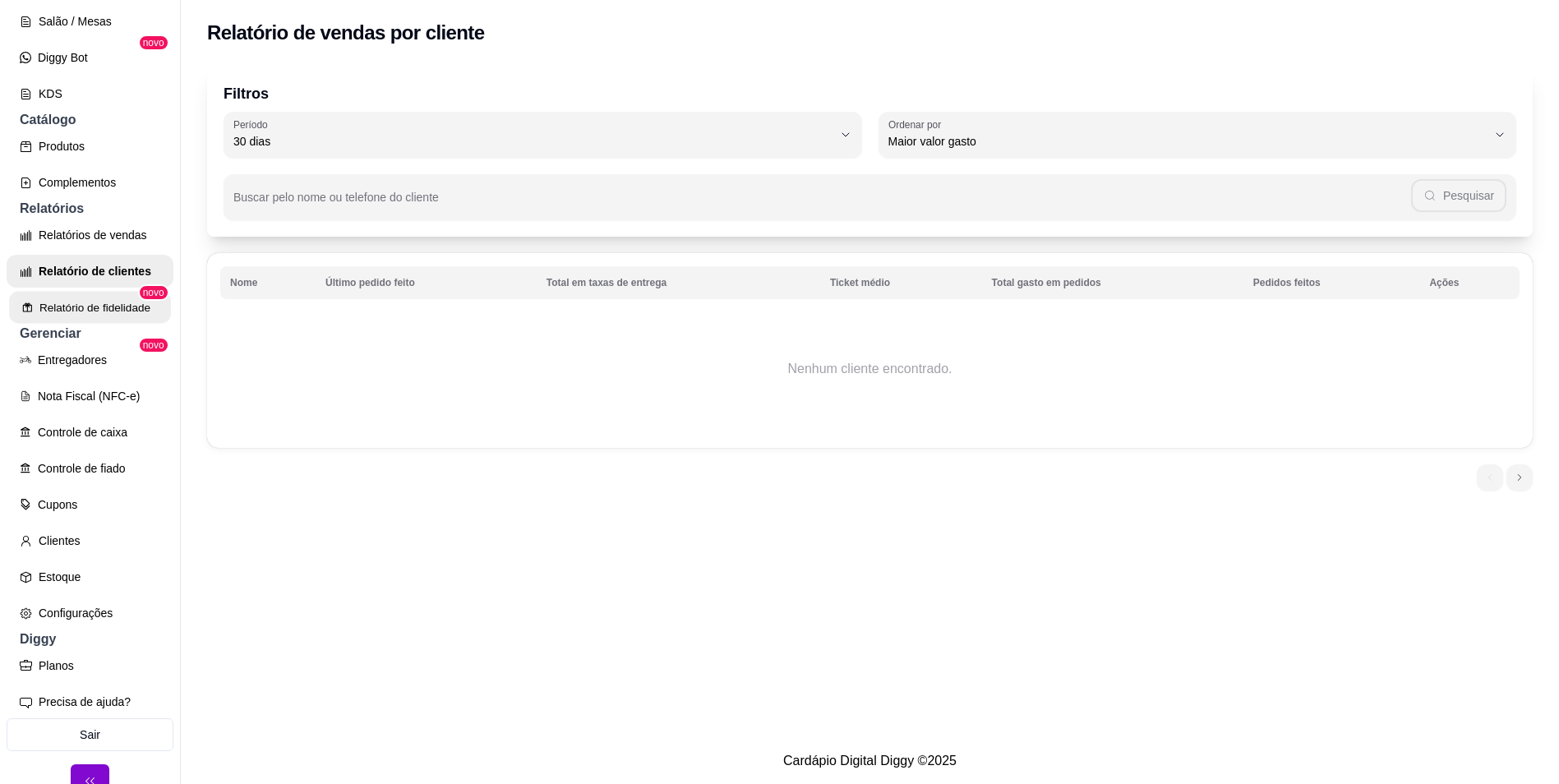 click on "Relatório de fidelidade" at bounding box center [90, 307] 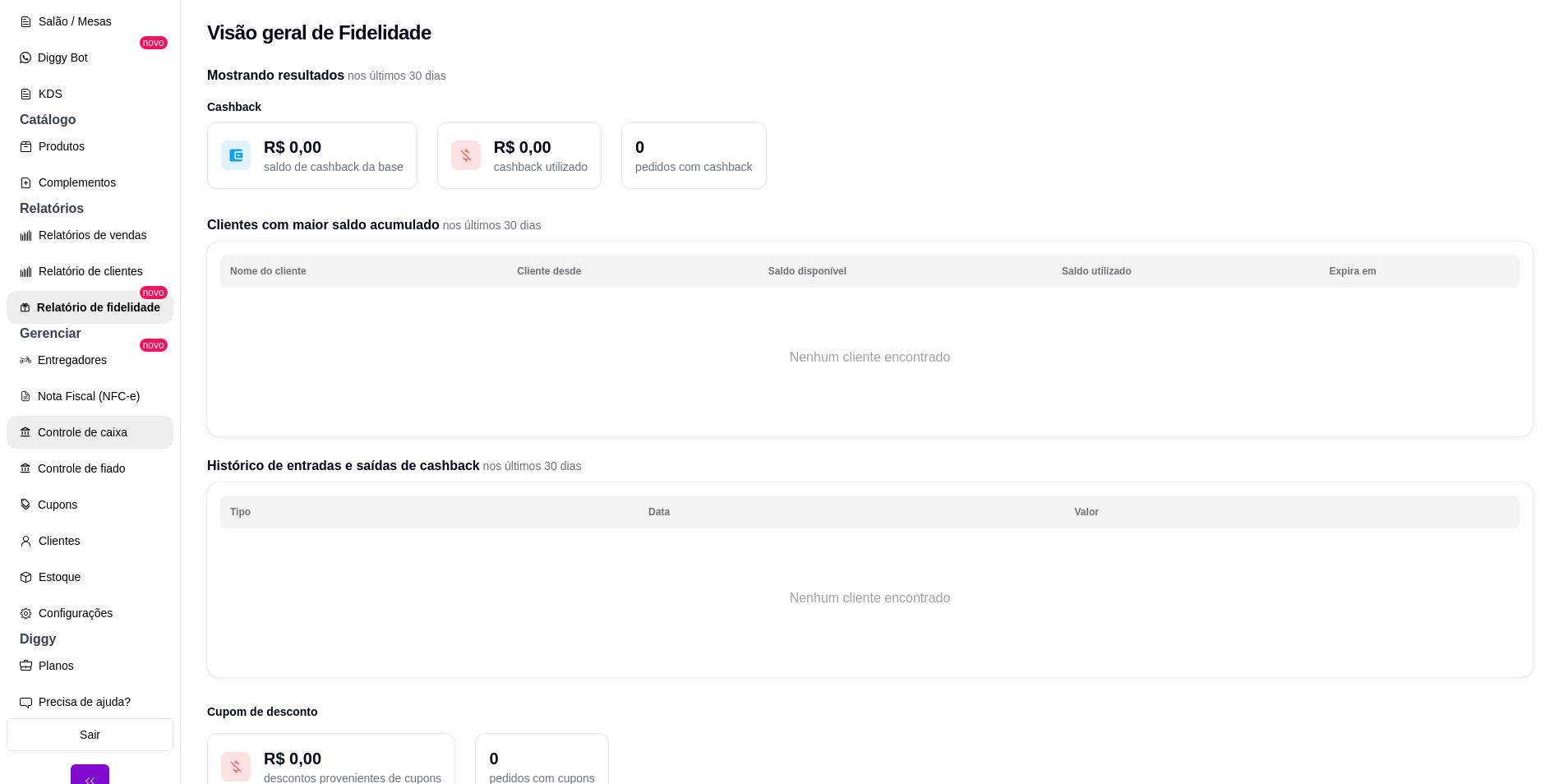 click on "Controle de caixa" at bounding box center [90, 432] 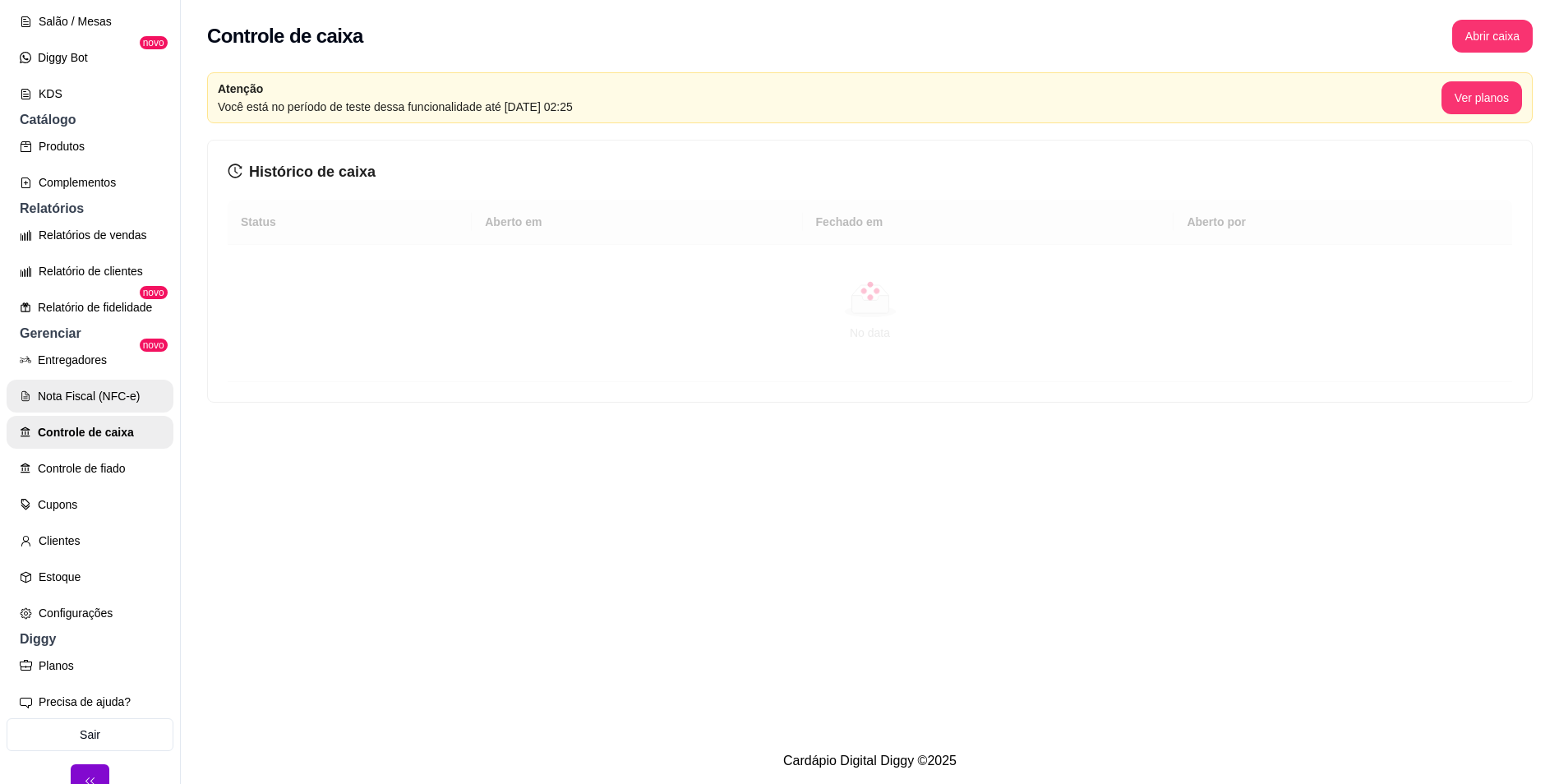 click on "Nota Fiscal (NFC-e)" at bounding box center (90, 396) 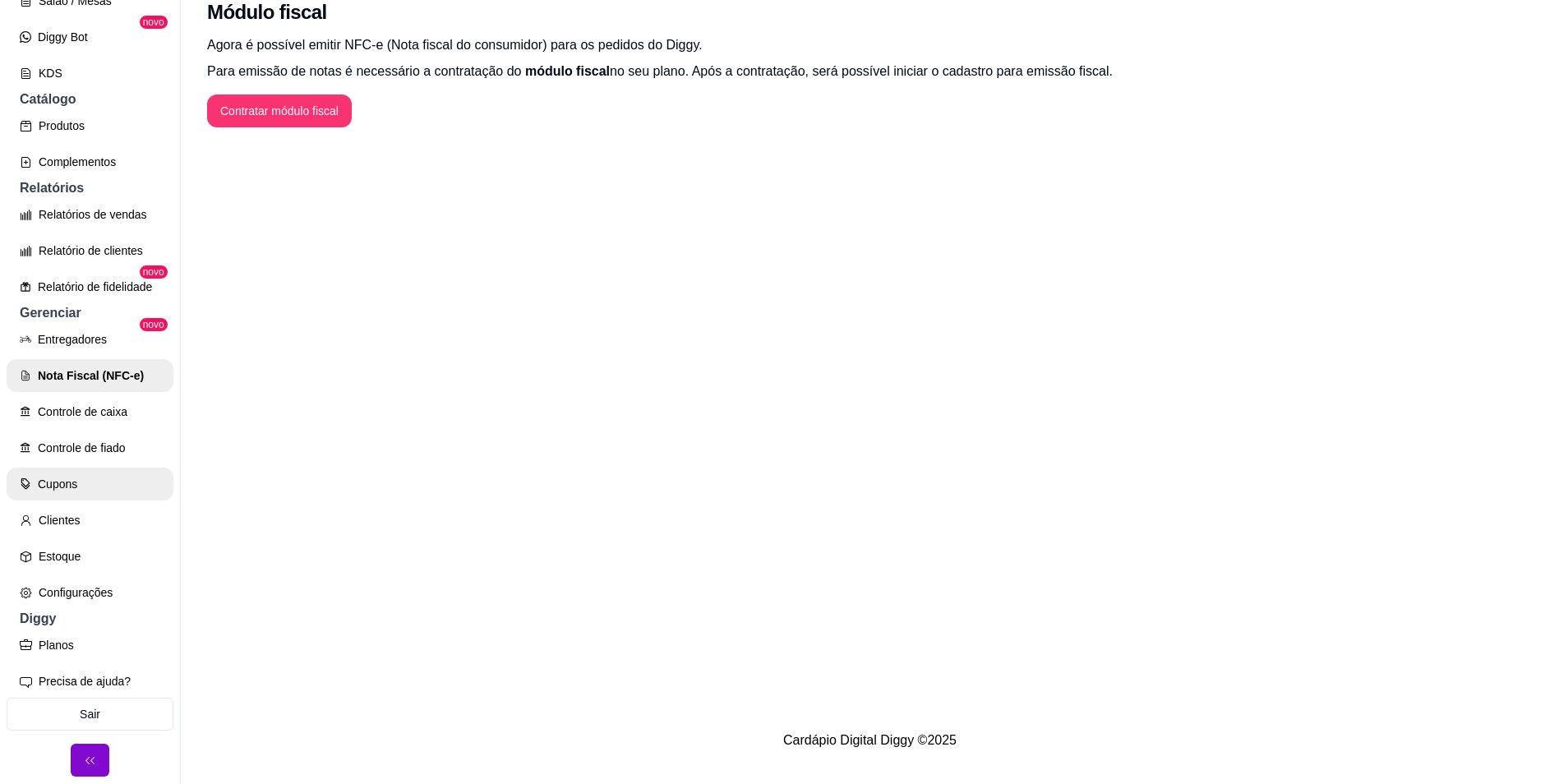 scroll, scrollTop: 26, scrollLeft: 0, axis: vertical 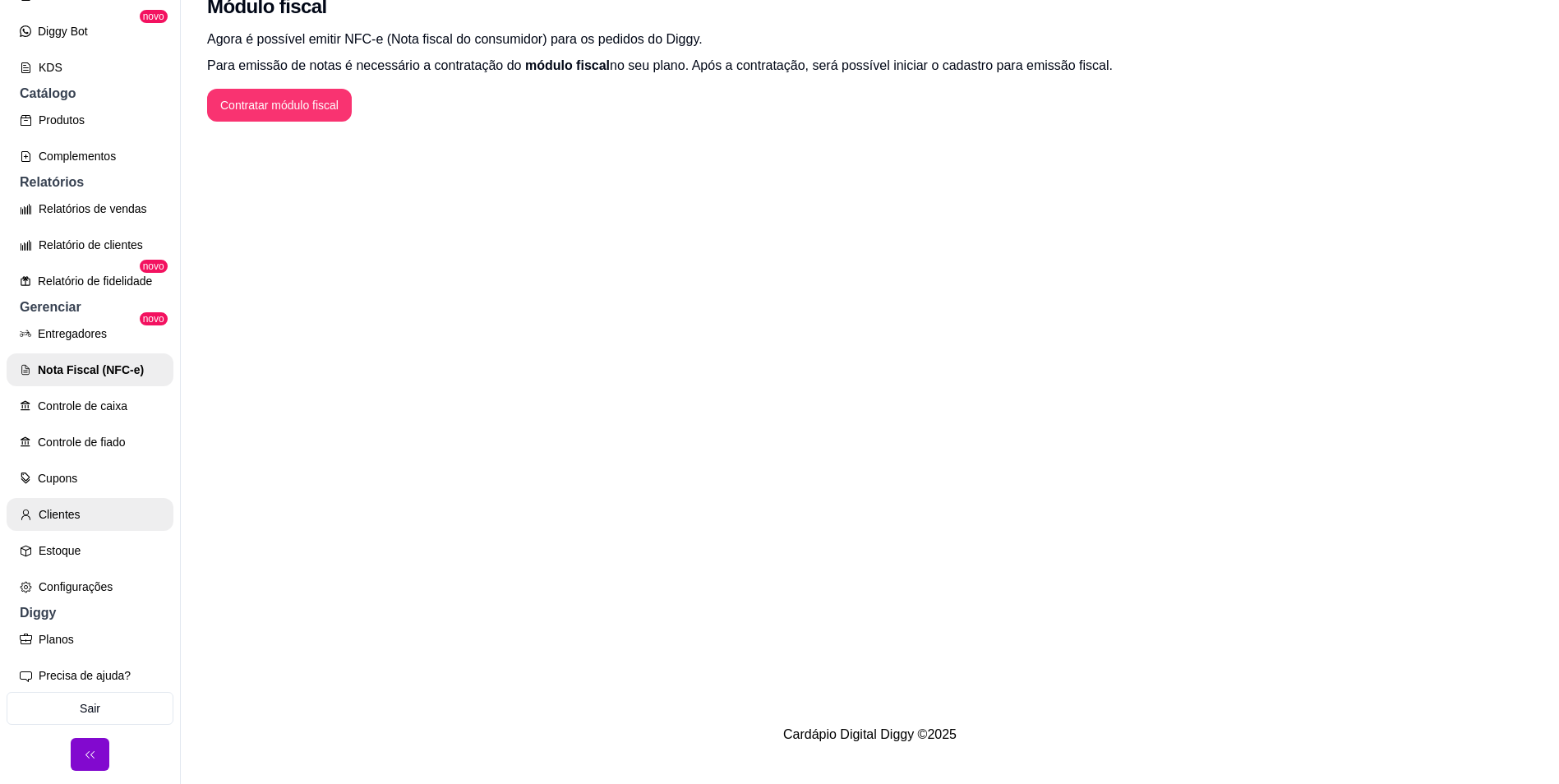 click on "Clientes" at bounding box center [90, 514] 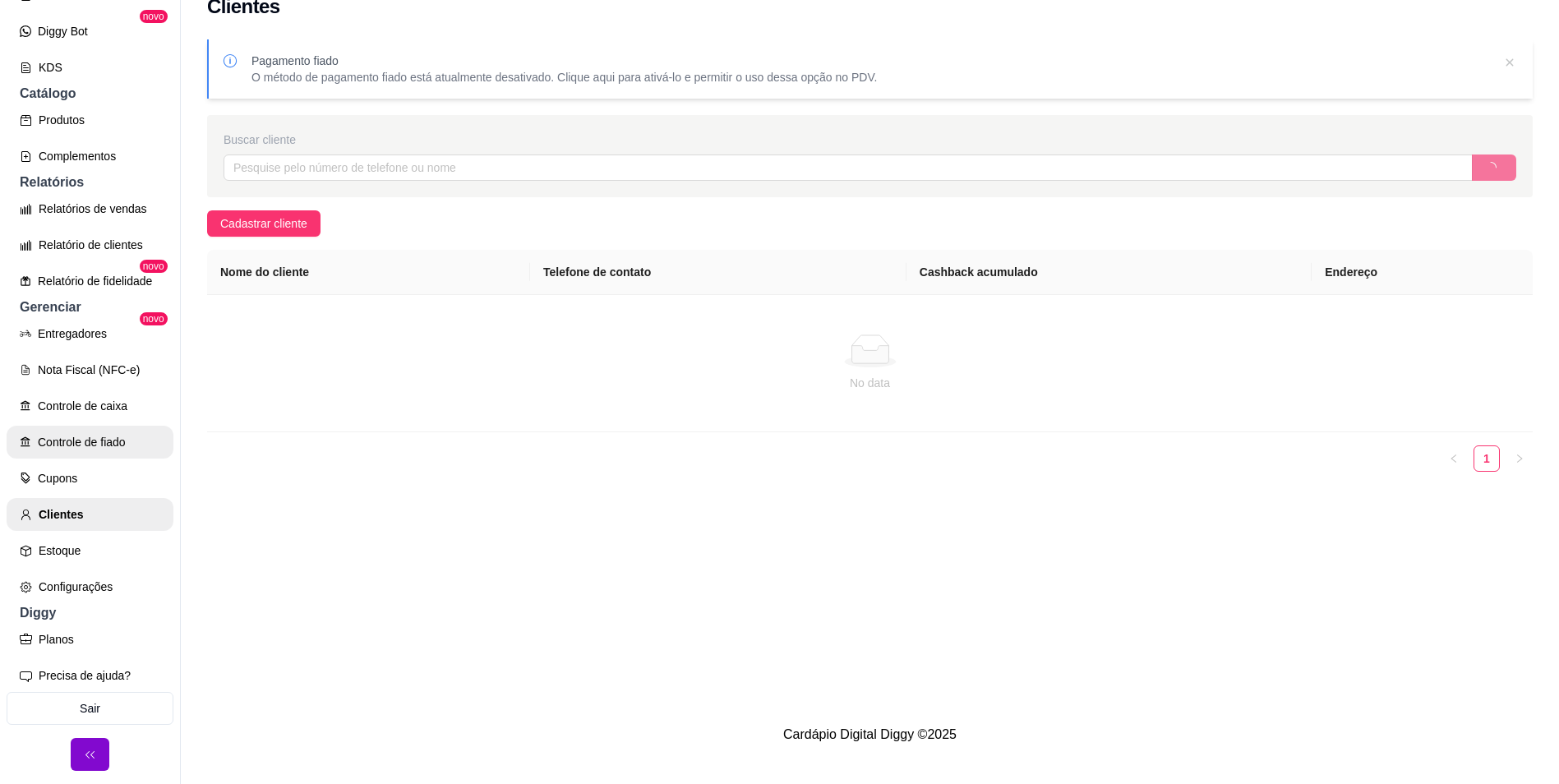 scroll, scrollTop: 0, scrollLeft: 0, axis: both 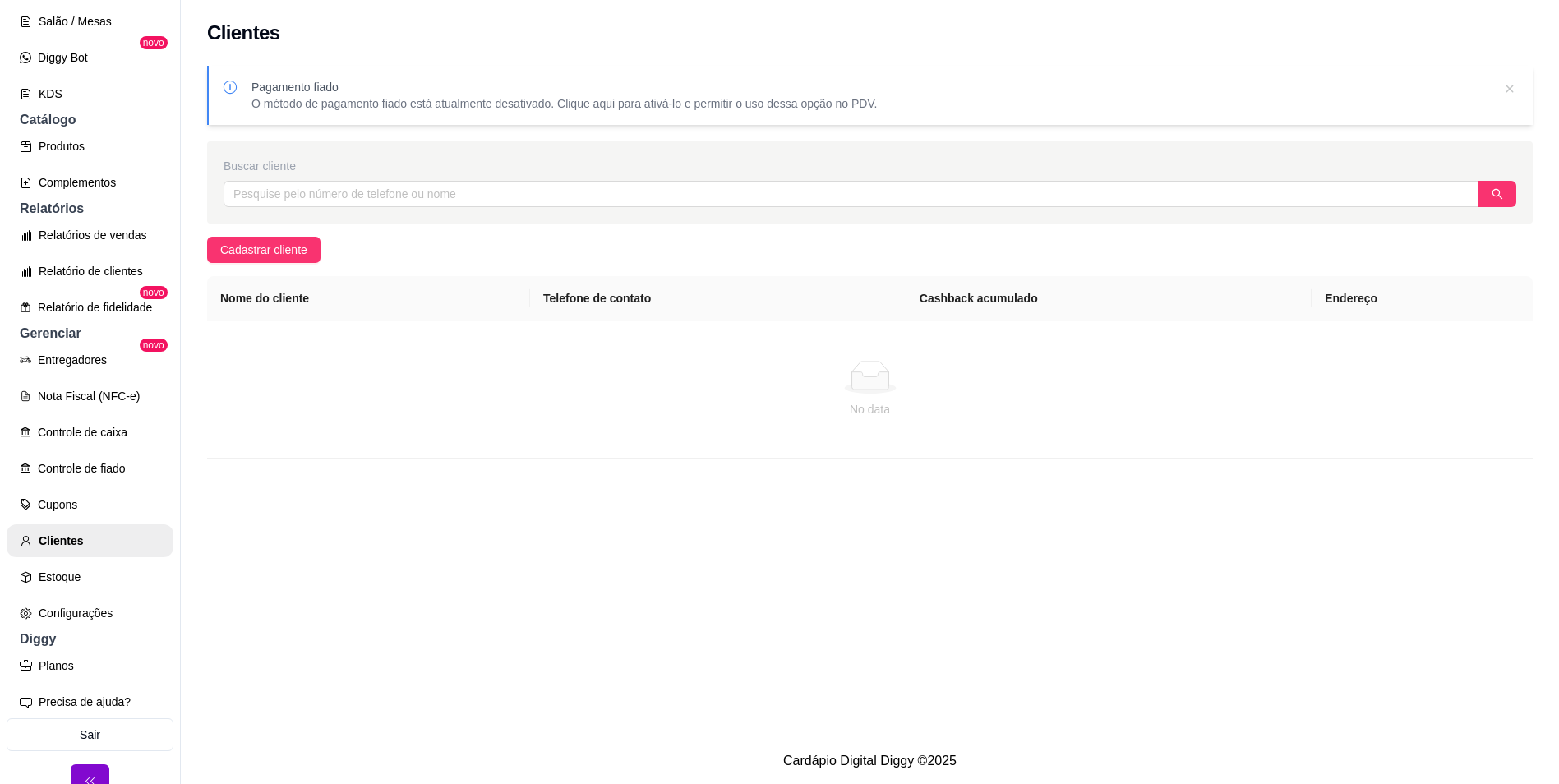 click on "Entregadores novo Nota Fiscal (NFC-e) Controle de caixa Controle de fiado Cupons Clientes Estoque Configurações" at bounding box center (90, 487) 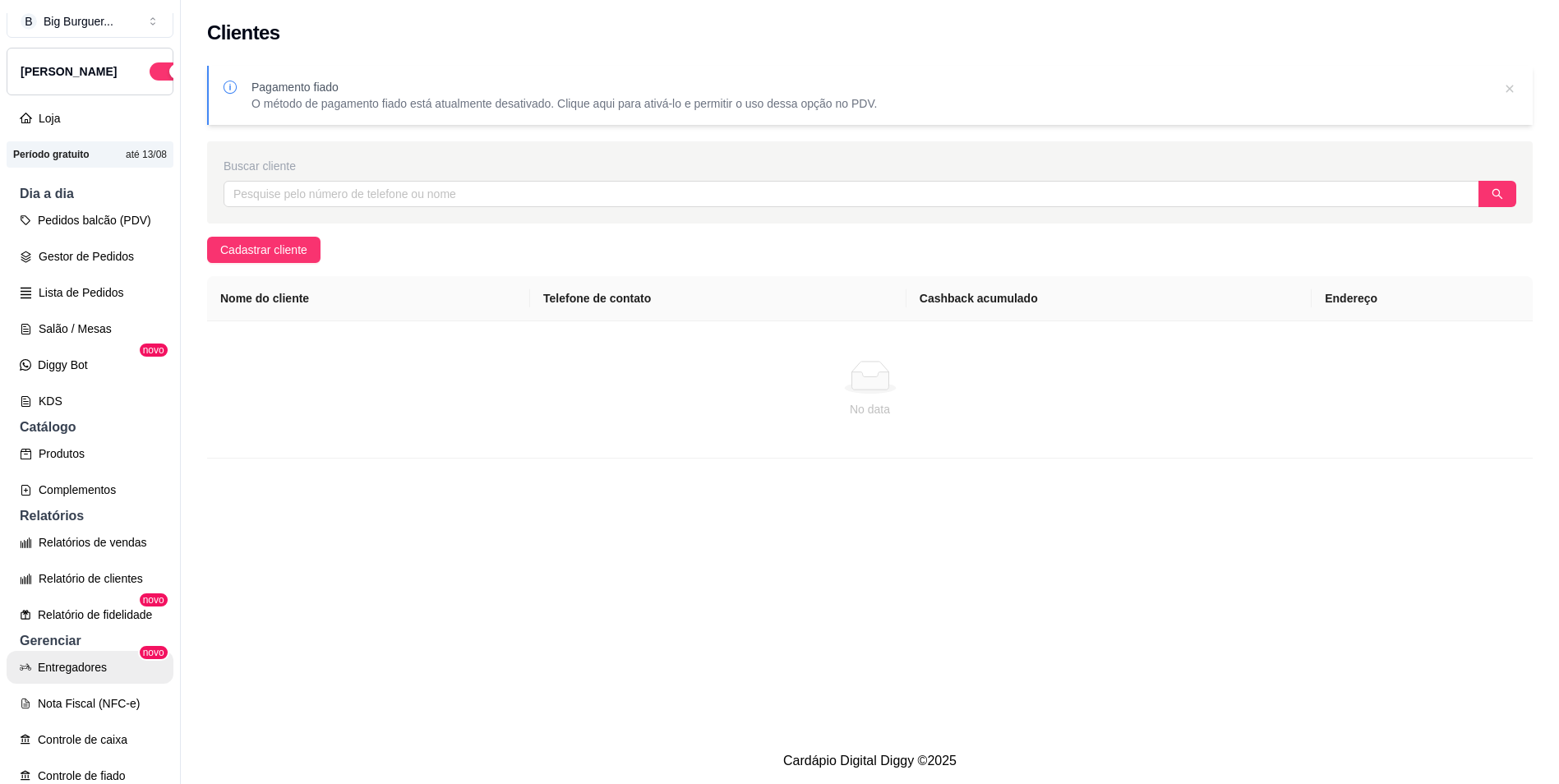 scroll, scrollTop: 0, scrollLeft: 0, axis: both 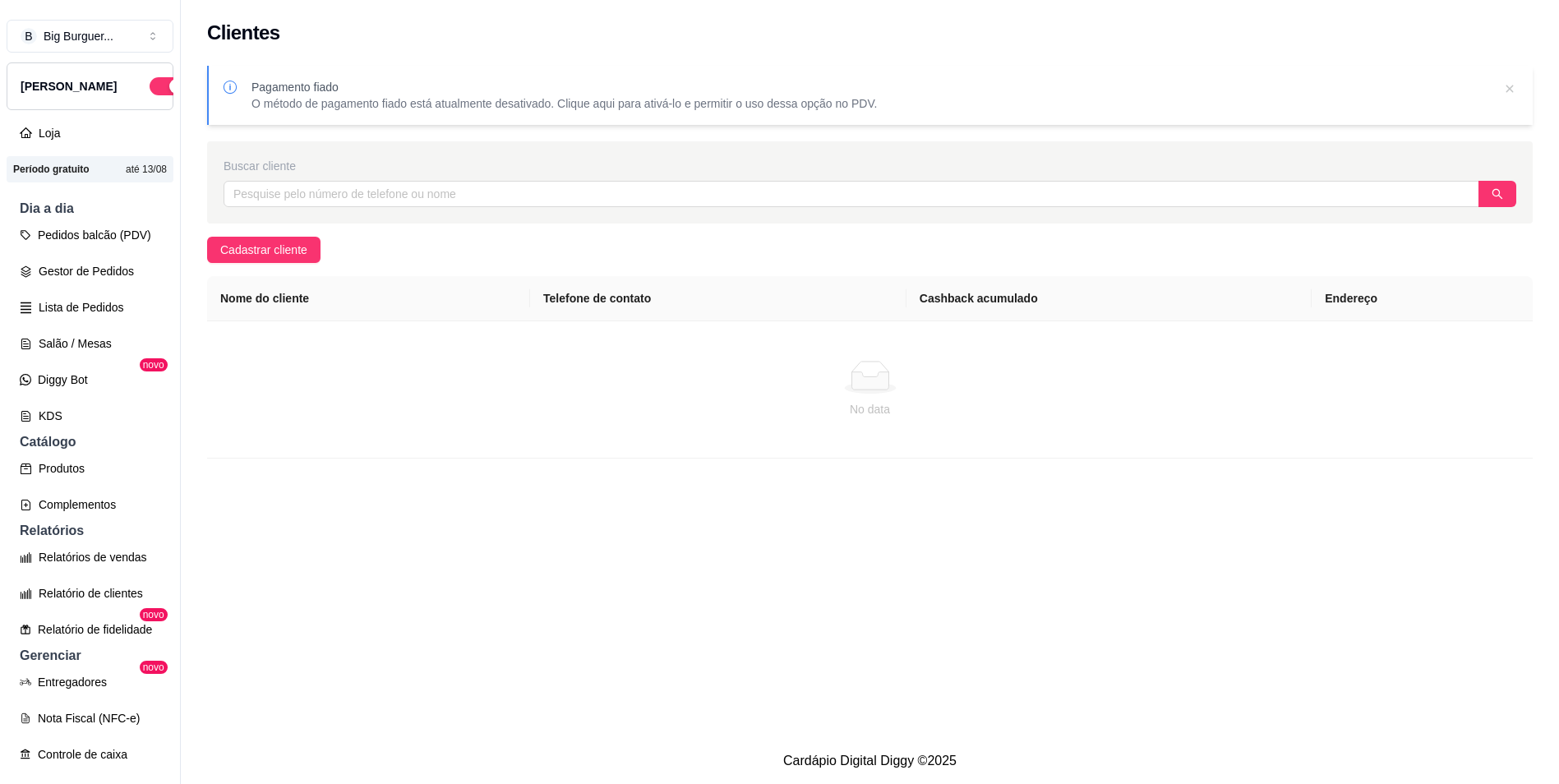 drag, startPoint x: 135, startPoint y: 99, endPoint x: 136, endPoint y: 137, distance: 38.013156 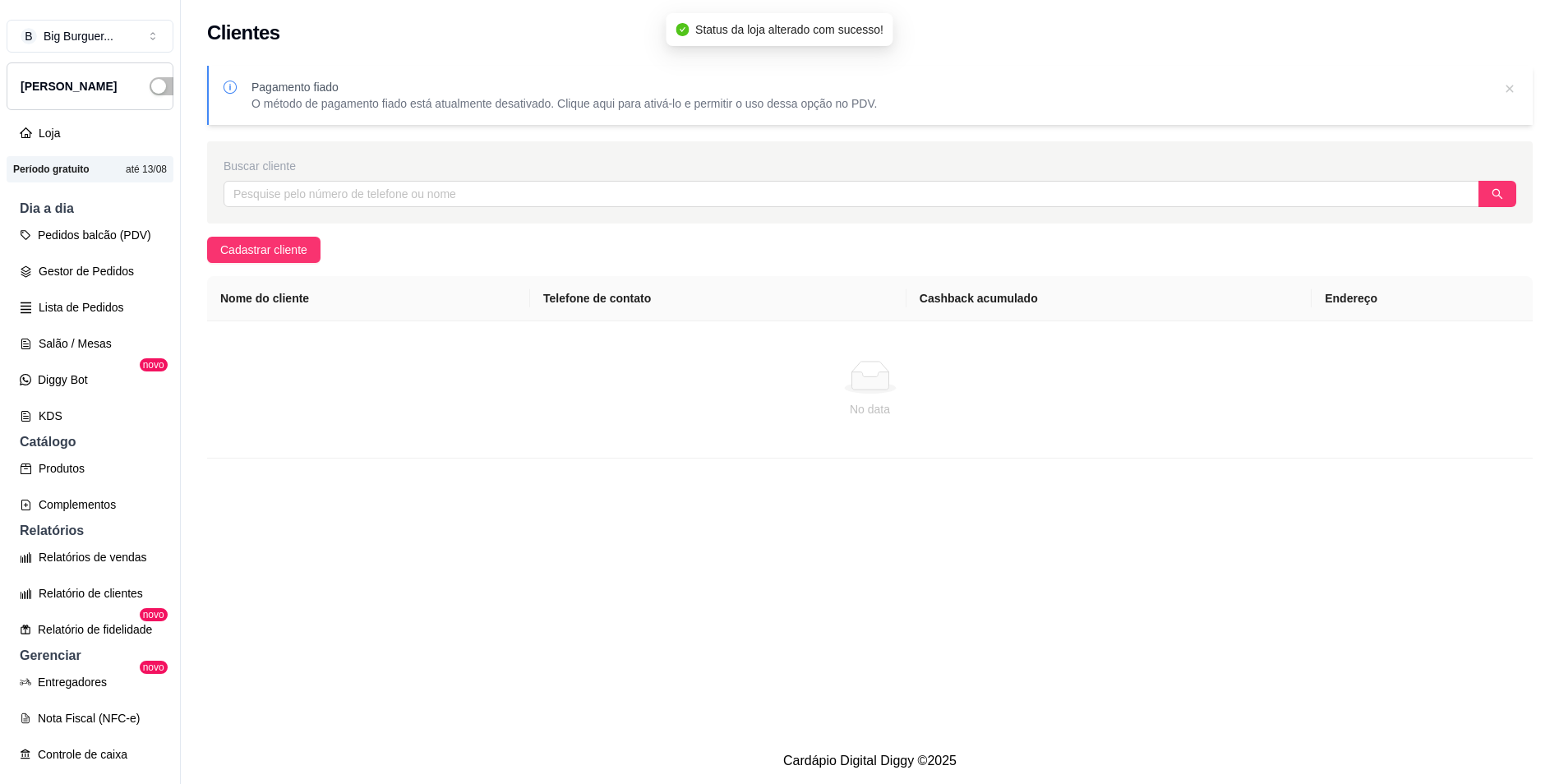 click on "Clientes Pagamento fiado  O método de pagamento fiado está atualmente desativado. Clique aqui para ativá-lo e permitir o uso dessa opção no PDV. Buscar cliente Cadastrar cliente Nome do cliente Telefone de contato Cashback acumulado Endereço No data" at bounding box center (869, 369) 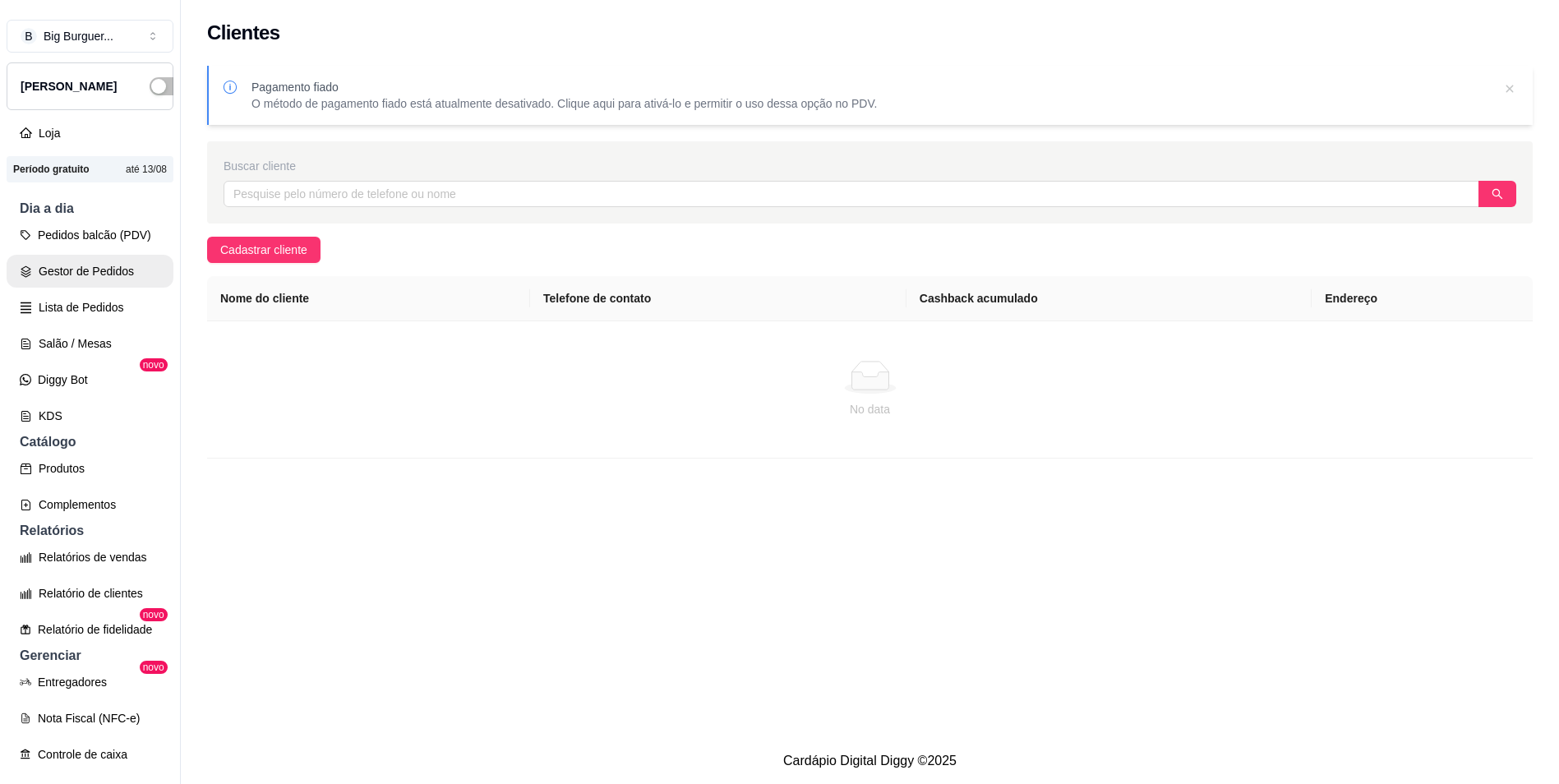click on "Gestor de Pedidos" at bounding box center (90, 271) 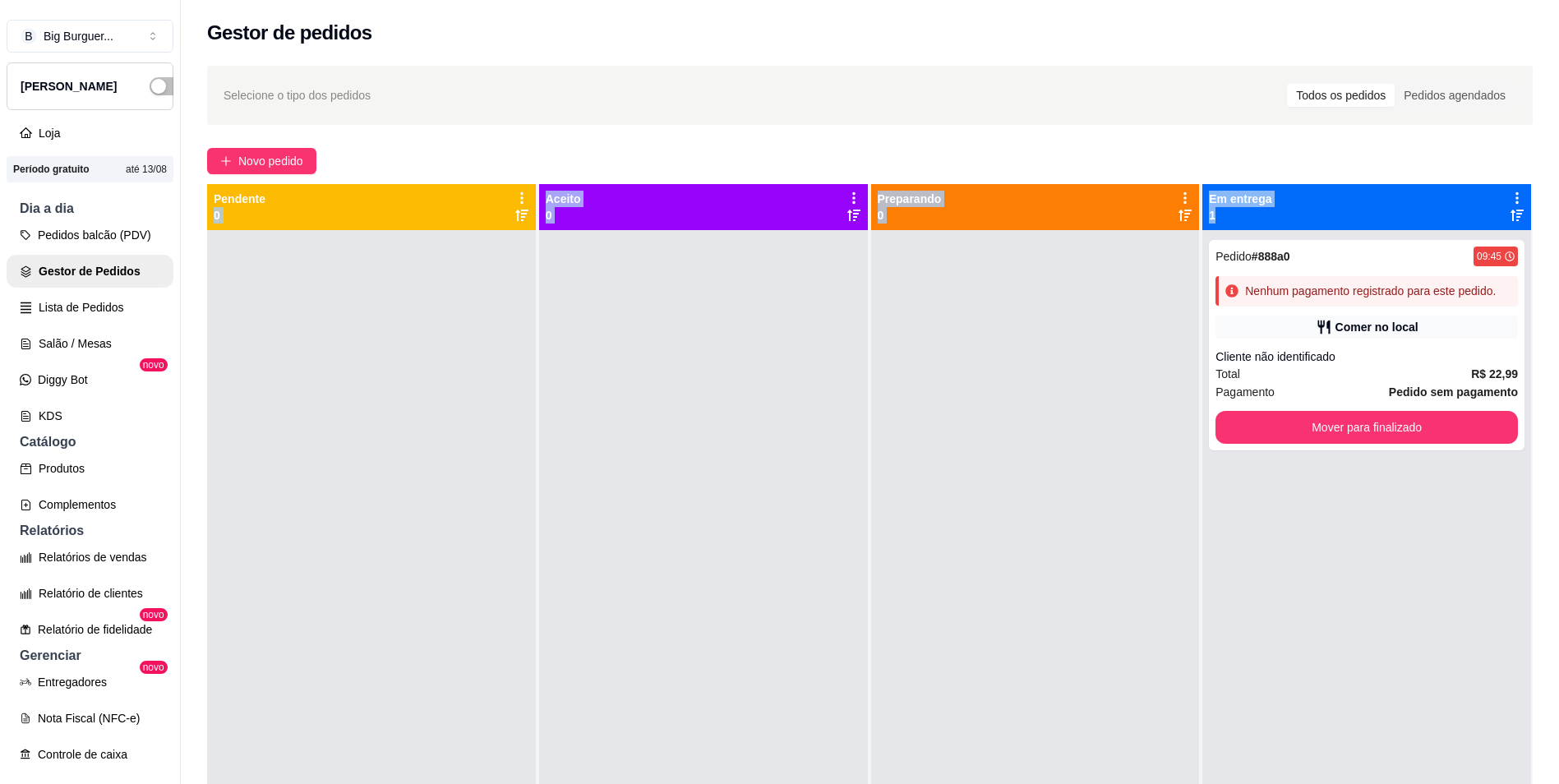 drag, startPoint x: 378, startPoint y: 205, endPoint x: 1326, endPoint y: 213, distance: 948.034 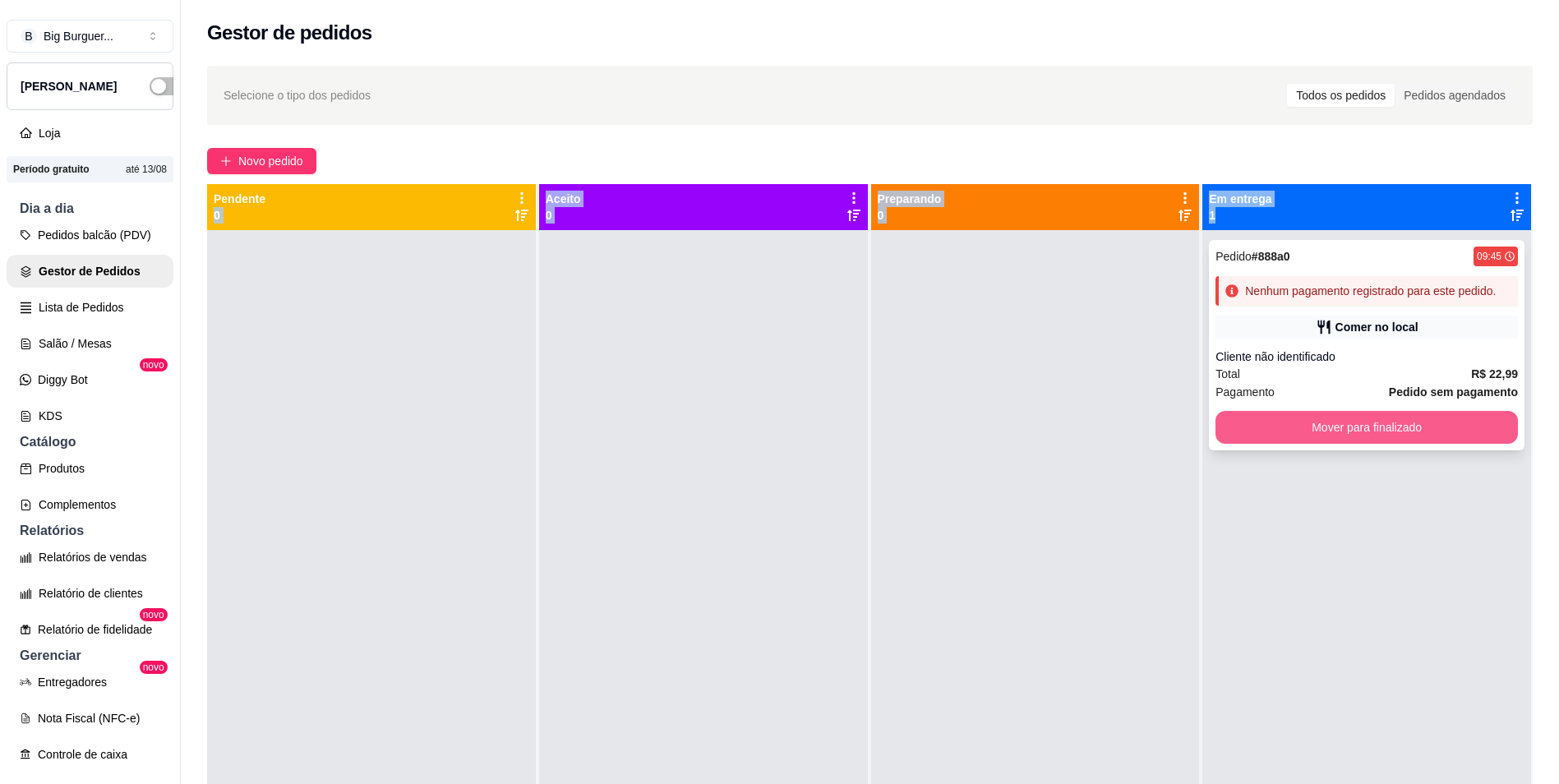 click on "Mover para finalizado" at bounding box center (1367, 427) 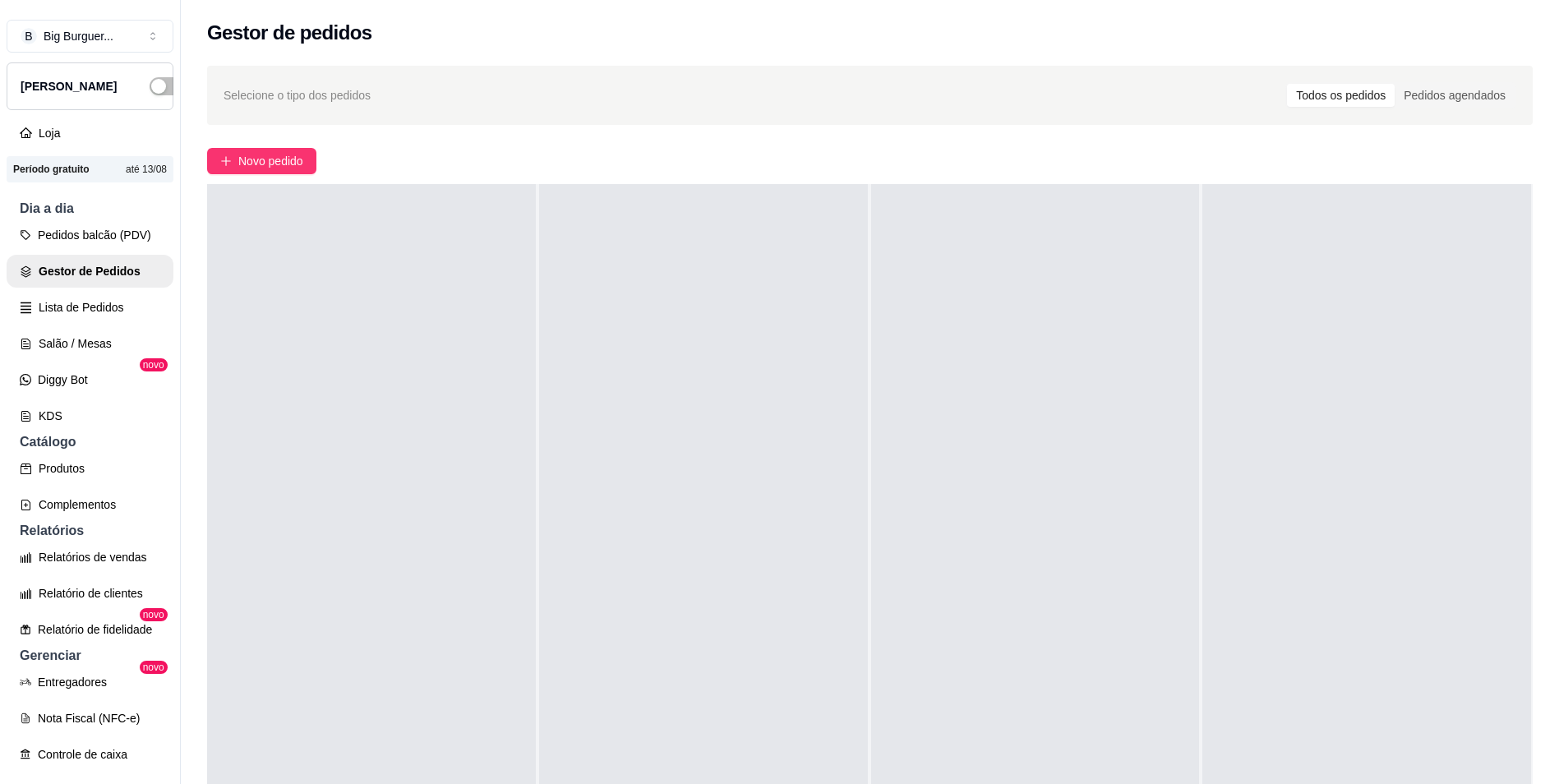 scroll, scrollTop: 0, scrollLeft: 0, axis: both 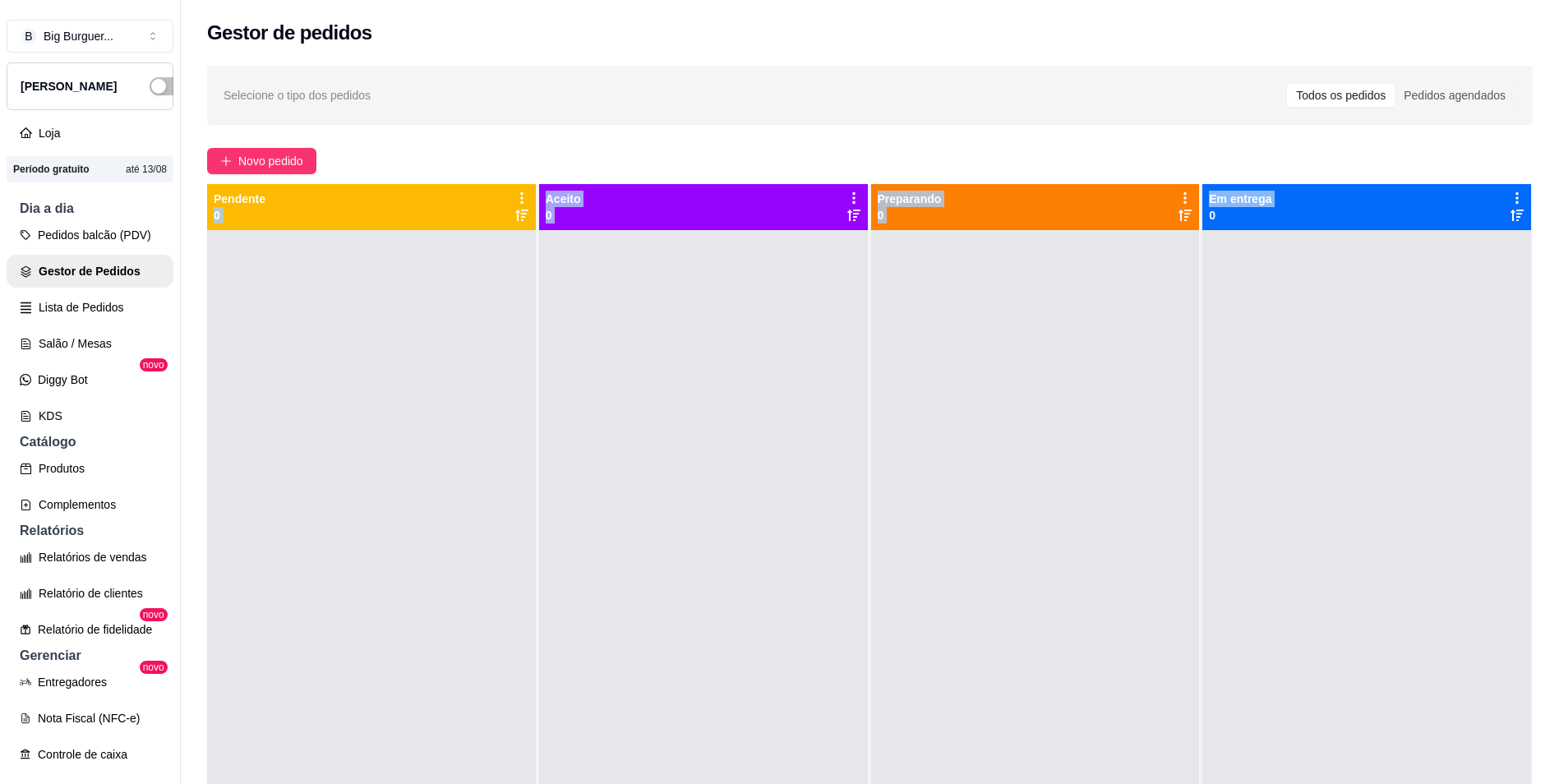 click 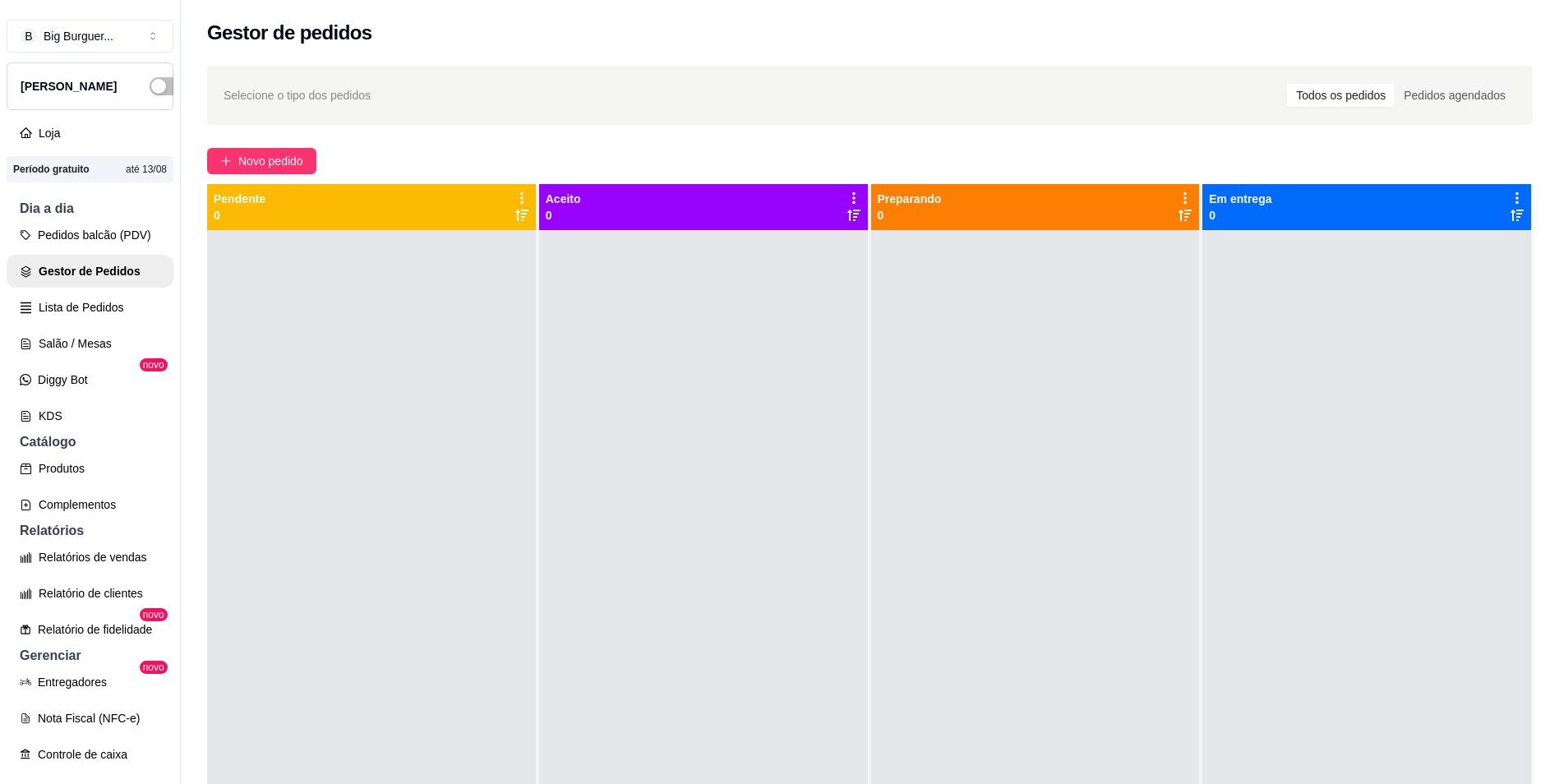click at bounding box center (1367, 622) 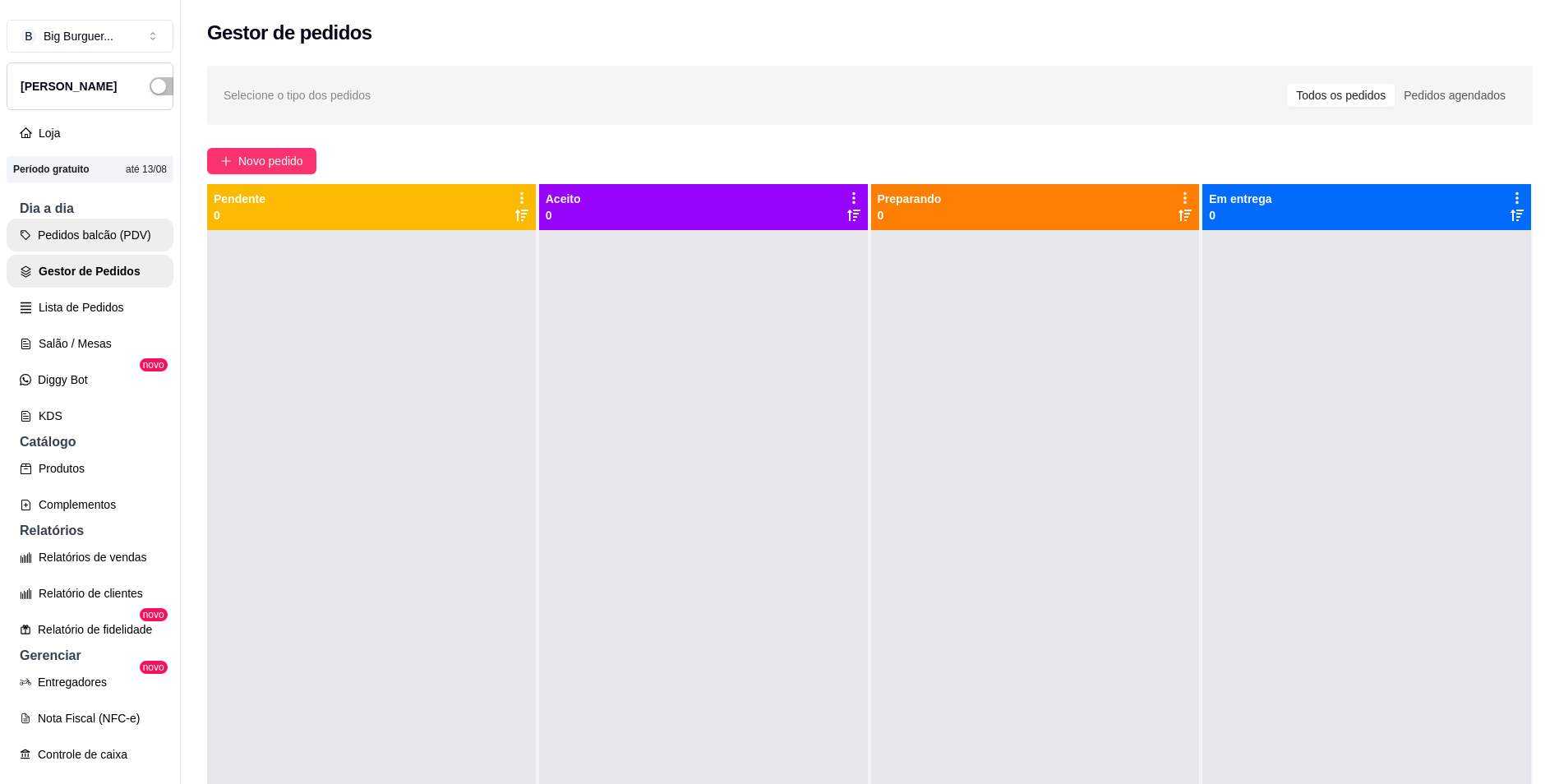 click on "Pedidos balcão (PDV)" at bounding box center [90, 235] 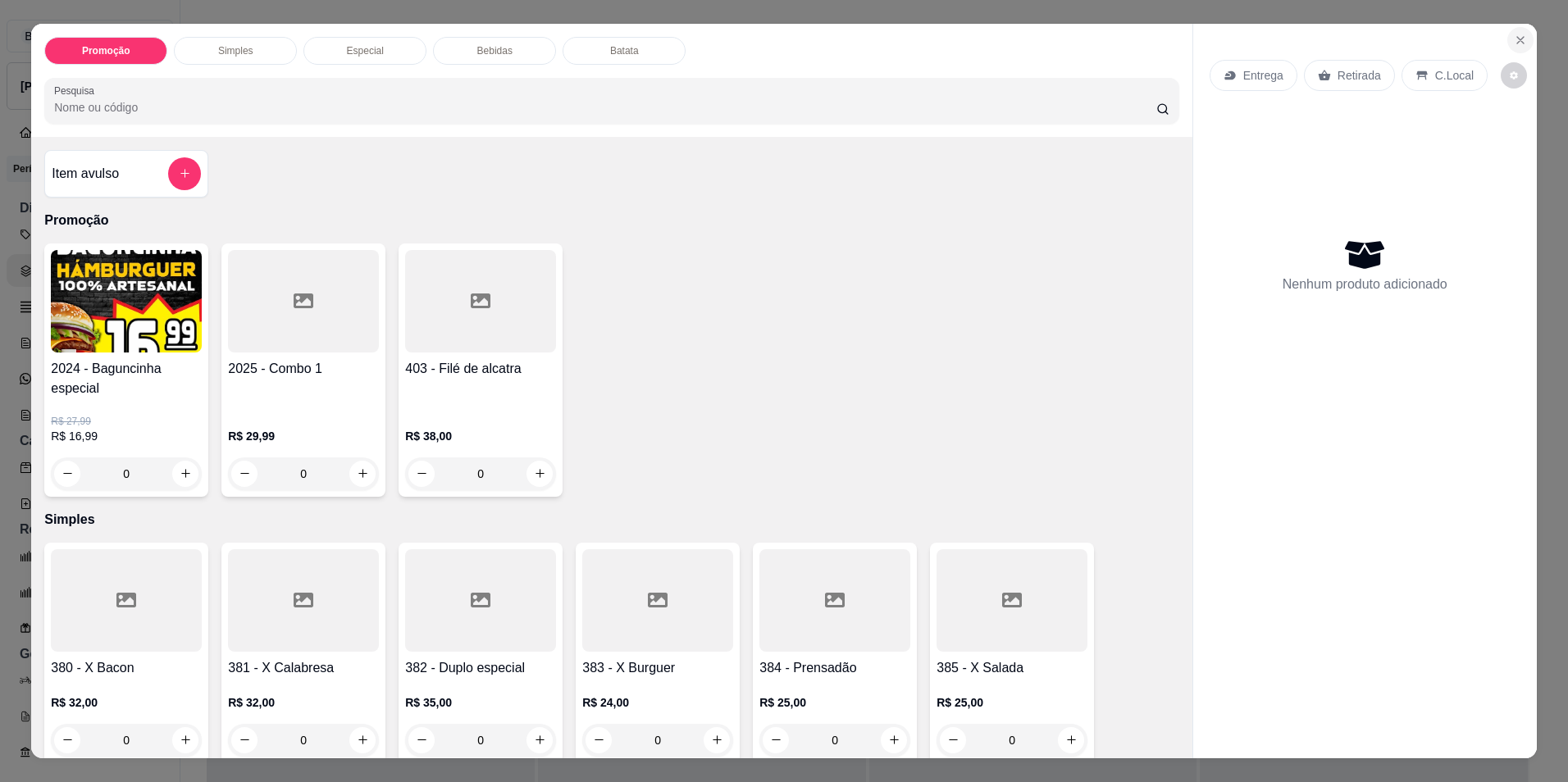 click 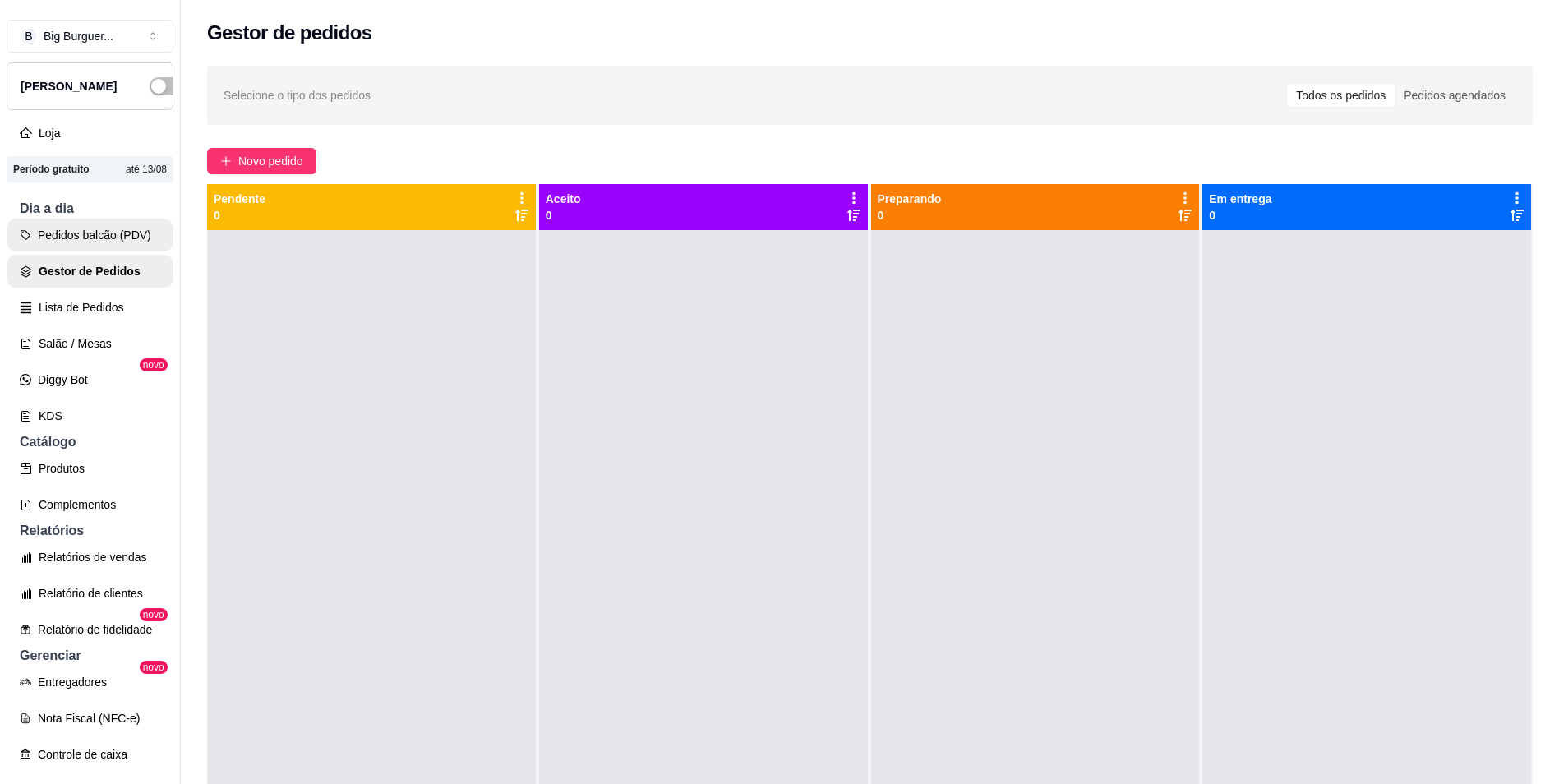 click on "Pedidos balcão (PDV)" at bounding box center (90, 235) 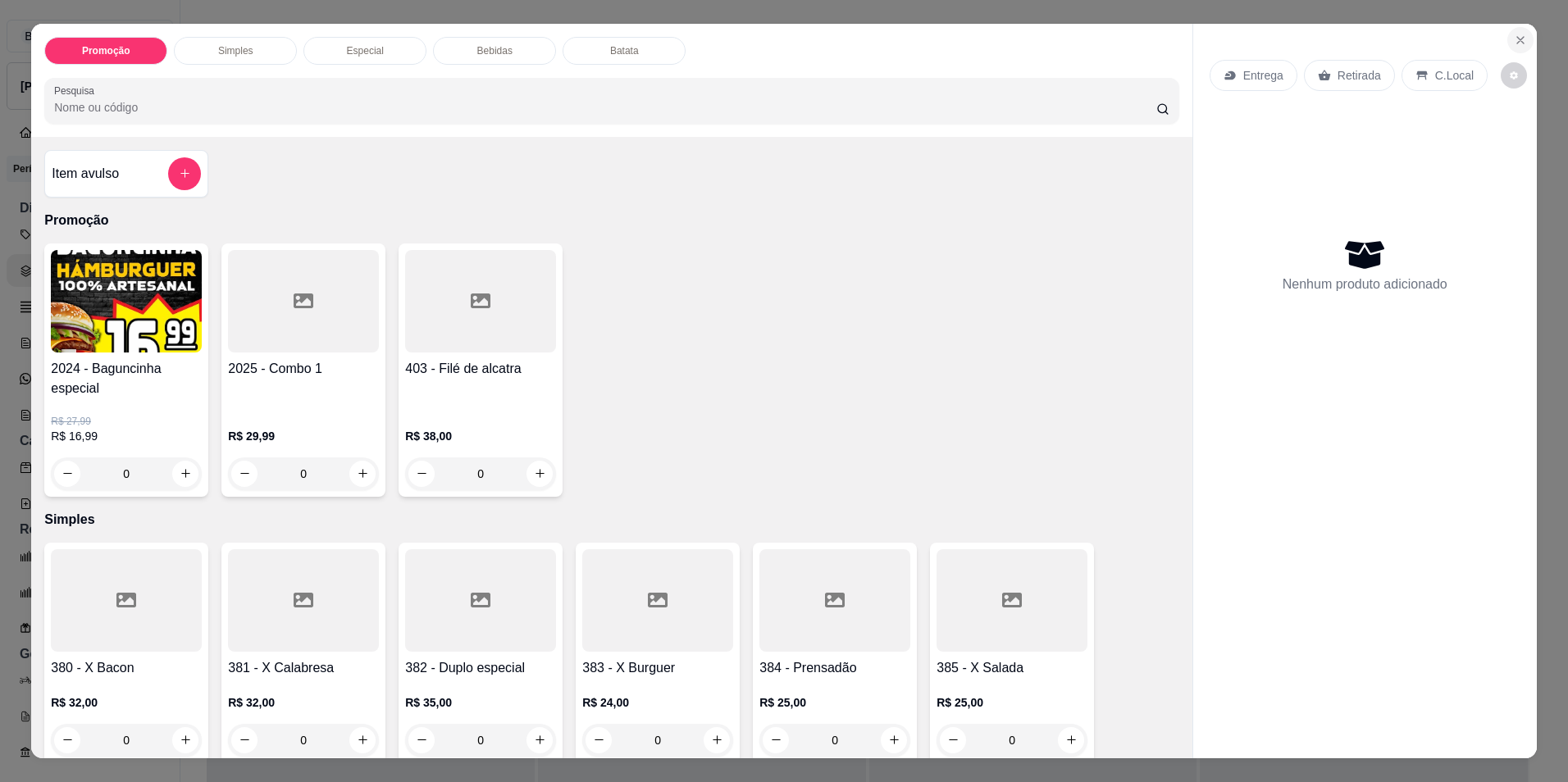 click at bounding box center [1520, 40] 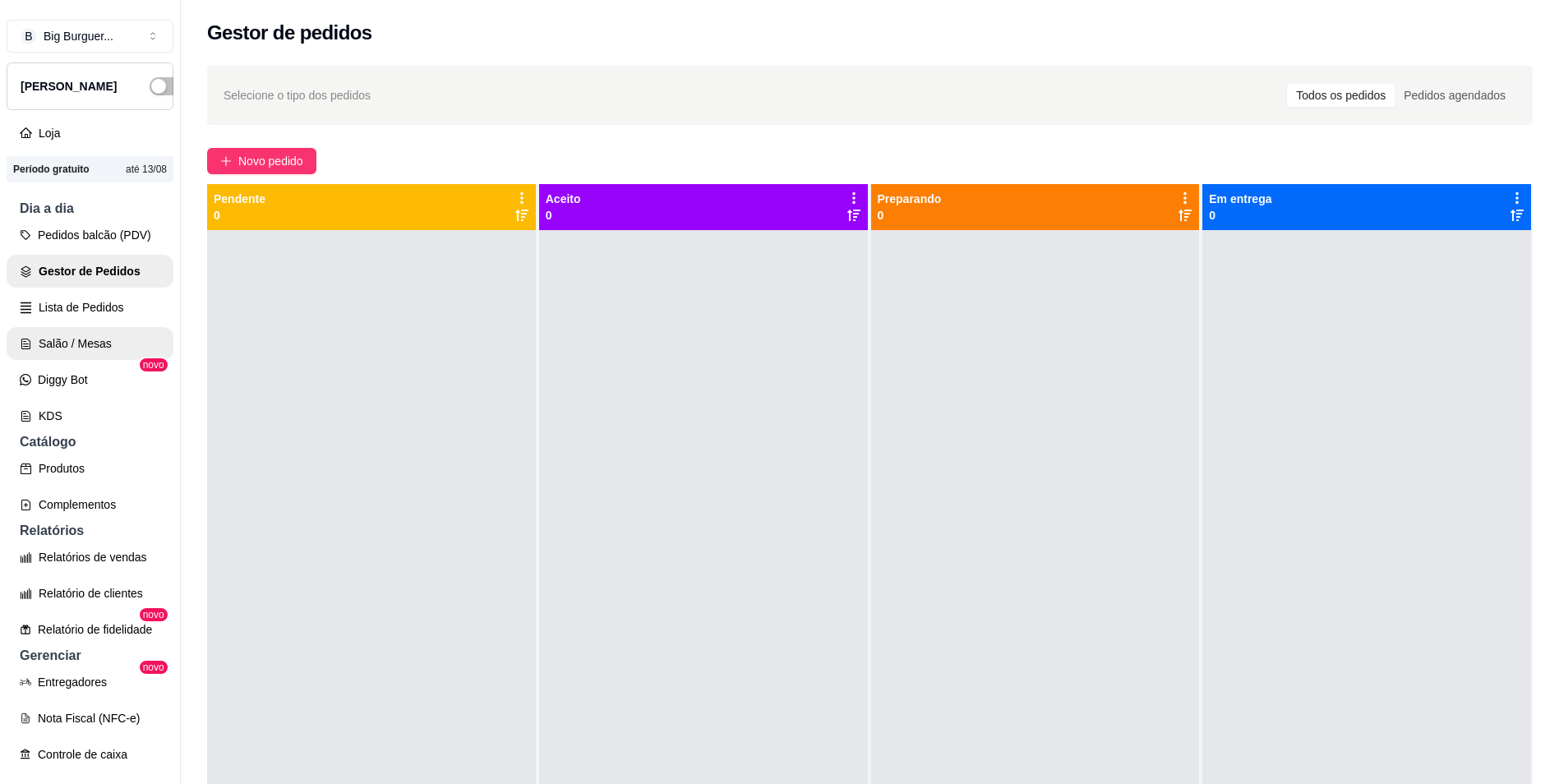 click on "Salão / Mesas" at bounding box center (90, 344) 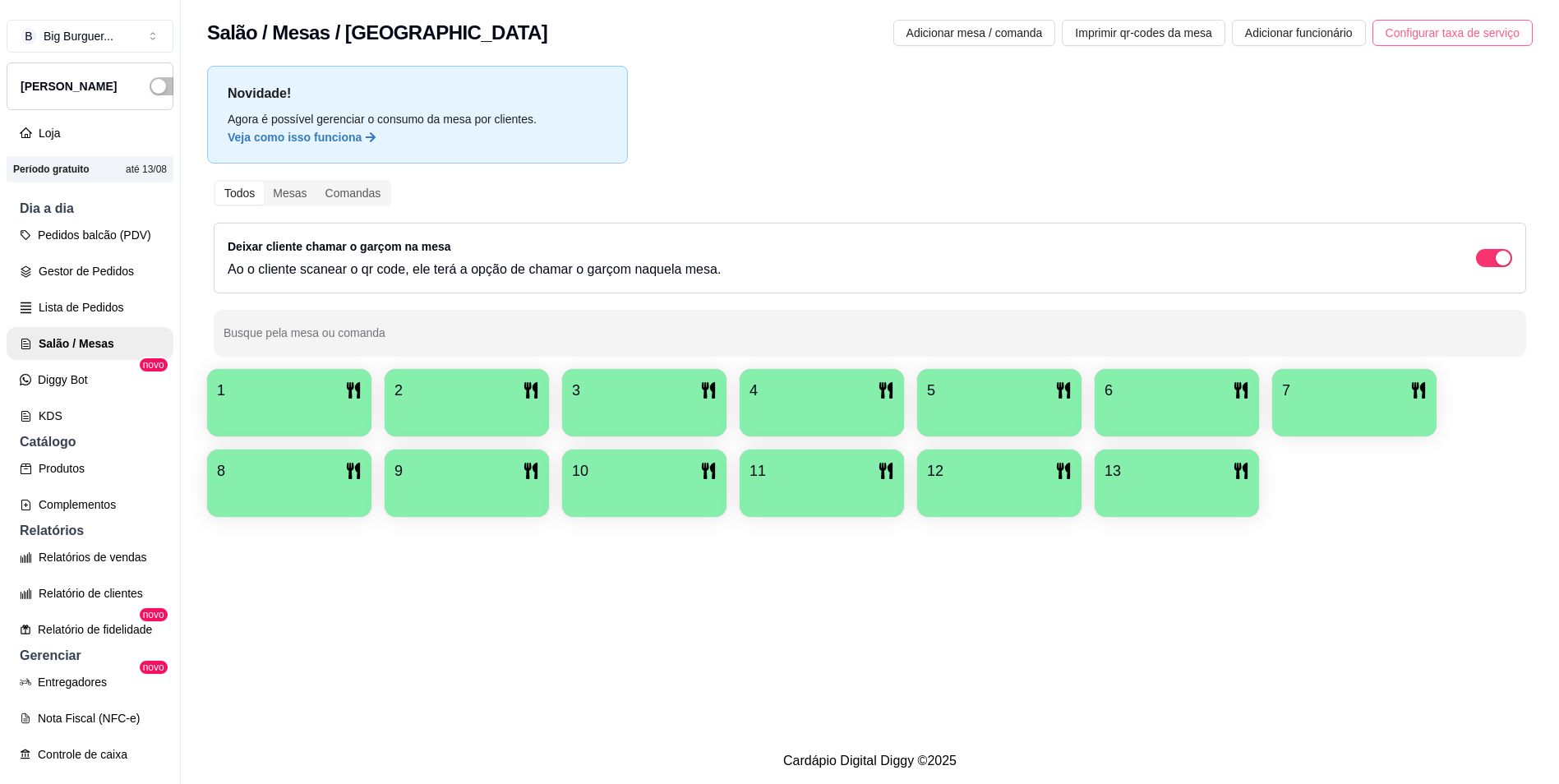click on "Configurar taxa de serviço" at bounding box center [1452, 33] 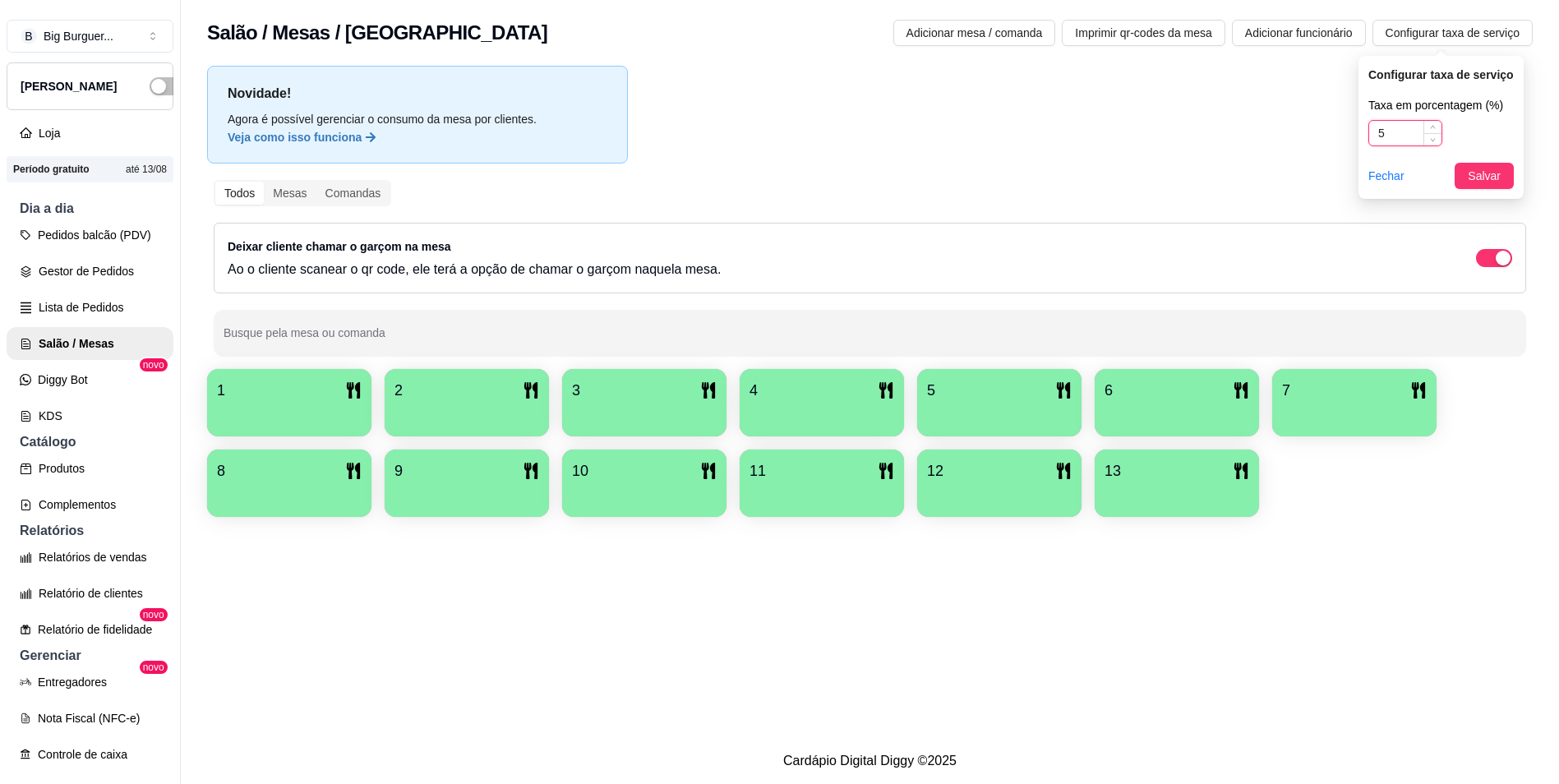 click on "5" at bounding box center [1405, 133] 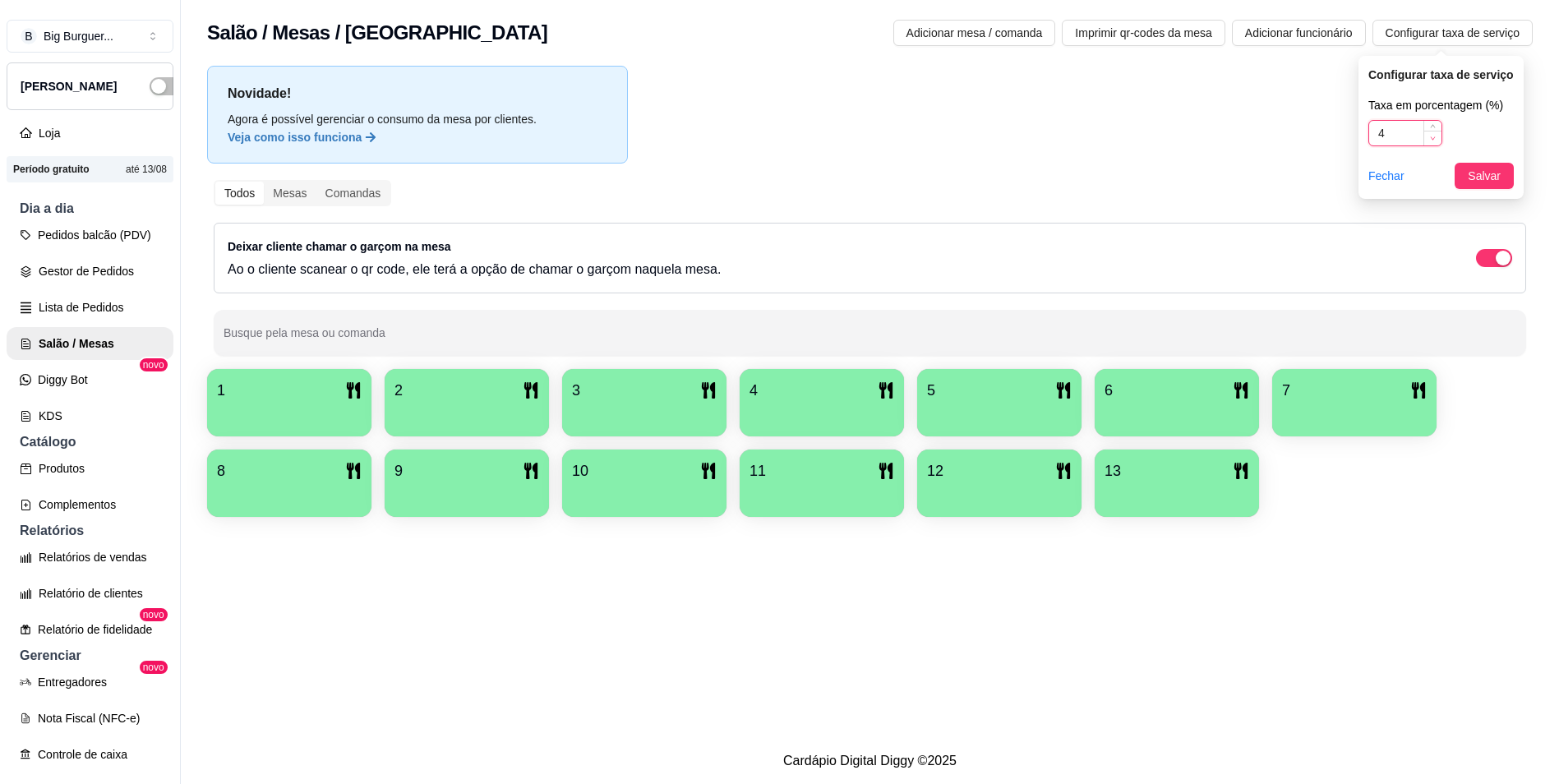 click 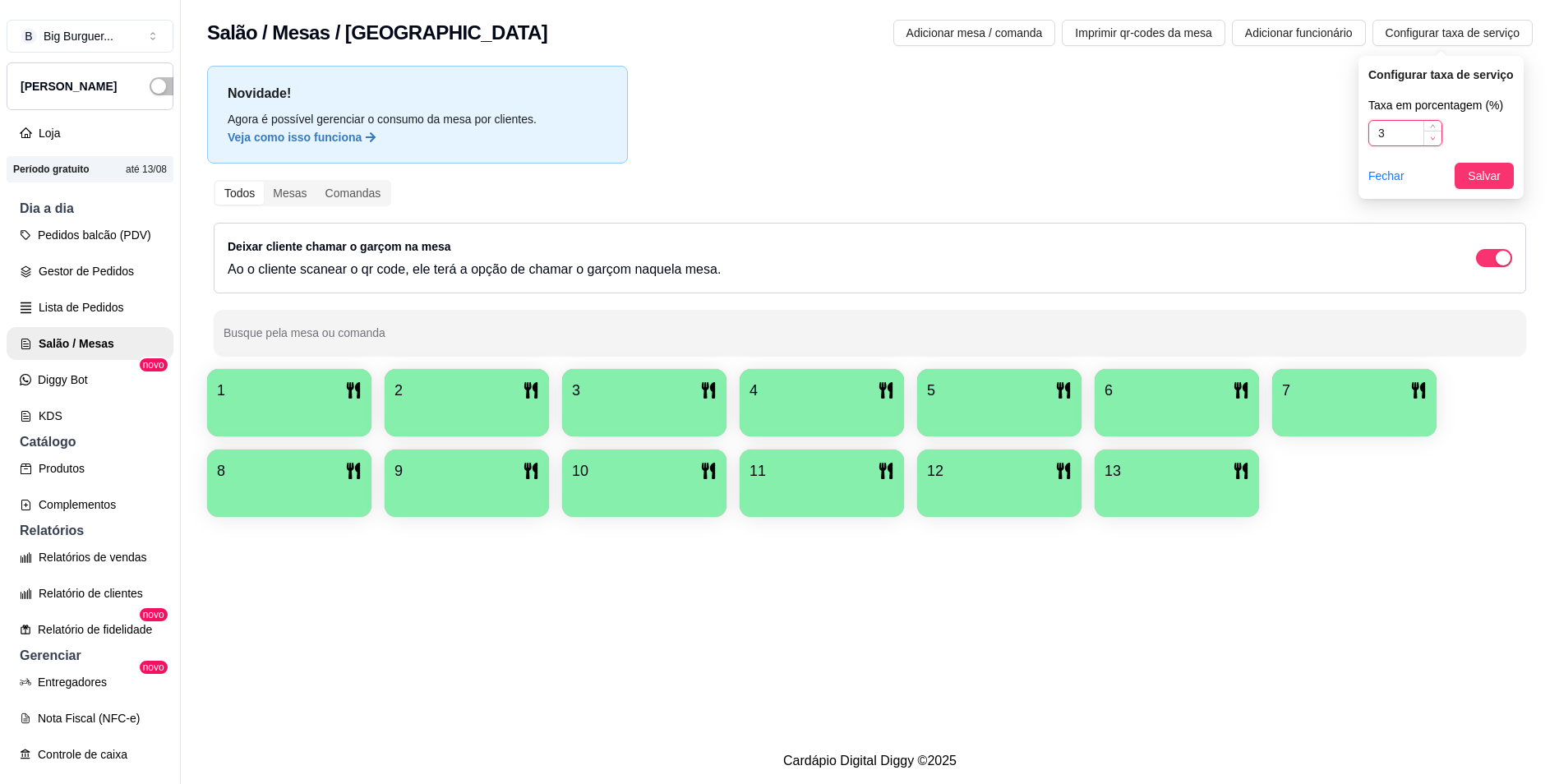 click 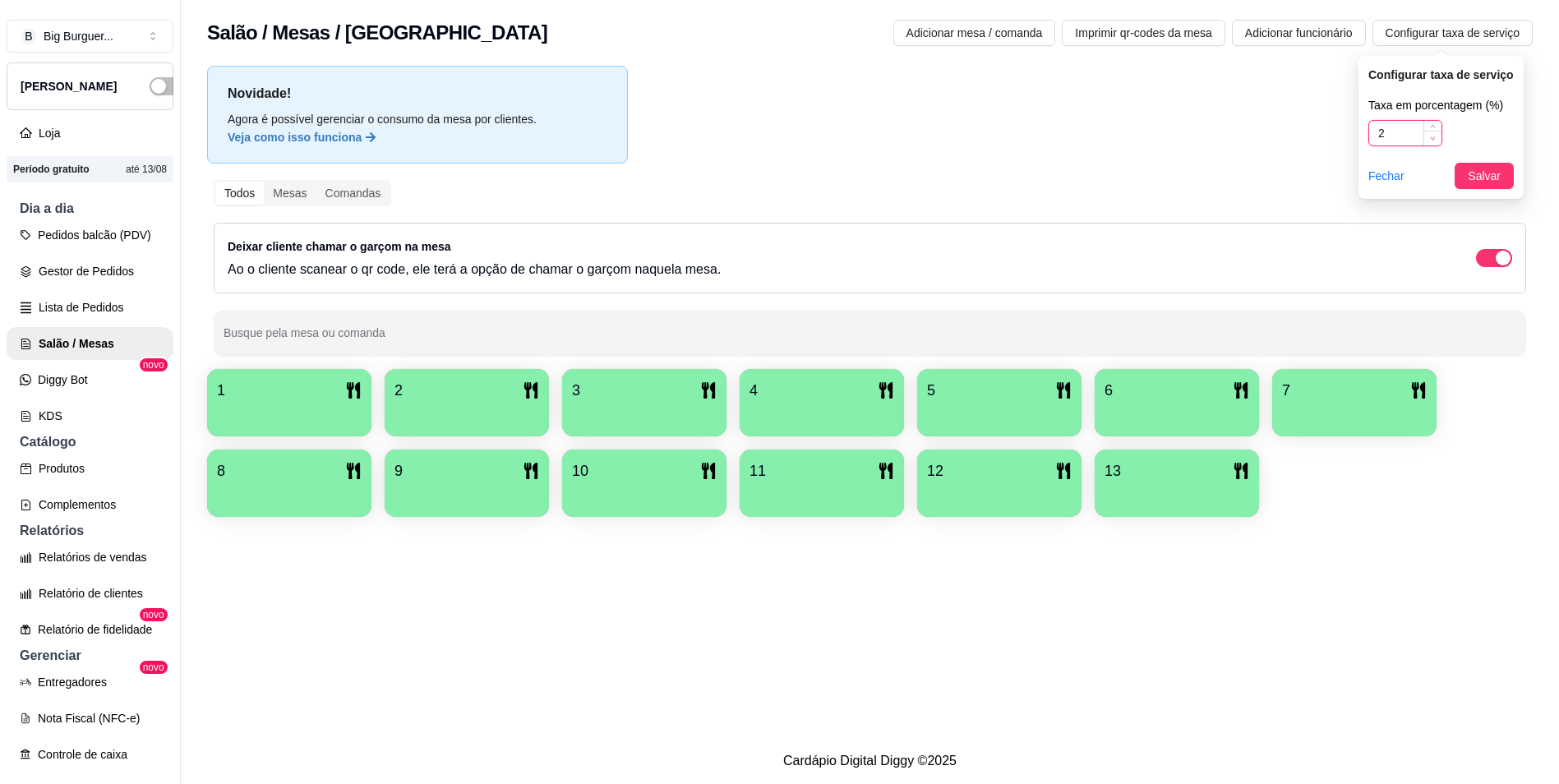 click 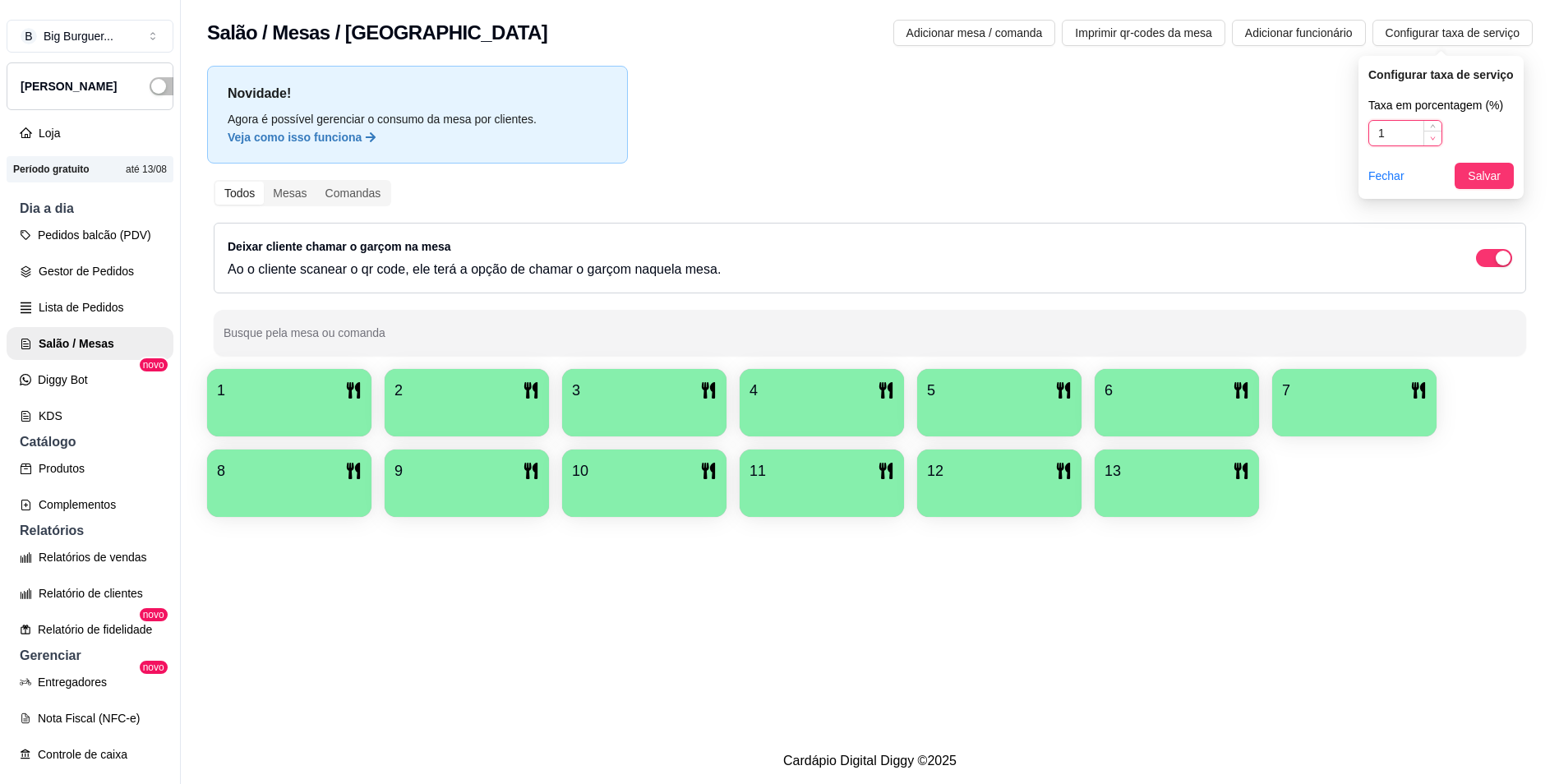 click 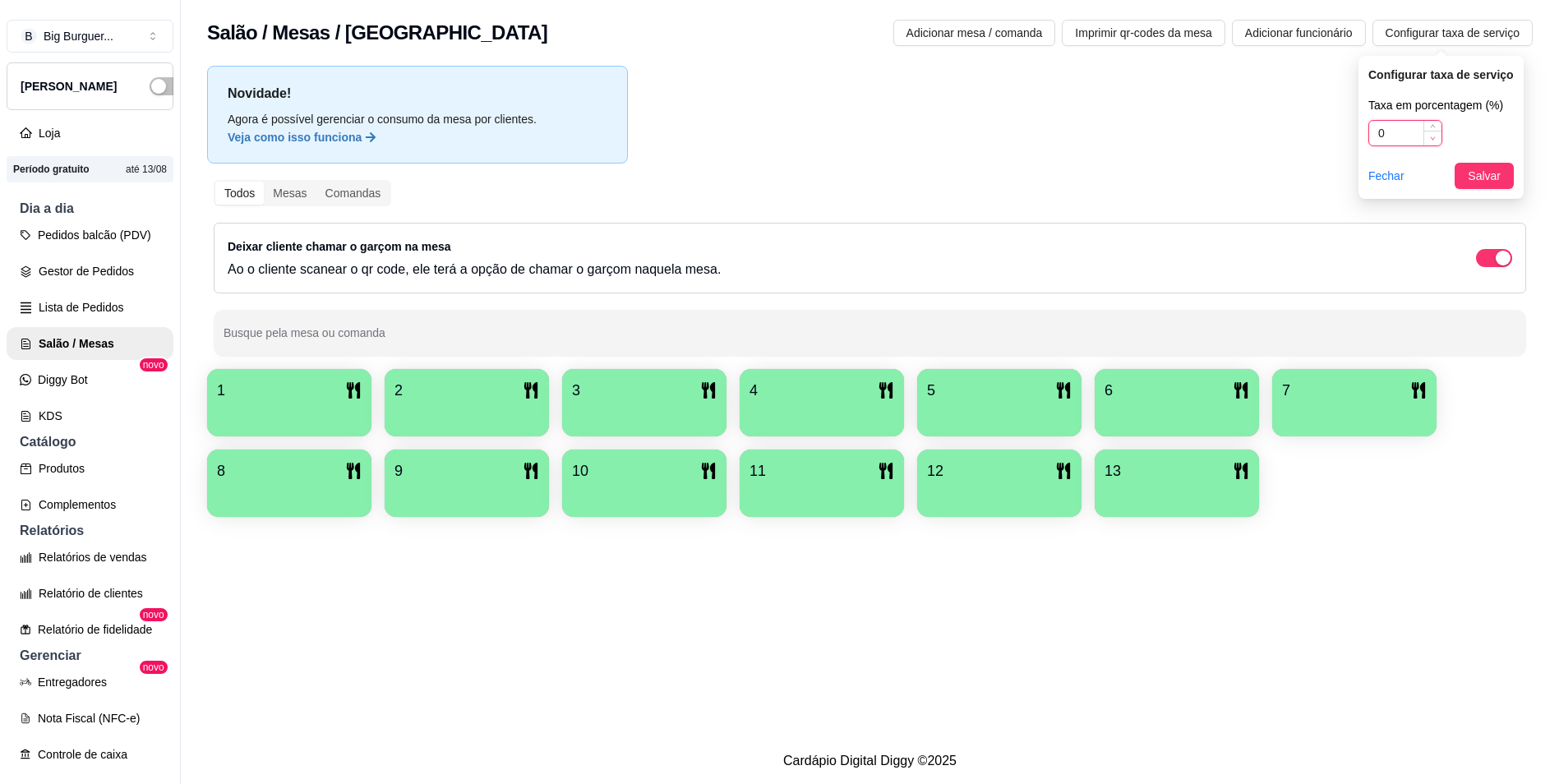 click 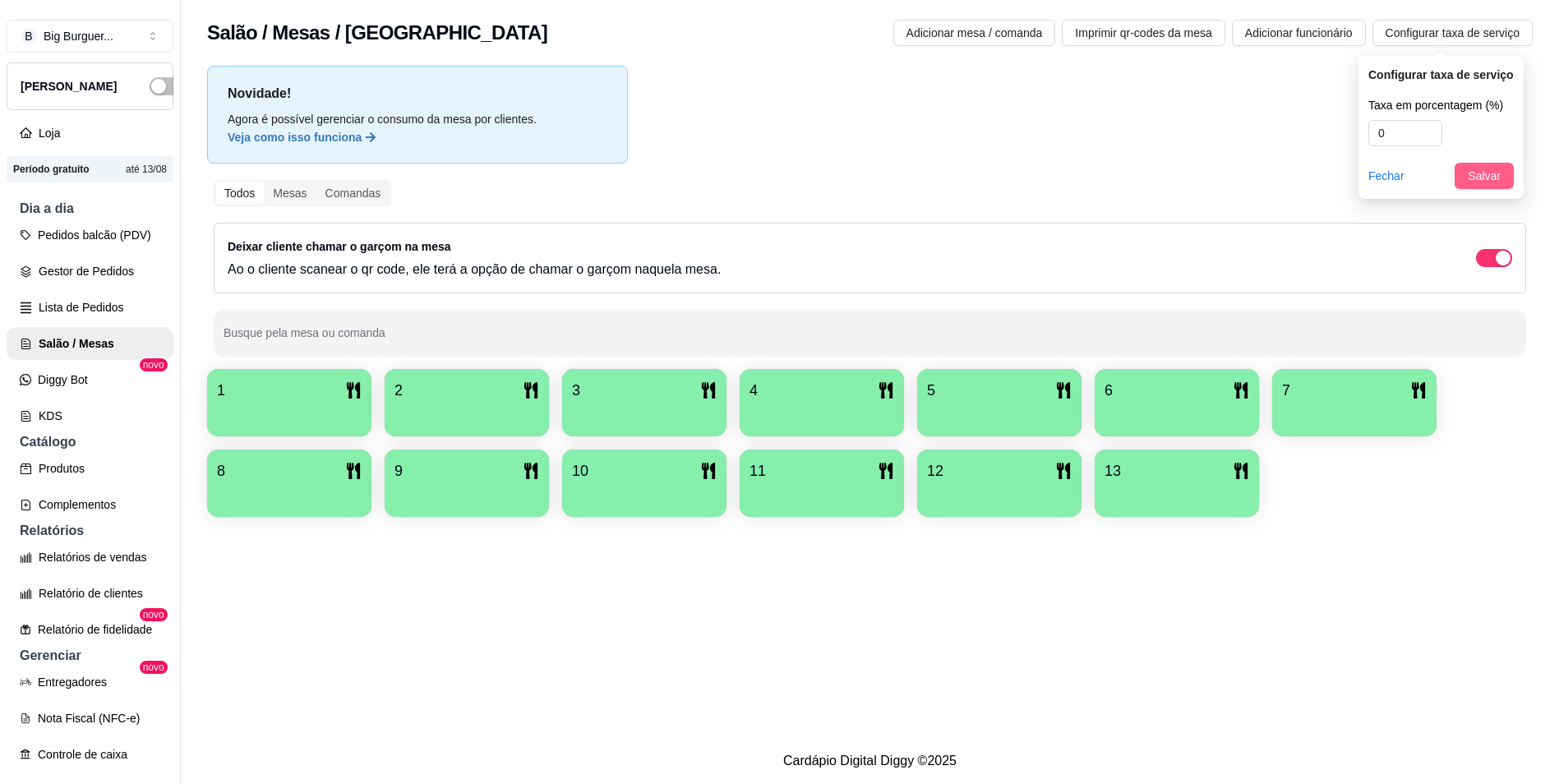 click on "Salvar" at bounding box center [1484, 176] 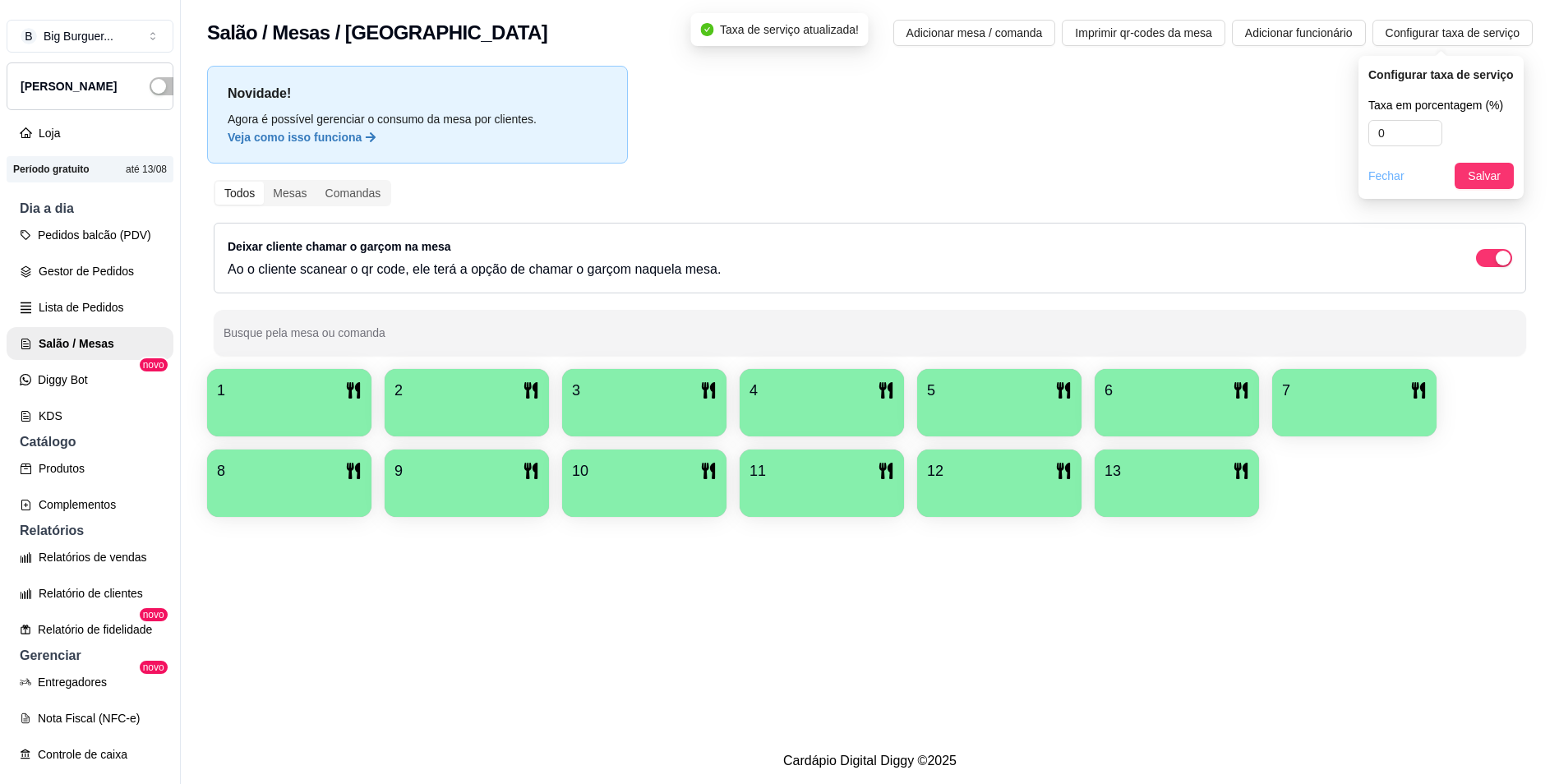 click on "Fechar" at bounding box center [1386, 176] 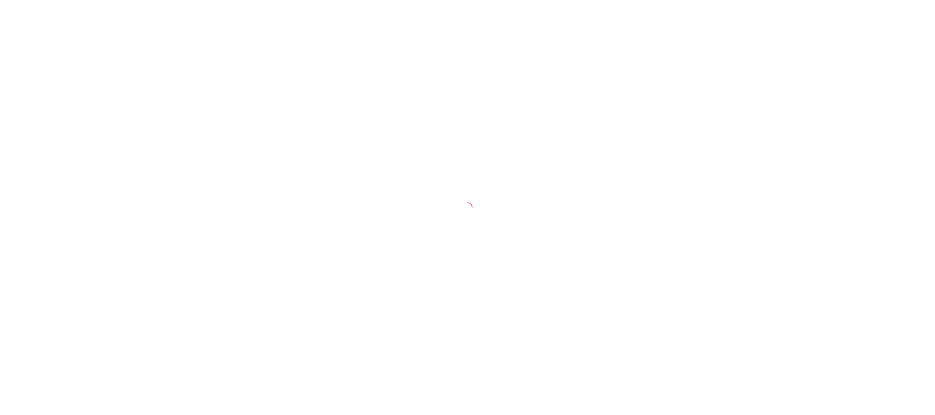 scroll, scrollTop: 0, scrollLeft: 0, axis: both 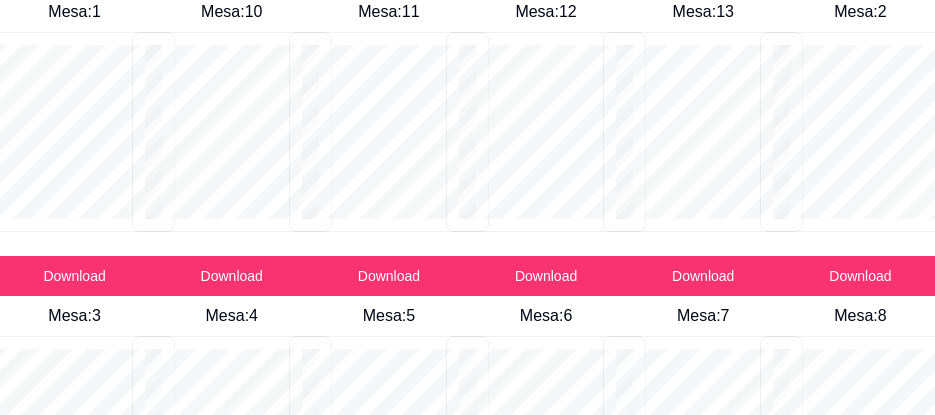click on "Mesa :  1 Download Mesa :  10 Download Mesa :  11 Download Mesa :  12 Download Mesa :  13 Download Mesa :  2 Download Mesa :  3 Download Mesa :  4 Download Mesa :  5 Download Mesa :  6 Download Mesa :  7 Download Mesa :  8 Download Mesa :  9 Download" at bounding box center (467, 452) 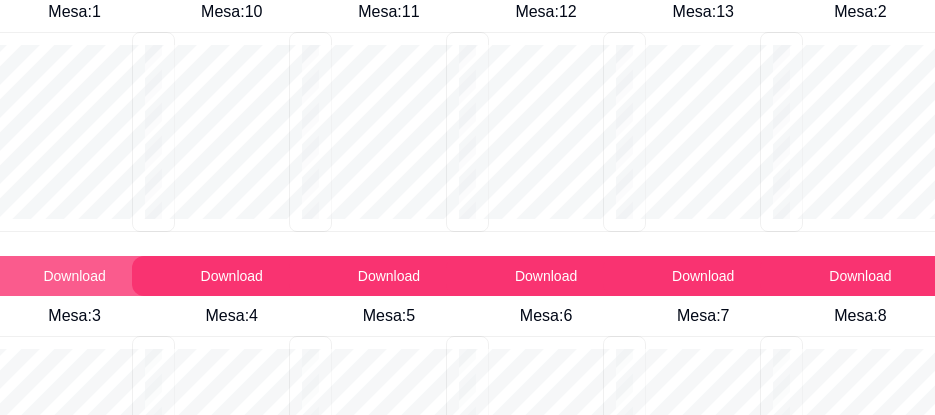 click on "Download" at bounding box center [75, 276] 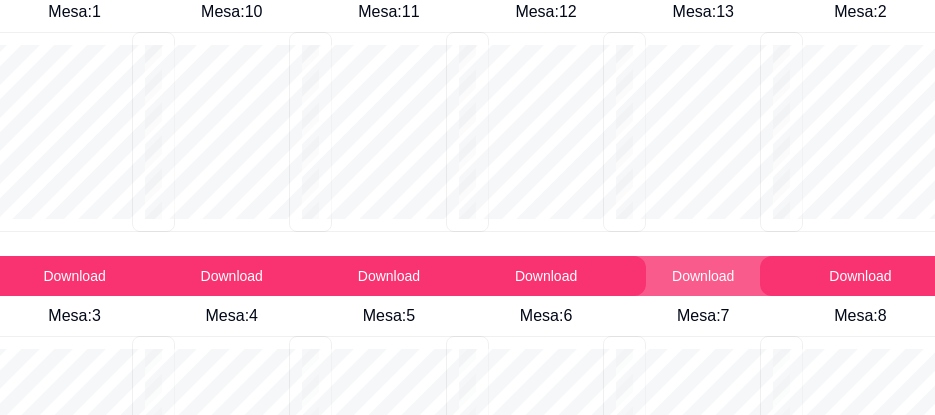 click on "Download" at bounding box center [703, 276] 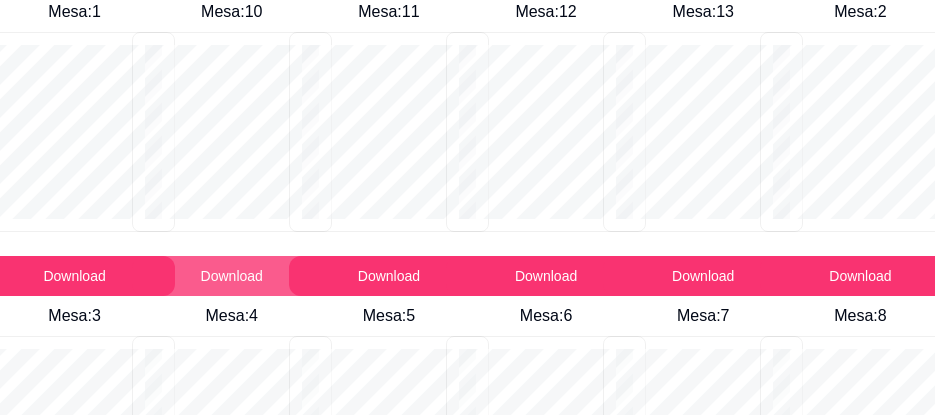 click on "Download" at bounding box center (232, 276) 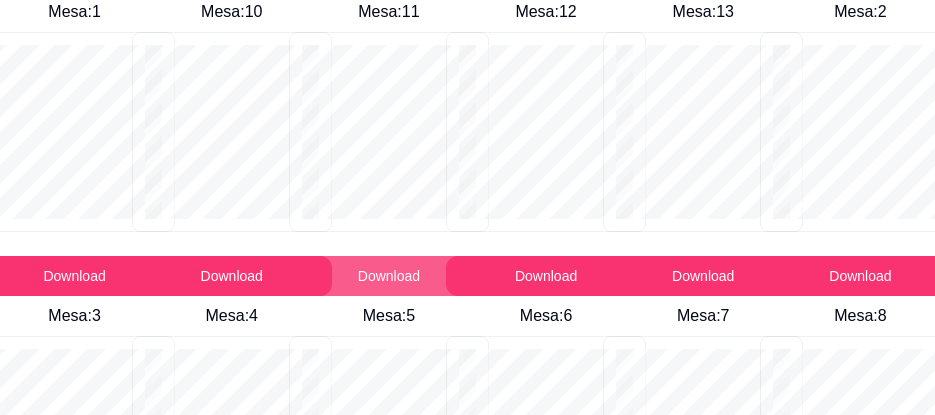 click on "Download" at bounding box center (389, 276) 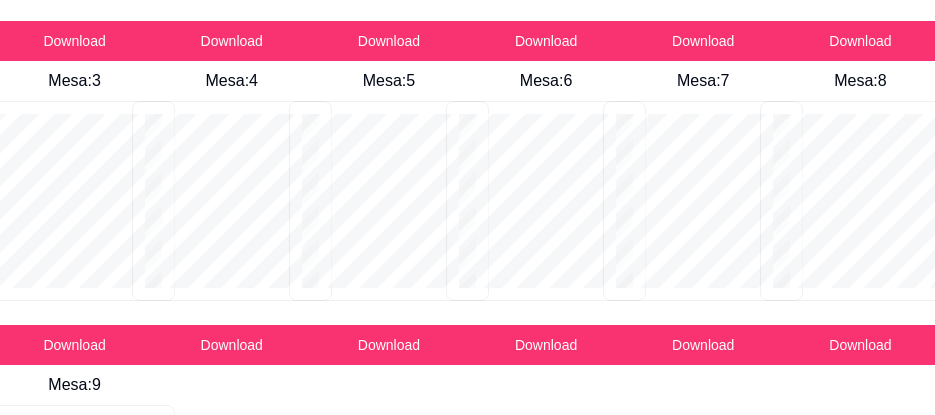 scroll, scrollTop: 189, scrollLeft: 0, axis: vertical 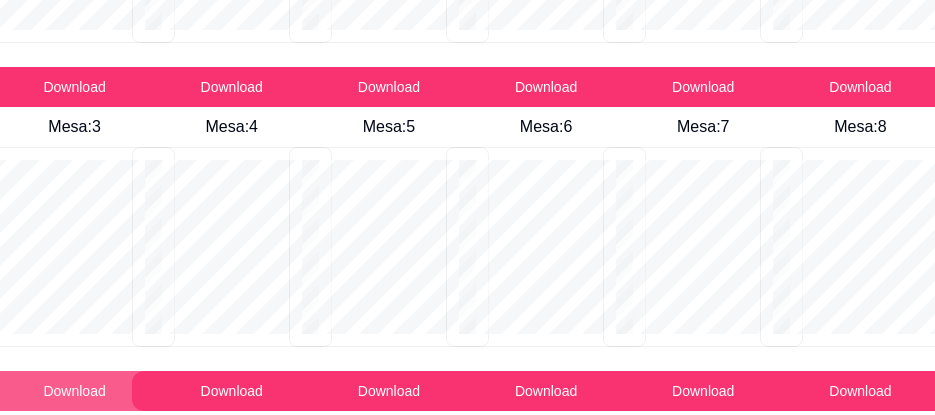 click on "Download" at bounding box center [75, 391] 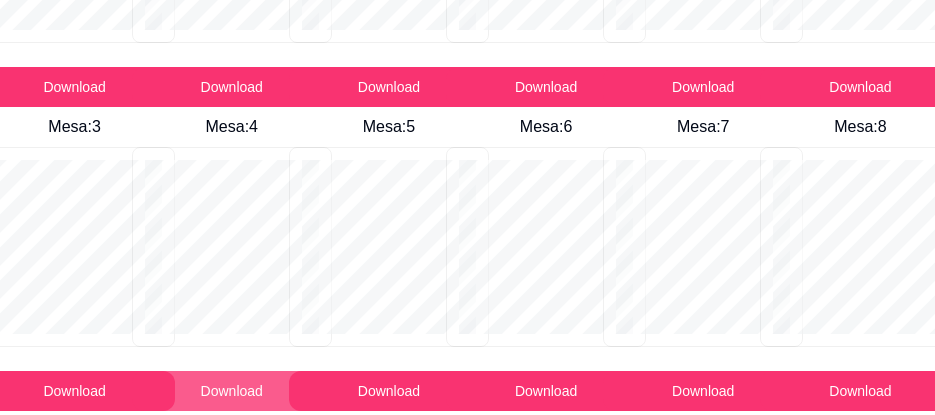 click on "Mesa :  1 Download Mesa :  10 Download Mesa :  11 Download Mesa :  12 Download Mesa :  13 Download Mesa :  2 Download Mesa :  3 Download Mesa :  4 Download Mesa :  5 Download Mesa :  6 Download Mesa :  7 Download Mesa :  8 Download Mesa :  9 Download" at bounding box center (467, 263) 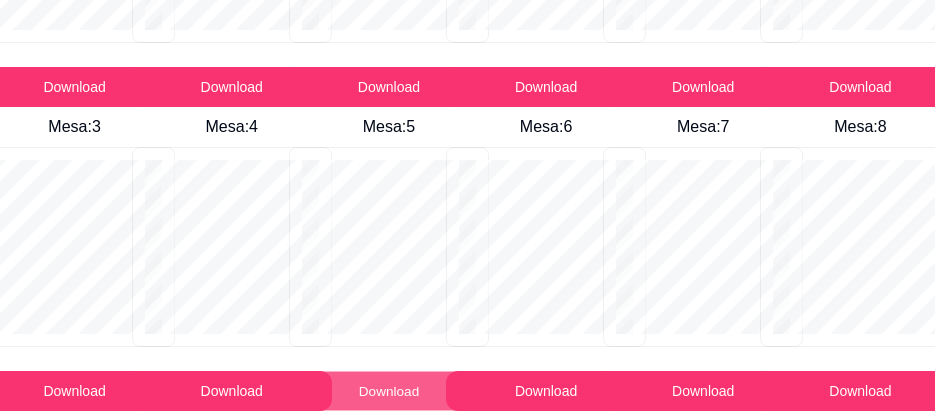 click on "Download" at bounding box center (389, 391) 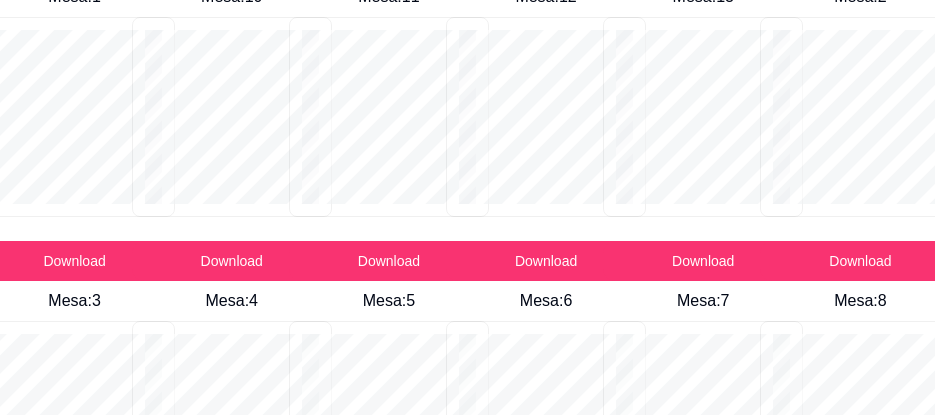 scroll, scrollTop: 0, scrollLeft: 0, axis: both 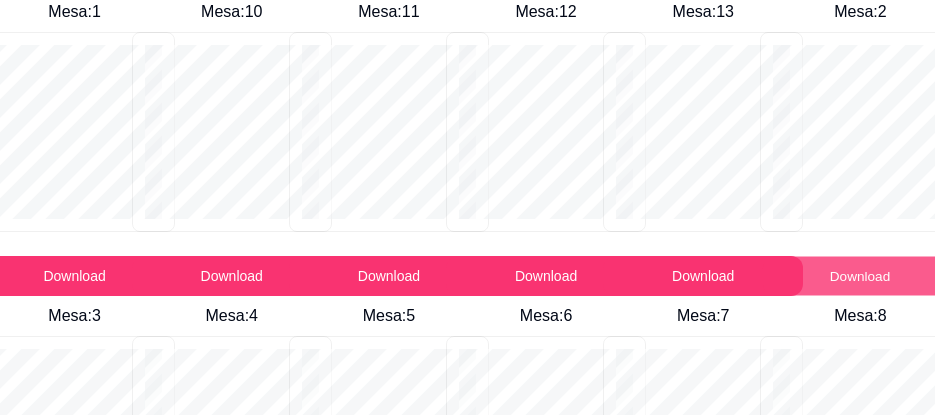 click on "Download" at bounding box center (860, 276) 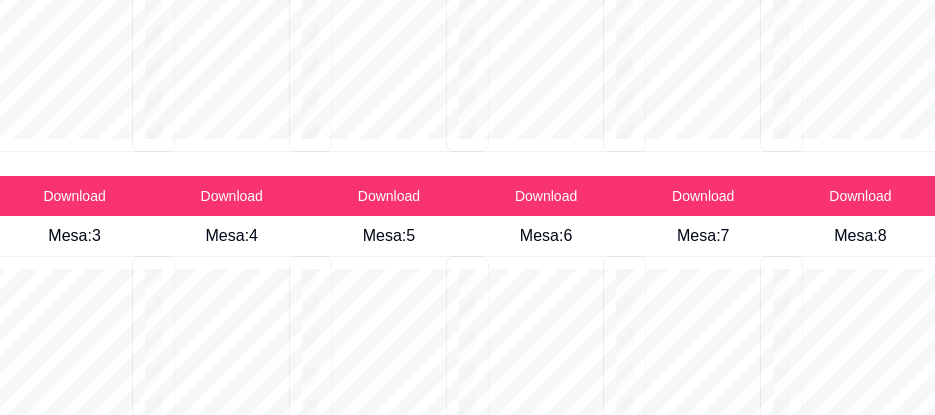 scroll, scrollTop: 300, scrollLeft: 0, axis: vertical 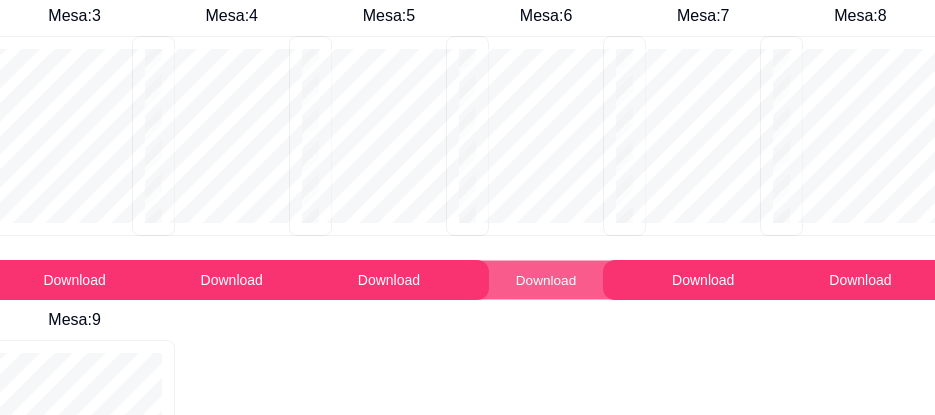 click on "Download" at bounding box center (546, 280) 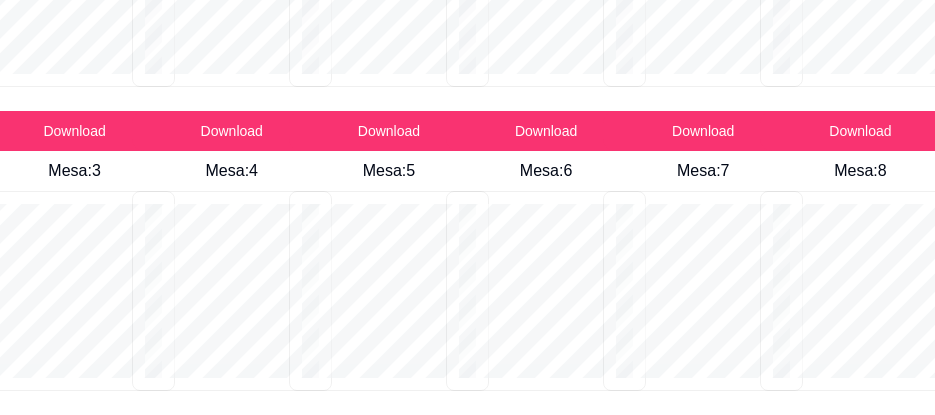 scroll, scrollTop: 200, scrollLeft: 0, axis: vertical 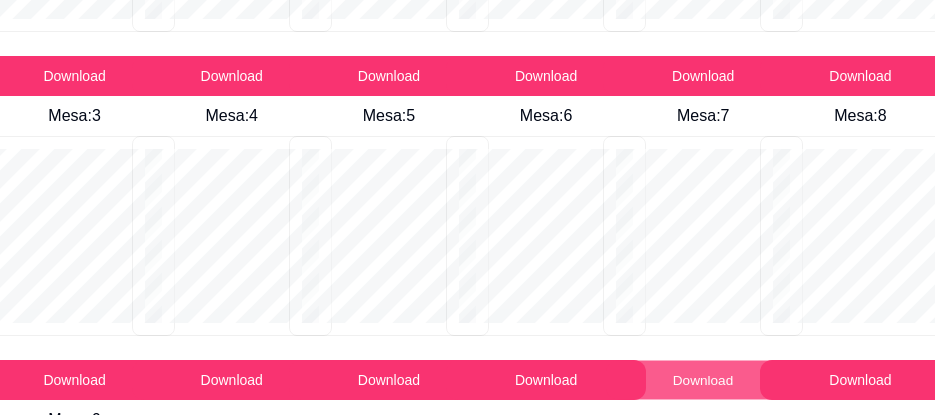 click on "Download" at bounding box center [703, 380] 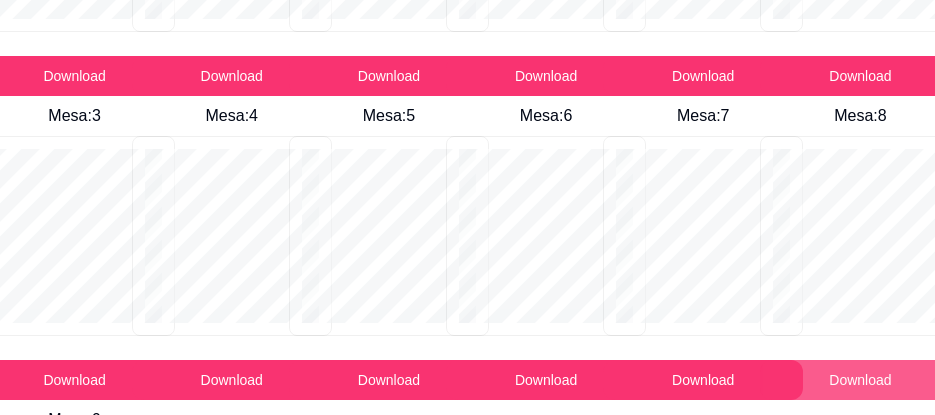 click on "Download" at bounding box center (860, 380) 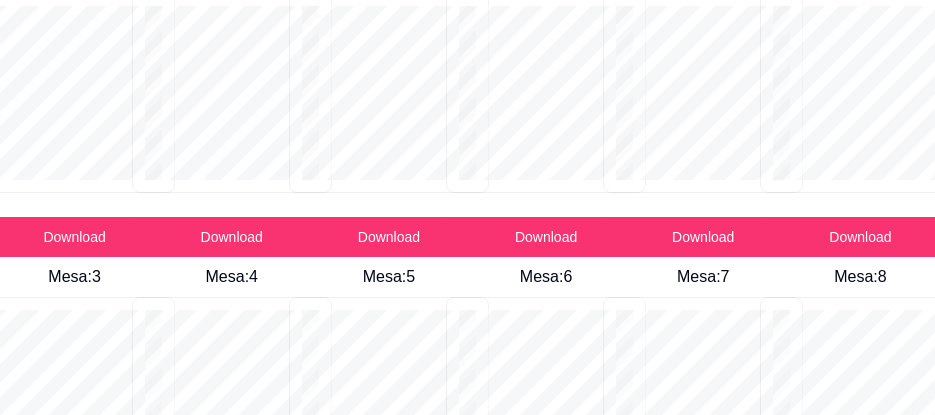 scroll, scrollTop: 0, scrollLeft: 0, axis: both 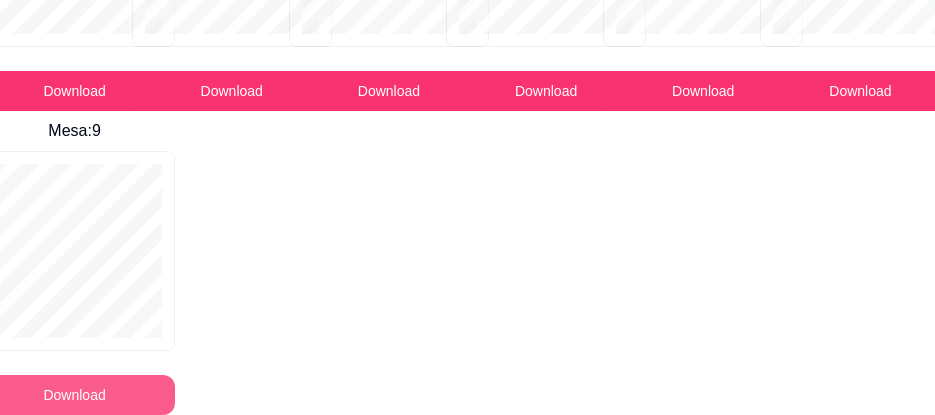 click on "Download" at bounding box center [75, 395] 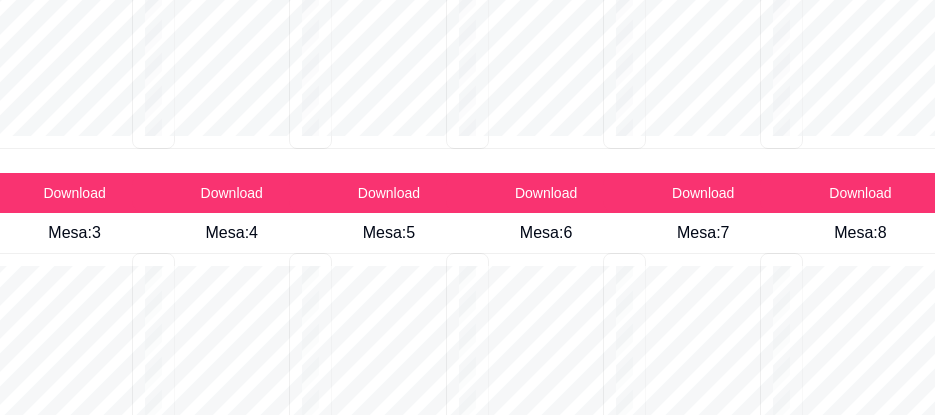 scroll, scrollTop: 0, scrollLeft: 0, axis: both 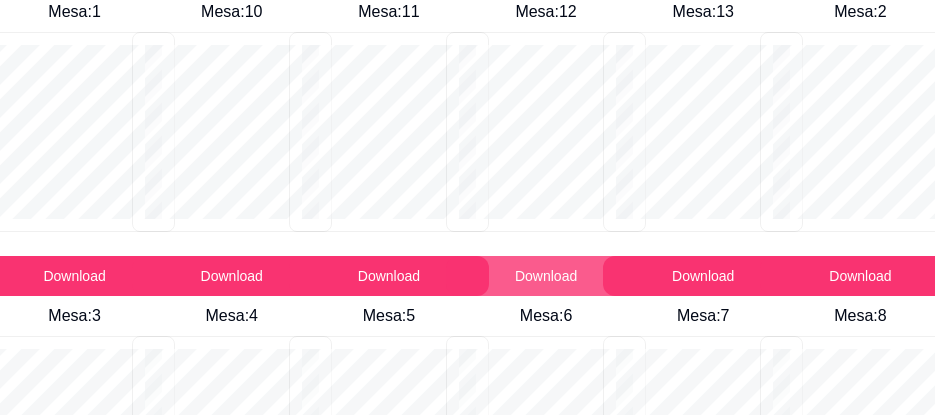 click on "Download" at bounding box center (546, 276) 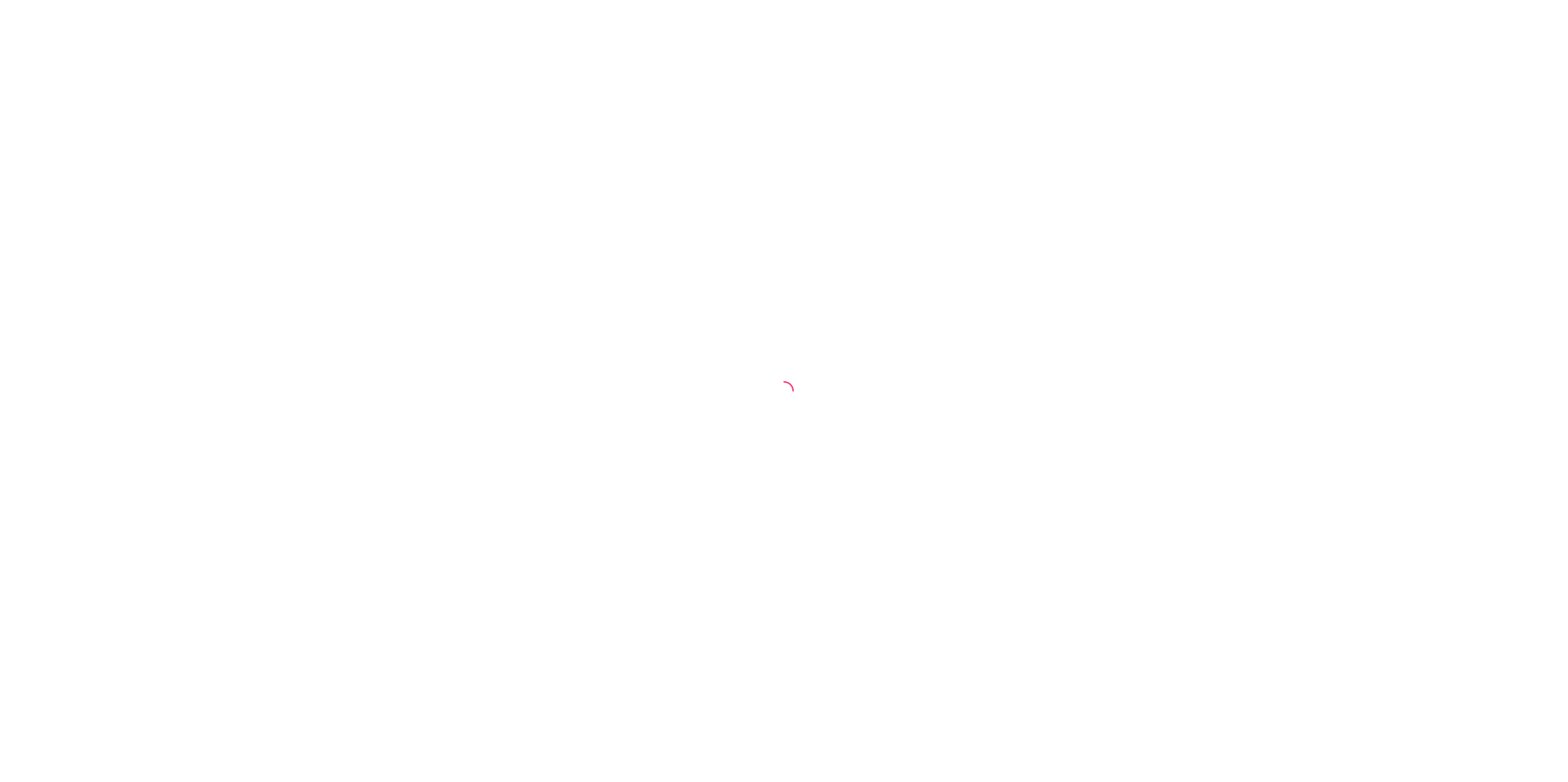 scroll, scrollTop: 0, scrollLeft: 0, axis: both 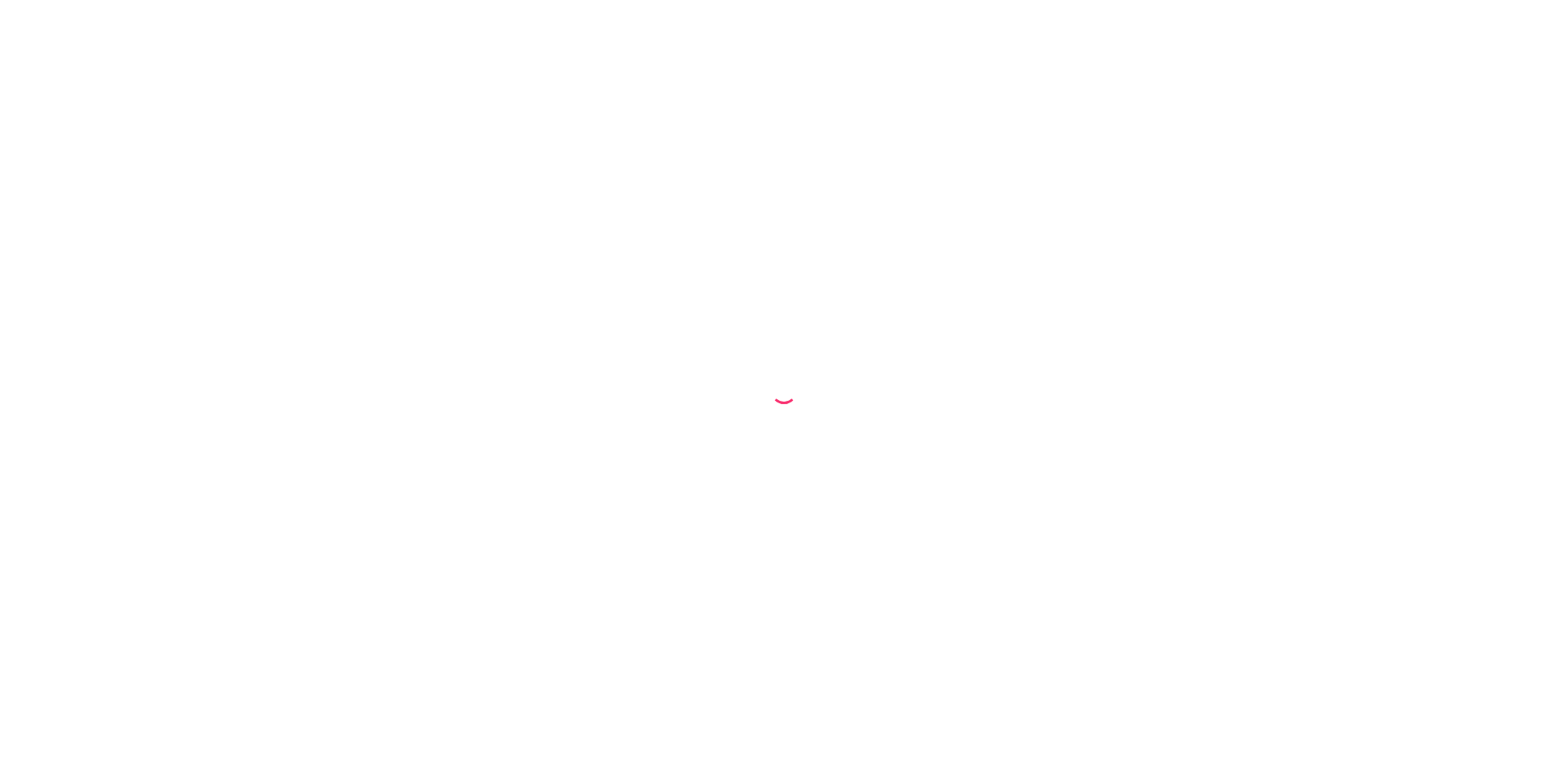 select on "6875094cc5c3a14b0ed3712e" 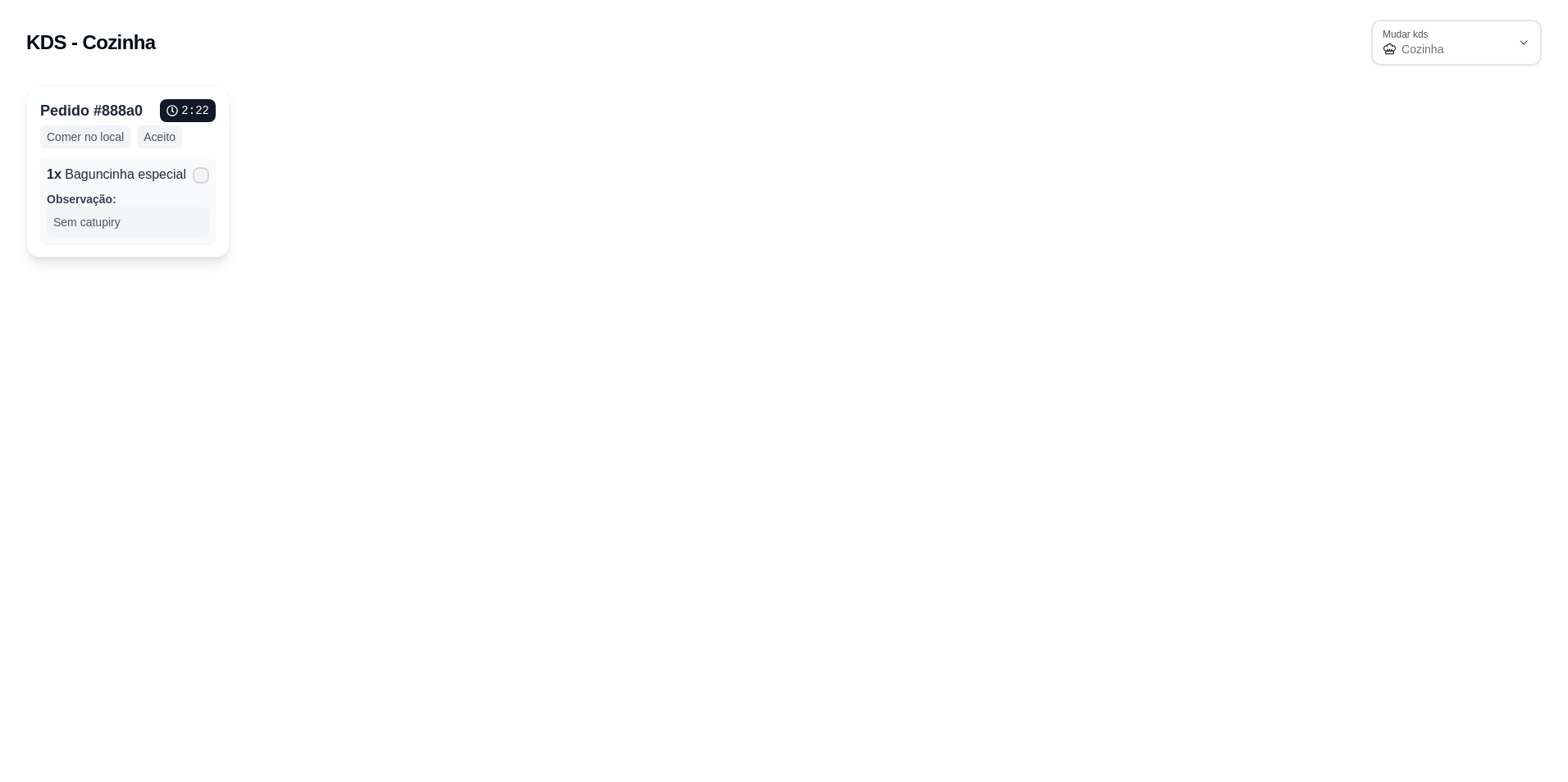 click 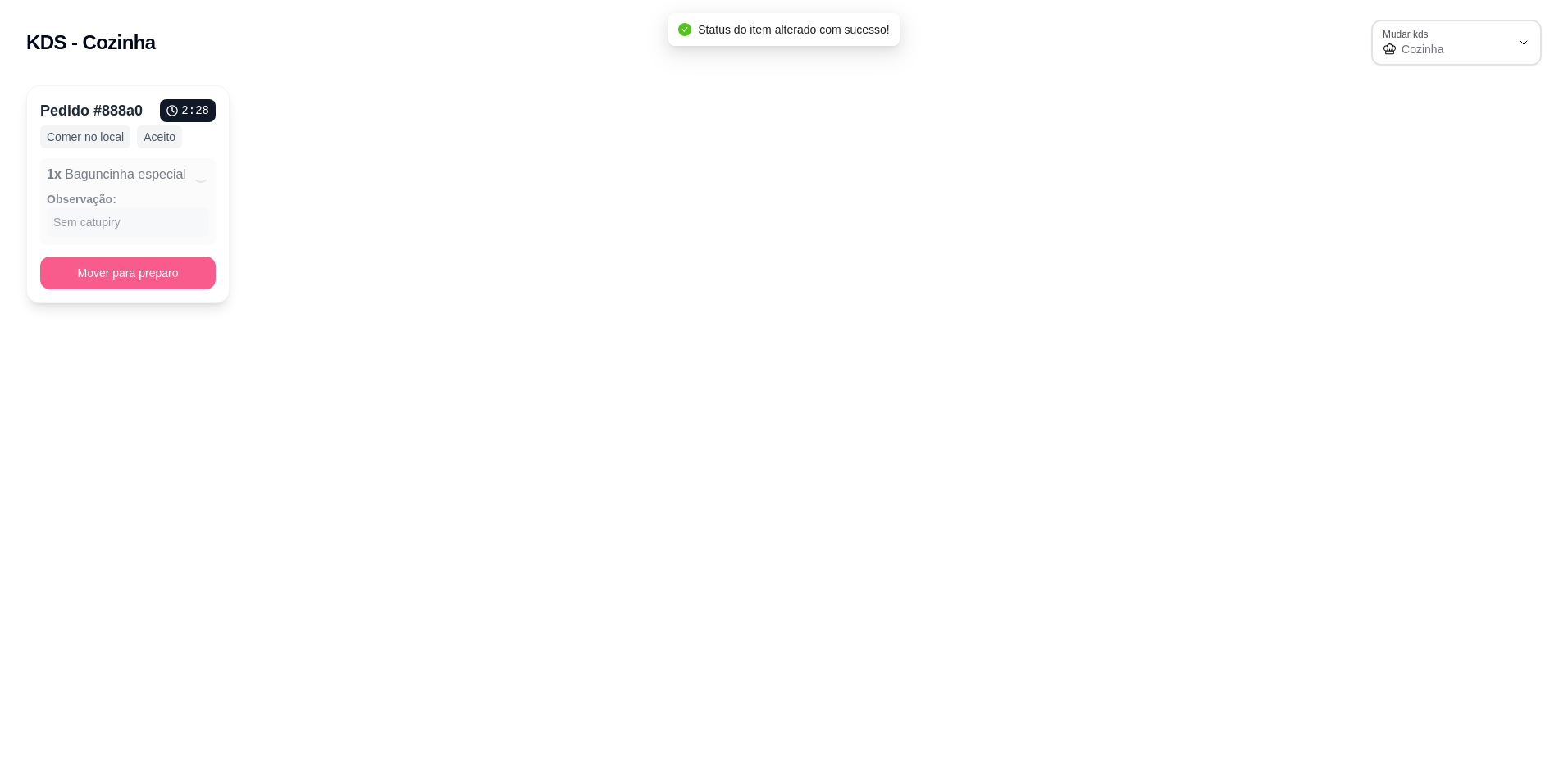 click on "Mover para preparo" at bounding box center [128, 273] 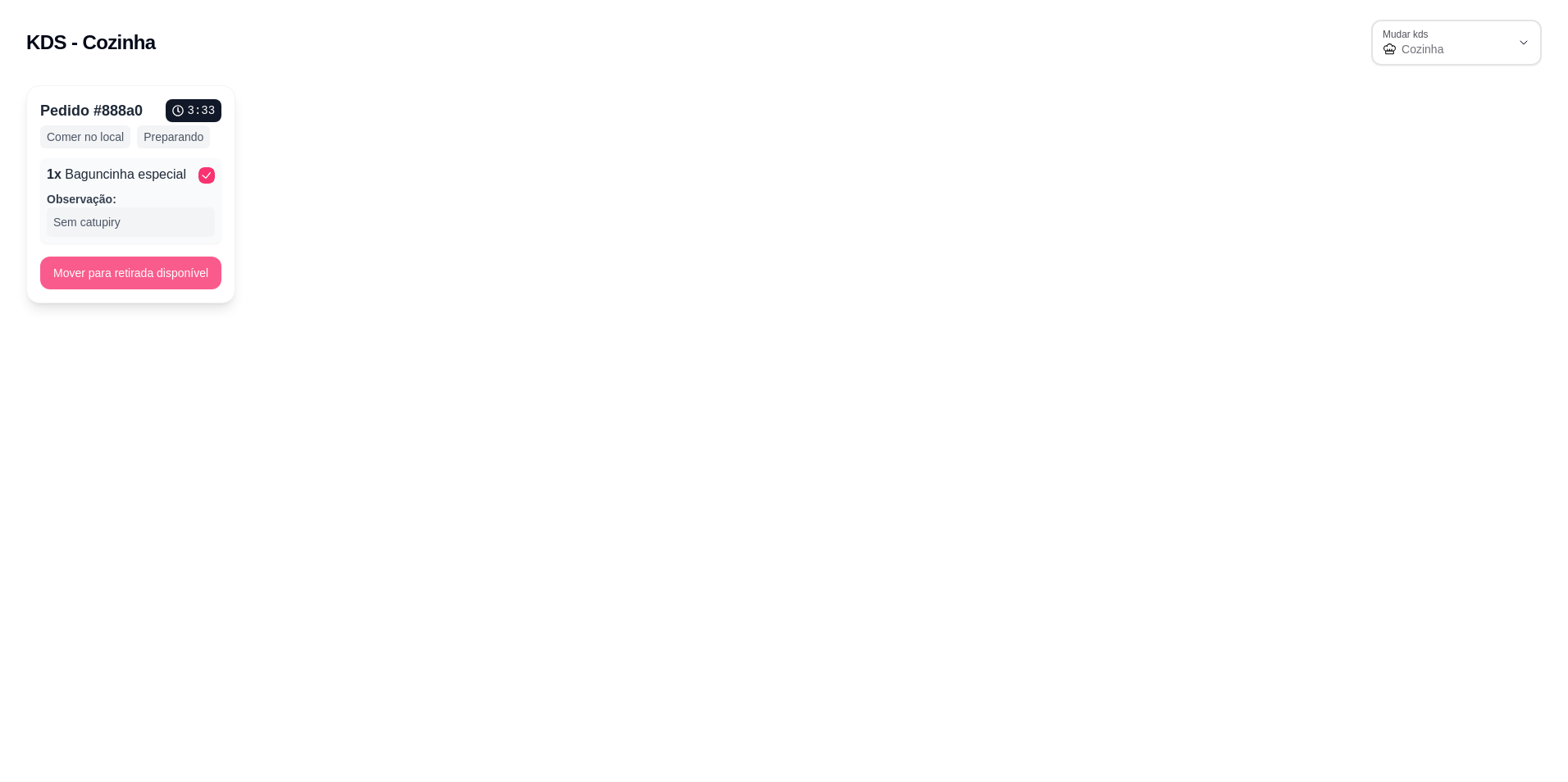 click on "Mover para retirada disponível" at bounding box center [130, 273] 